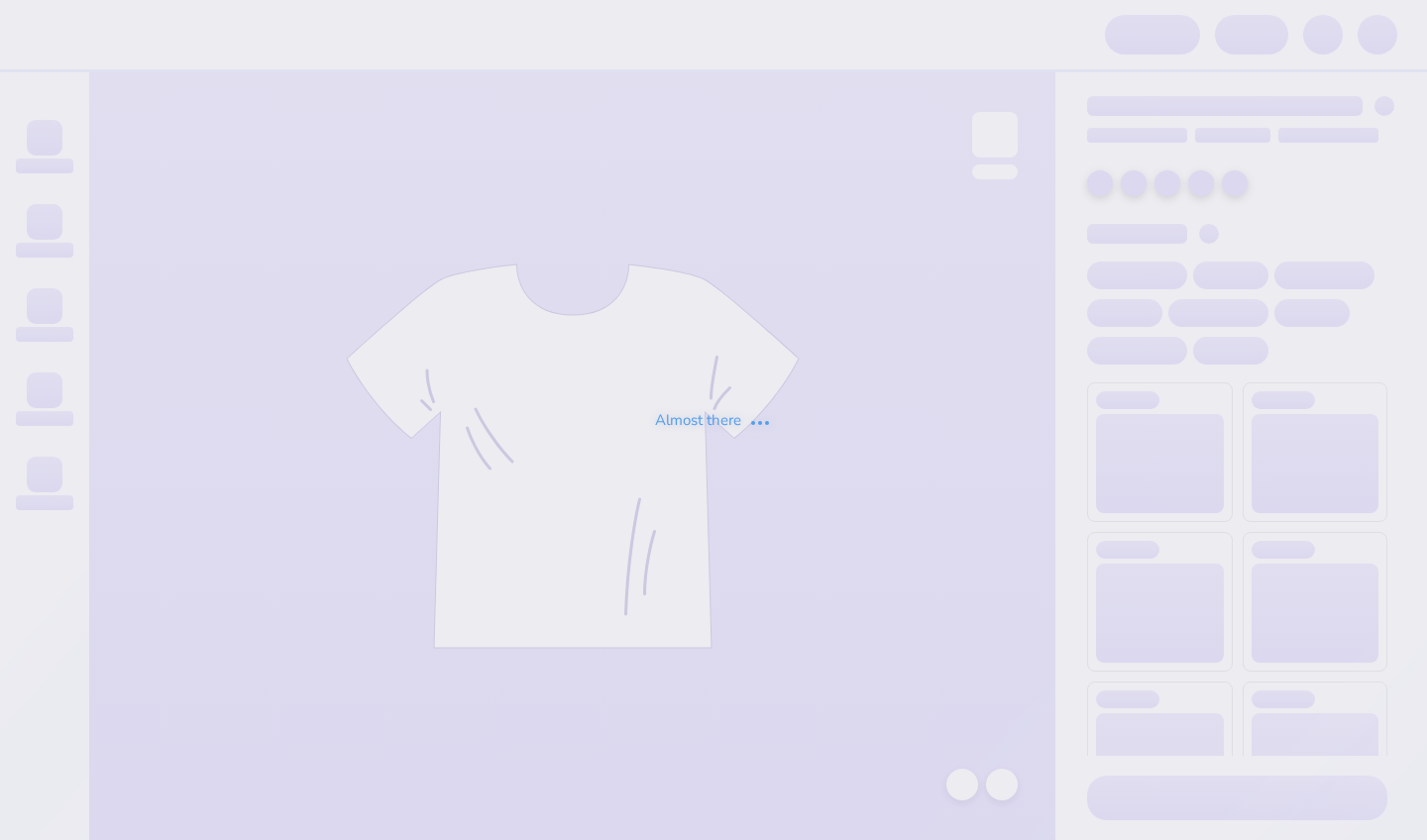 scroll, scrollTop: 0, scrollLeft: 0, axis: both 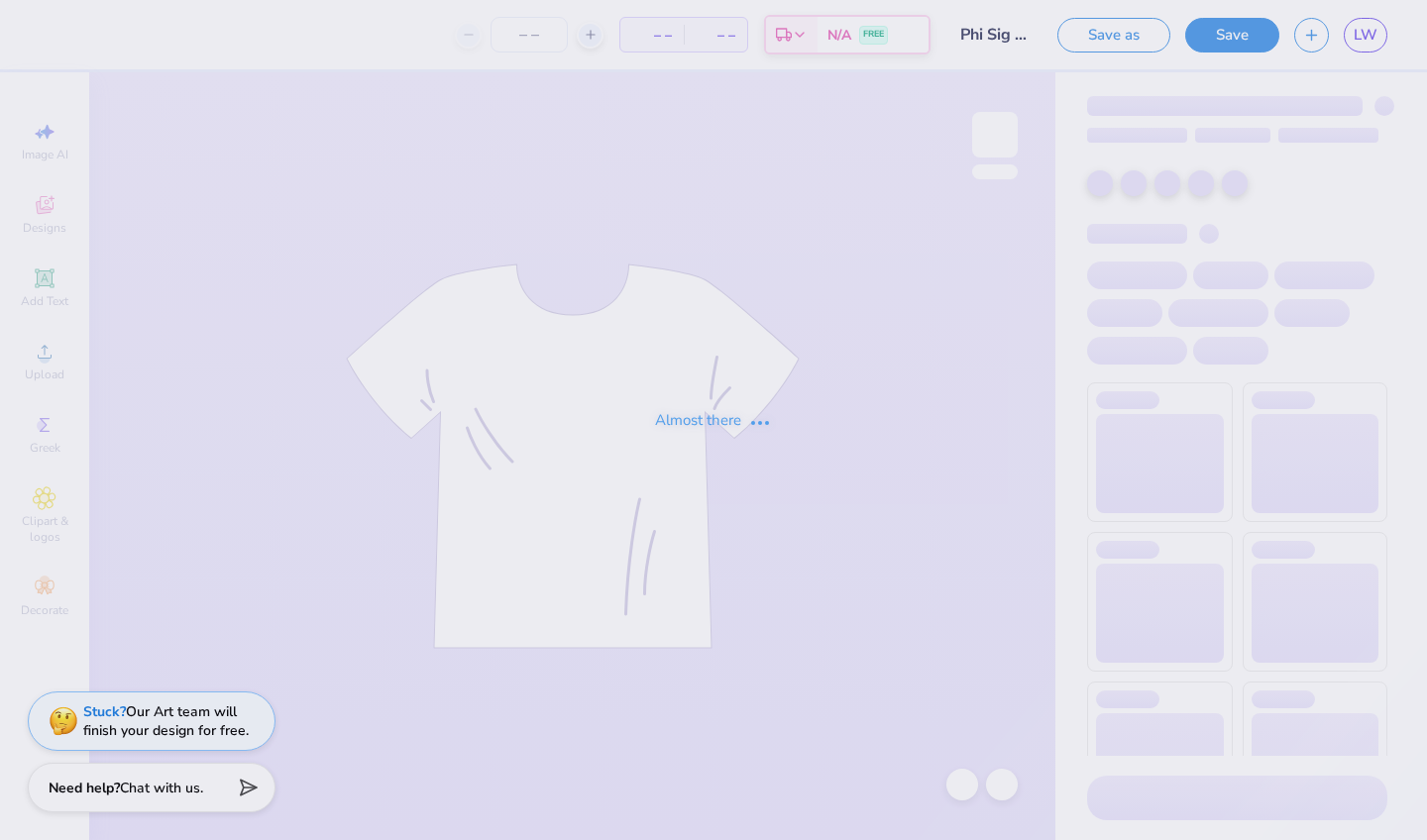 type on "Phi Sig Recruitment Tank" 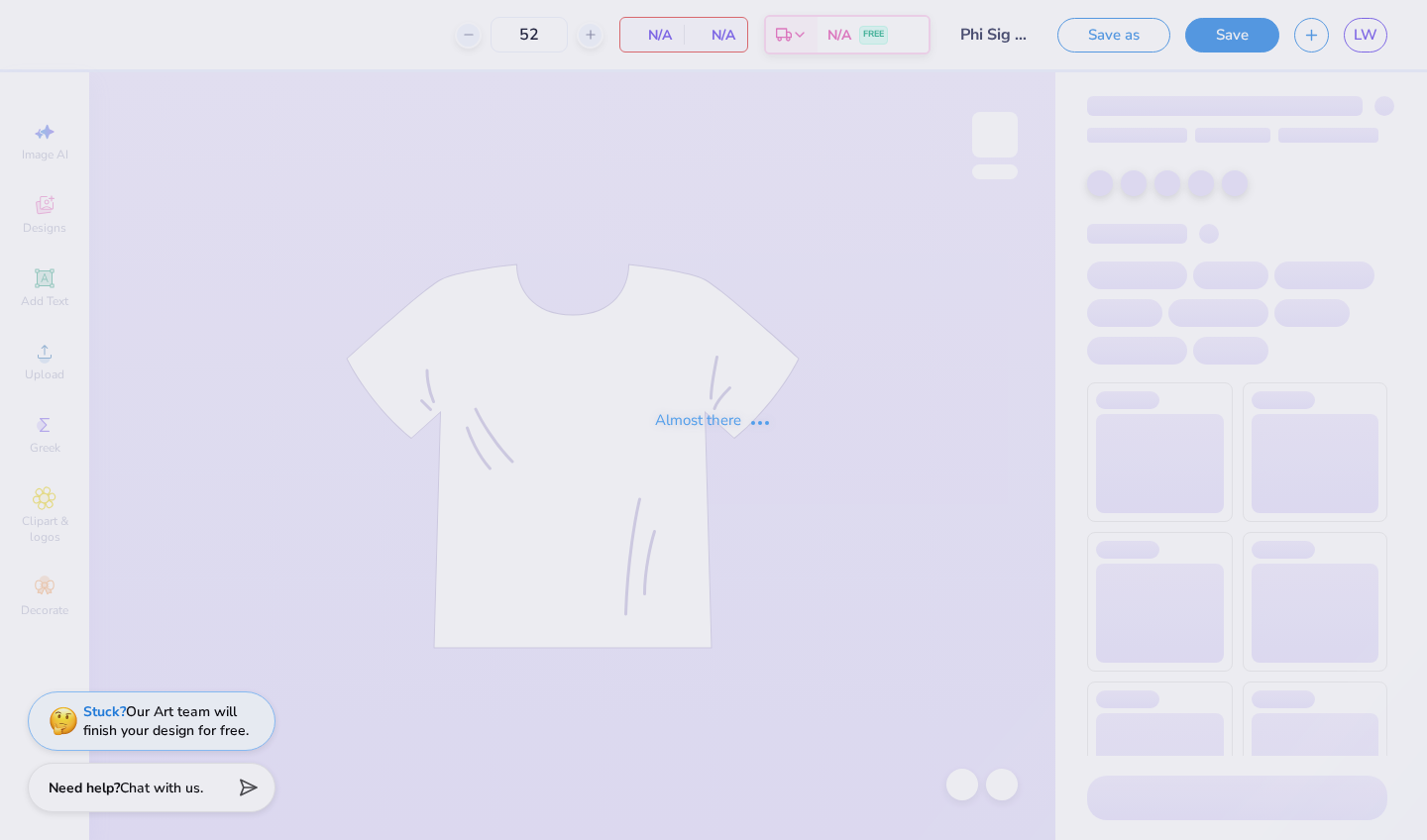 type on "52" 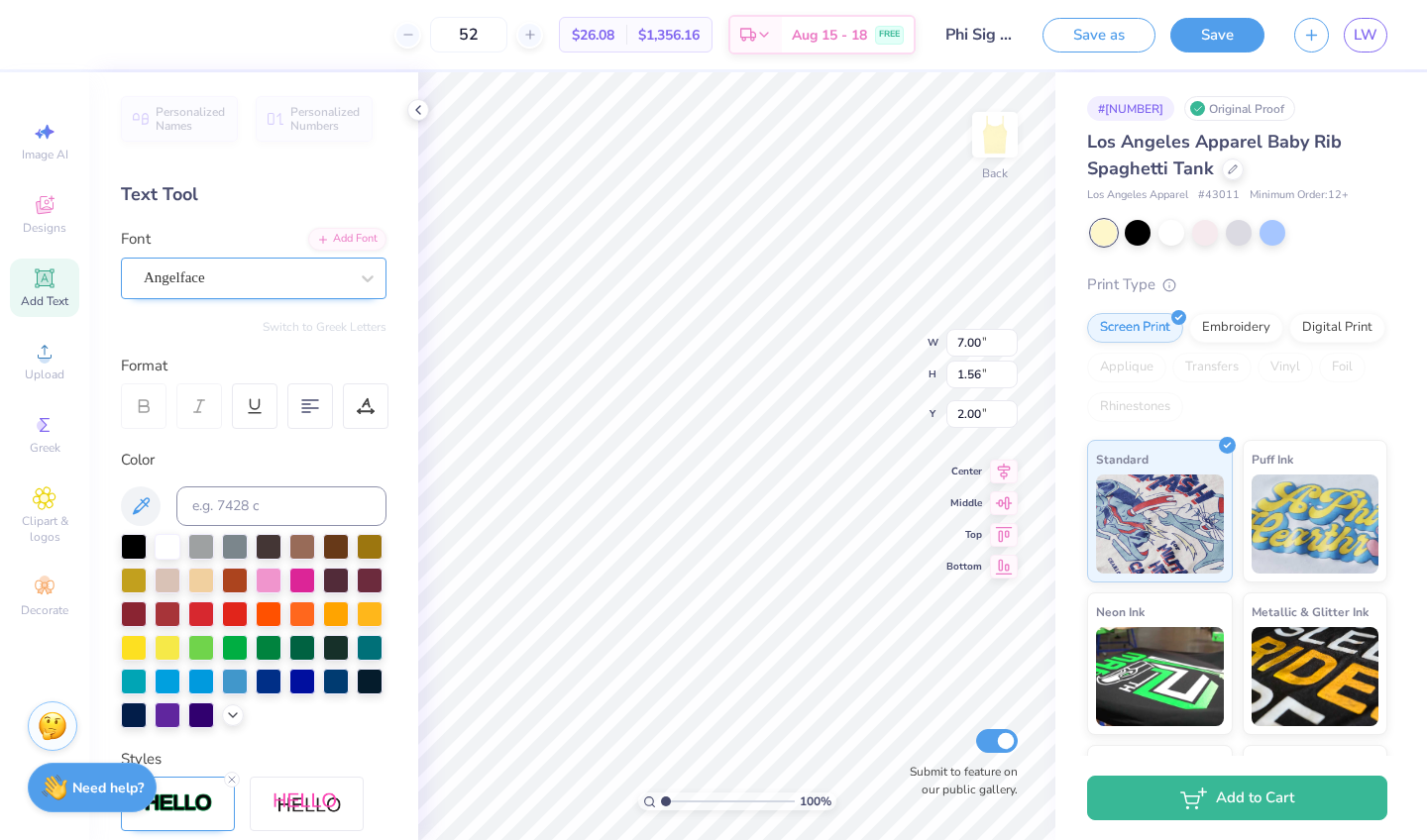 click on "Angelface" at bounding box center (246, 277) 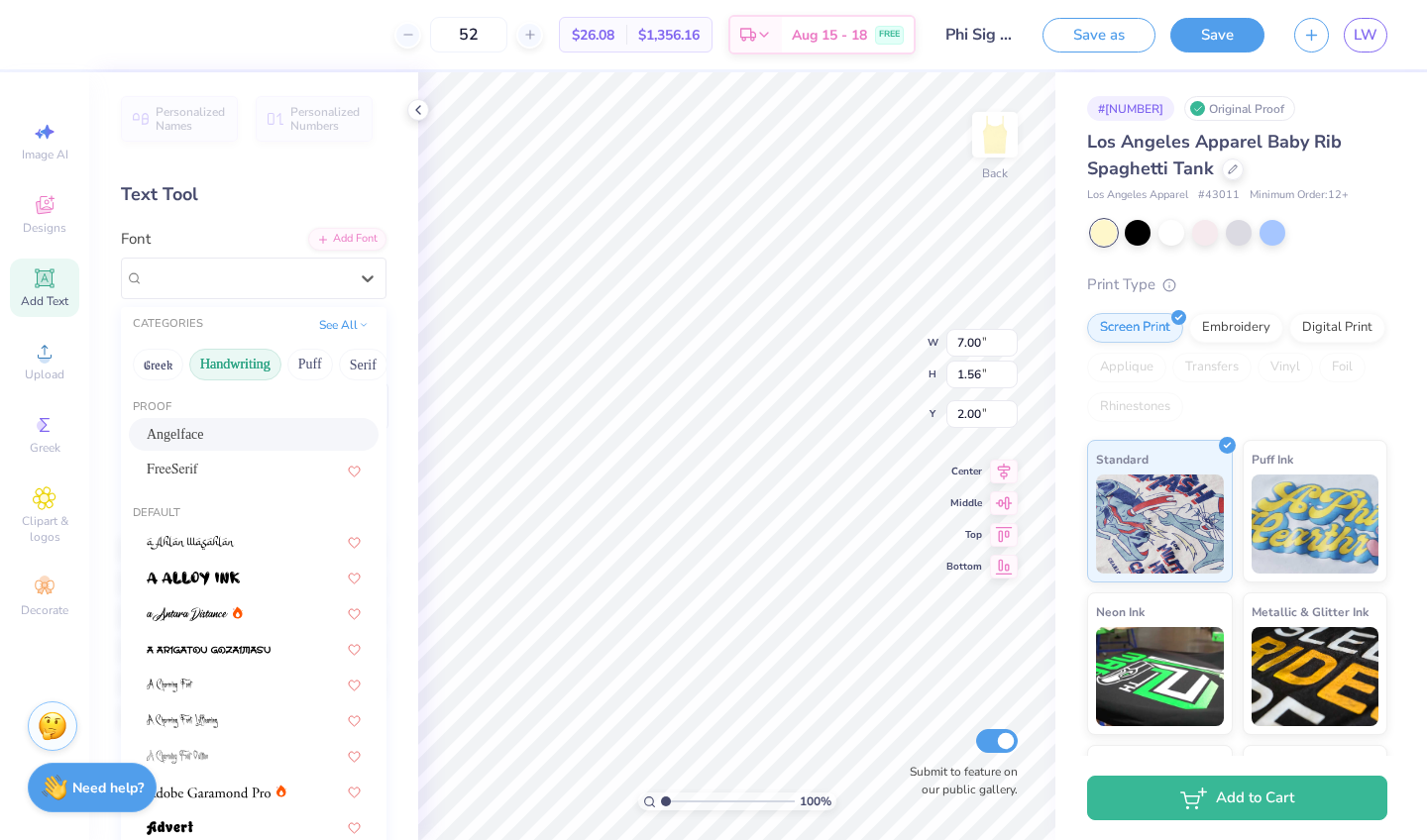 click on "Handwriting" at bounding box center [235, 365] 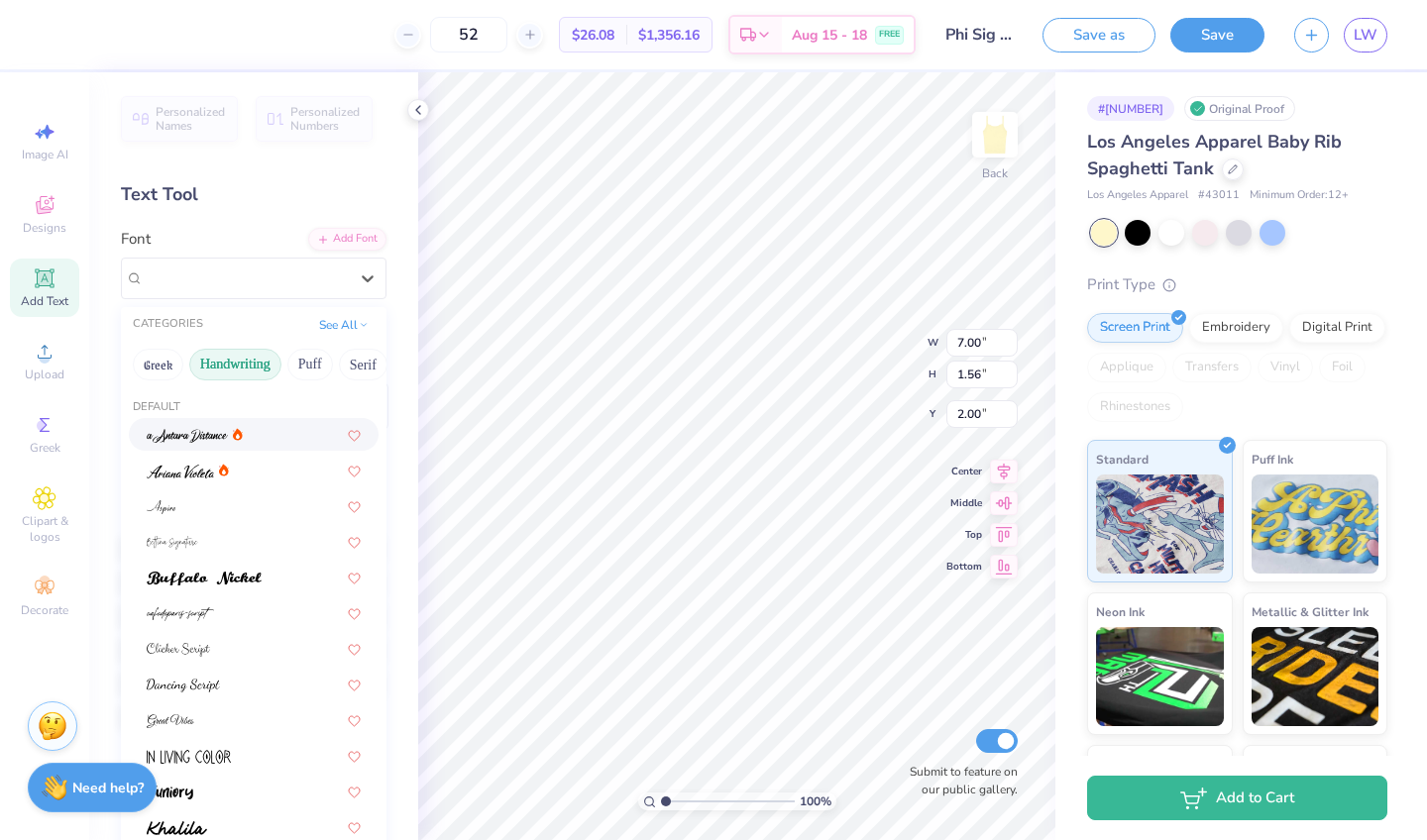 scroll, scrollTop: 0, scrollLeft: 0, axis: both 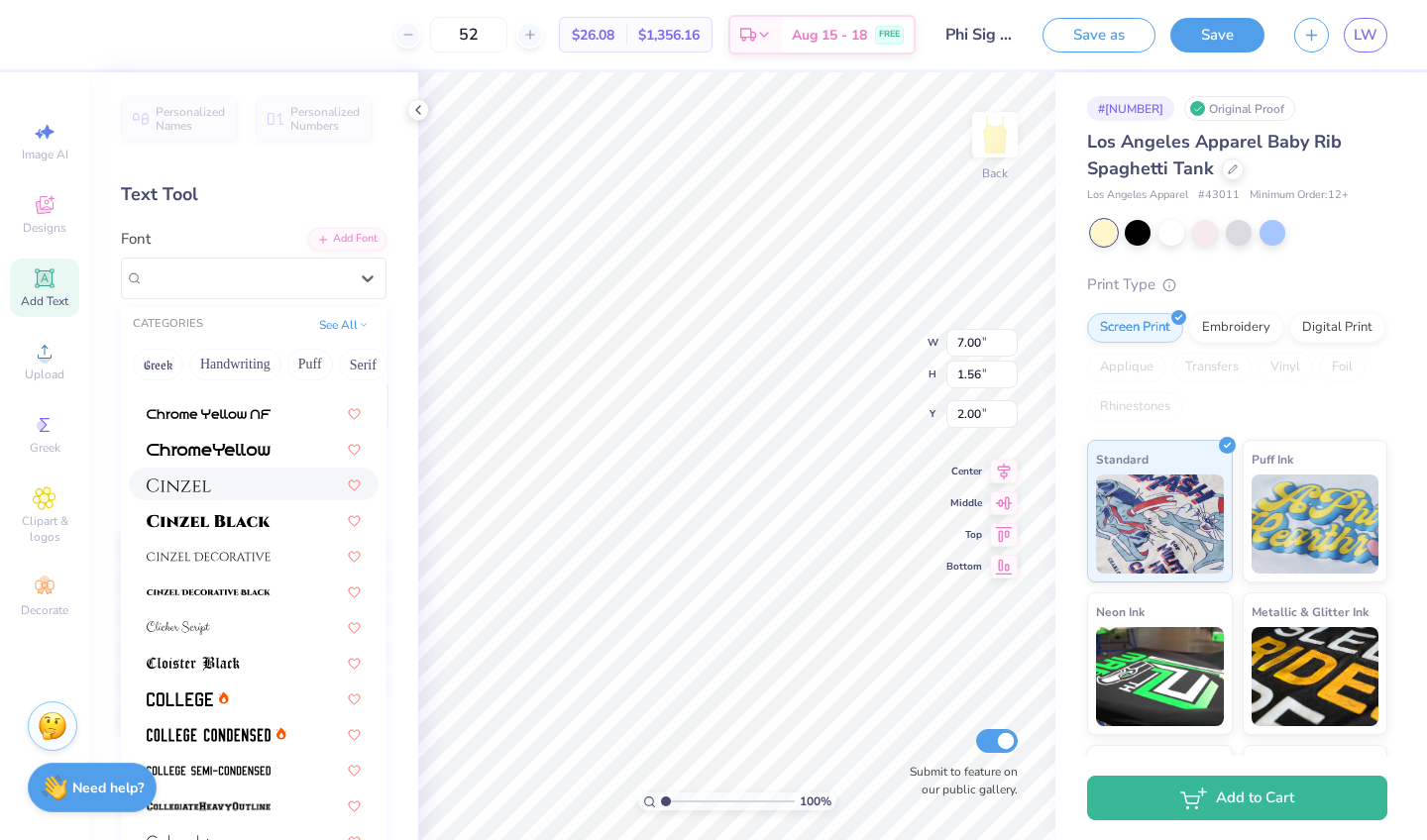 click at bounding box center [254, 483] 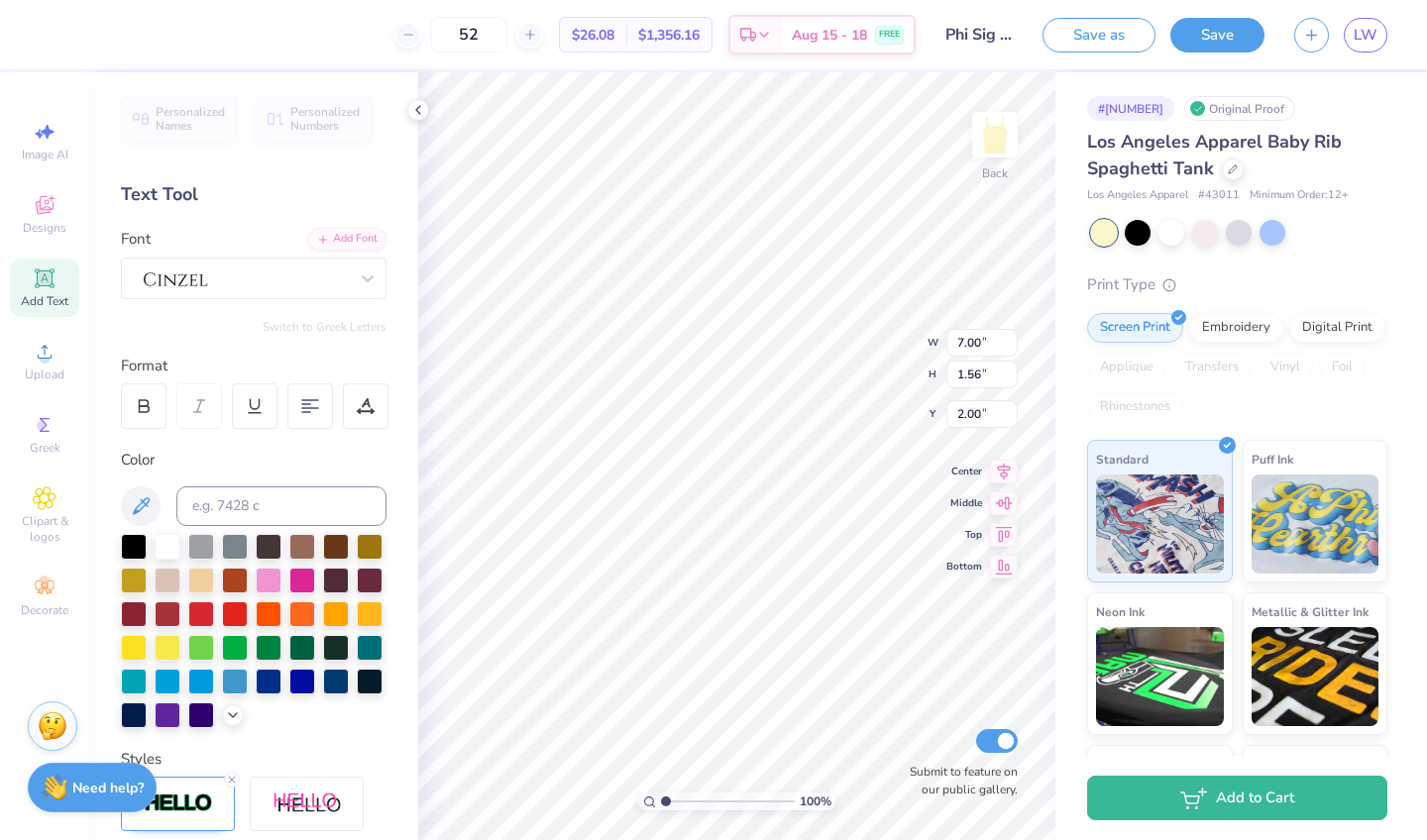 scroll, scrollTop: 0, scrollLeft: 6, axis: horizontal 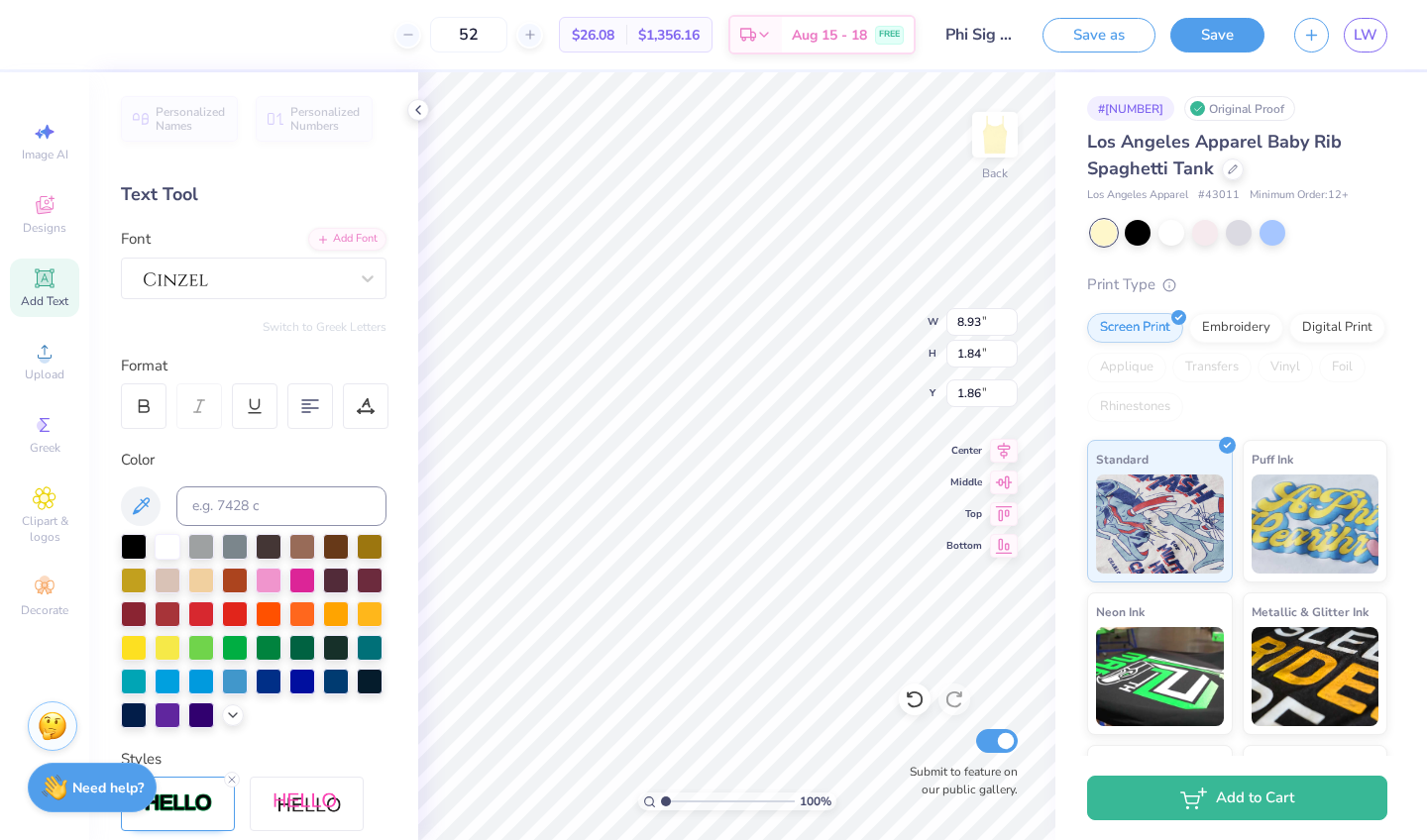 type on "Phi Sig" 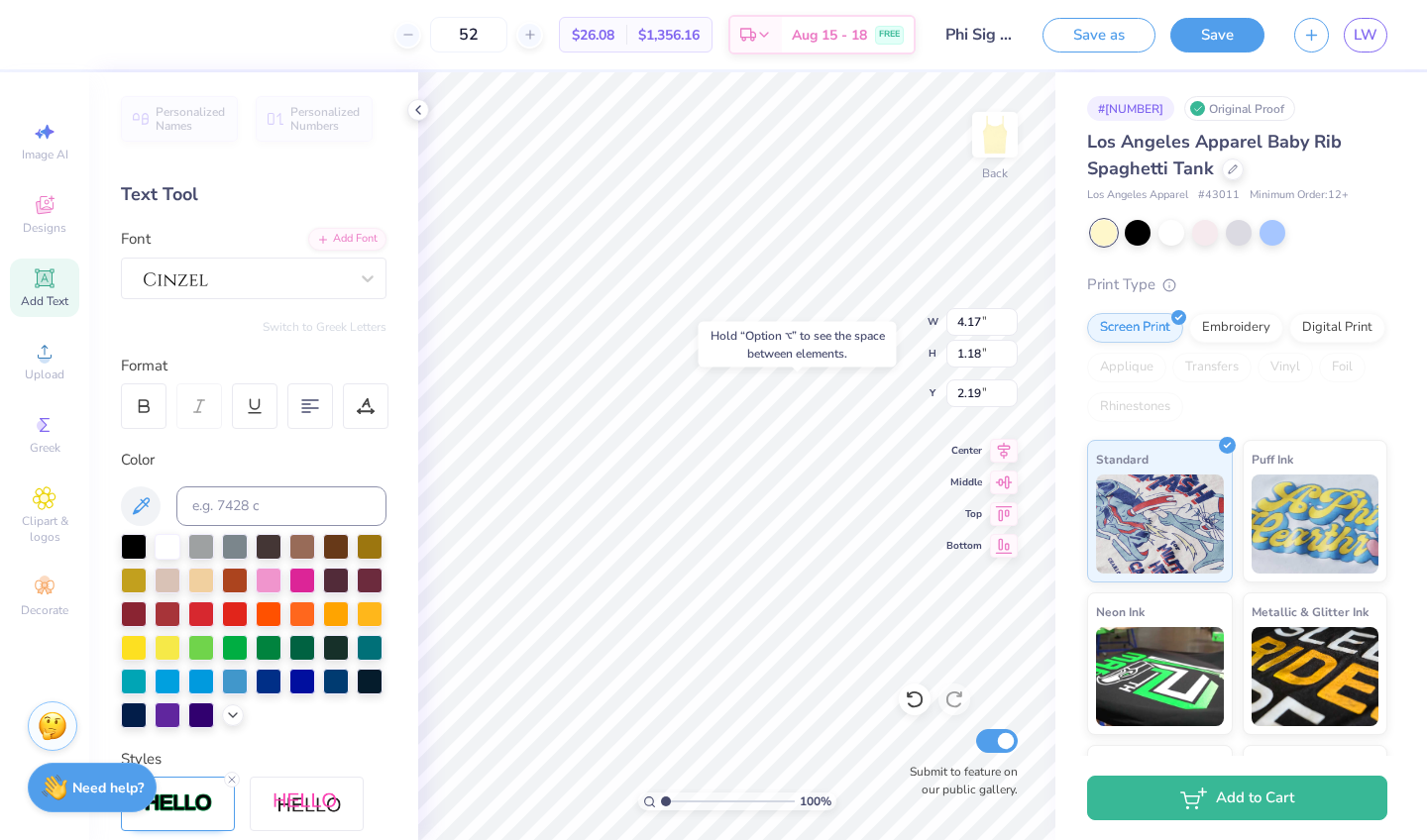 type on "2.00" 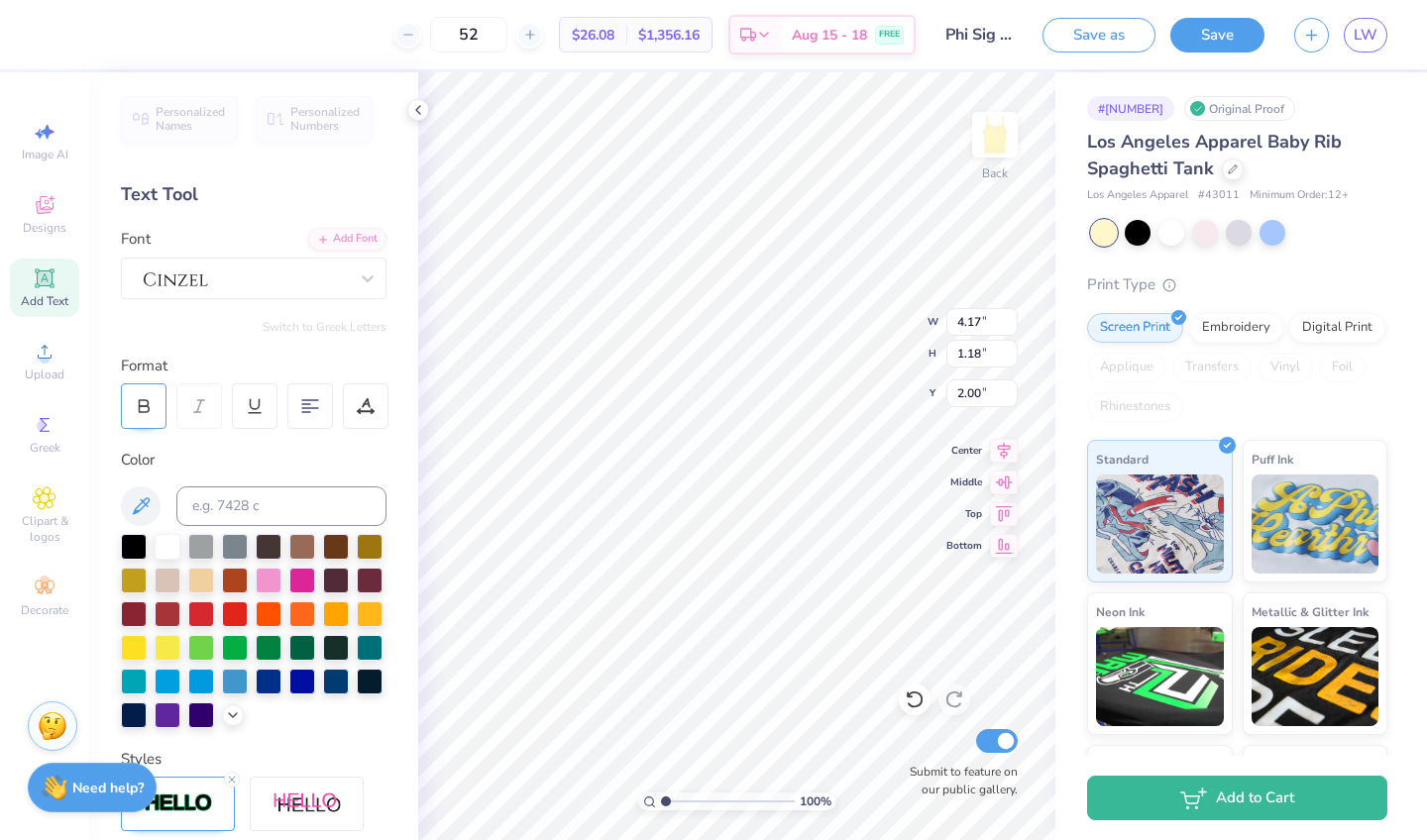 click at bounding box center (144, 406) 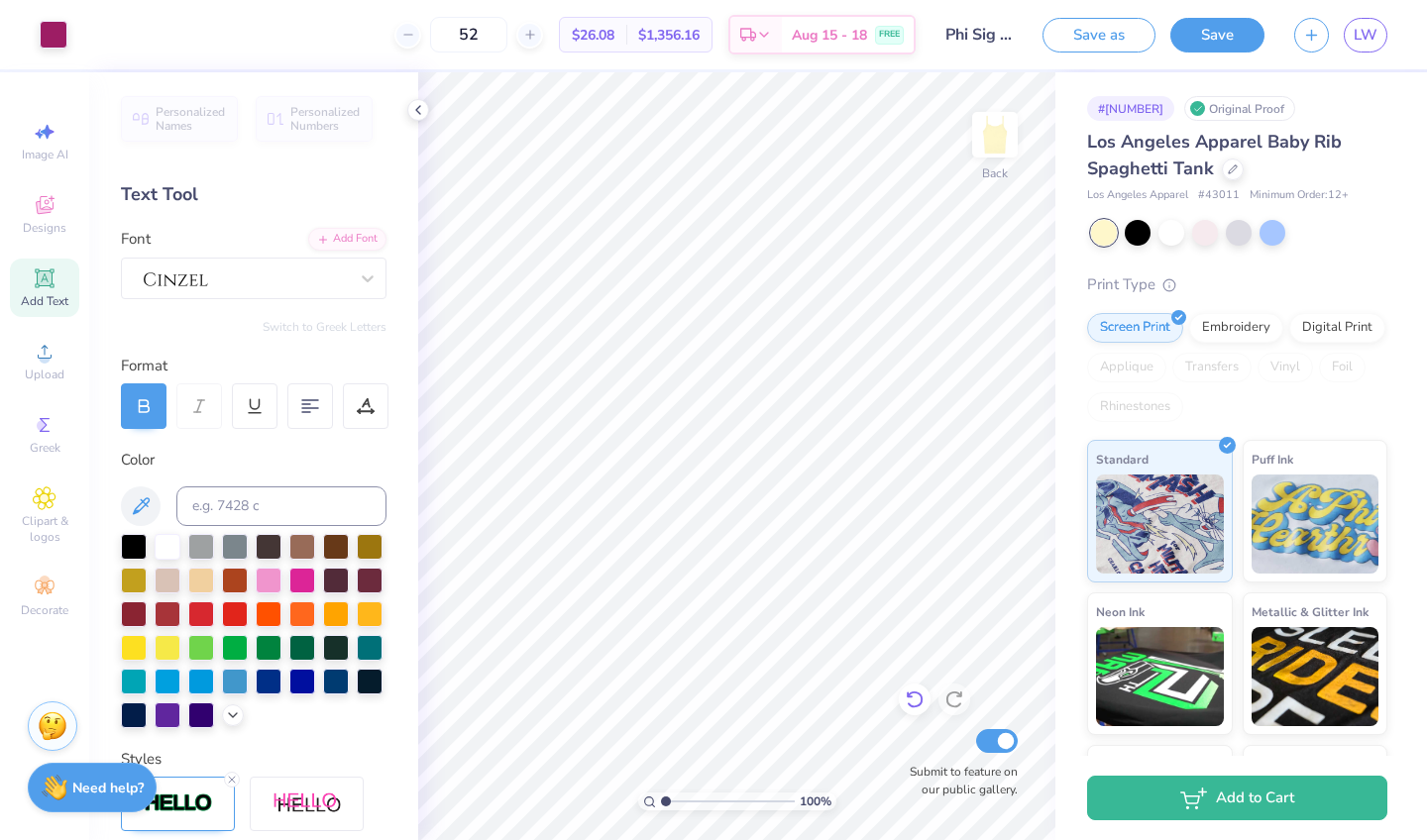 click 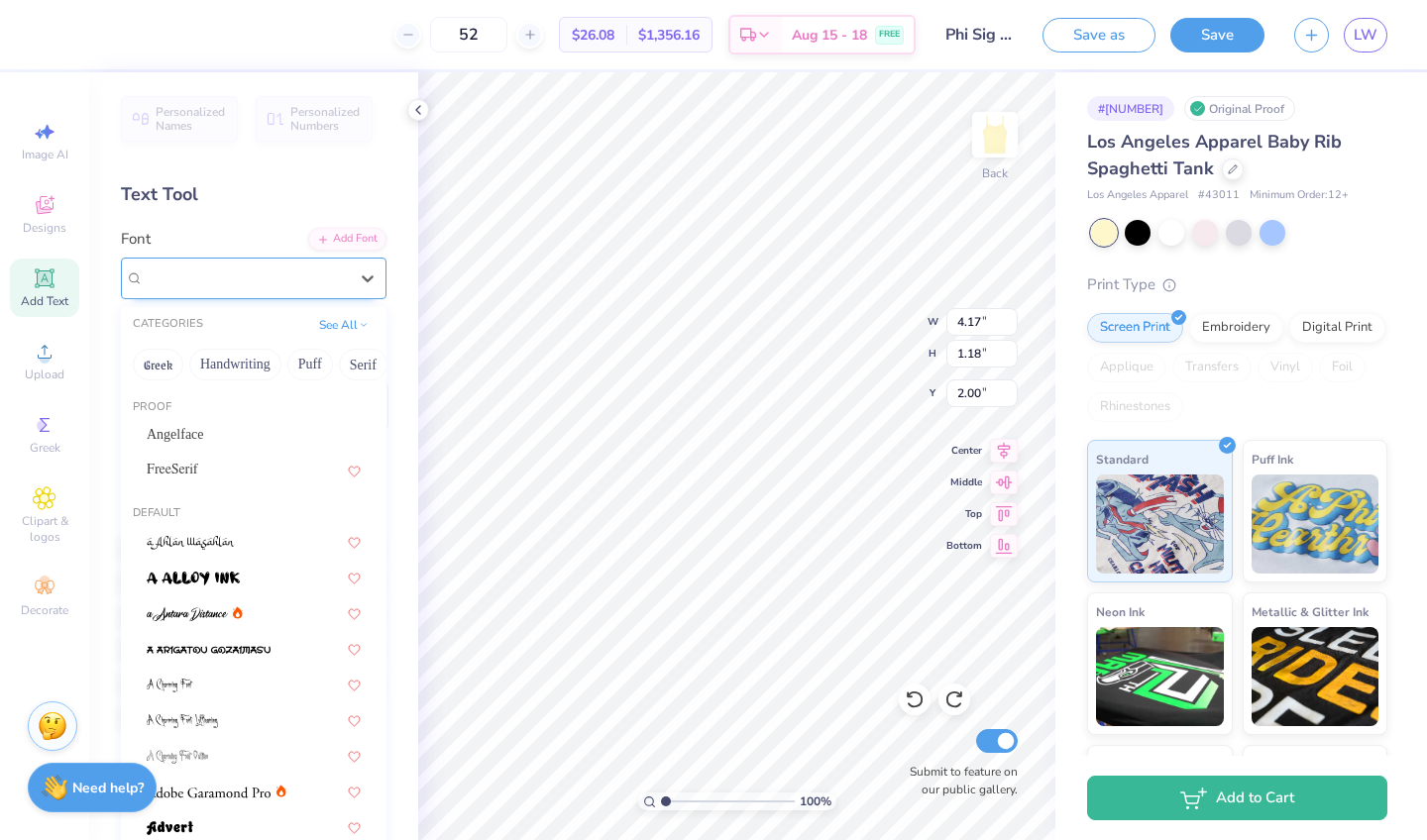 click at bounding box center [254, 278] 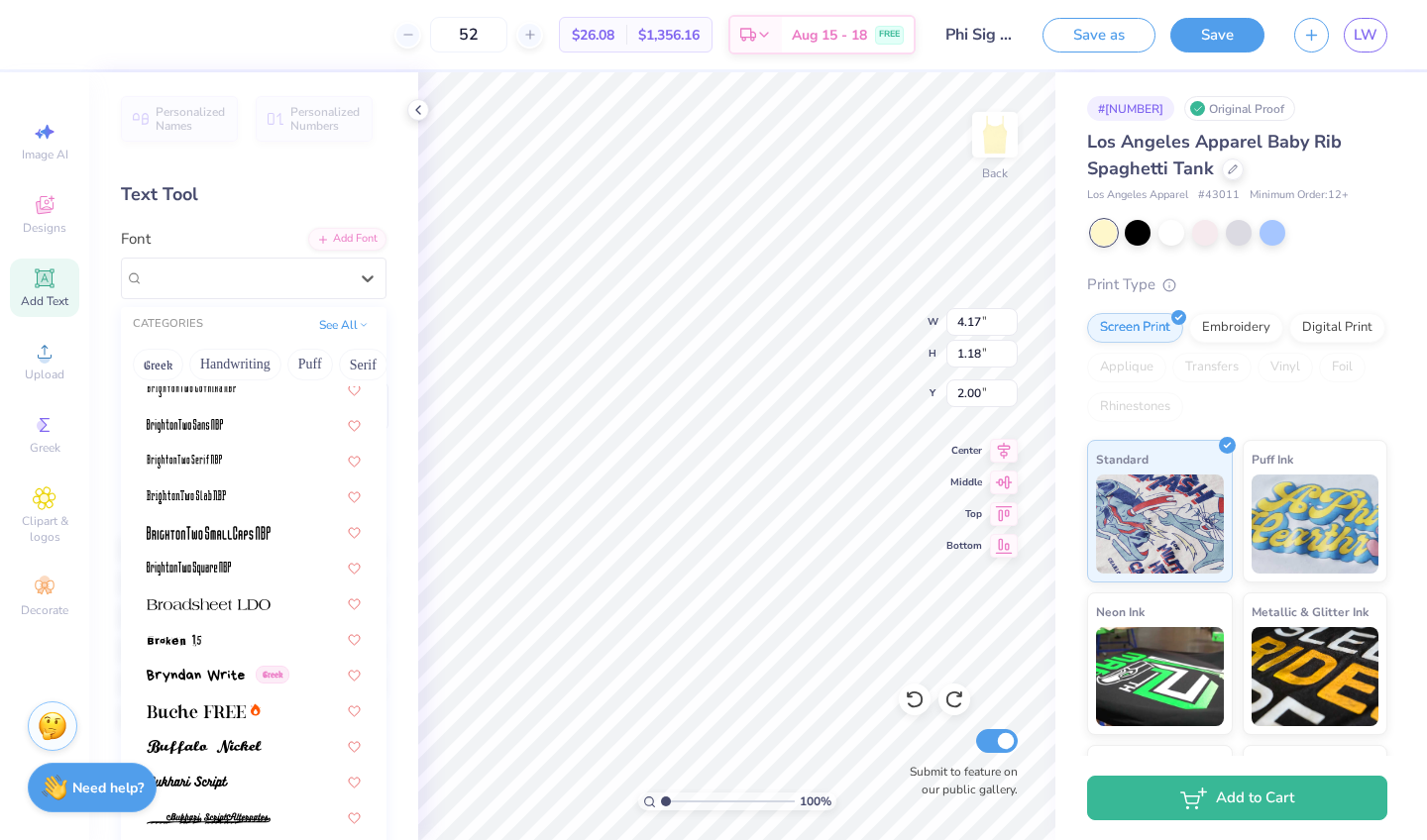 scroll, scrollTop: 1619, scrollLeft: 0, axis: vertical 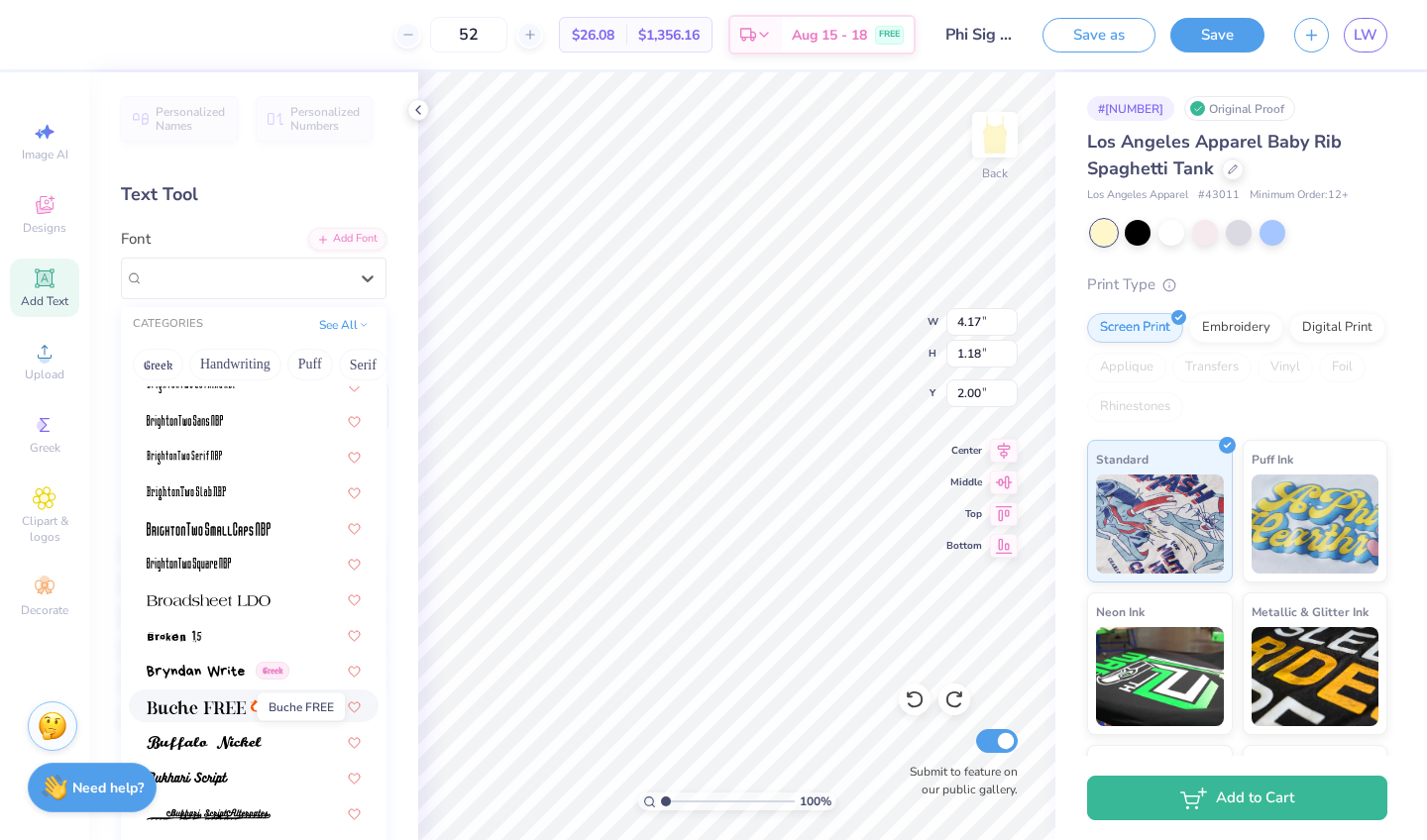 click at bounding box center (196, 707) 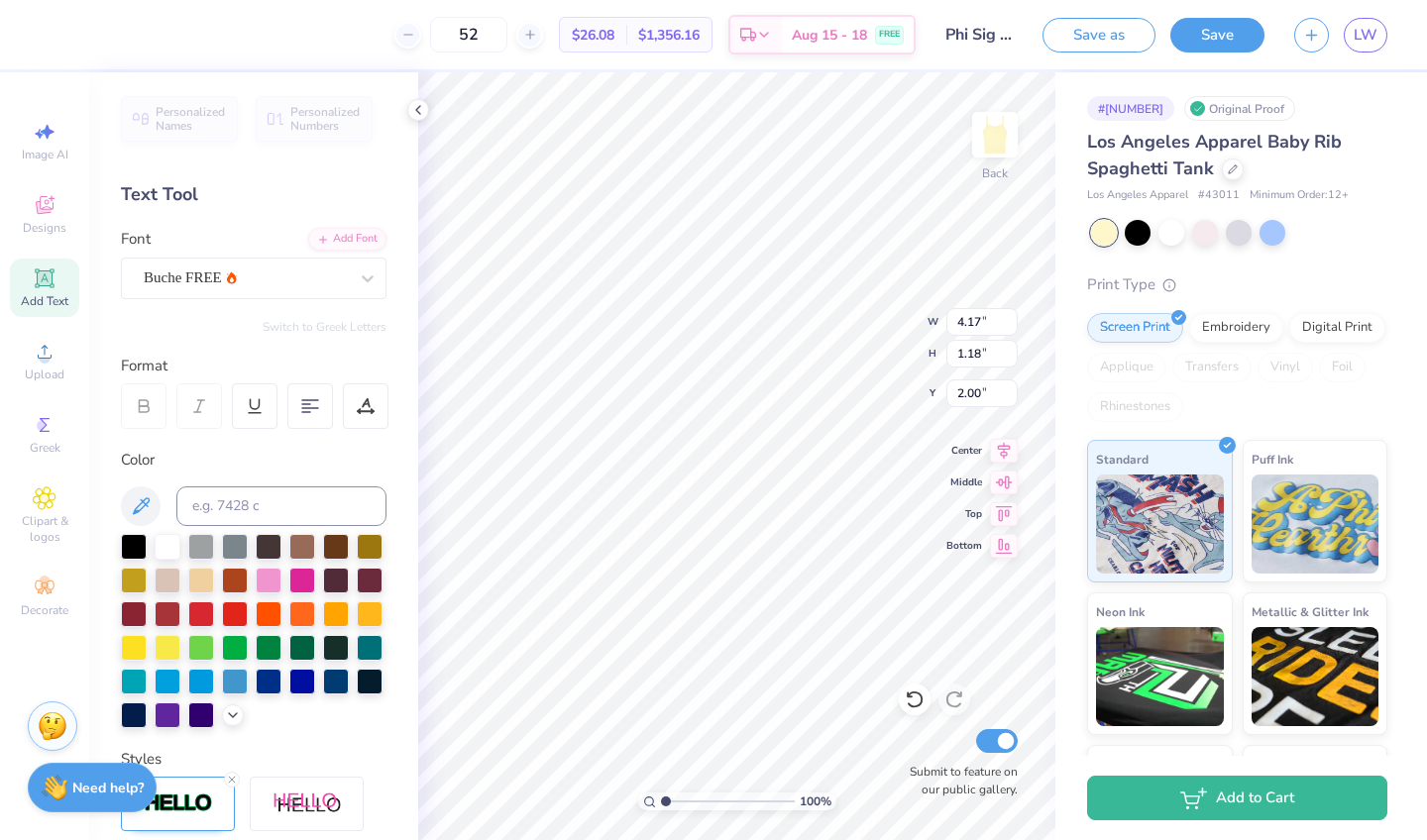 type on "4.40" 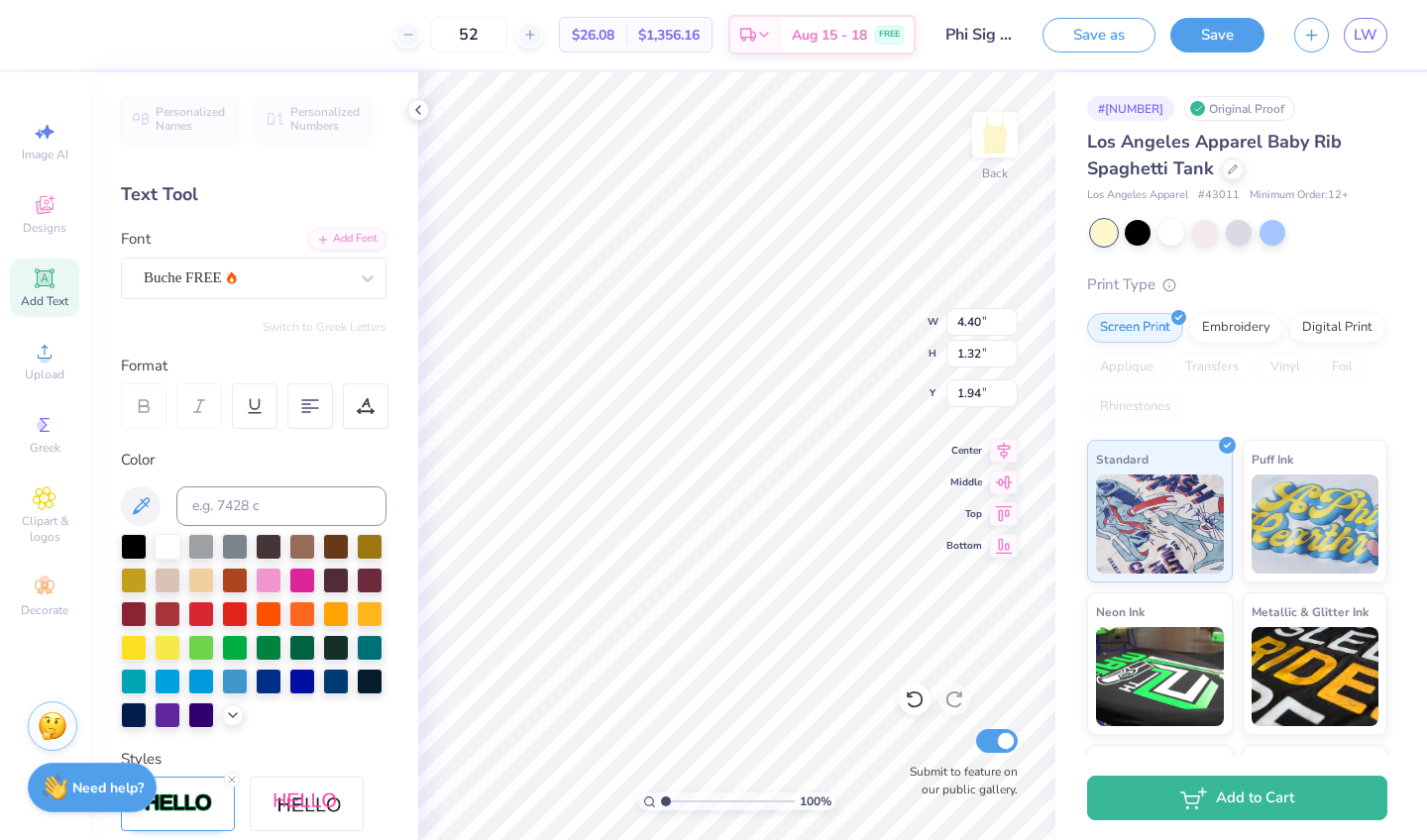 scroll, scrollTop: 0, scrollLeft: 1, axis: horizontal 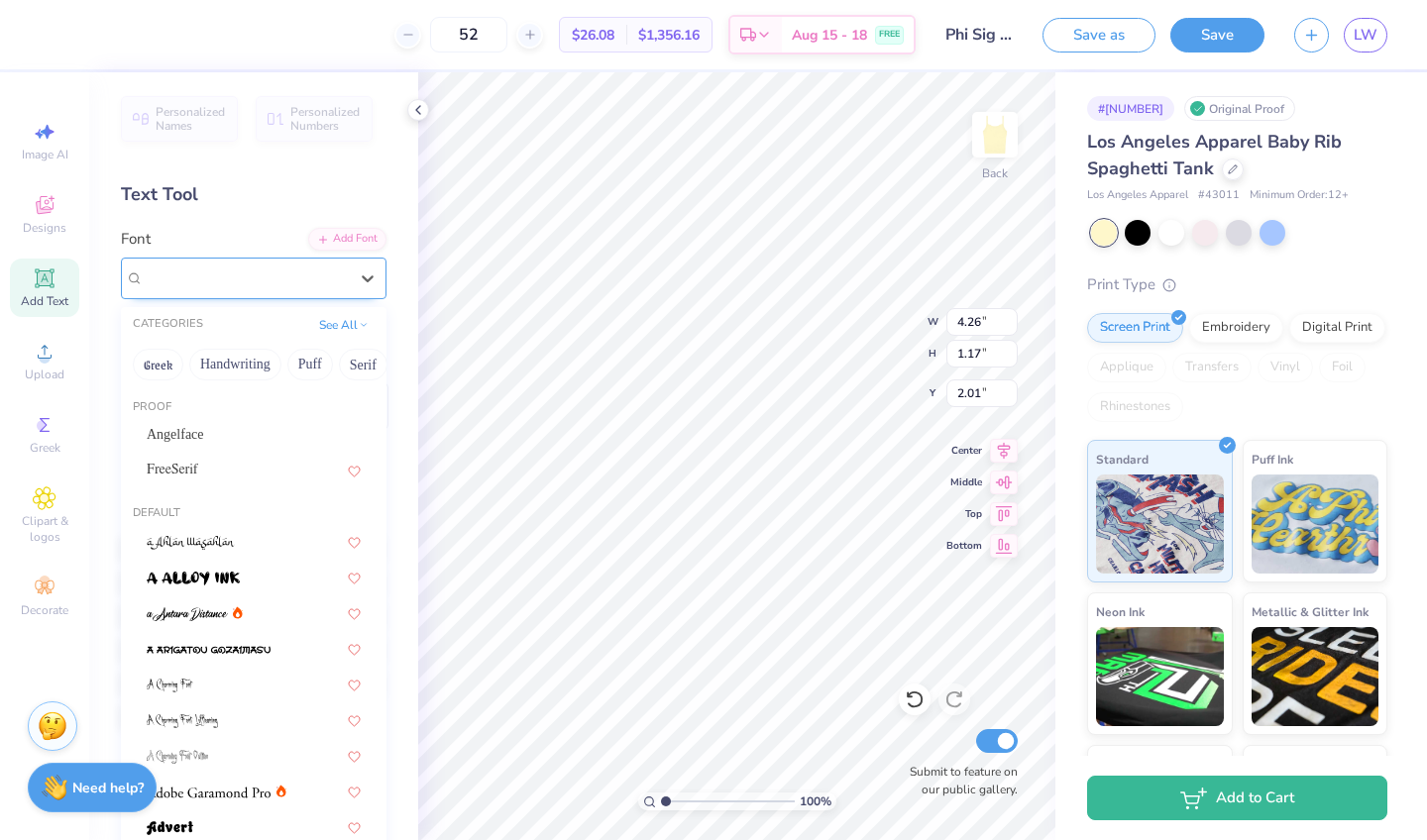 click on "Buche FREE" at bounding box center (246, 277) 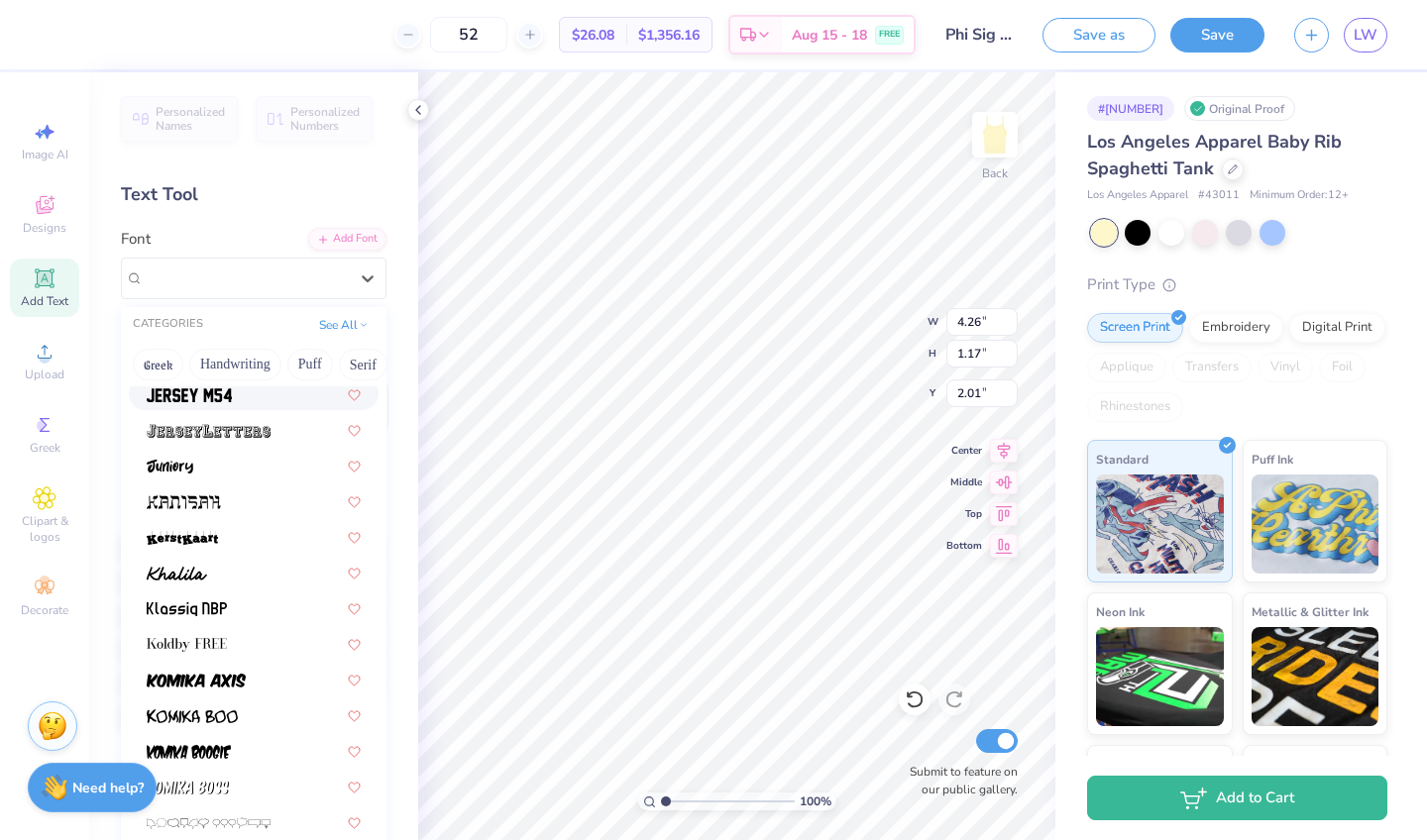 scroll, scrollTop: 5545, scrollLeft: 0, axis: vertical 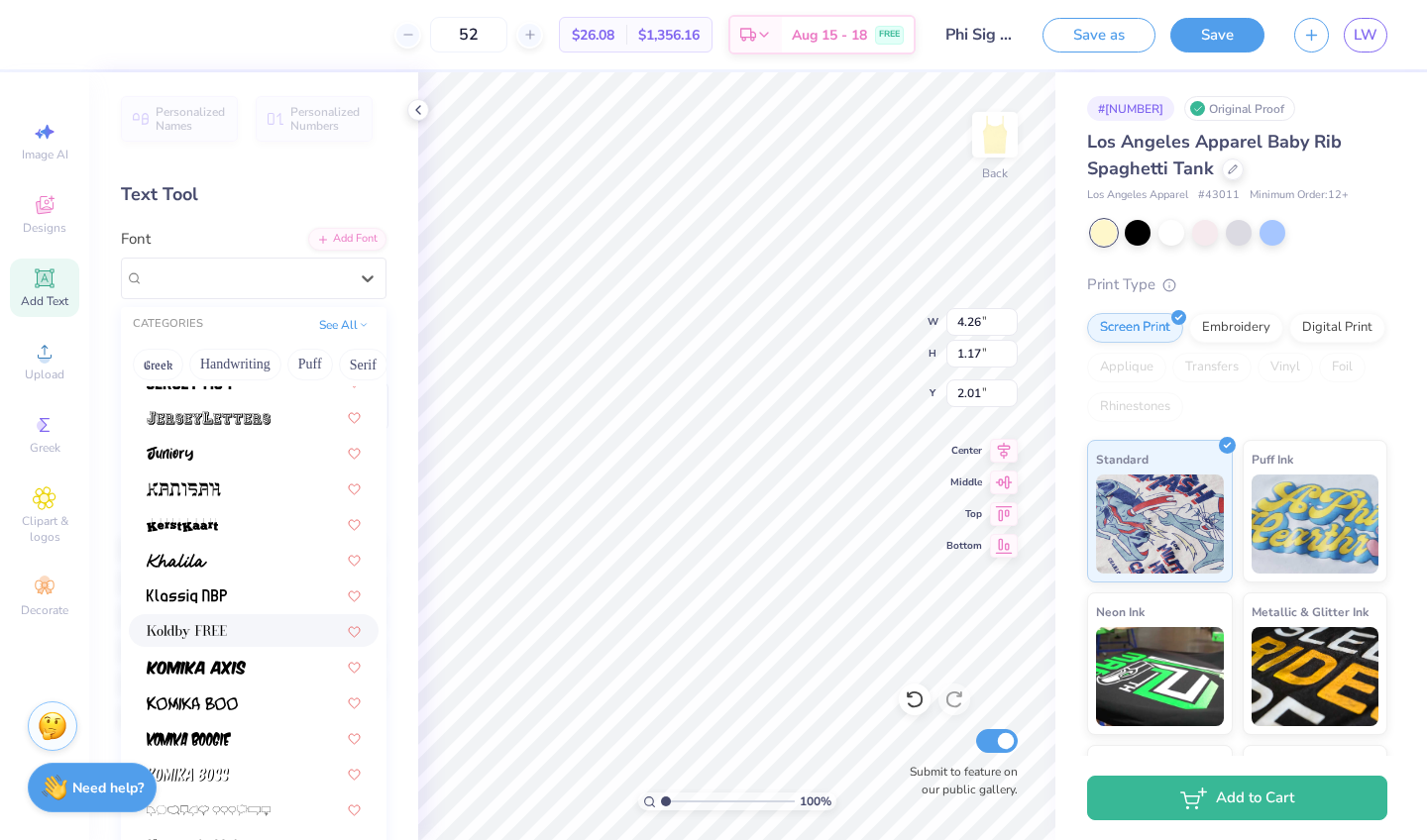 click at bounding box center [254, 630] 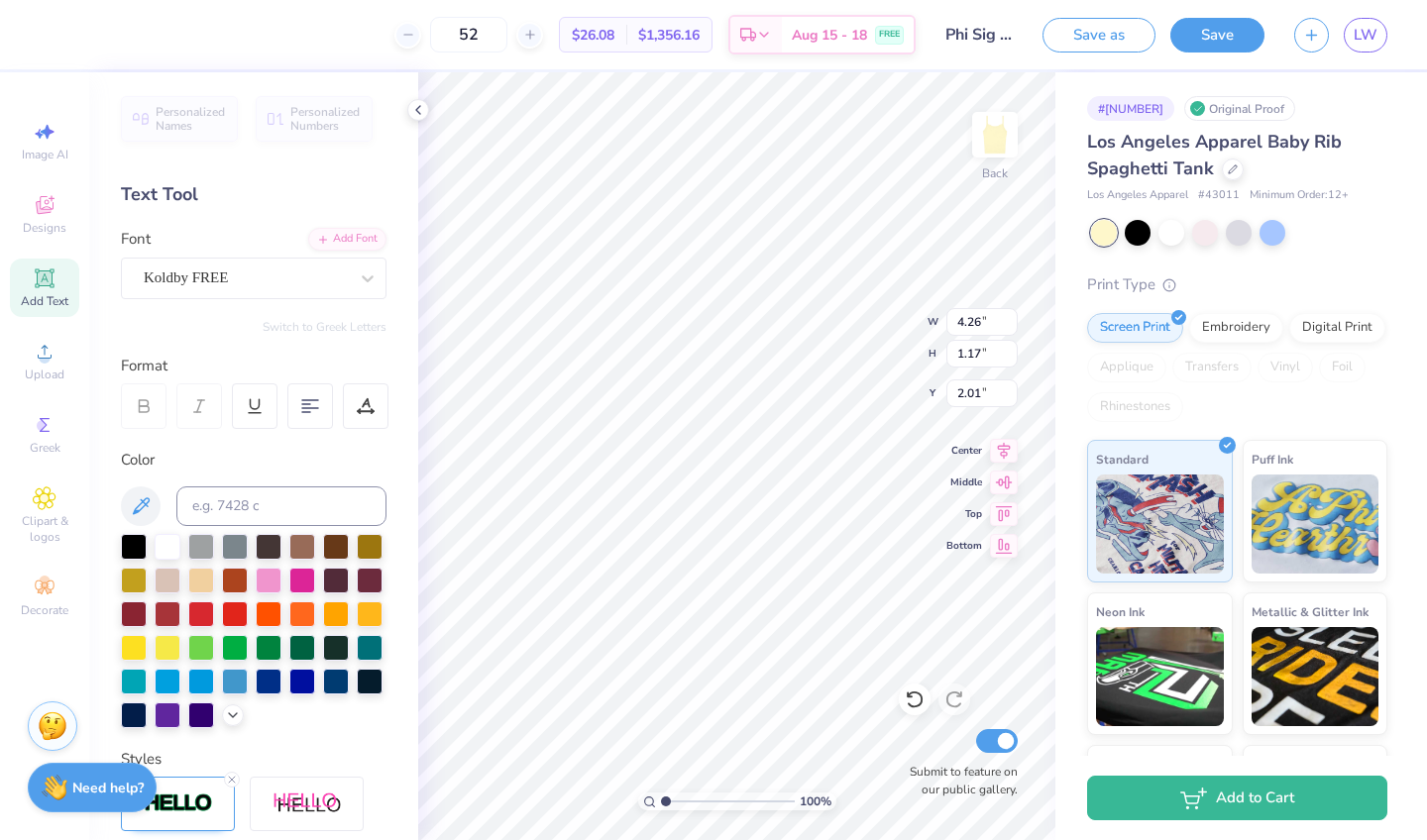 type on "3.86" 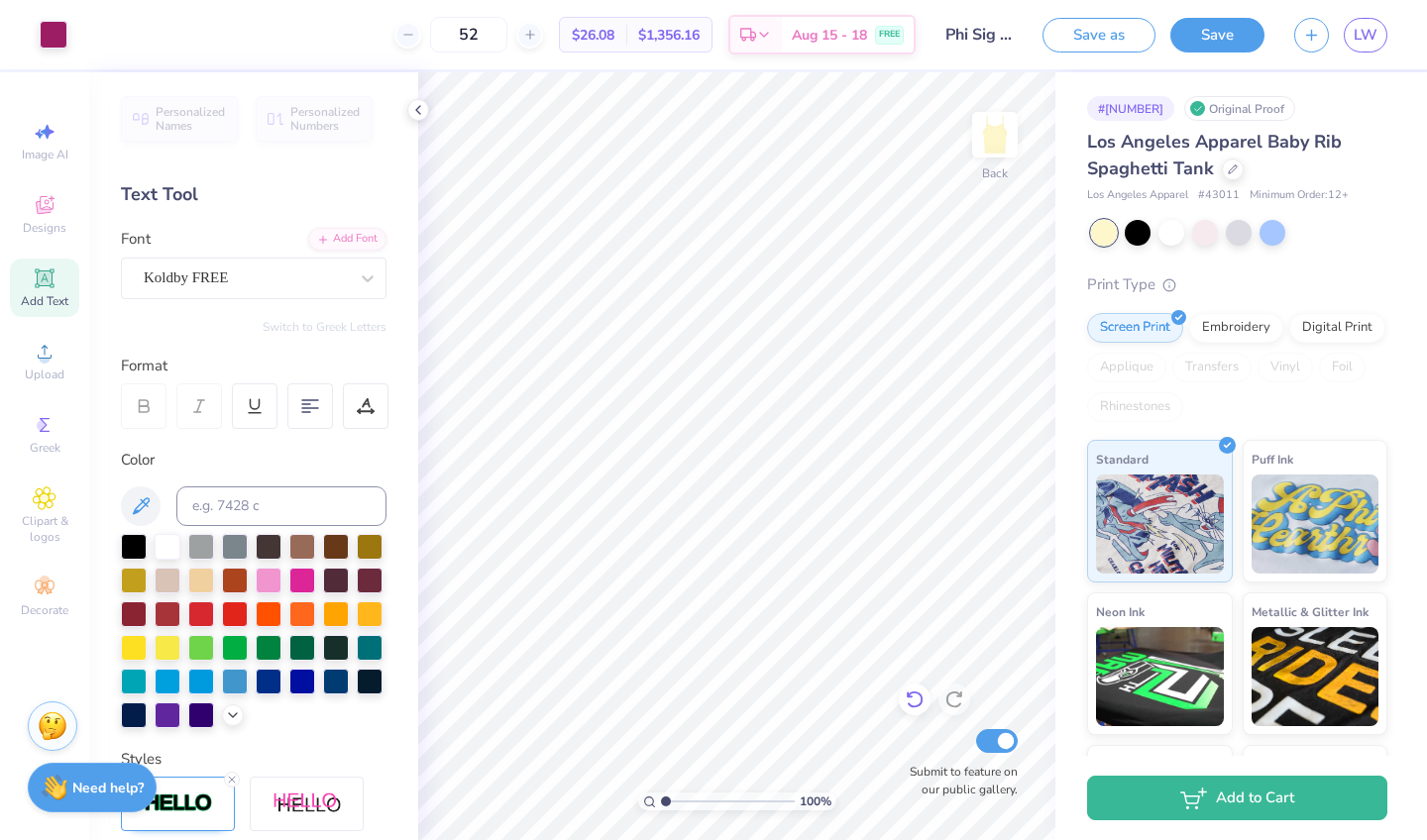 click 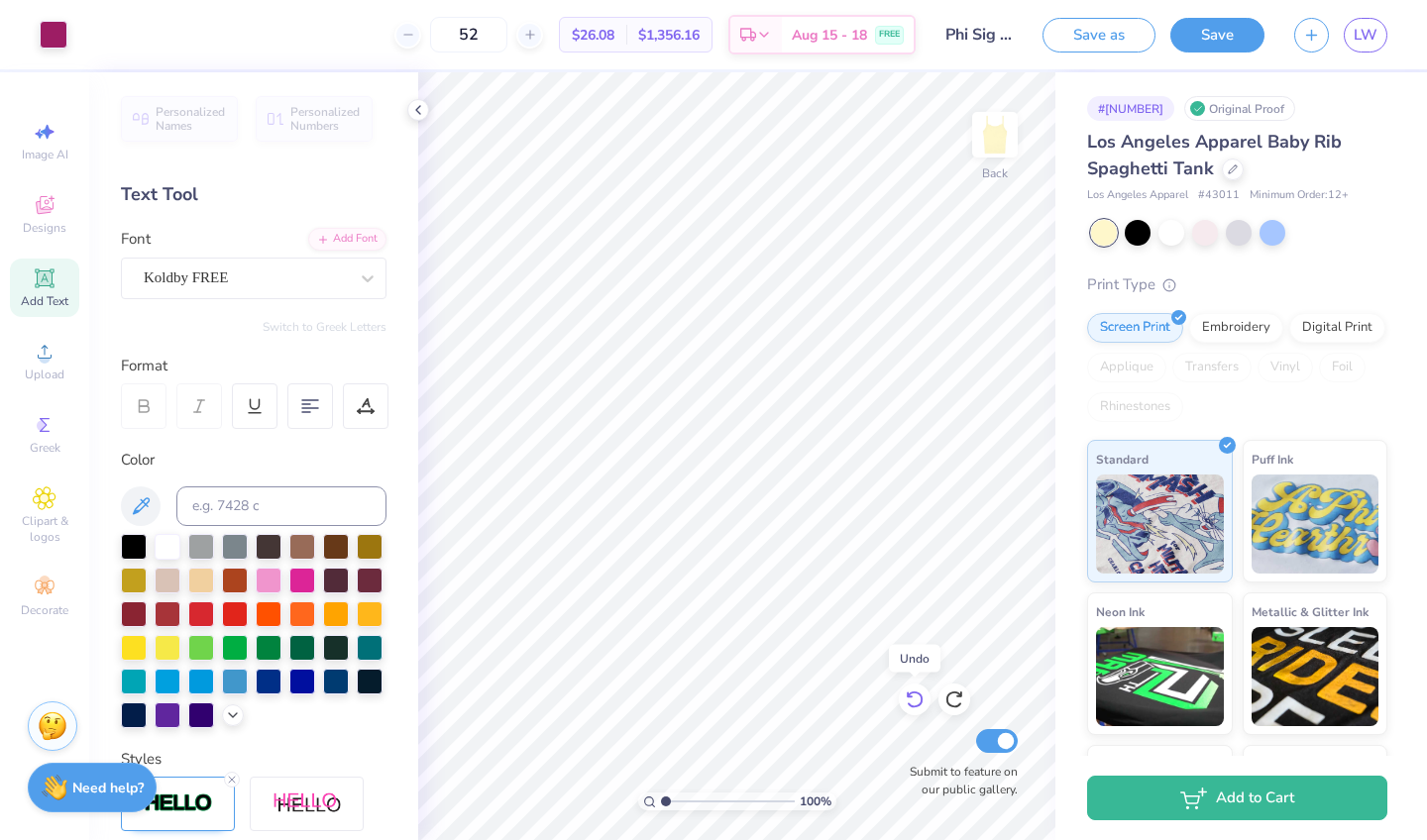 click 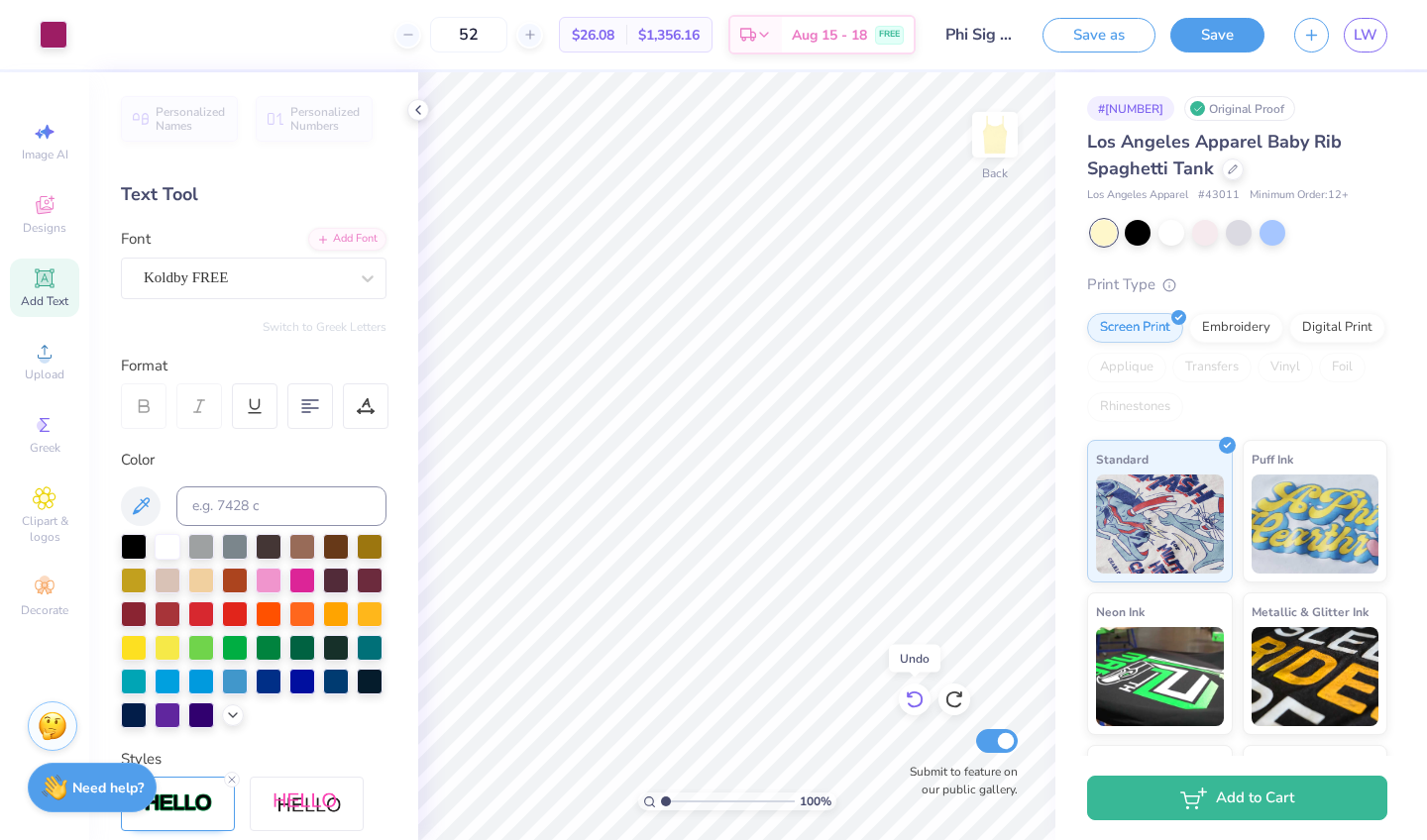 click 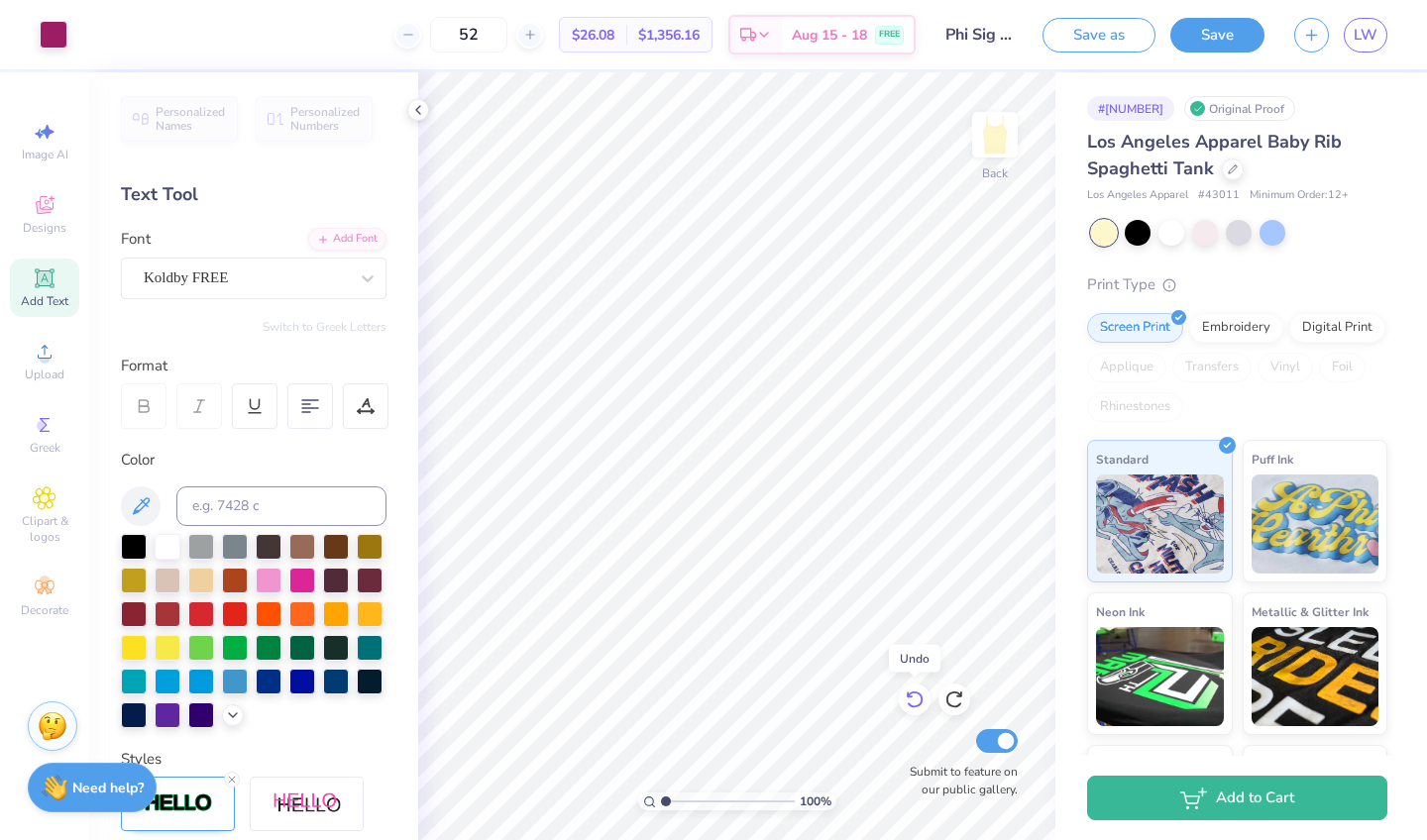 click 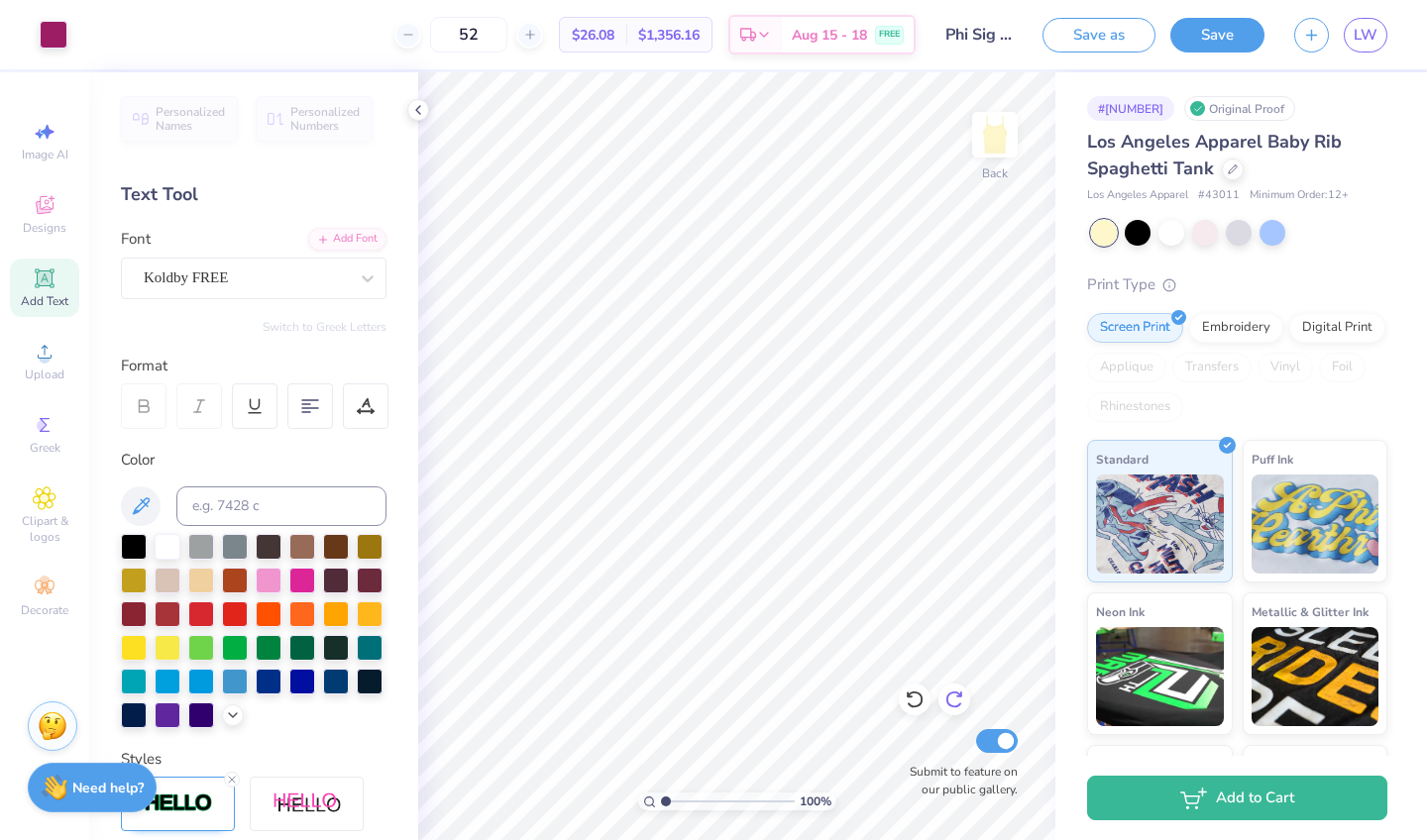 click 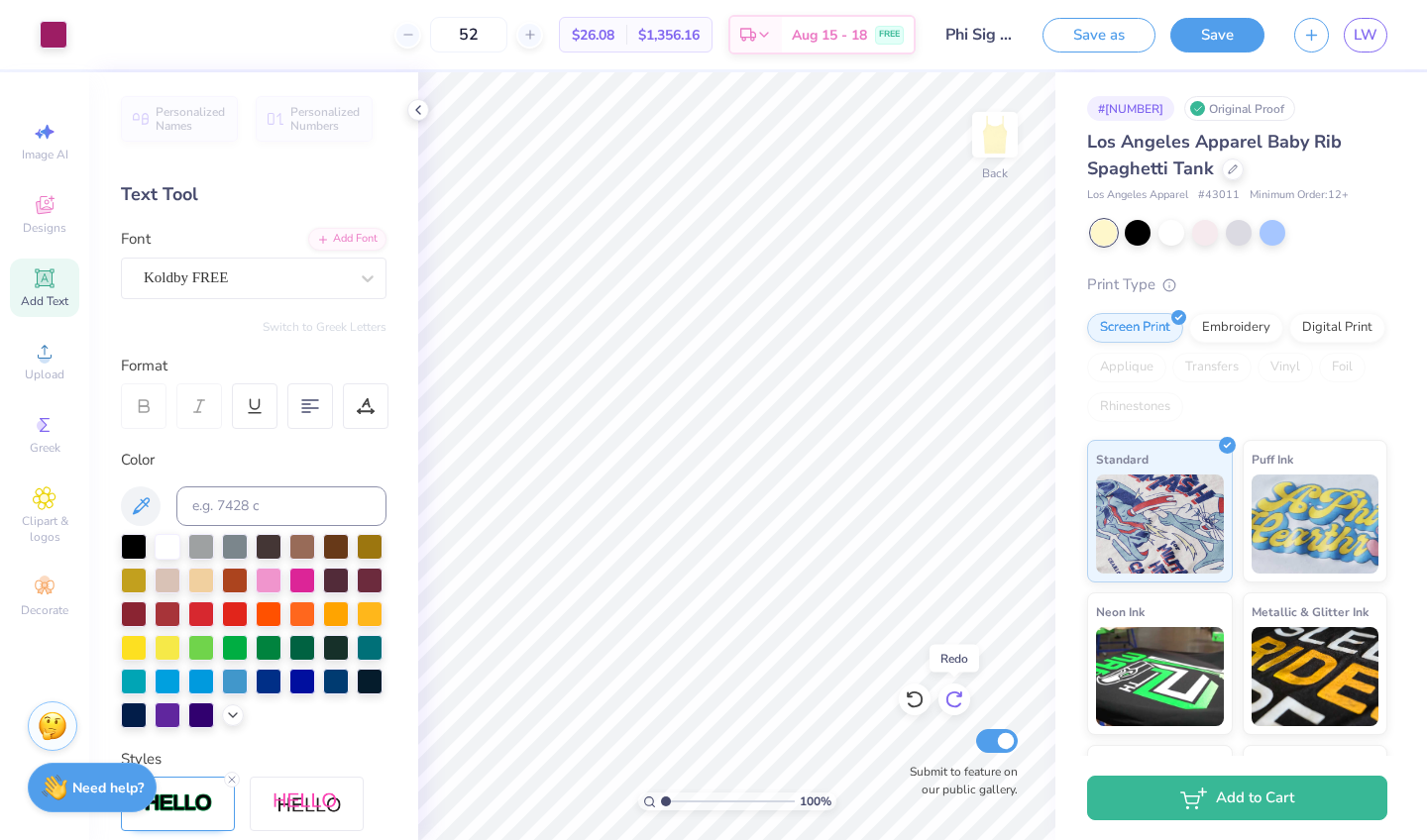 click 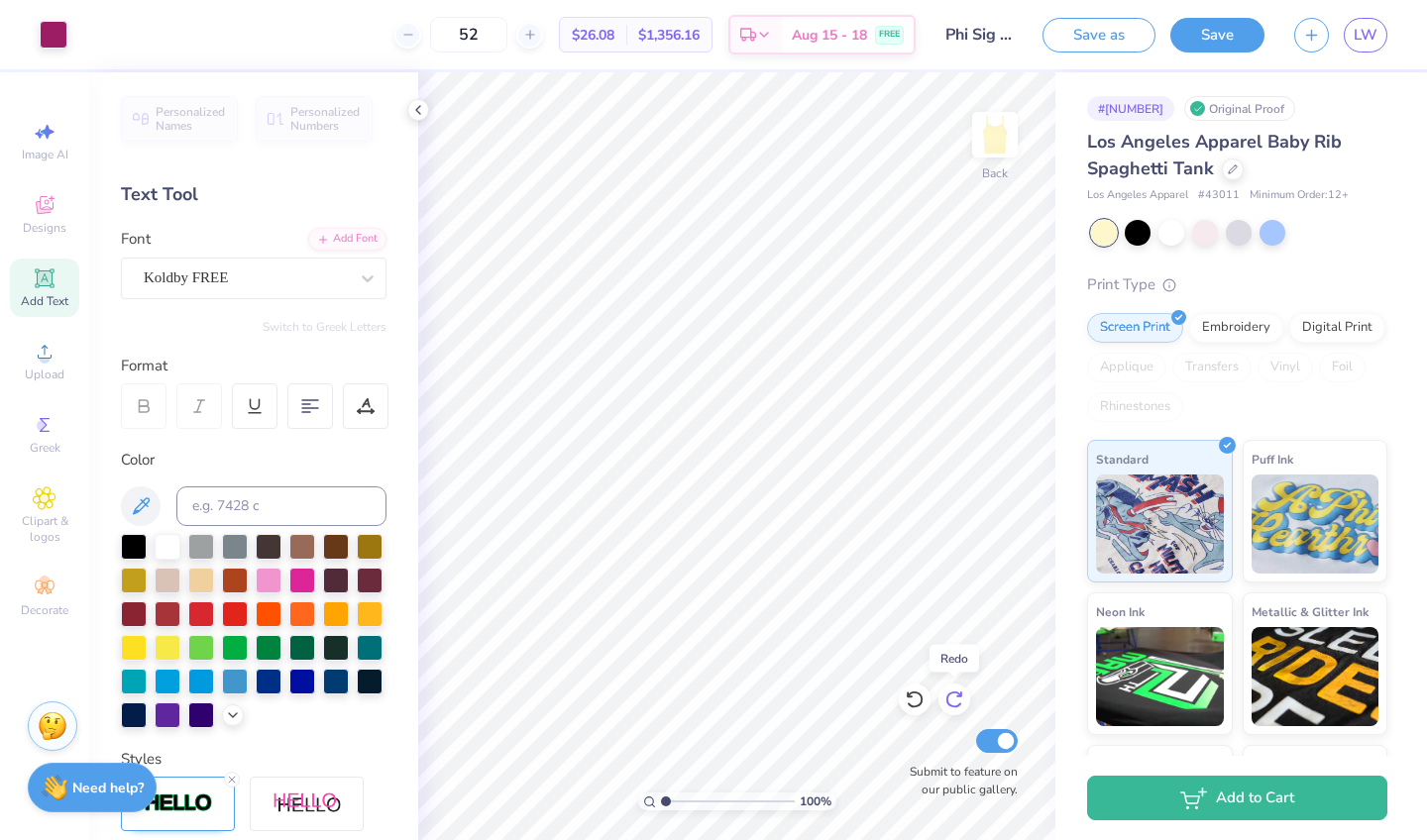 click 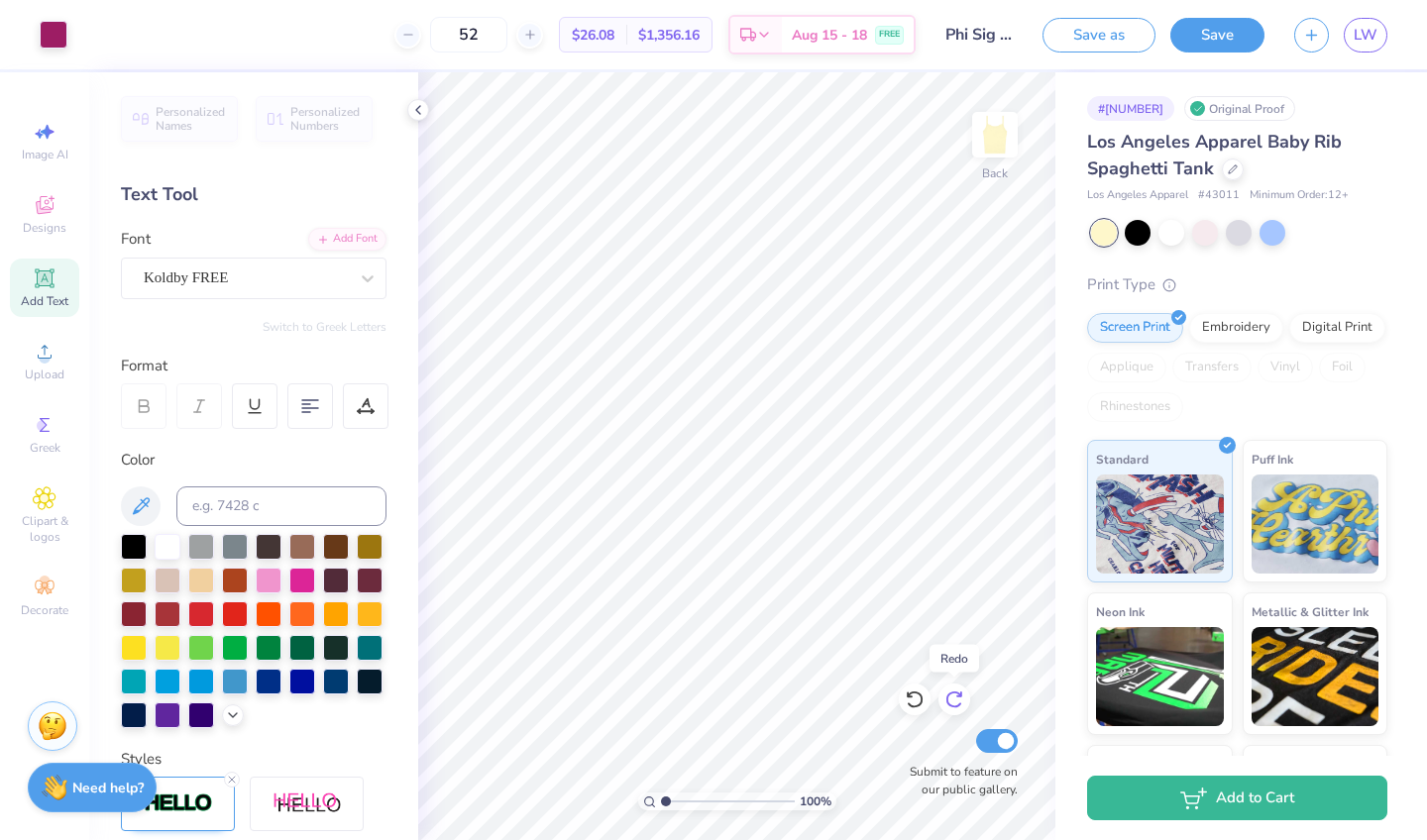 click 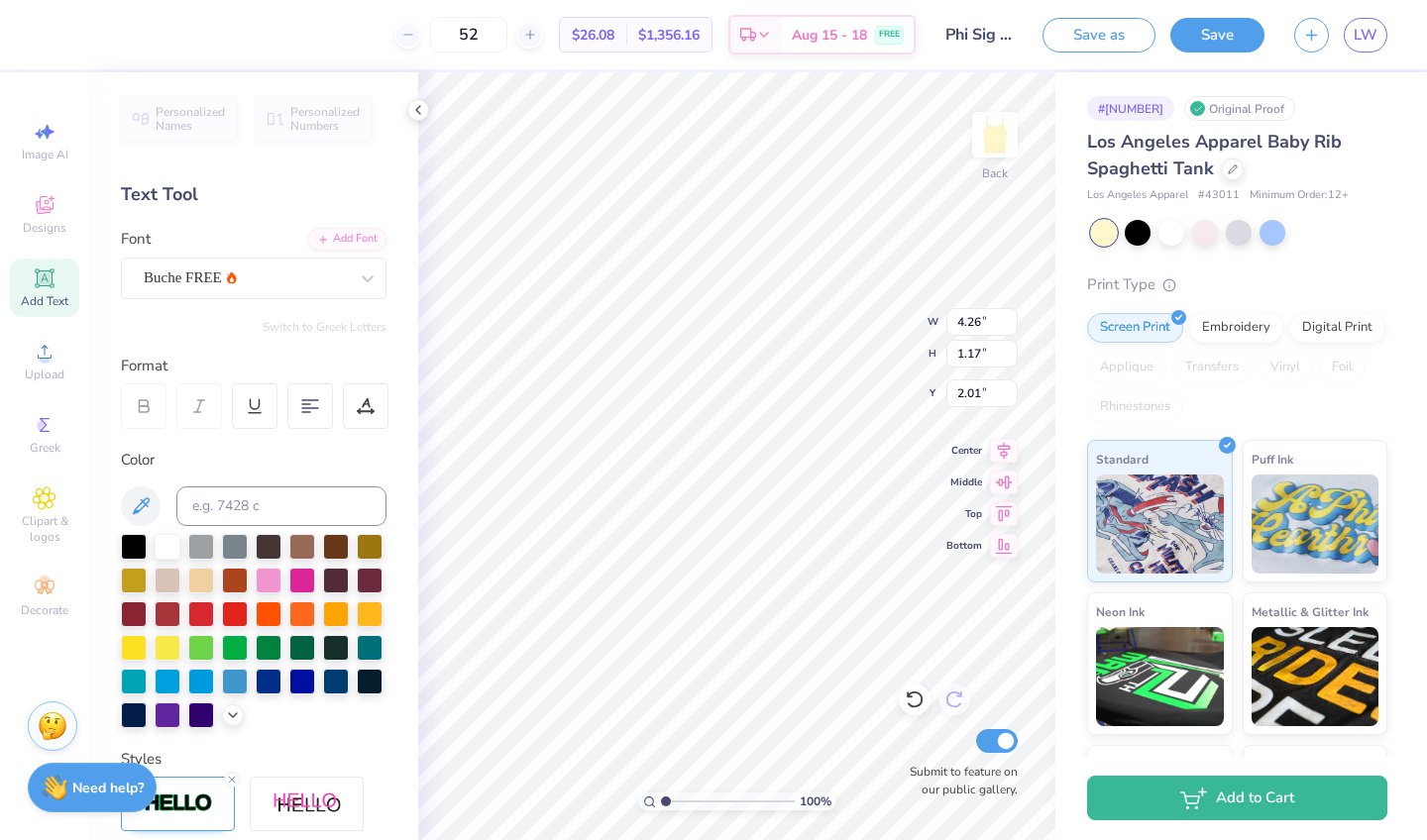 type on "2.04" 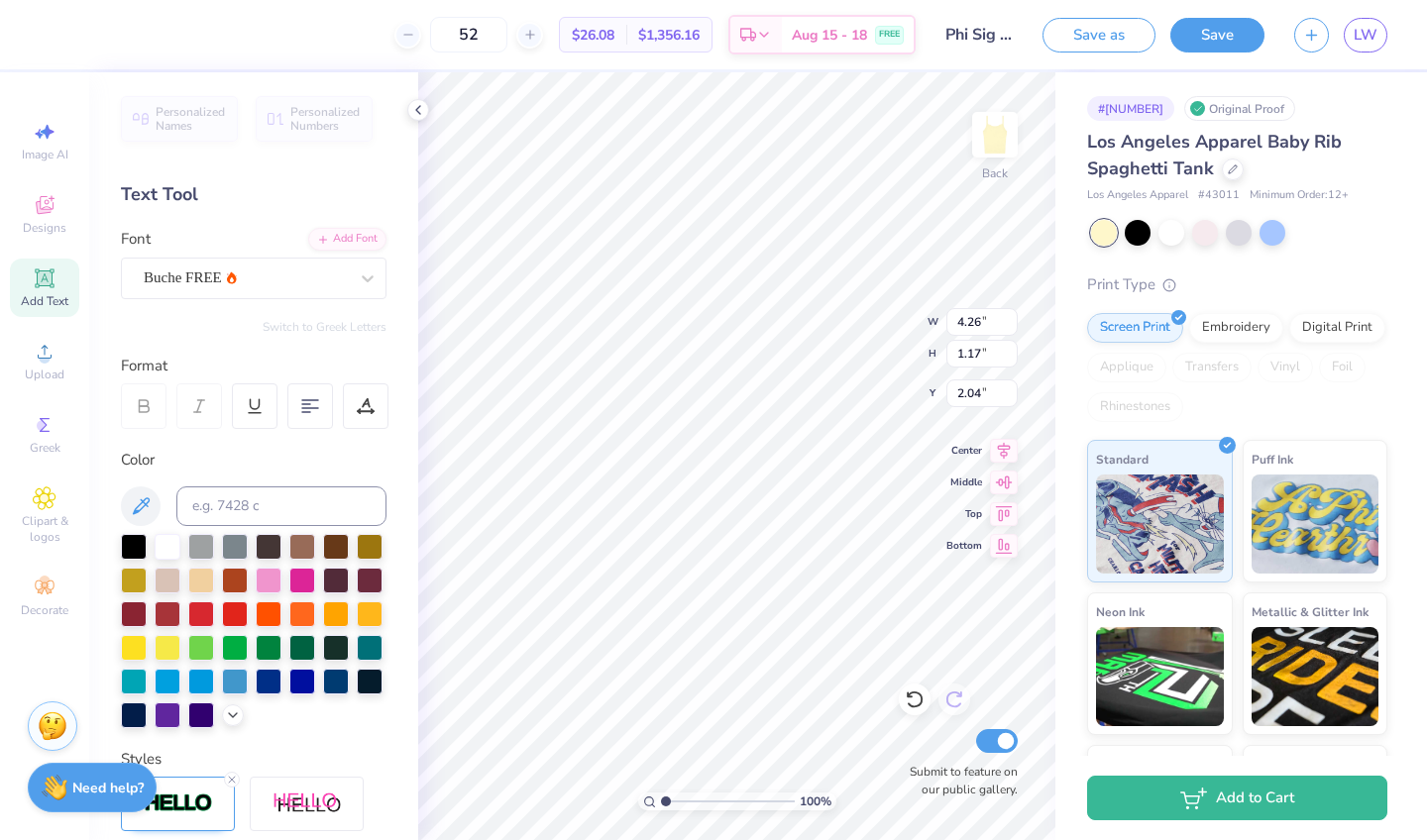 type on "2.01" 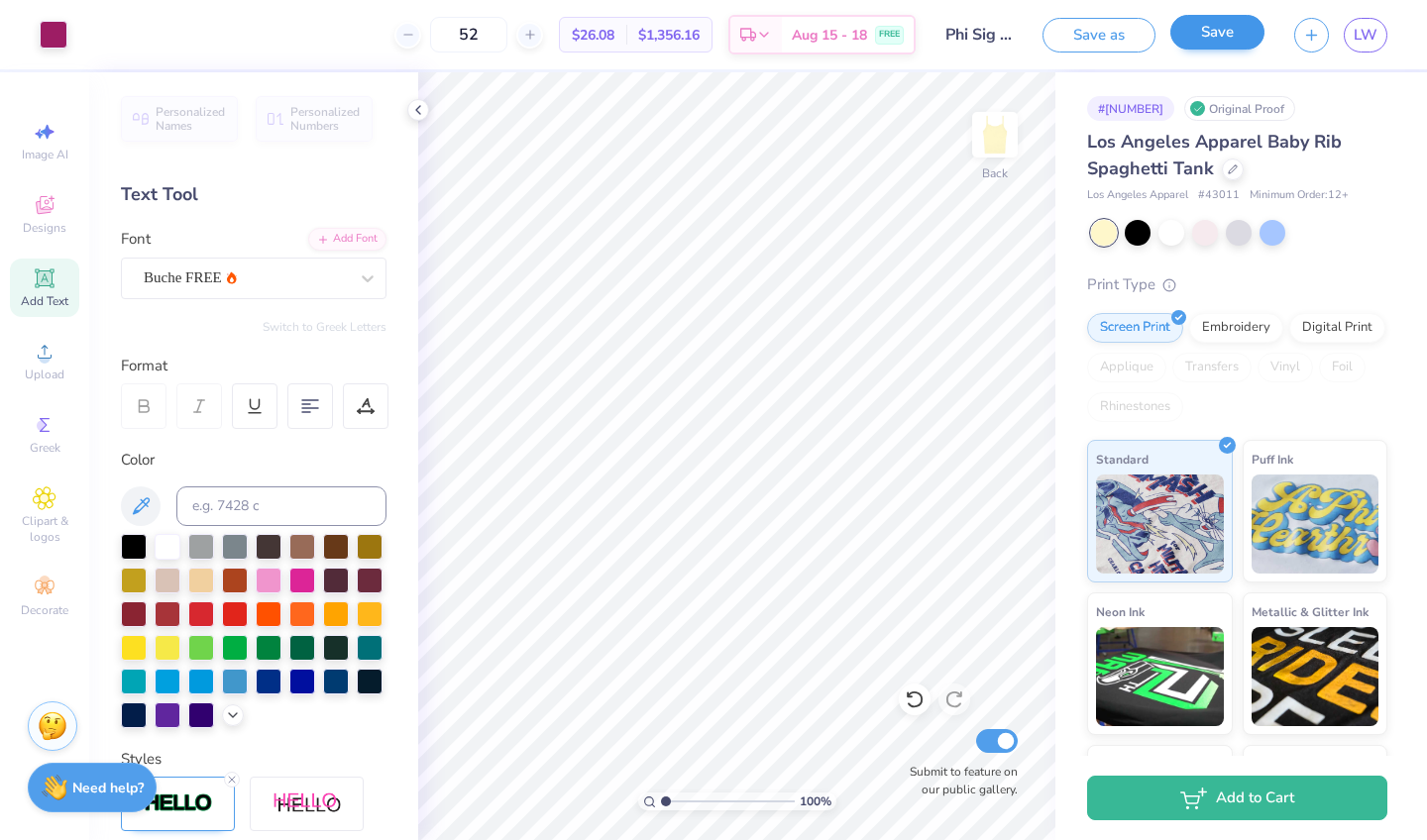 click on "Save" at bounding box center (1217, 32) 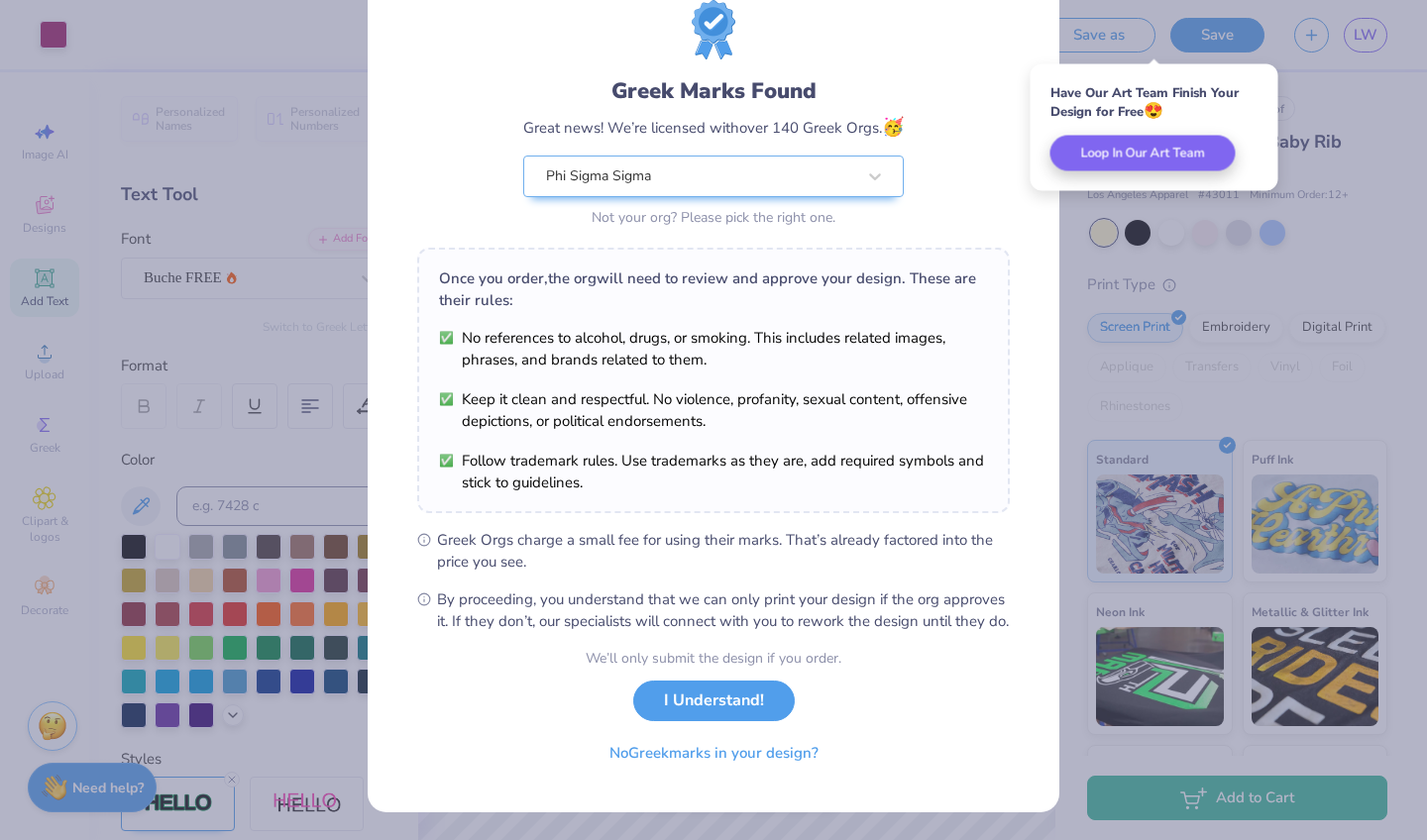 scroll, scrollTop: 87, scrollLeft: 0, axis: vertical 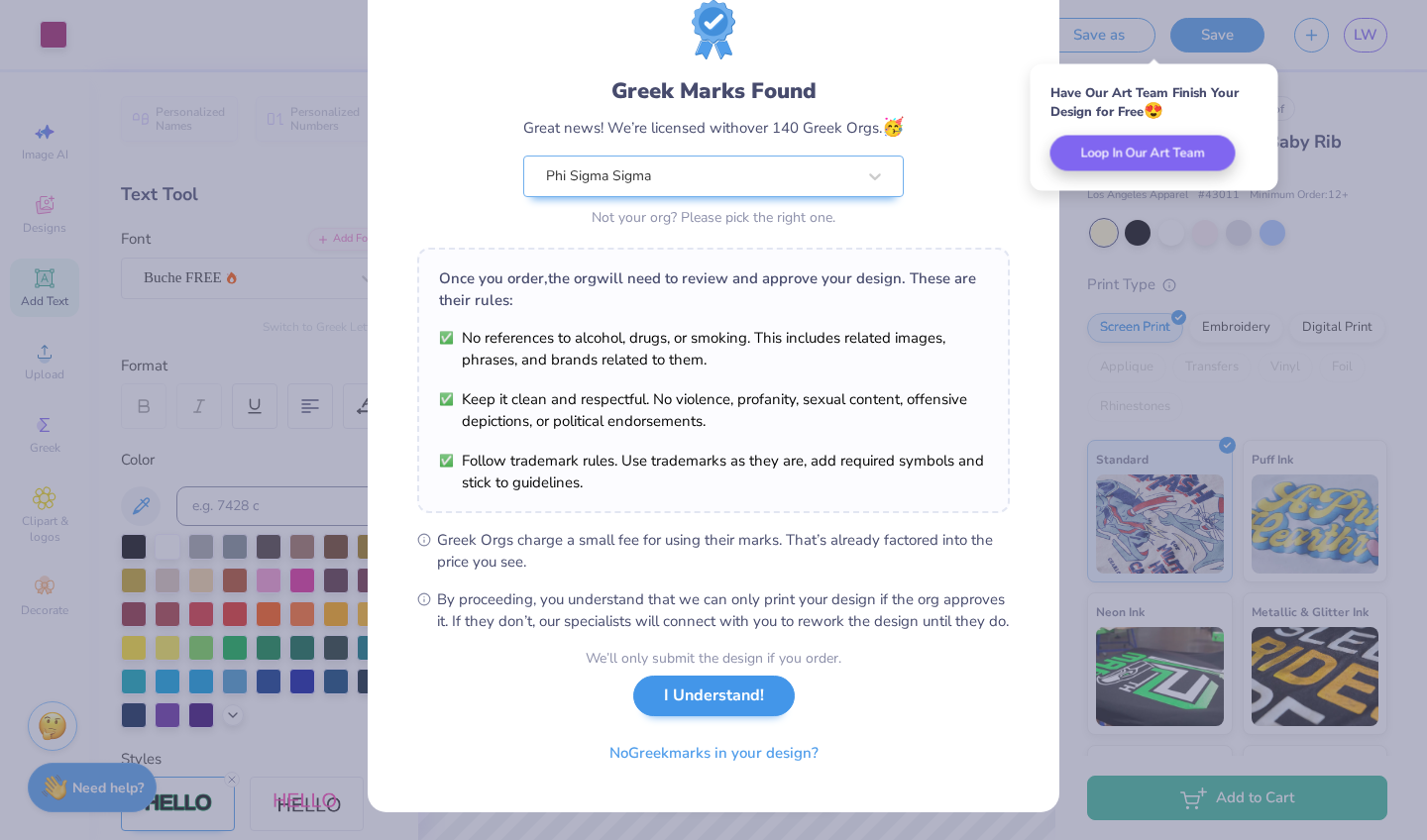 click on "I Understand!" at bounding box center (714, 695) 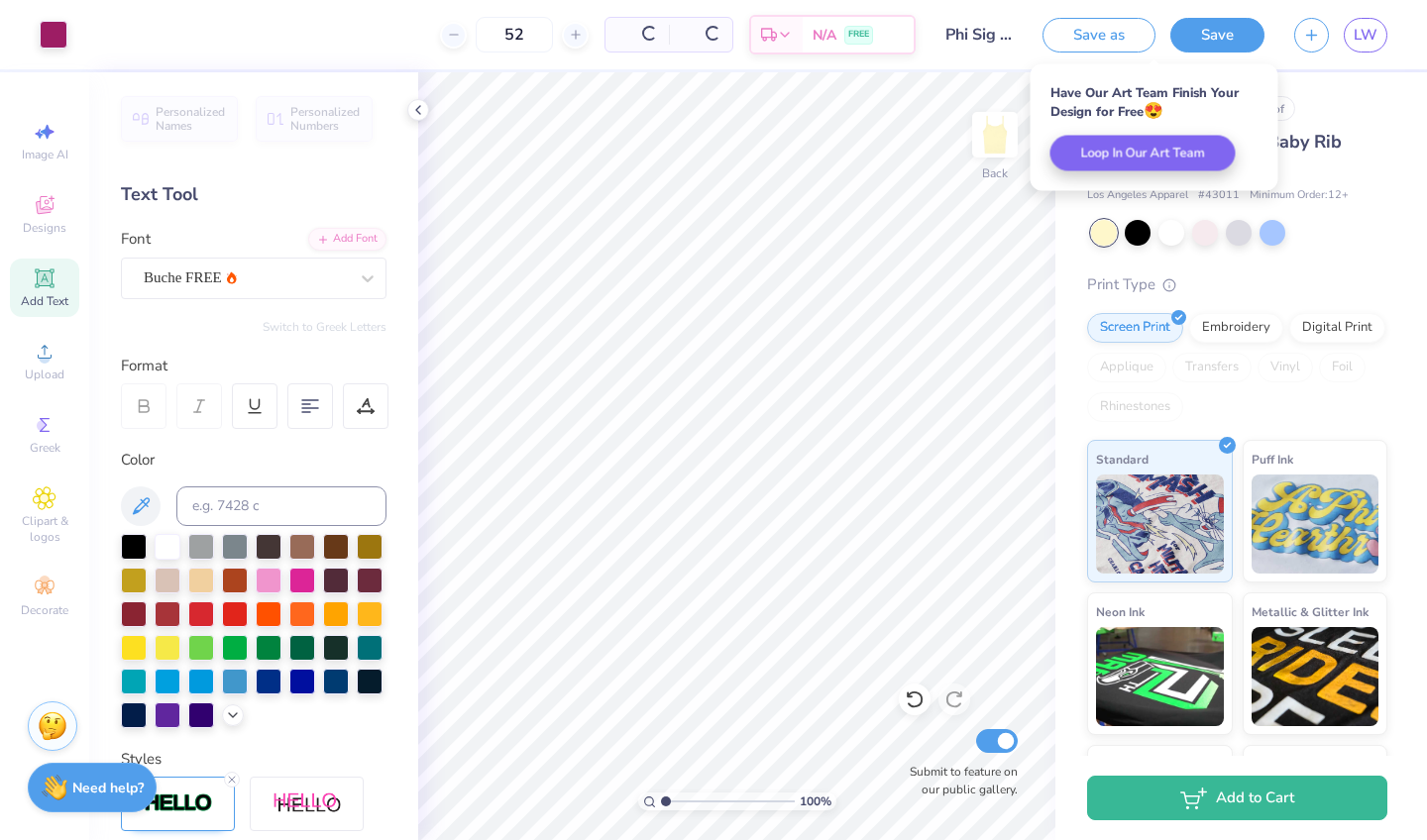 scroll, scrollTop: 0, scrollLeft: 0, axis: both 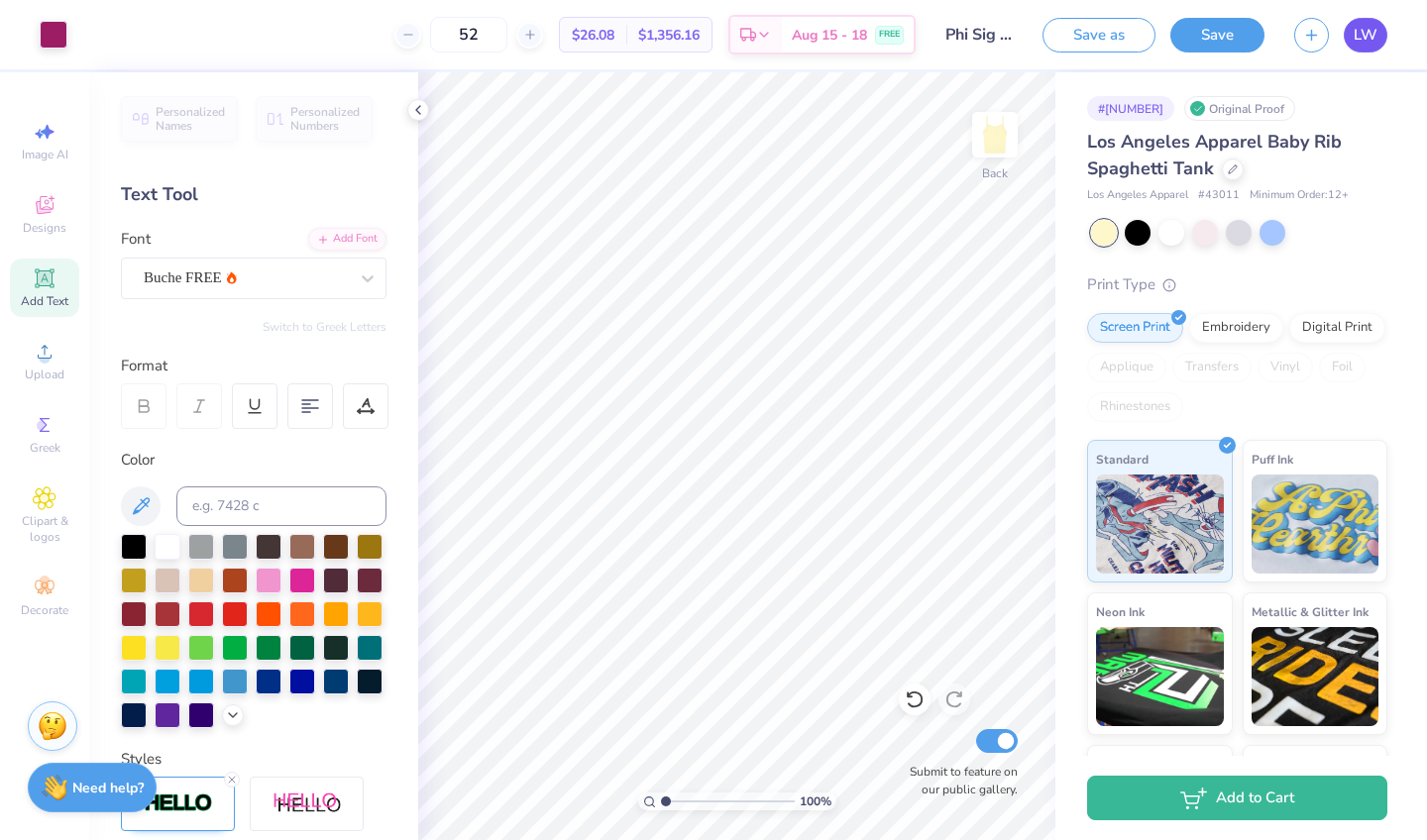 click on "LW" at bounding box center (1366, 35) 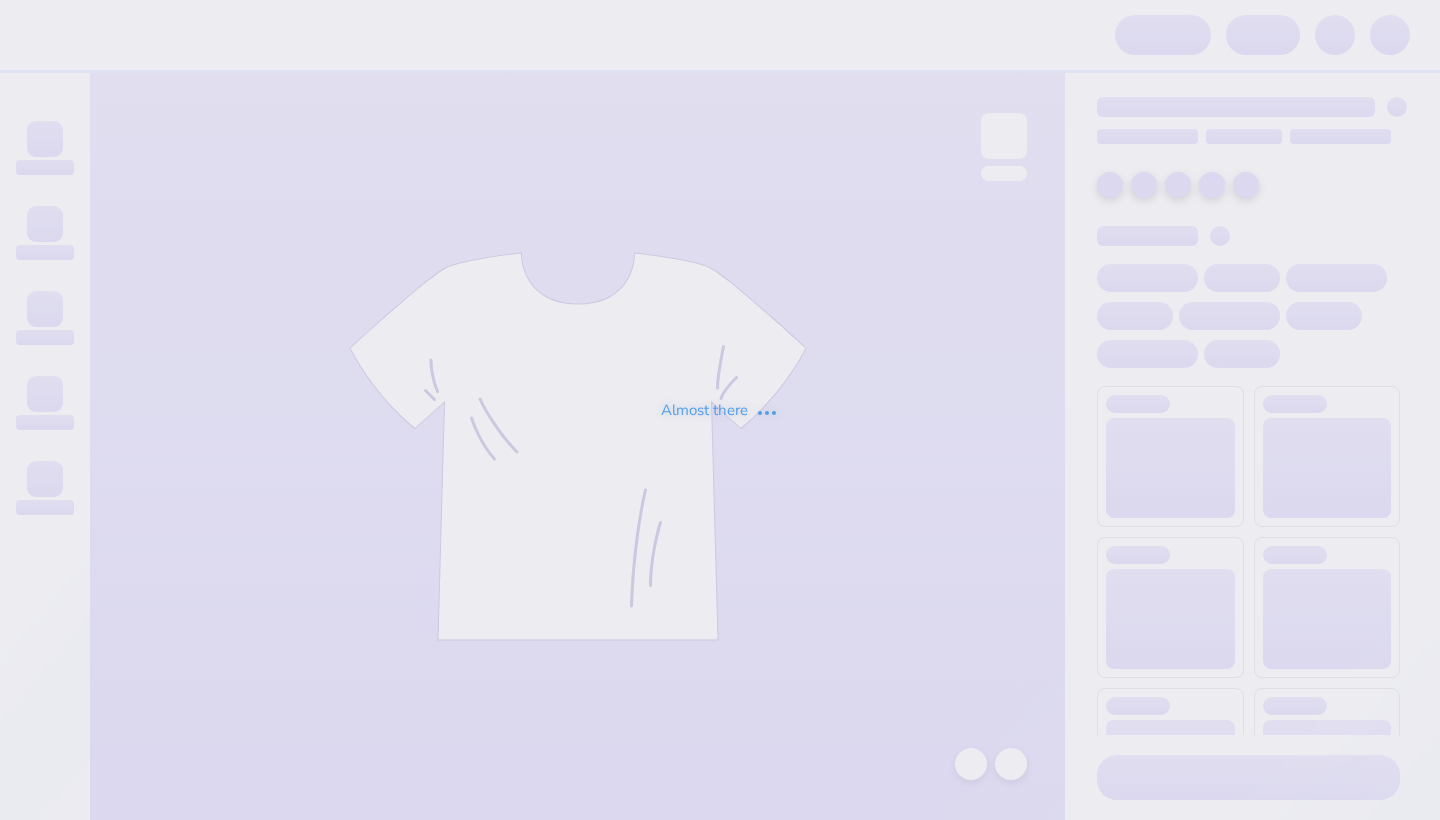 scroll, scrollTop: 0, scrollLeft: 0, axis: both 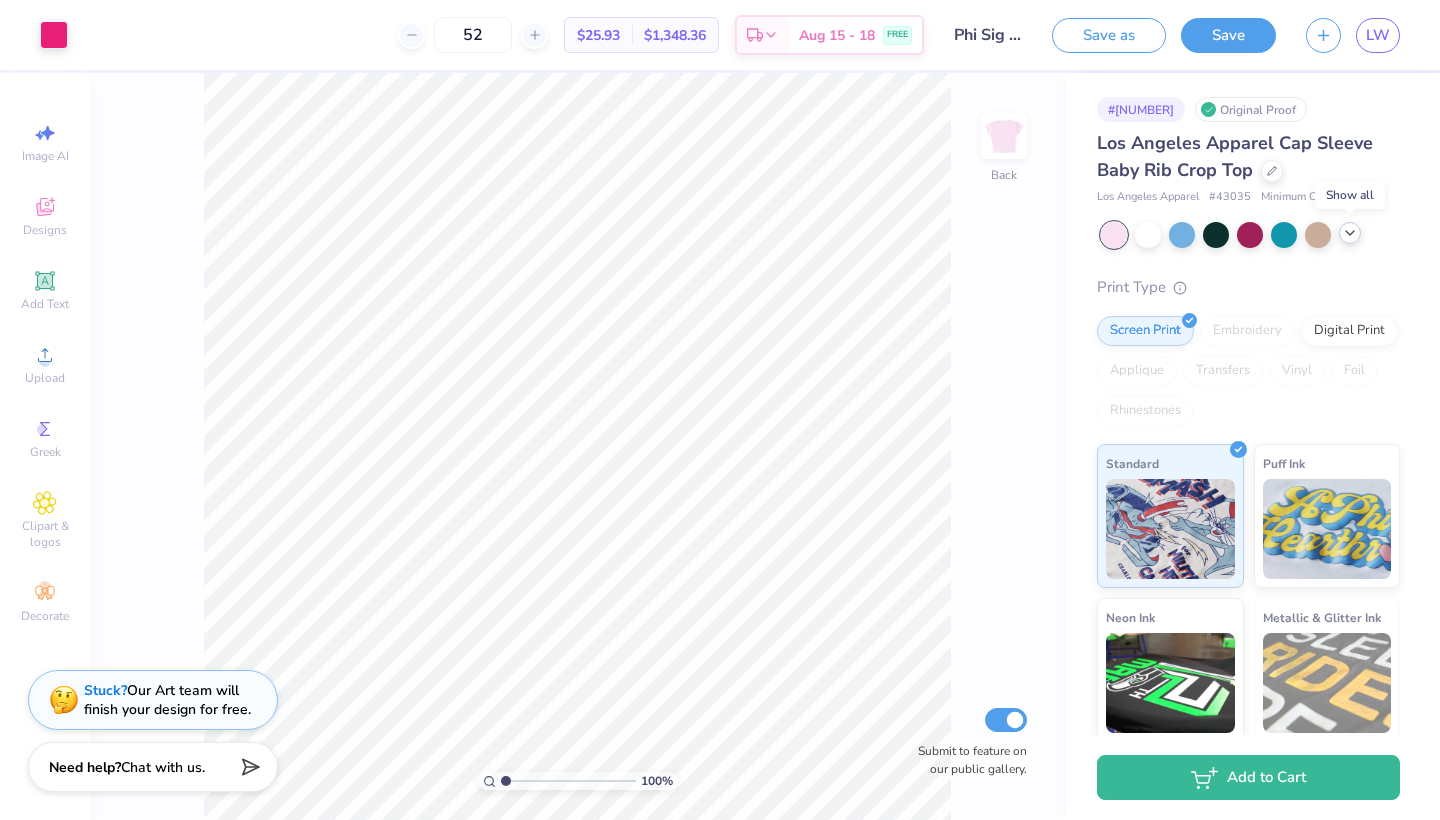 click 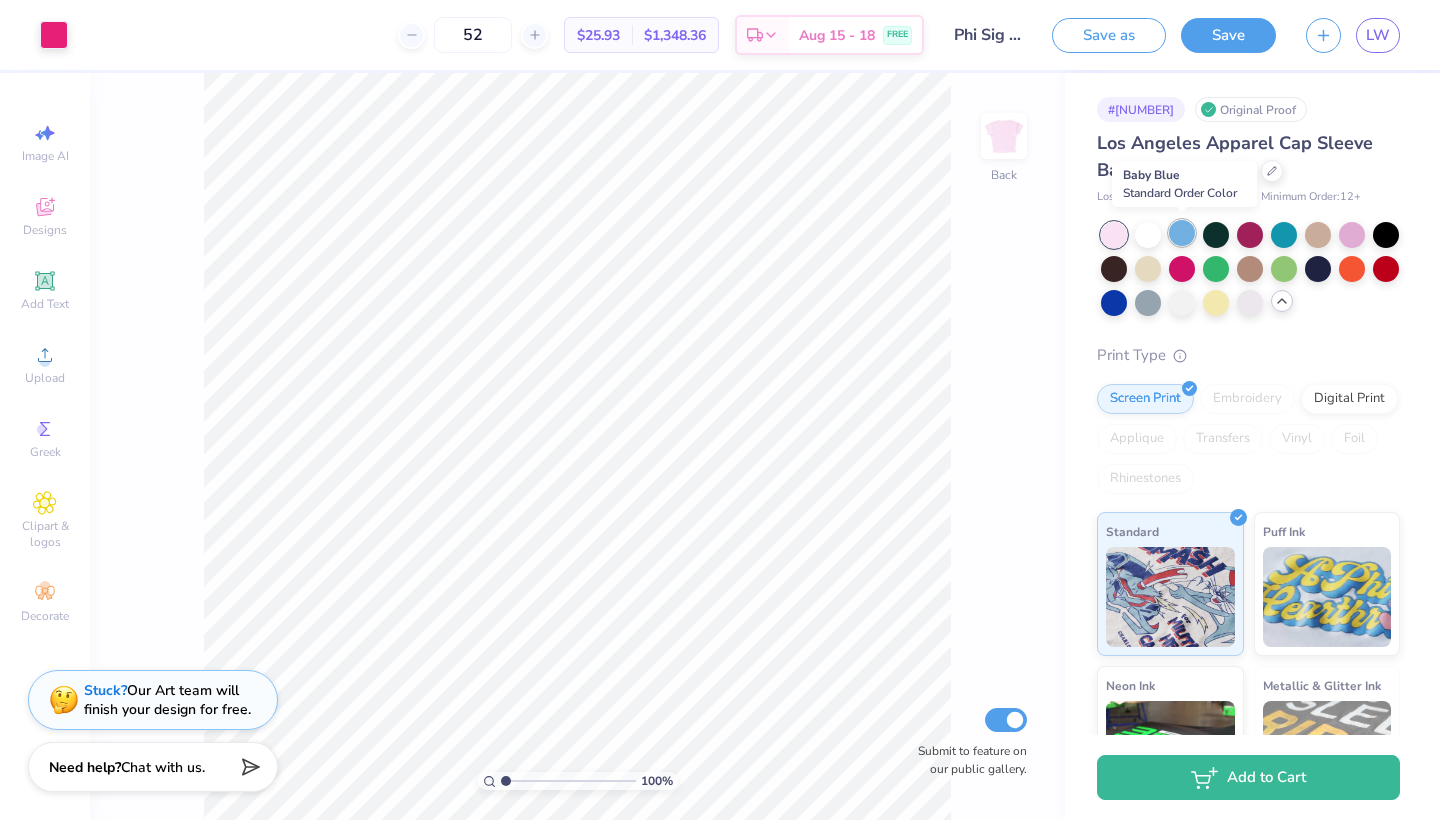 click at bounding box center (1182, 233) 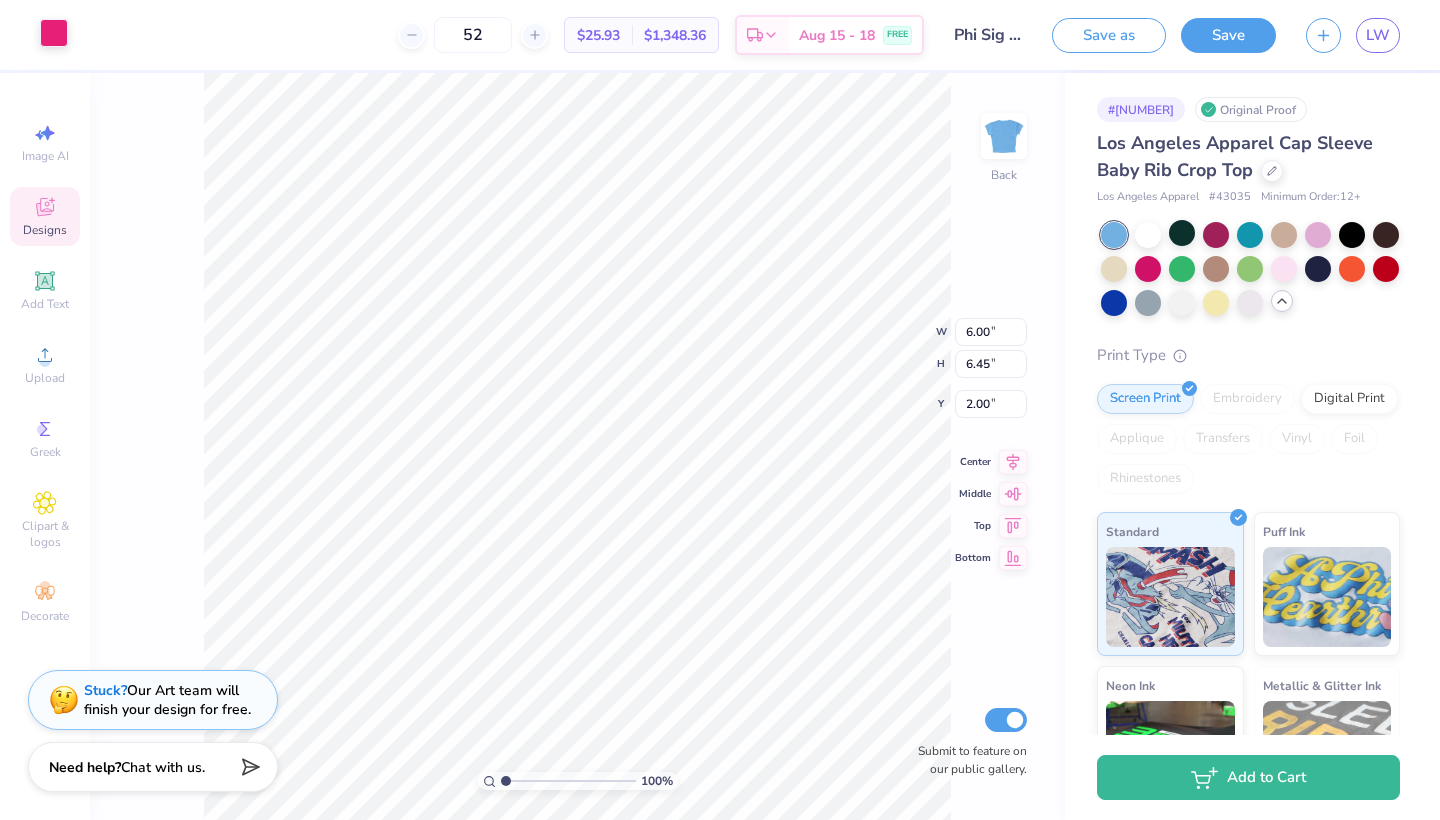 click at bounding box center [54, 33] 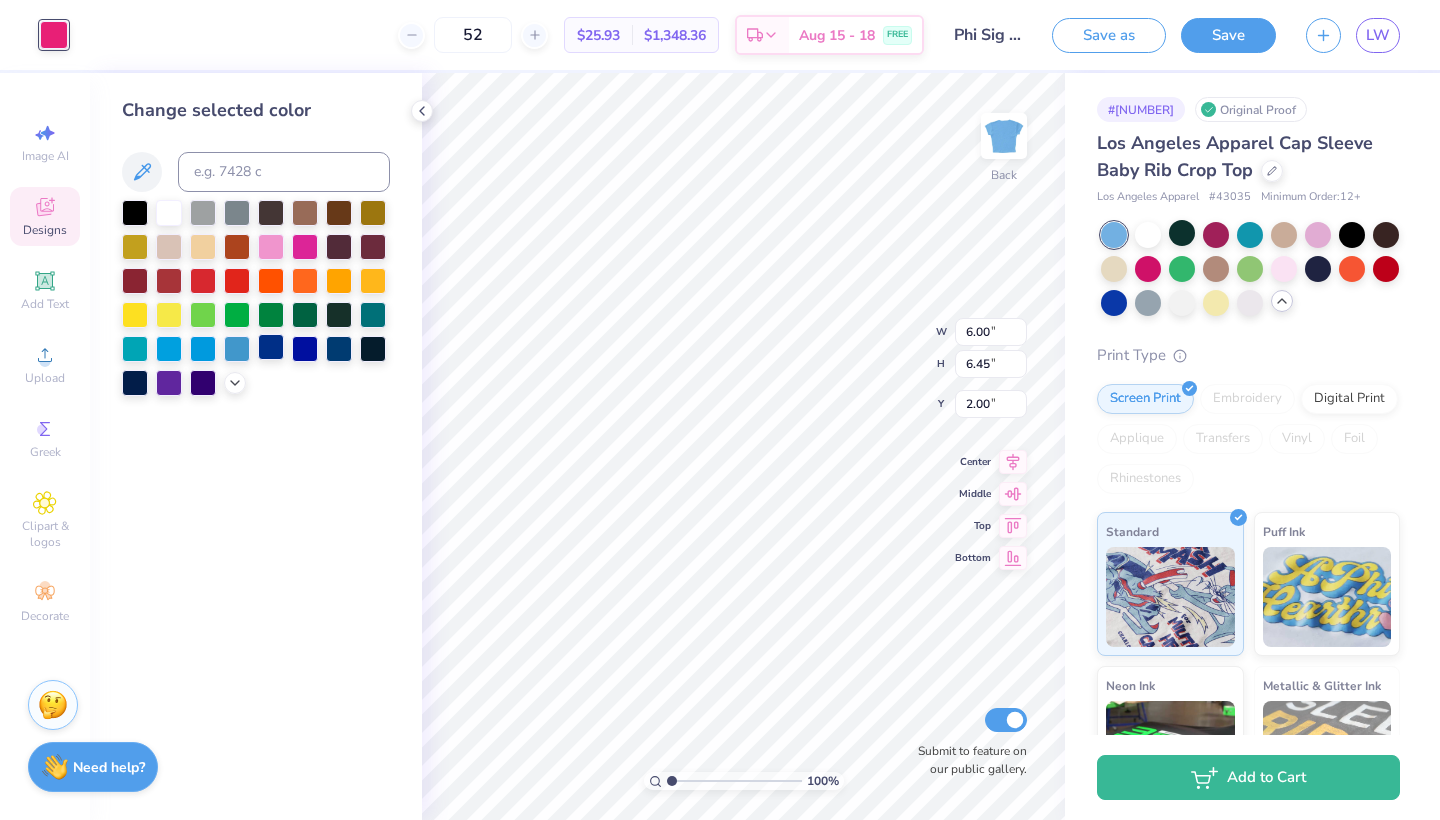 click at bounding box center (271, 347) 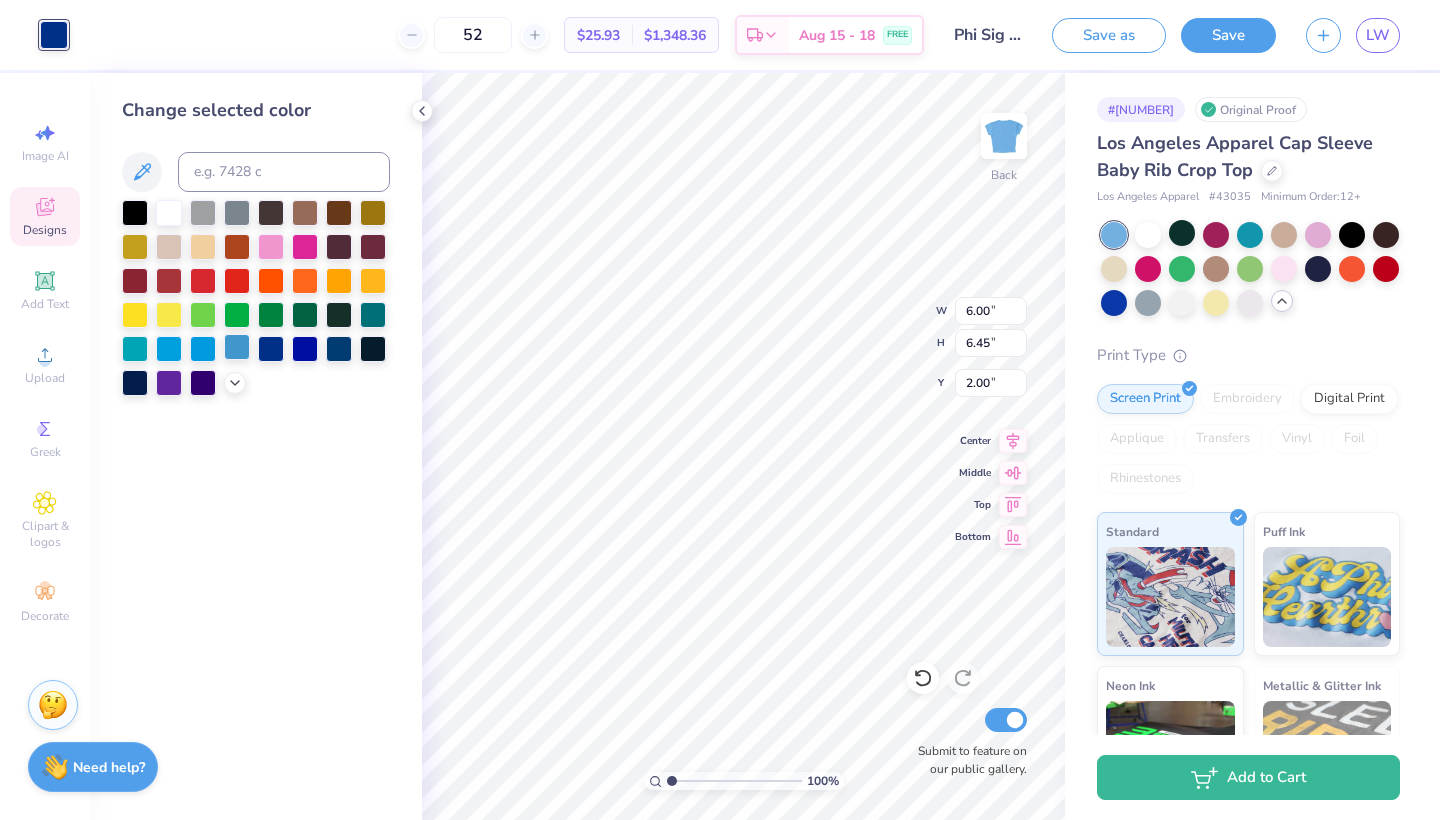 click at bounding box center (237, 347) 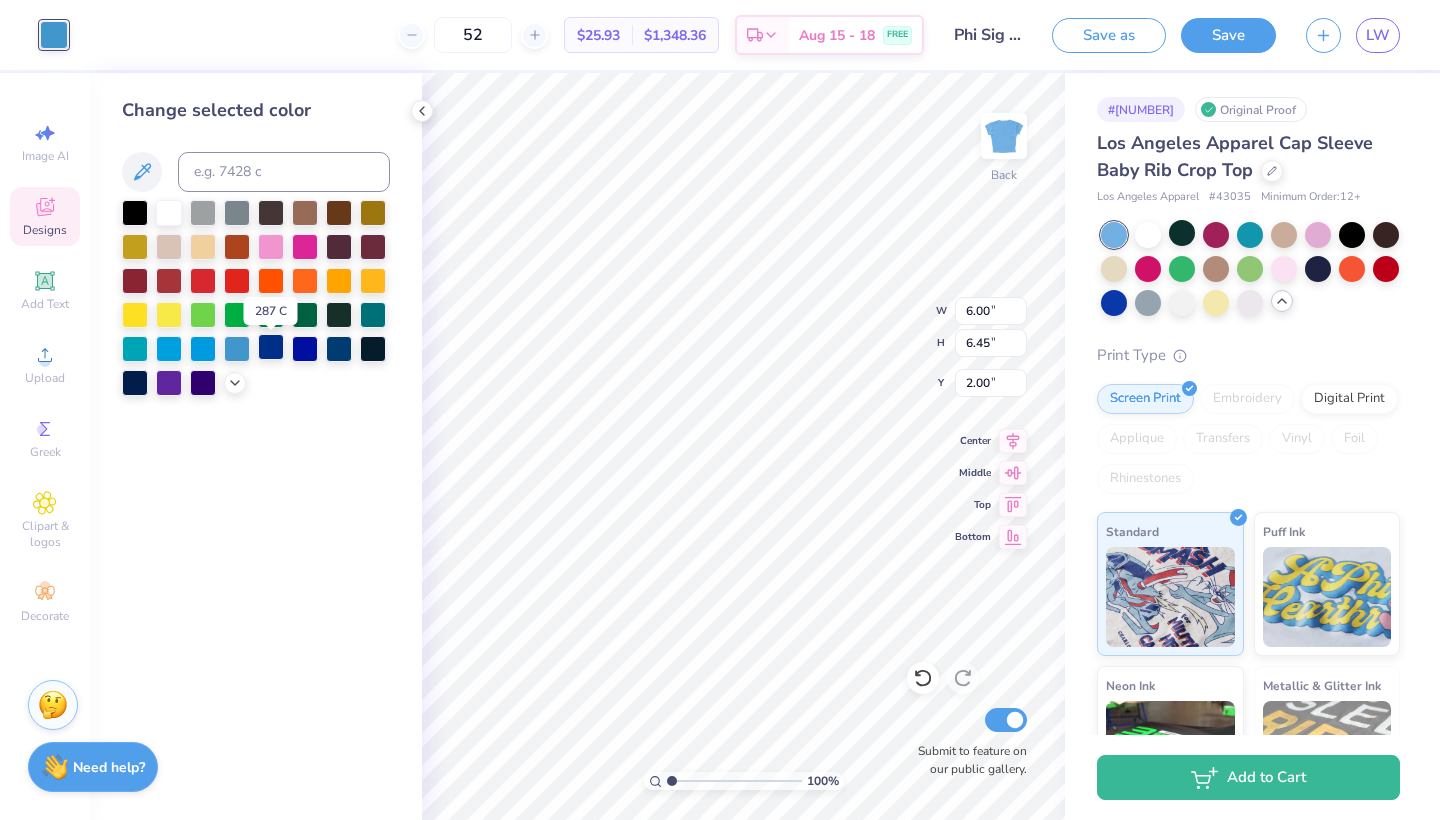 click at bounding box center (271, 347) 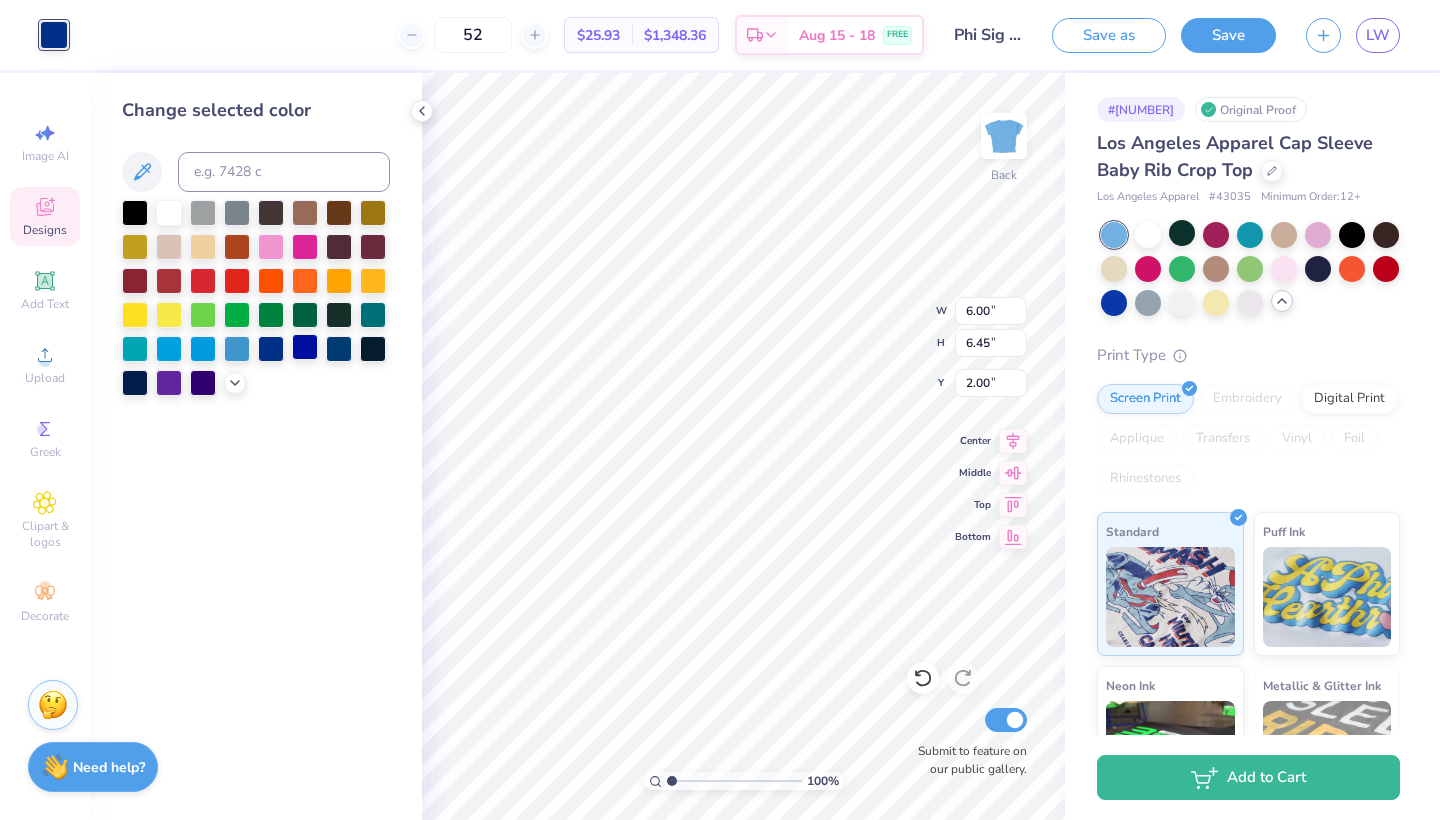 click at bounding box center [305, 347] 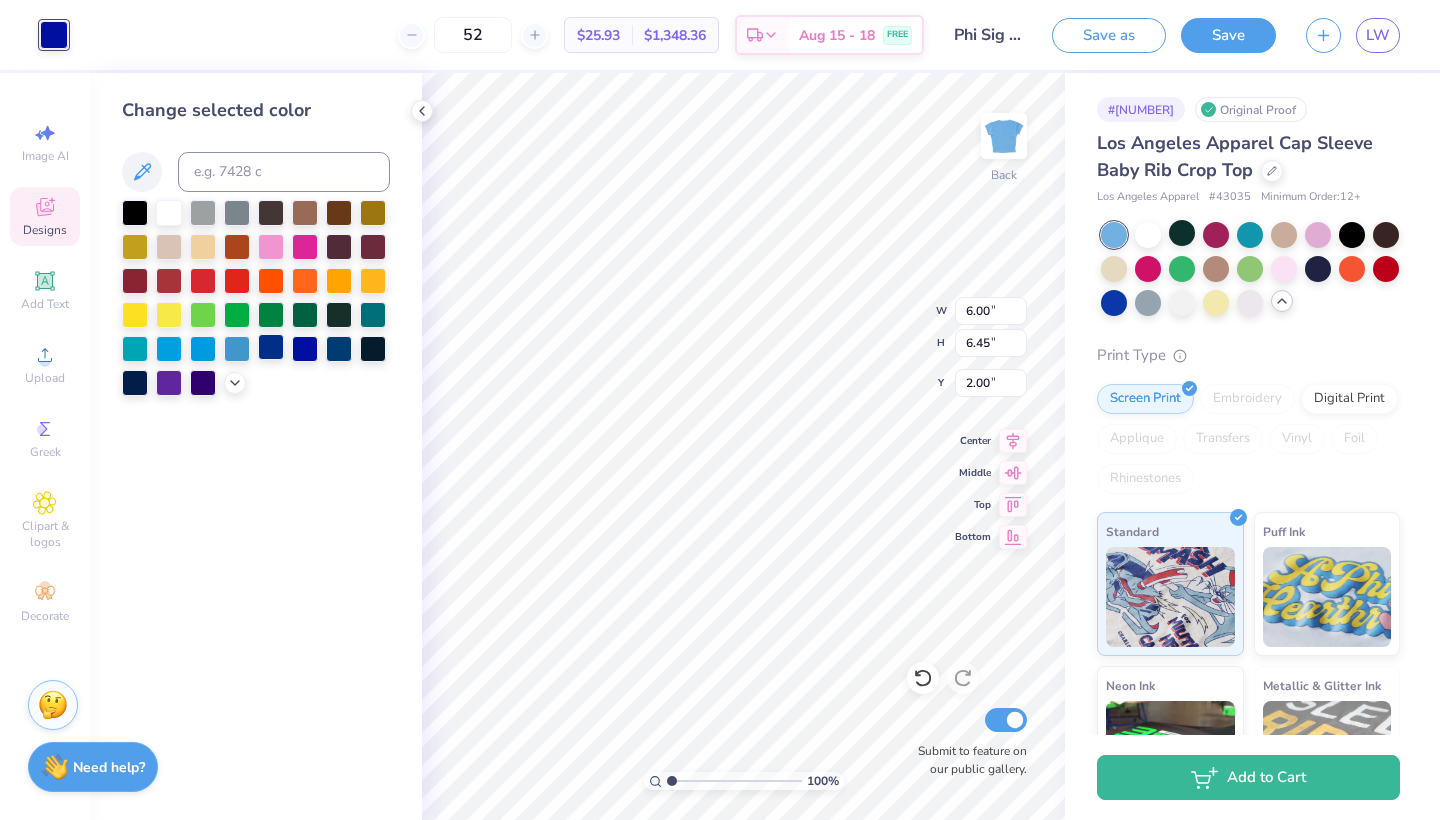 click at bounding box center (271, 347) 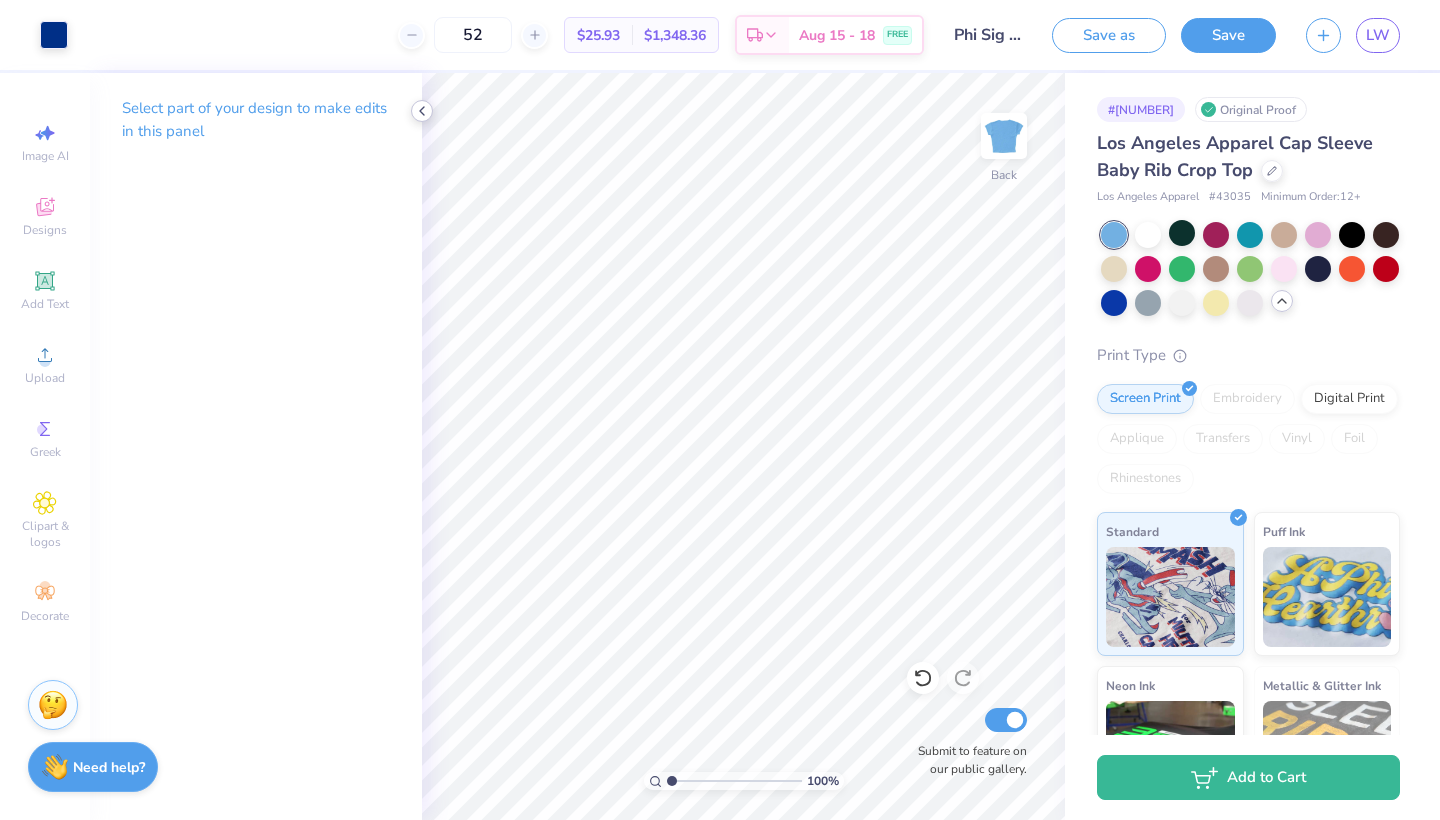 click 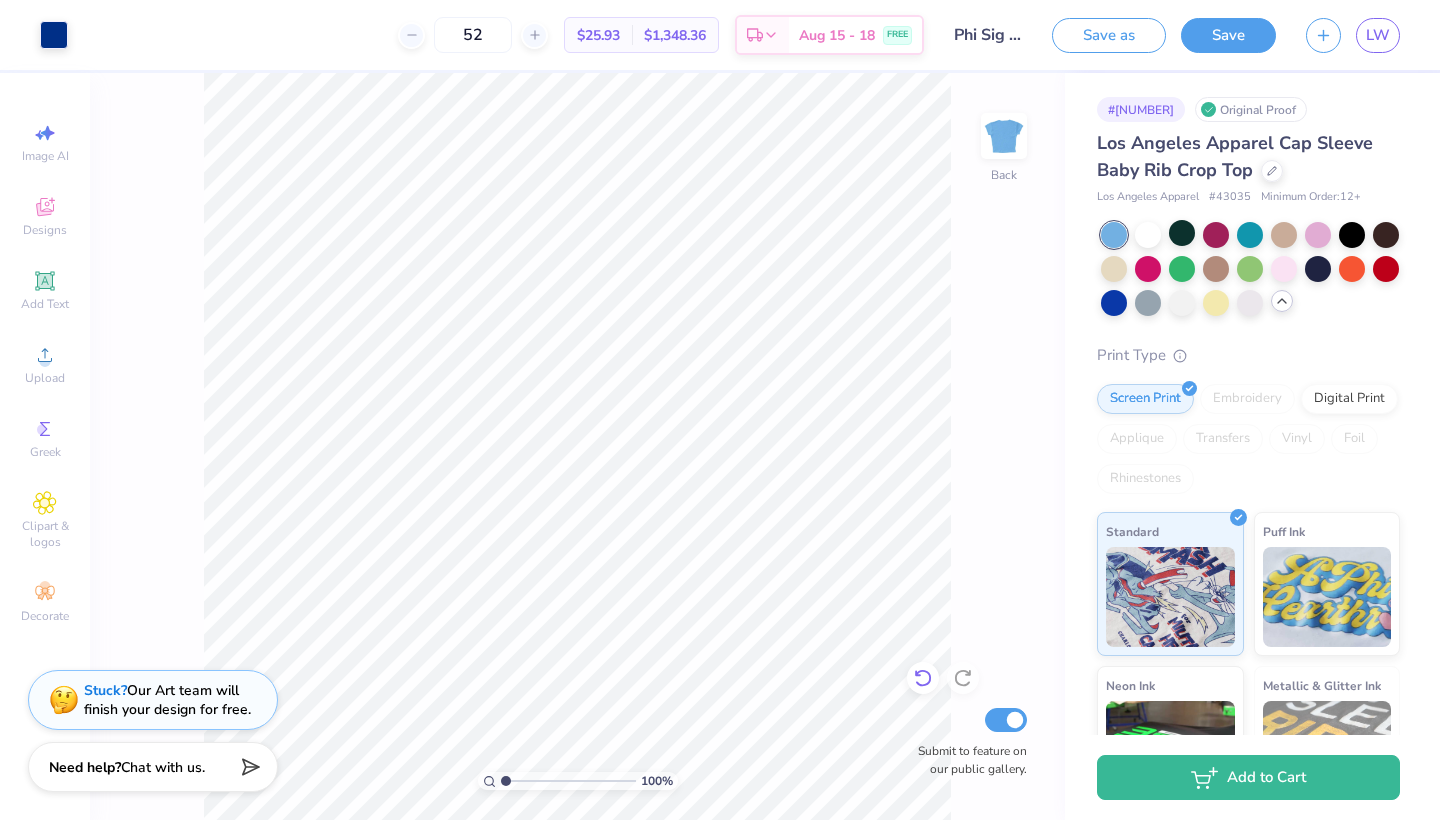 click 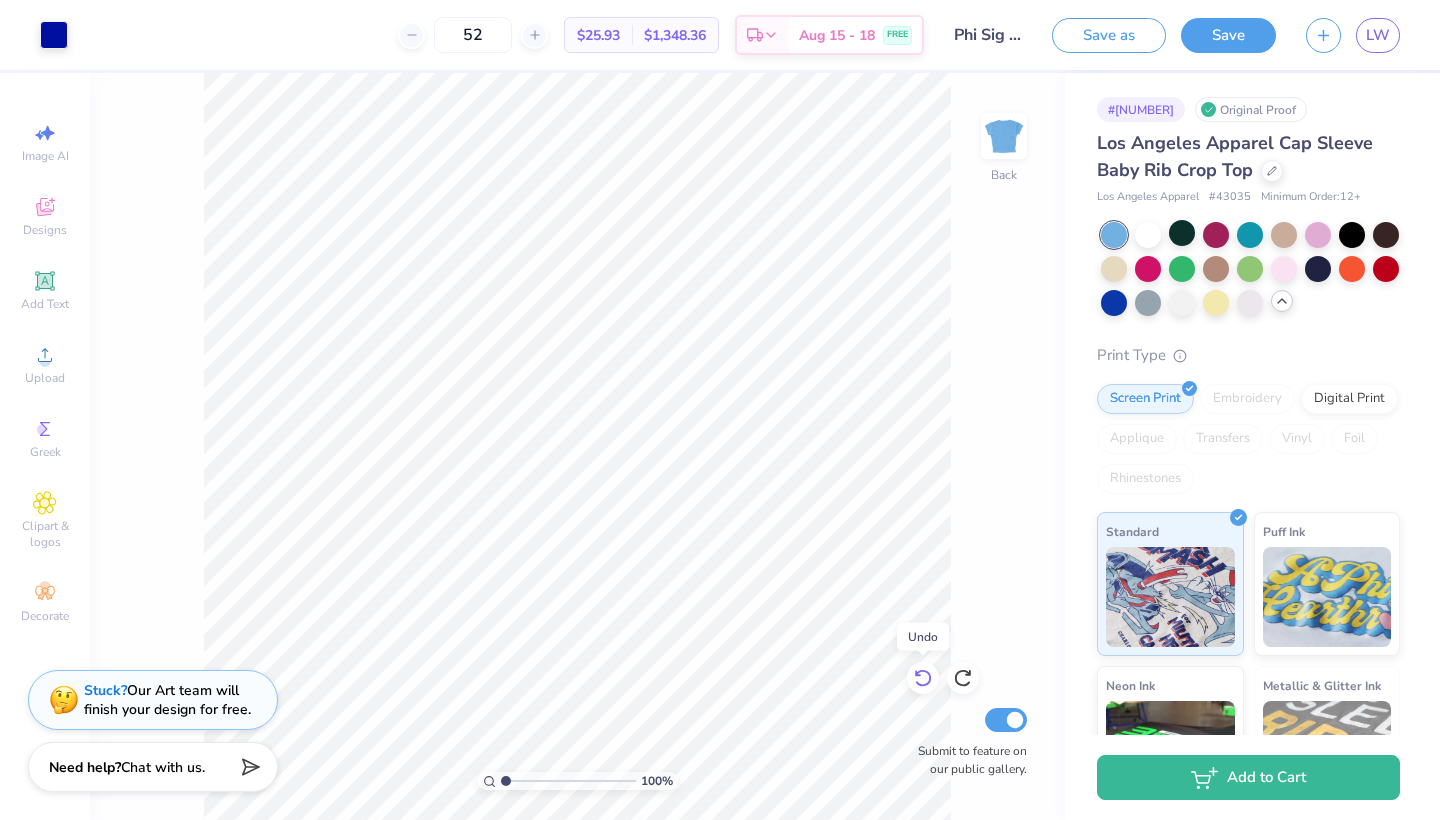 click 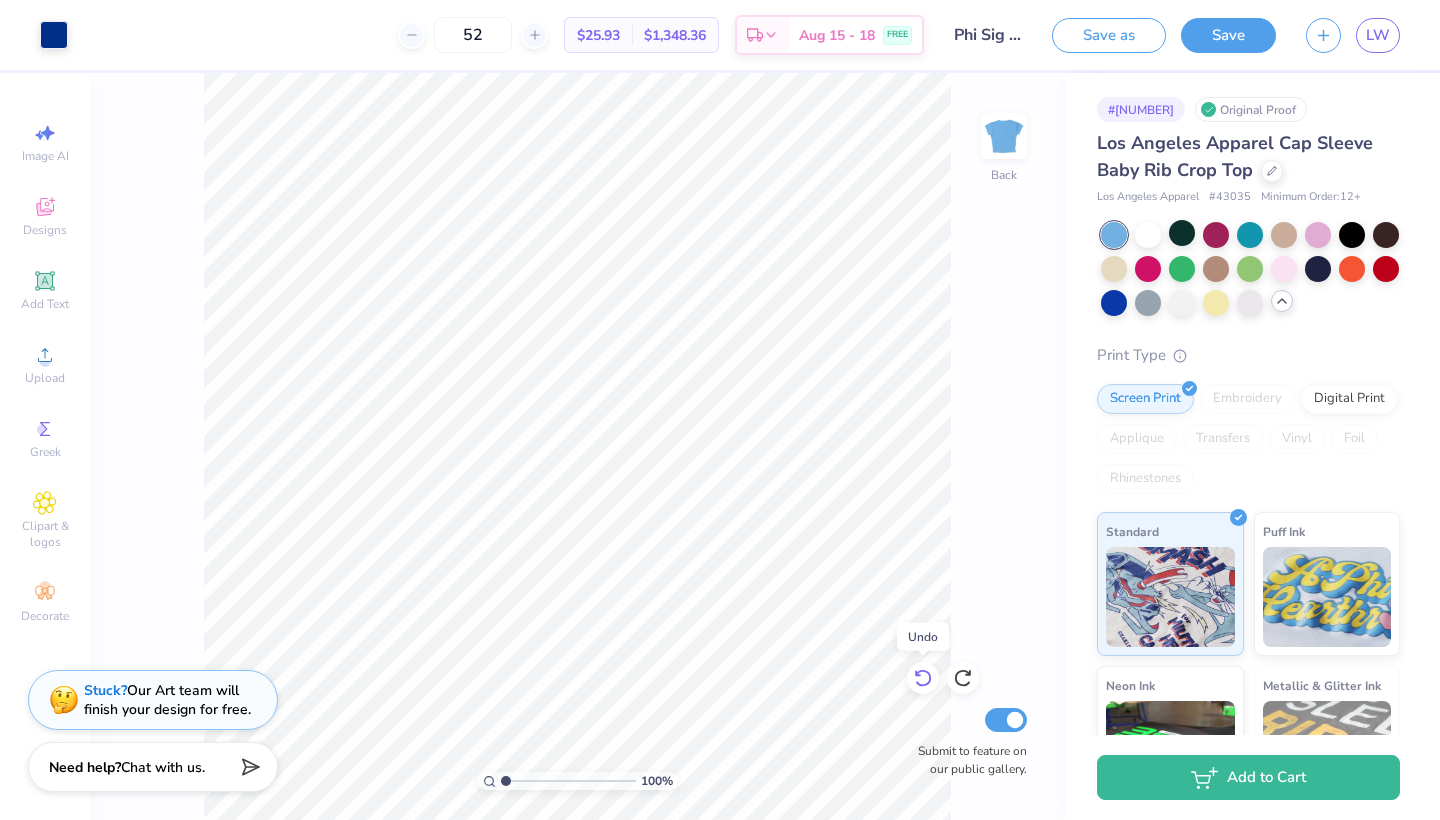 click 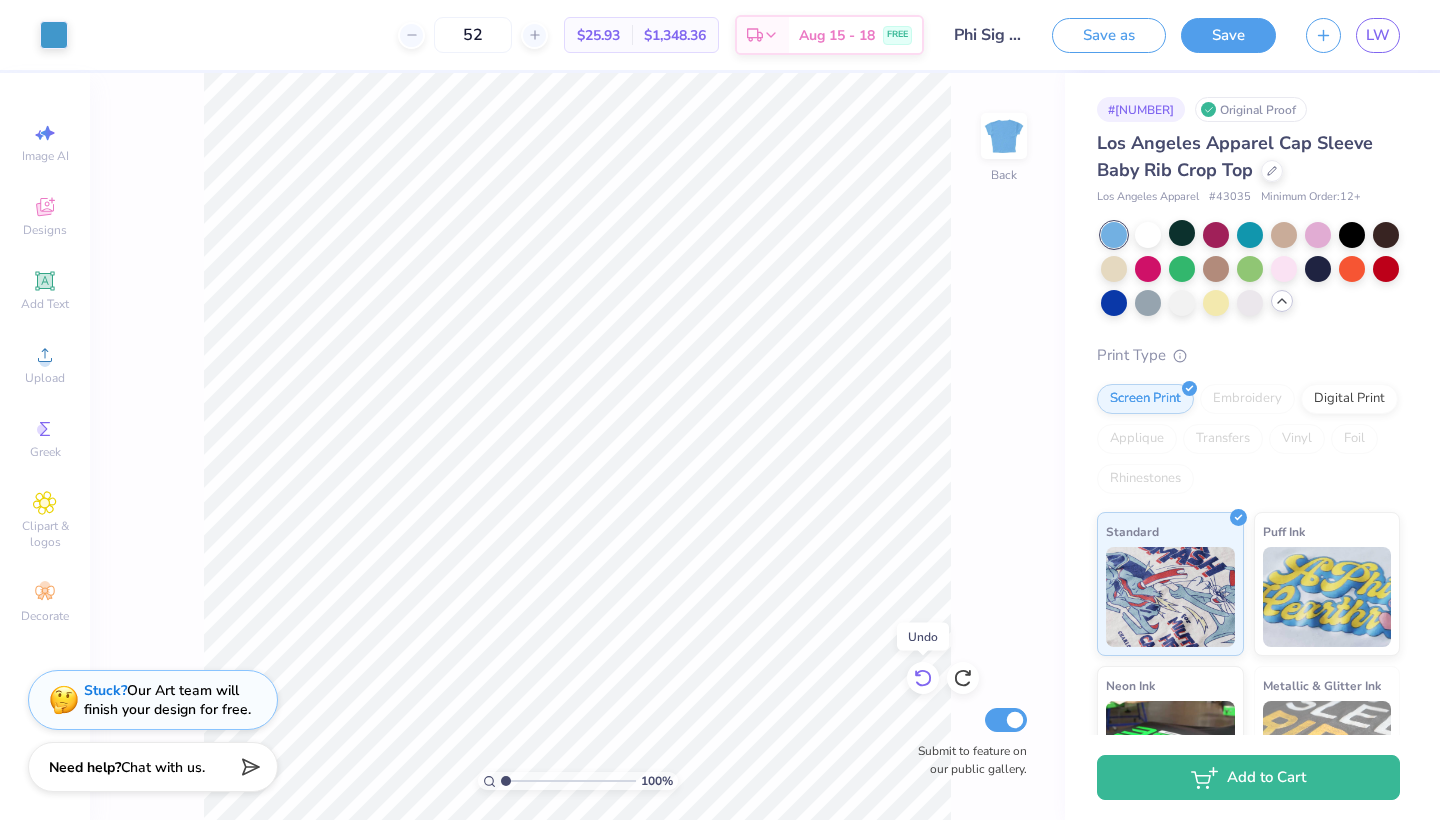 click 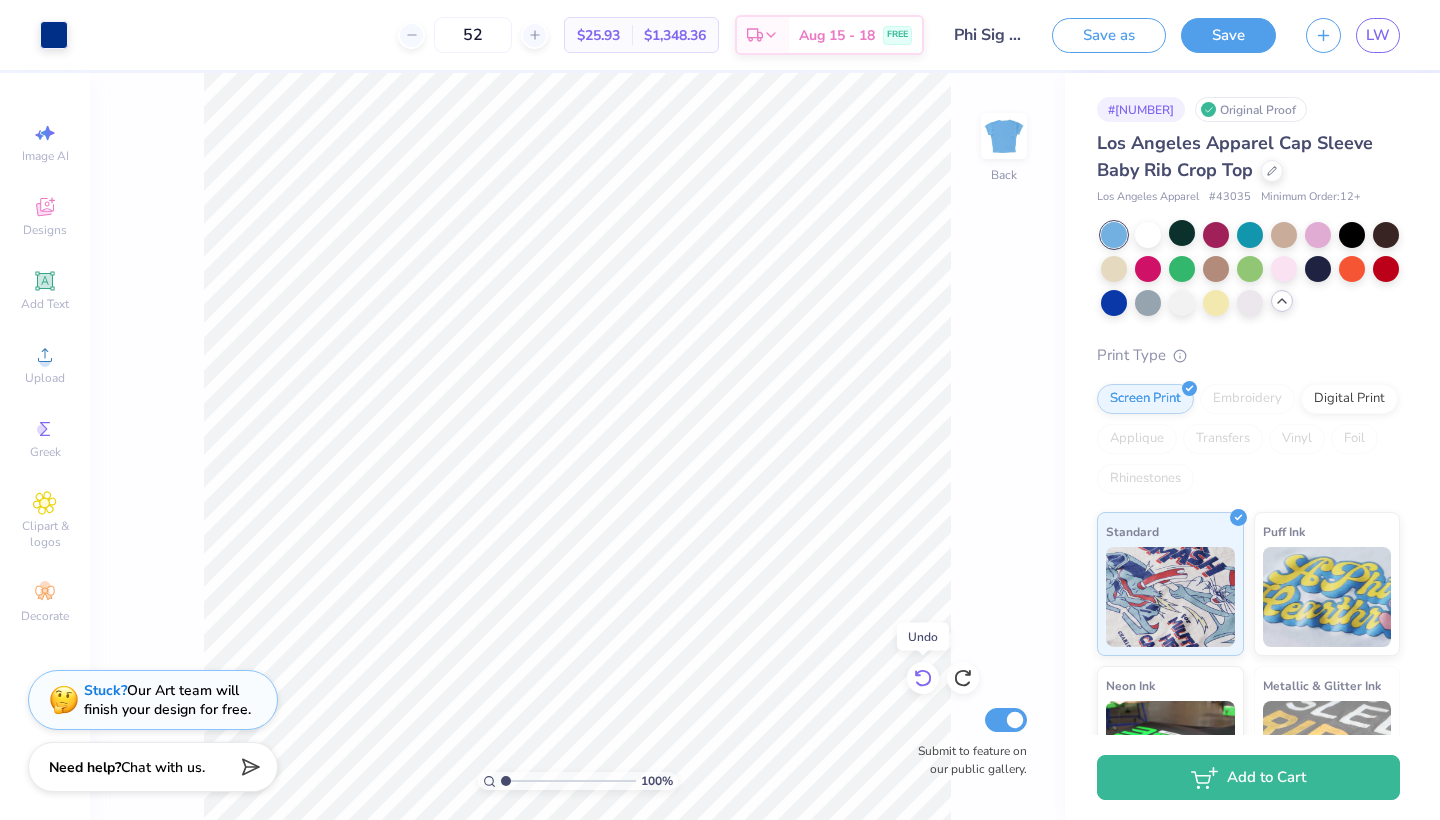click 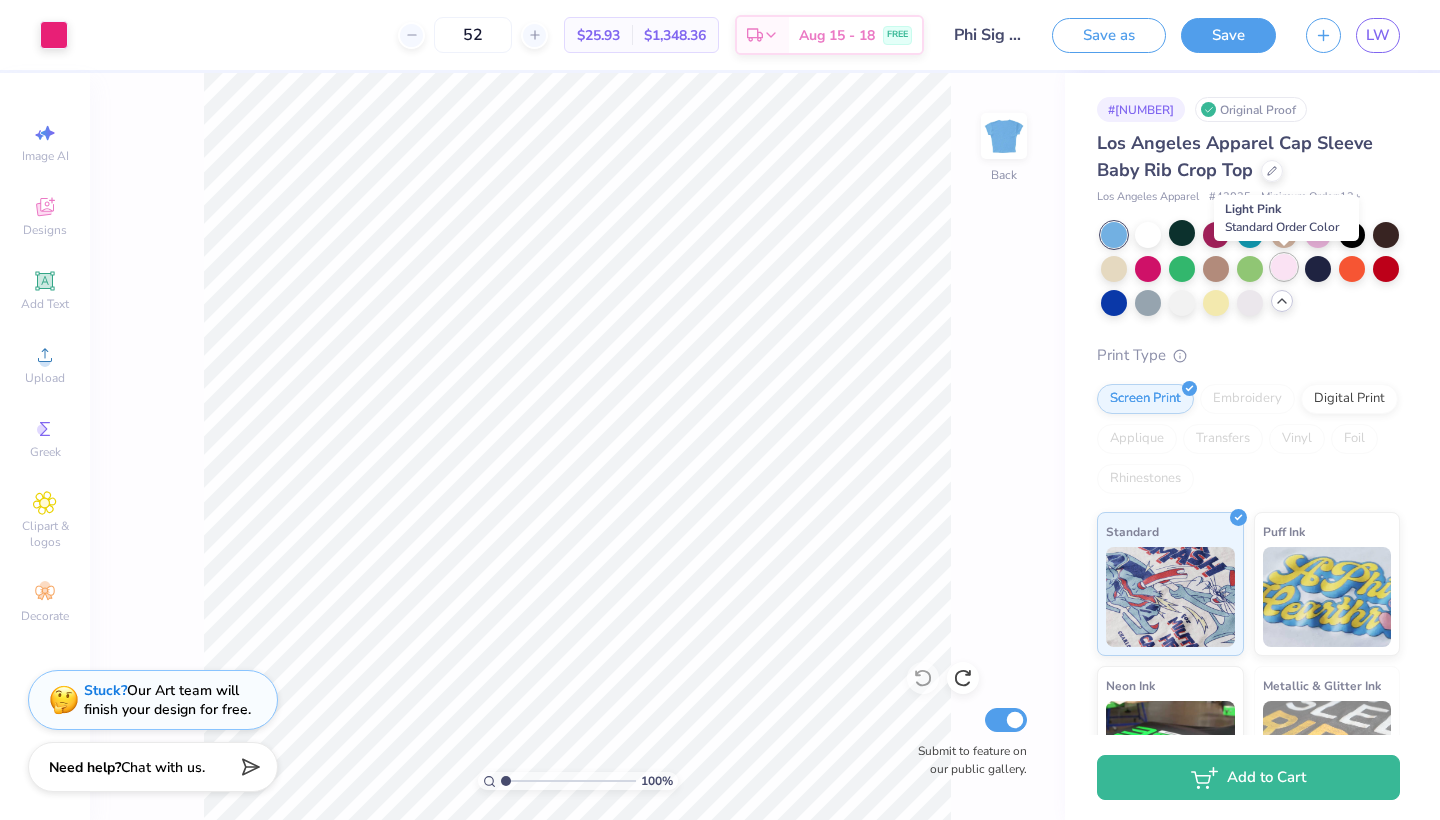 click at bounding box center [1284, 267] 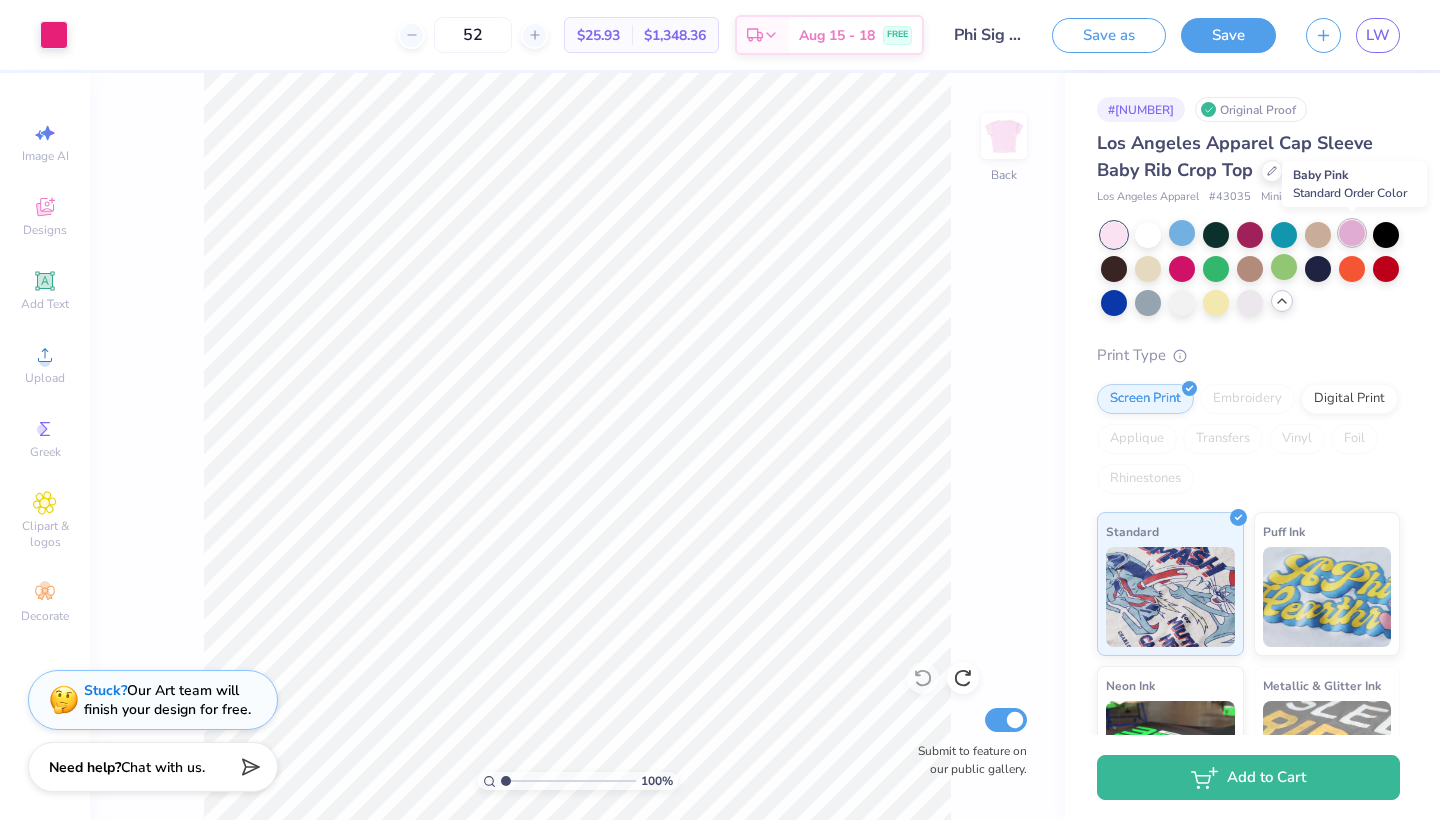 click at bounding box center [1352, 233] 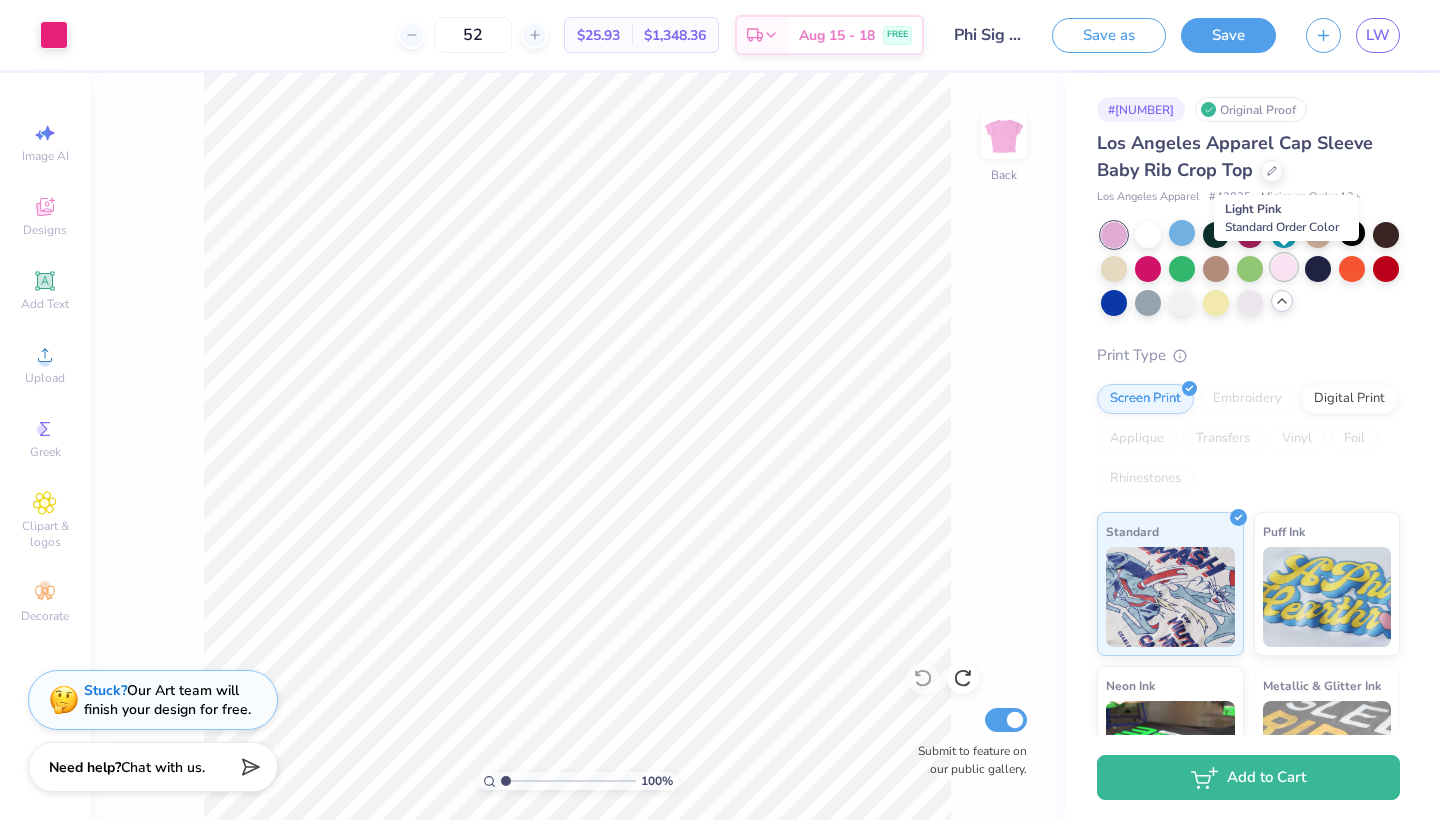click at bounding box center (1284, 267) 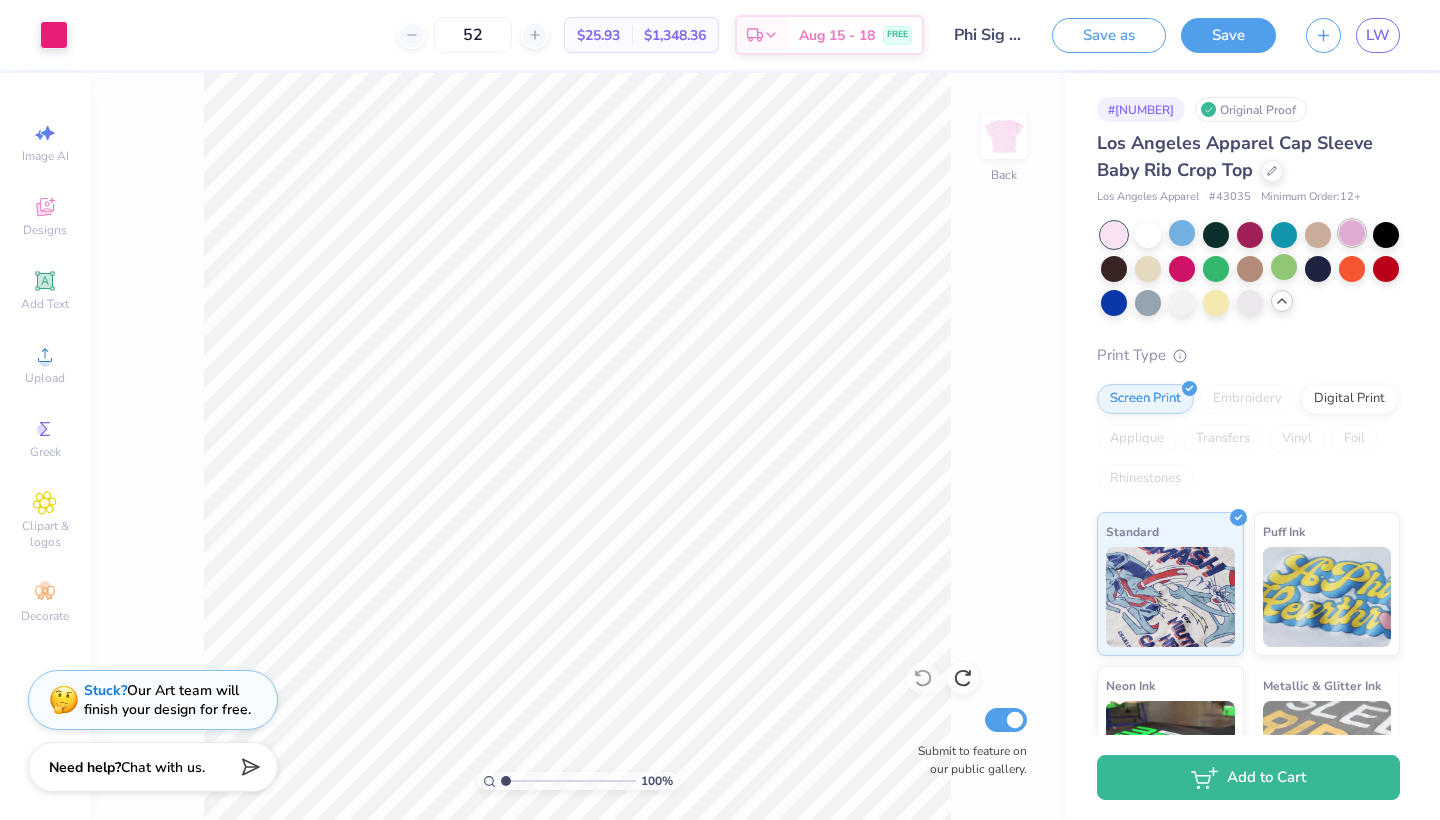 click at bounding box center (1352, 233) 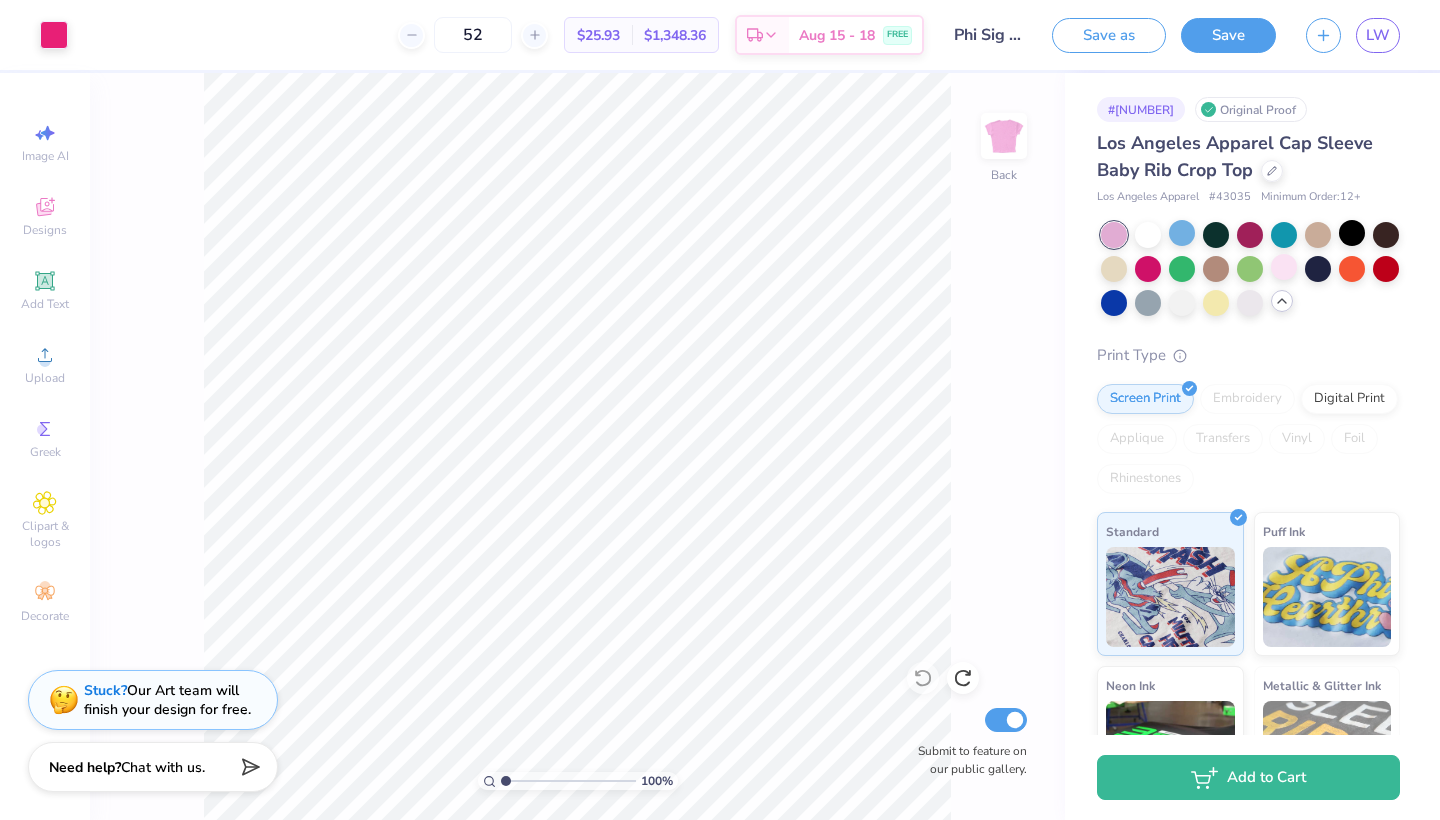 click on "Original Proof" at bounding box center (1251, 109) 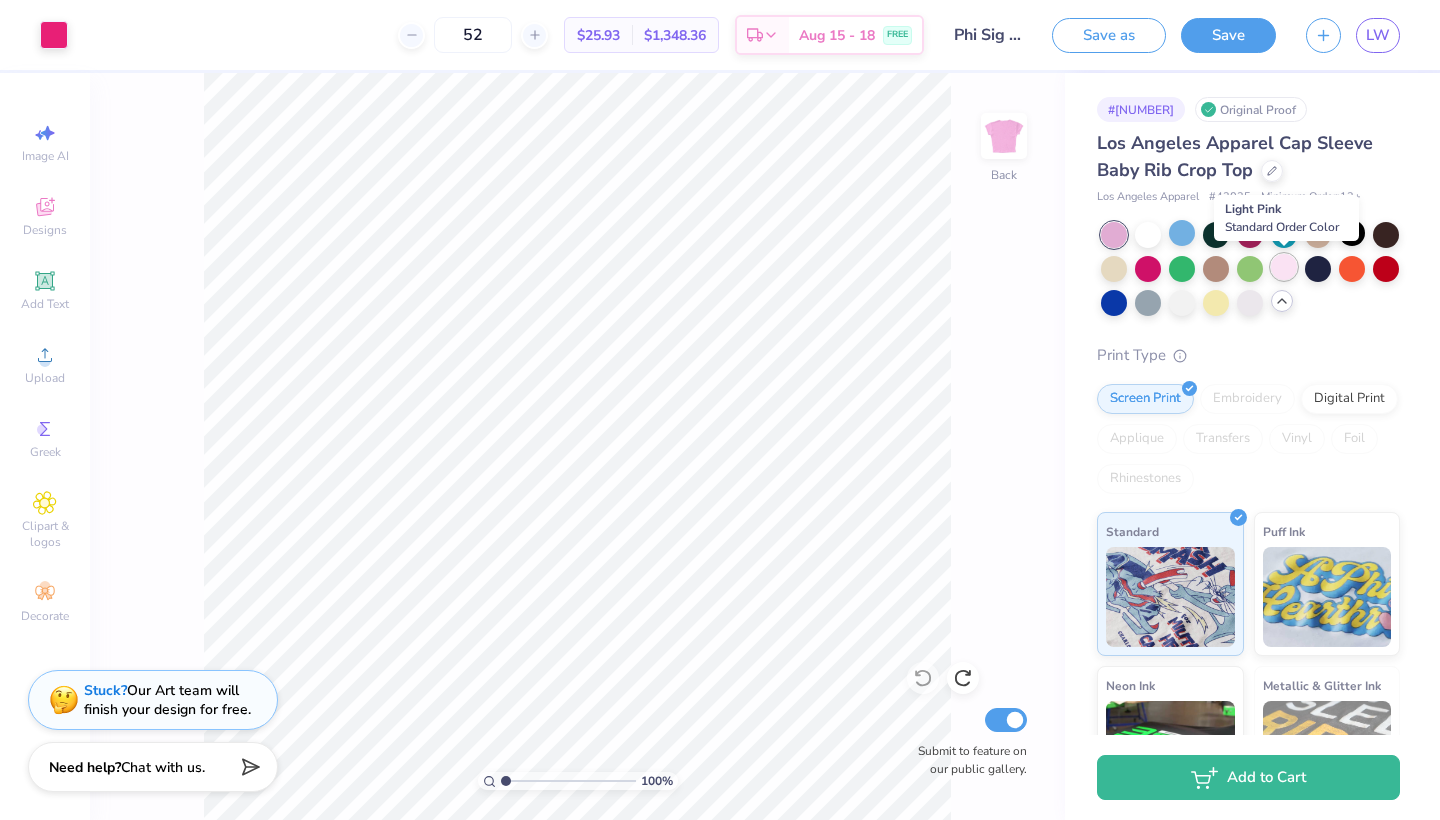 click at bounding box center (1284, 267) 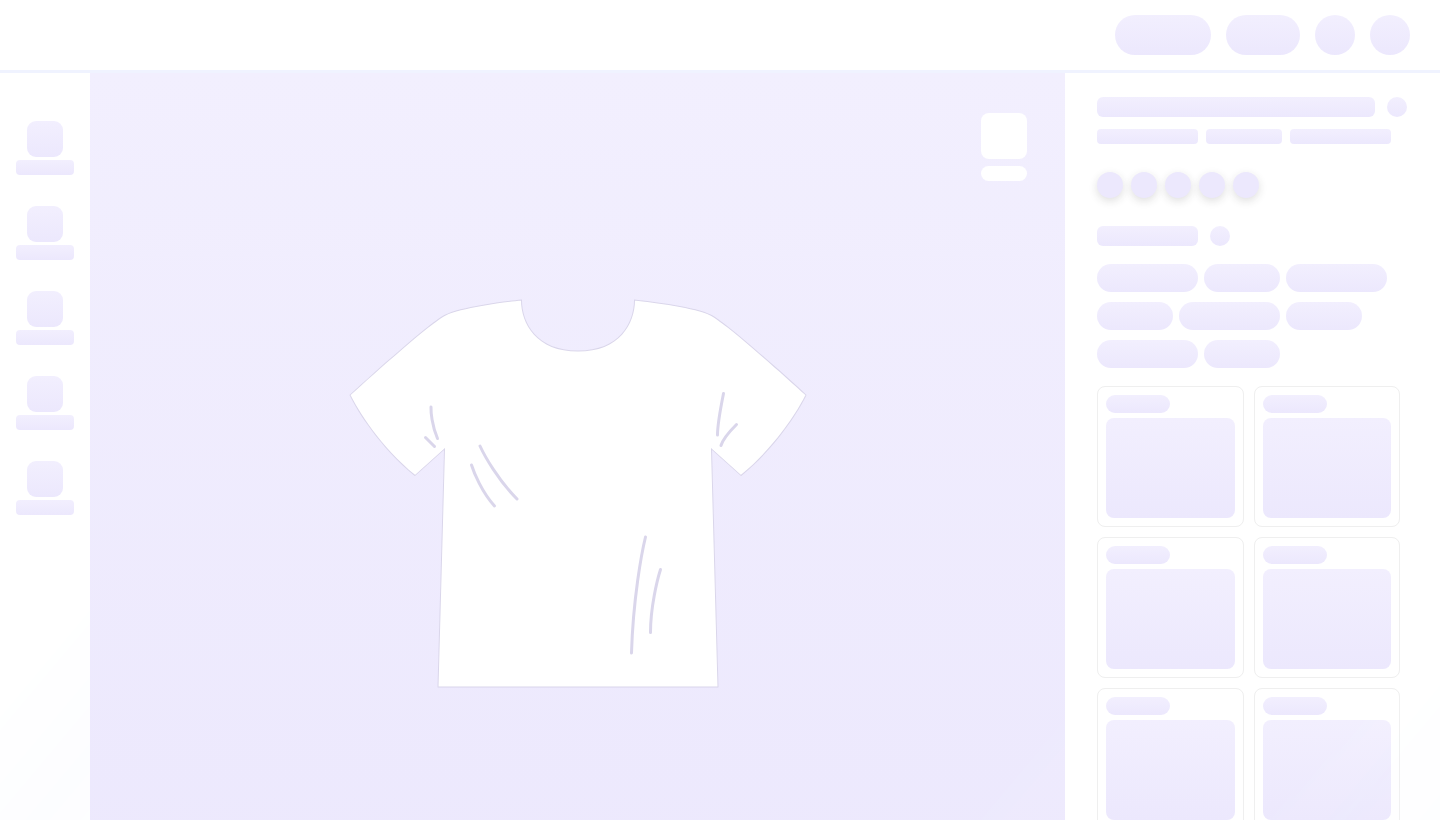 scroll, scrollTop: 0, scrollLeft: 0, axis: both 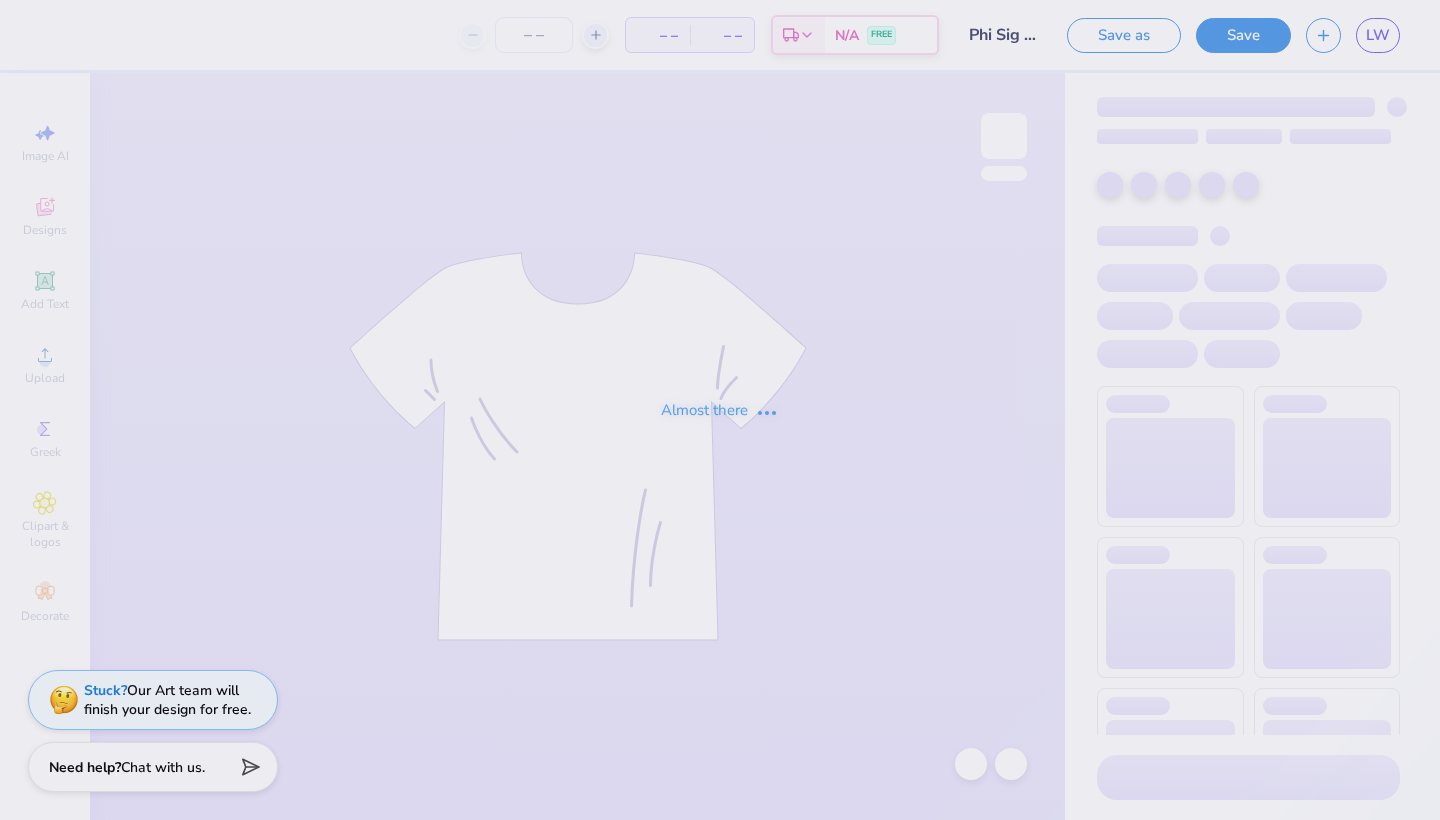 type on "Phi Sig Recruitment Tank" 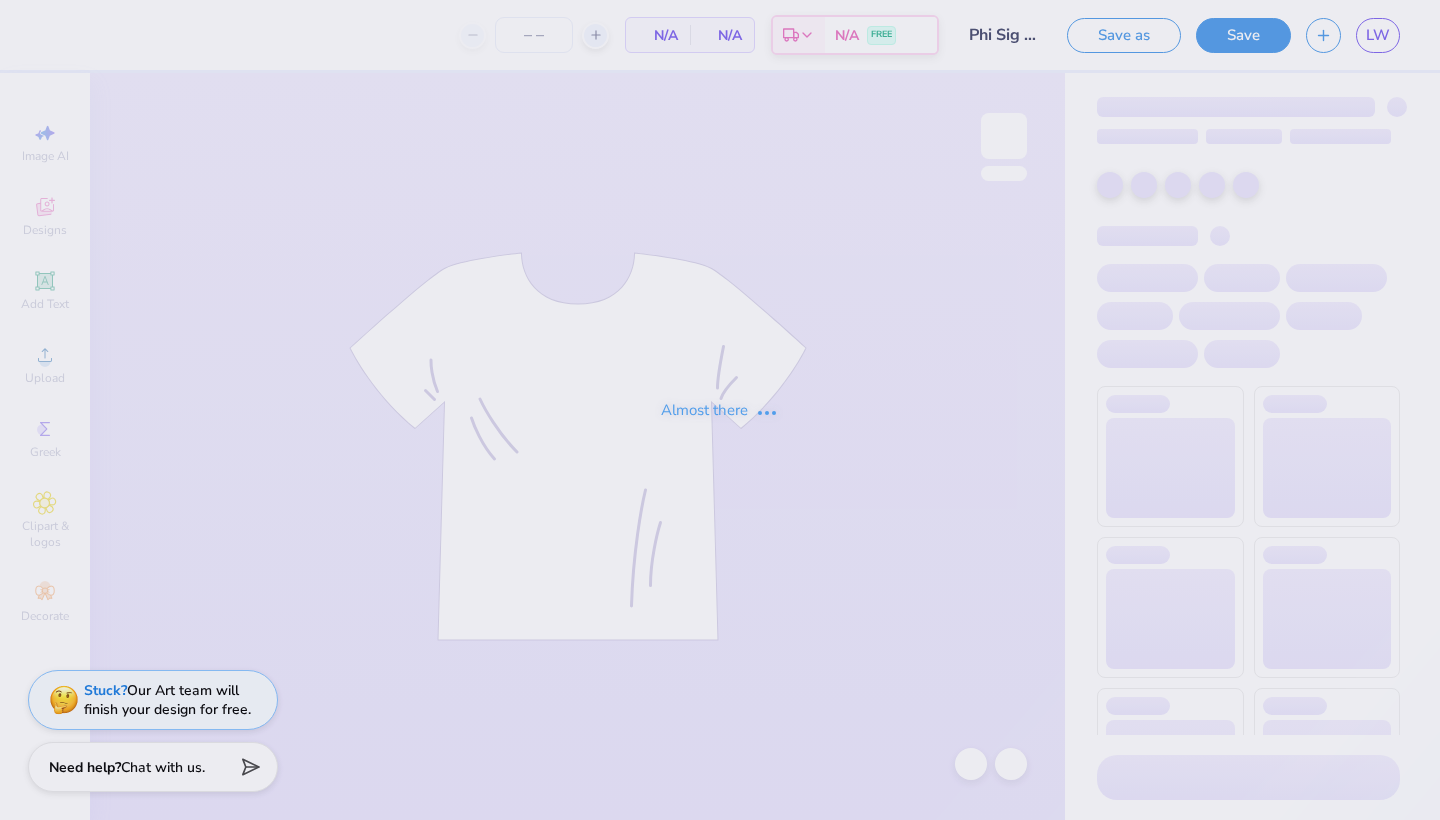 type on "52" 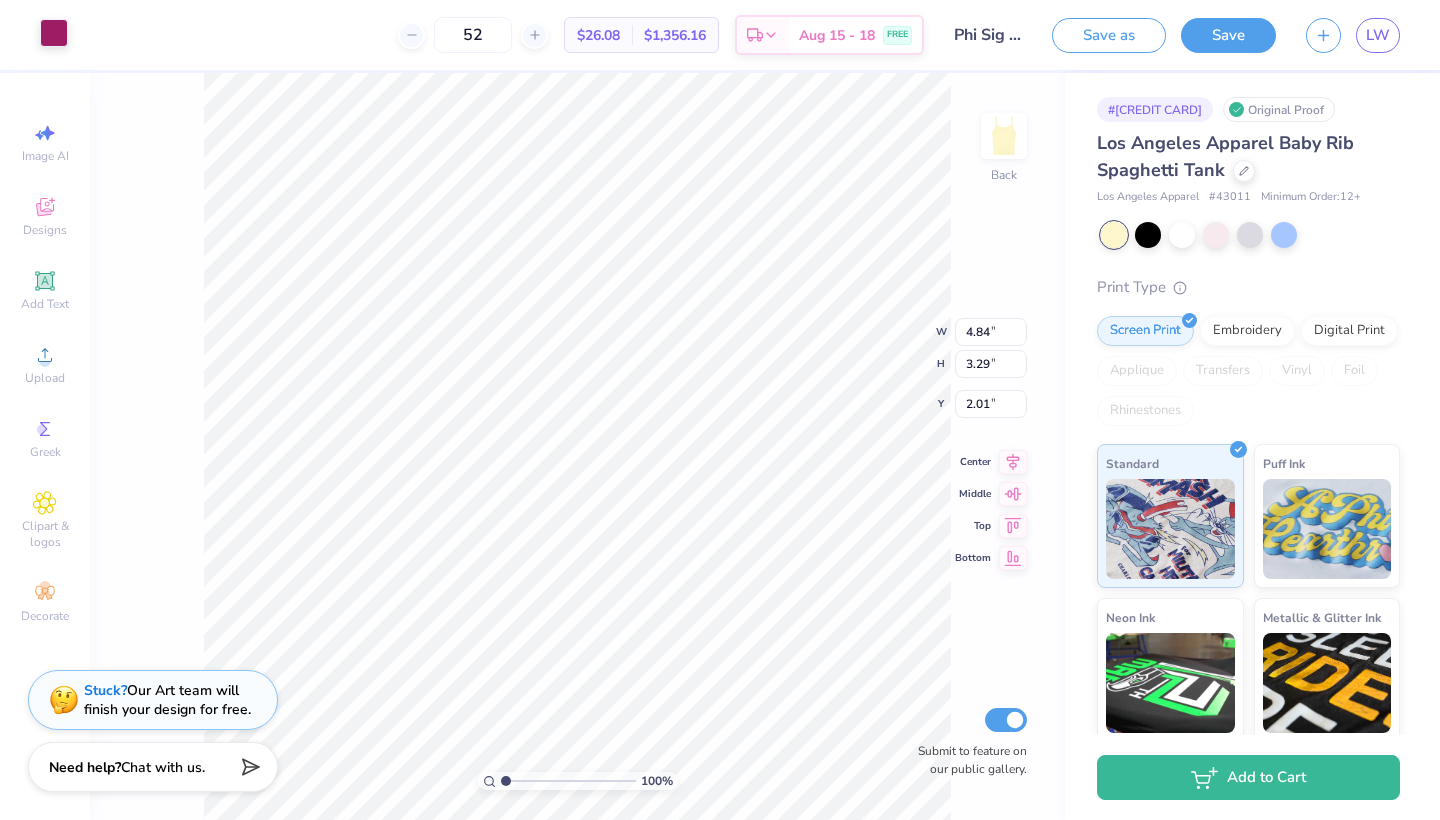 click at bounding box center [54, 33] 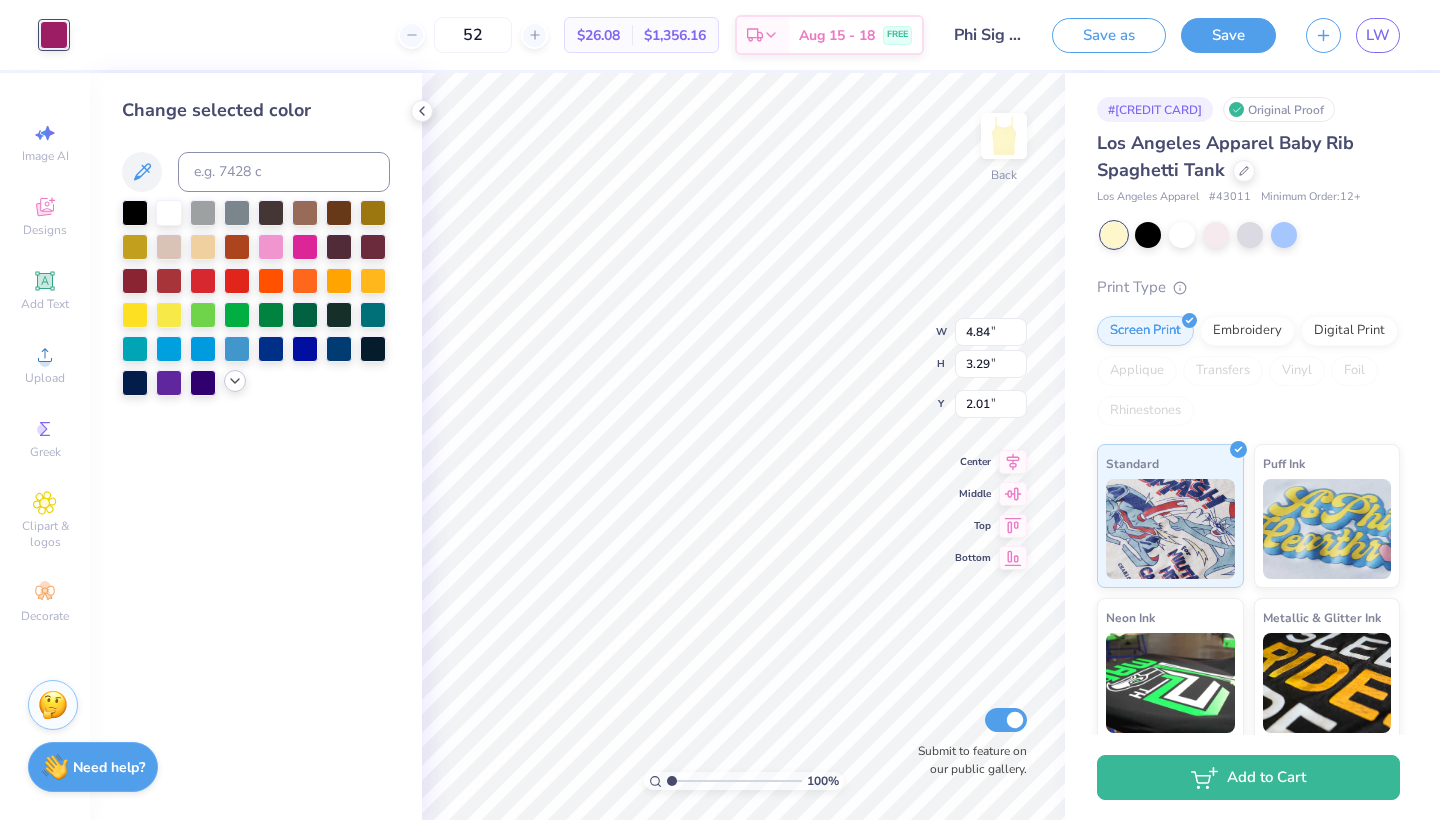 click 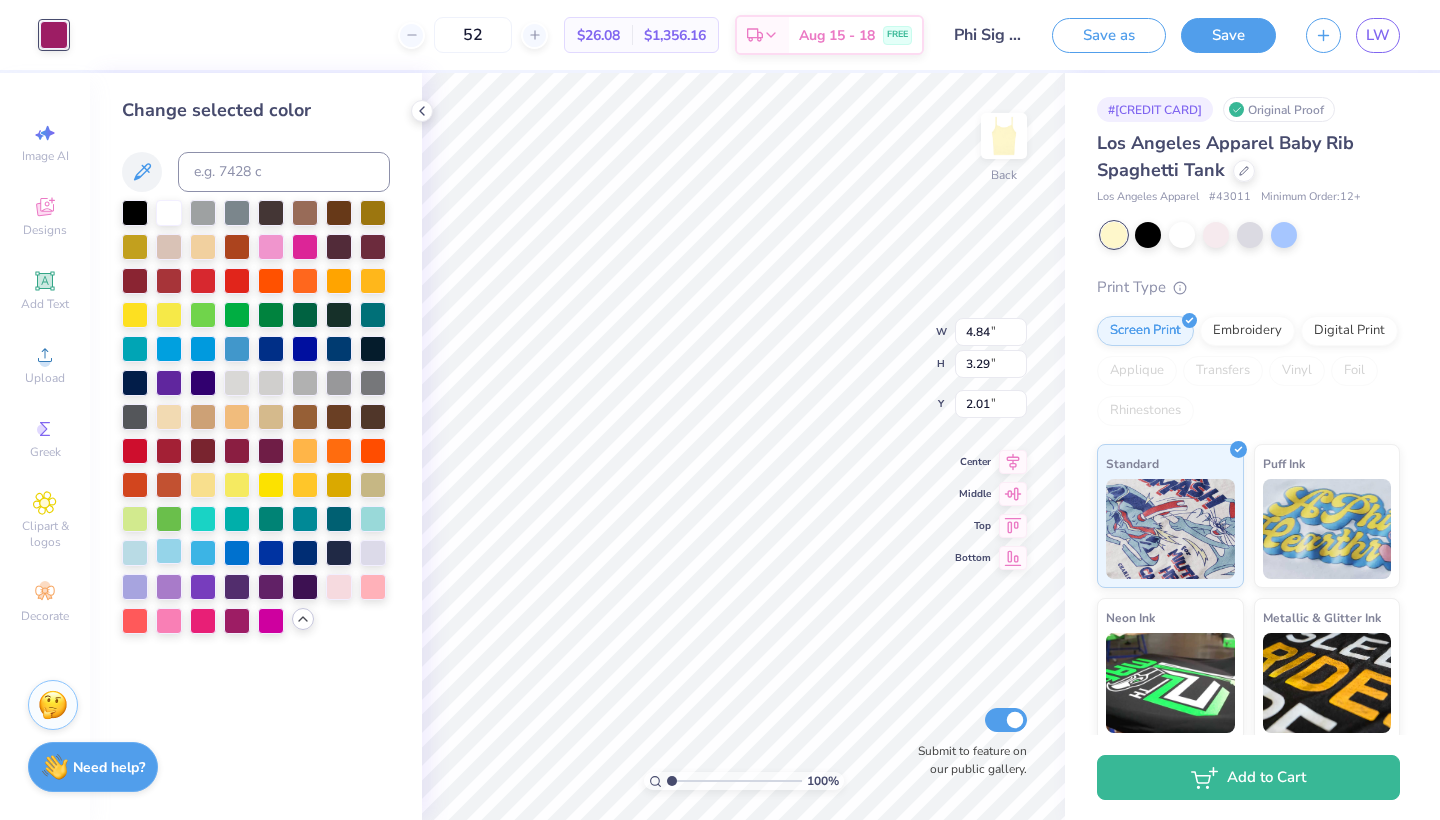 click at bounding box center (135, 553) 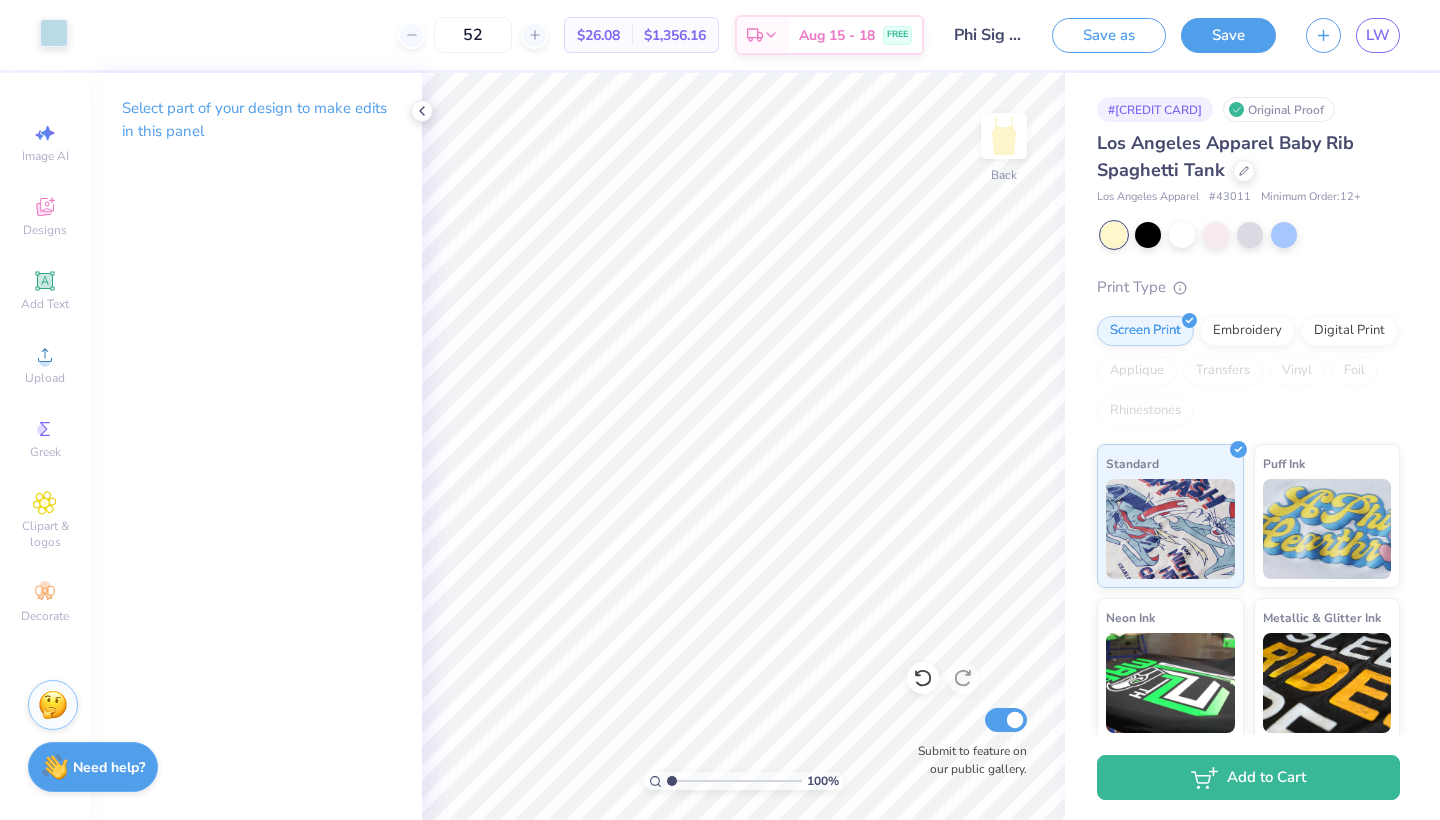 click at bounding box center (54, 33) 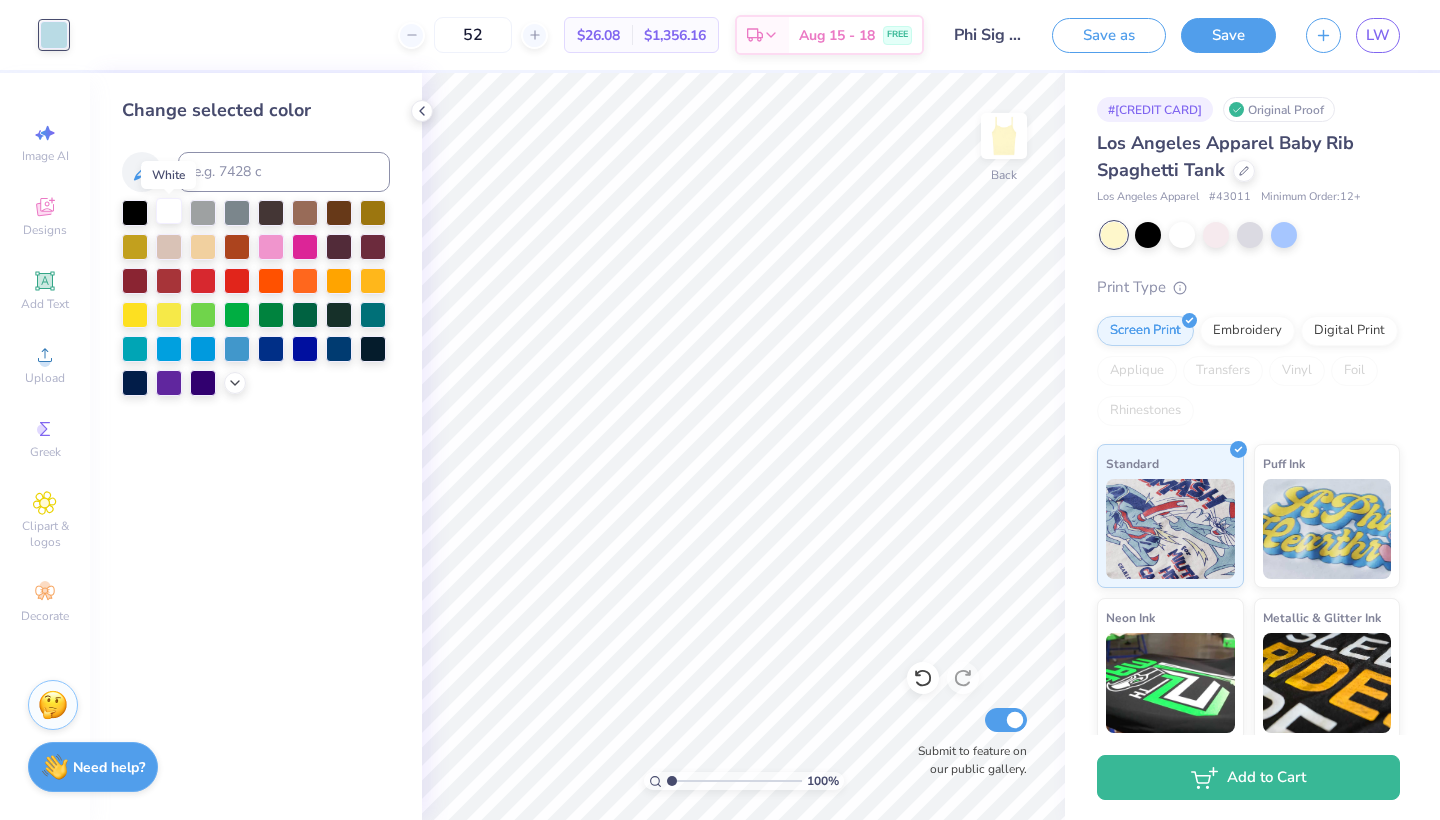 click at bounding box center [169, 211] 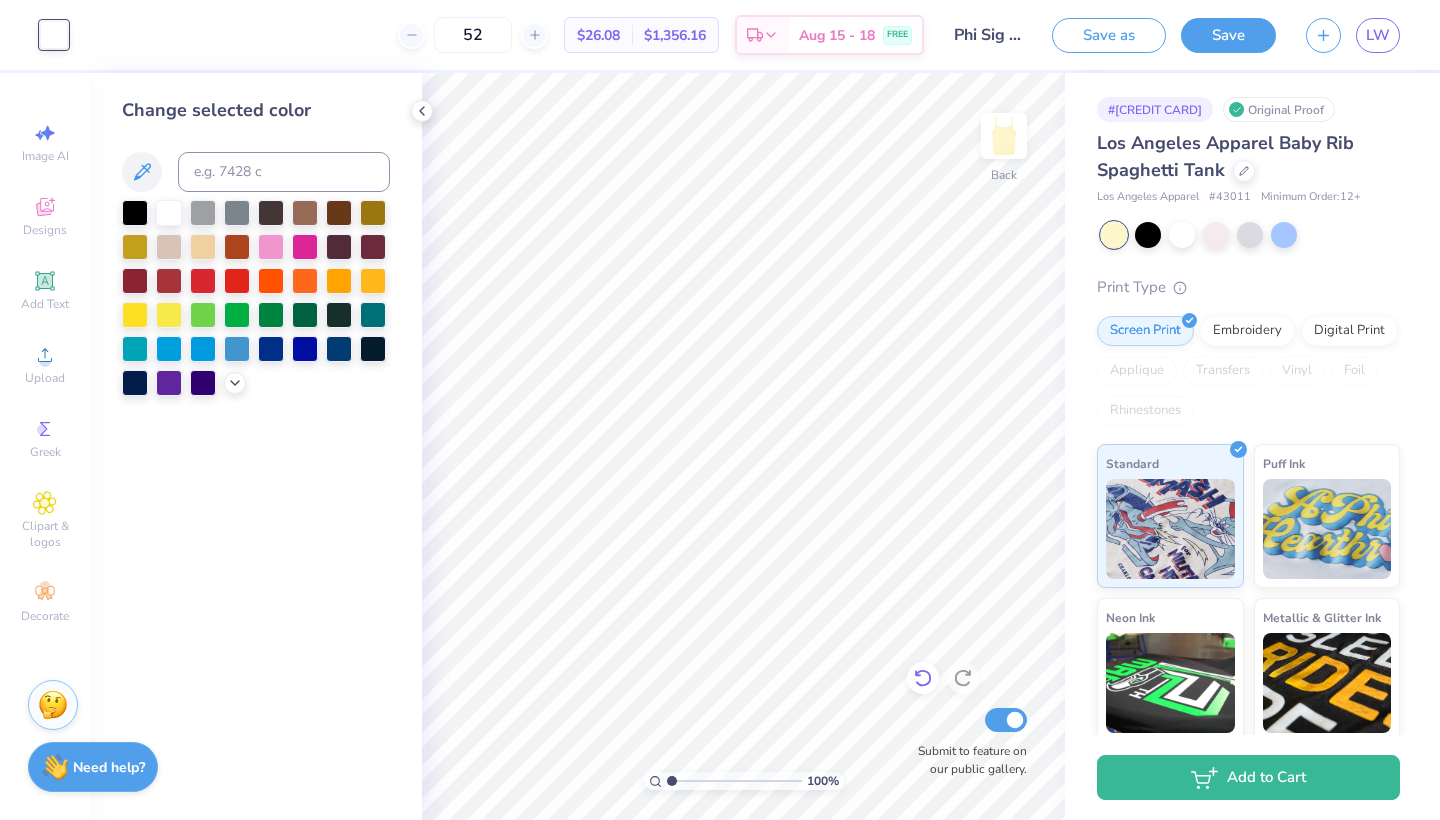 click 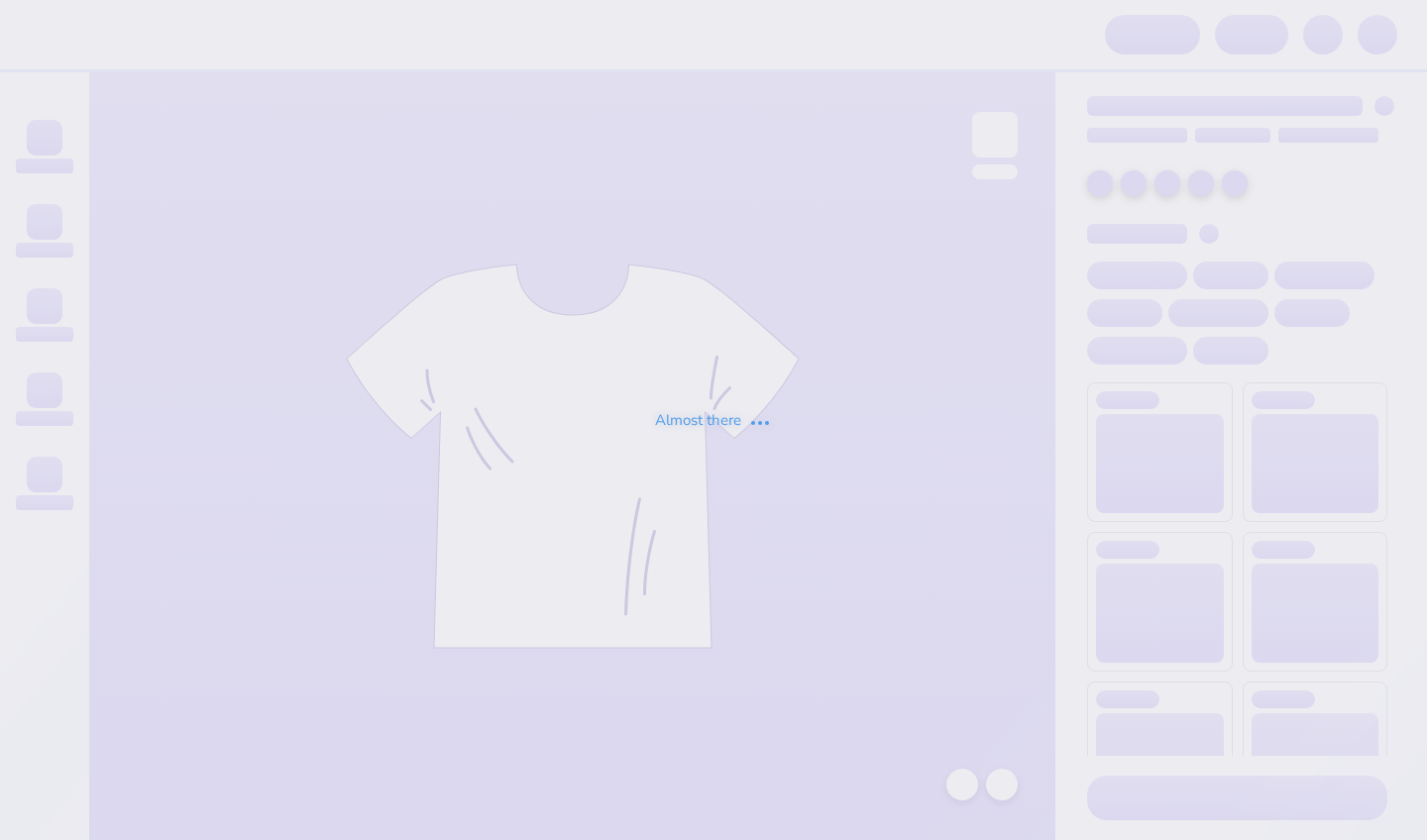 scroll, scrollTop: 0, scrollLeft: 0, axis: both 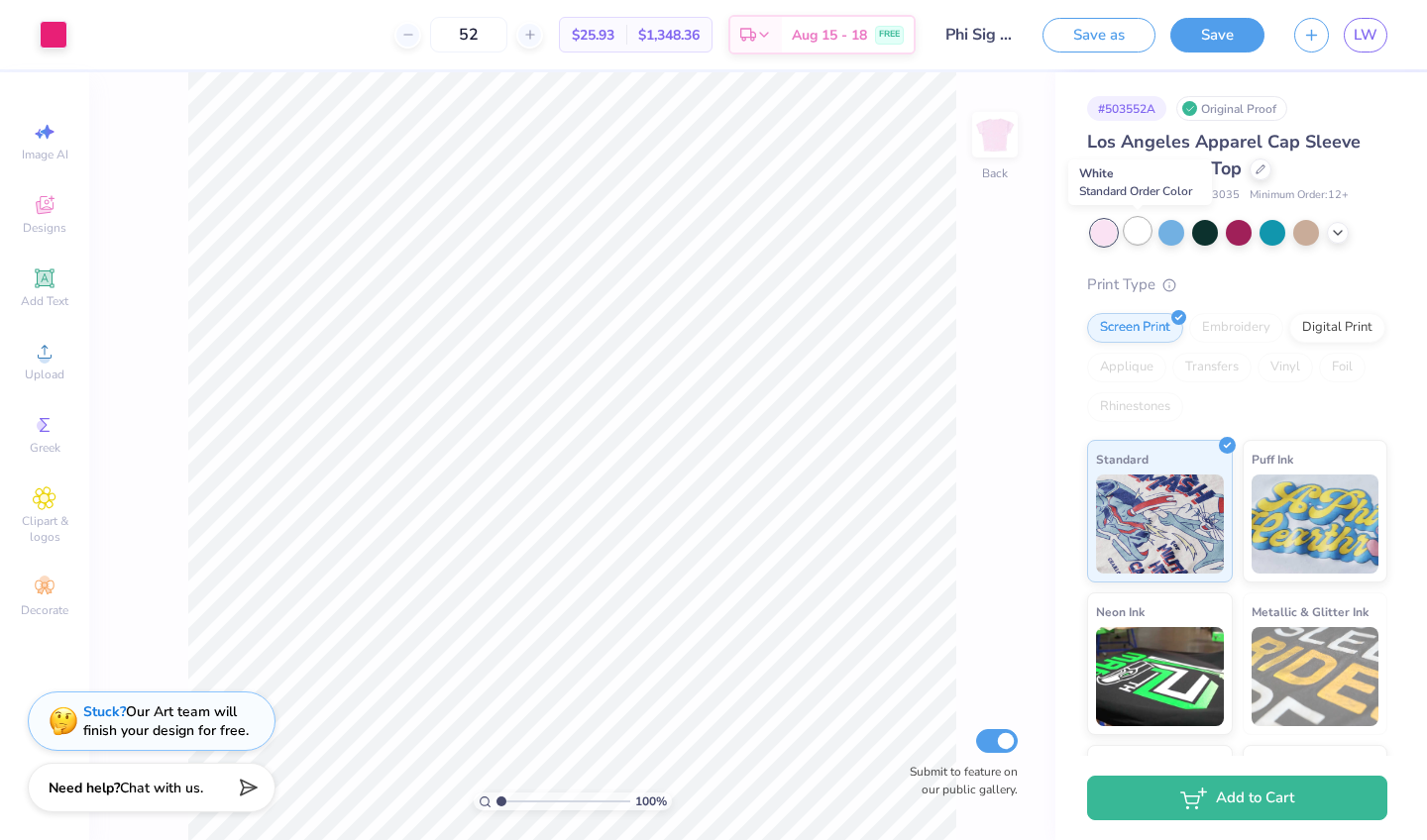 click at bounding box center [1138, 231] 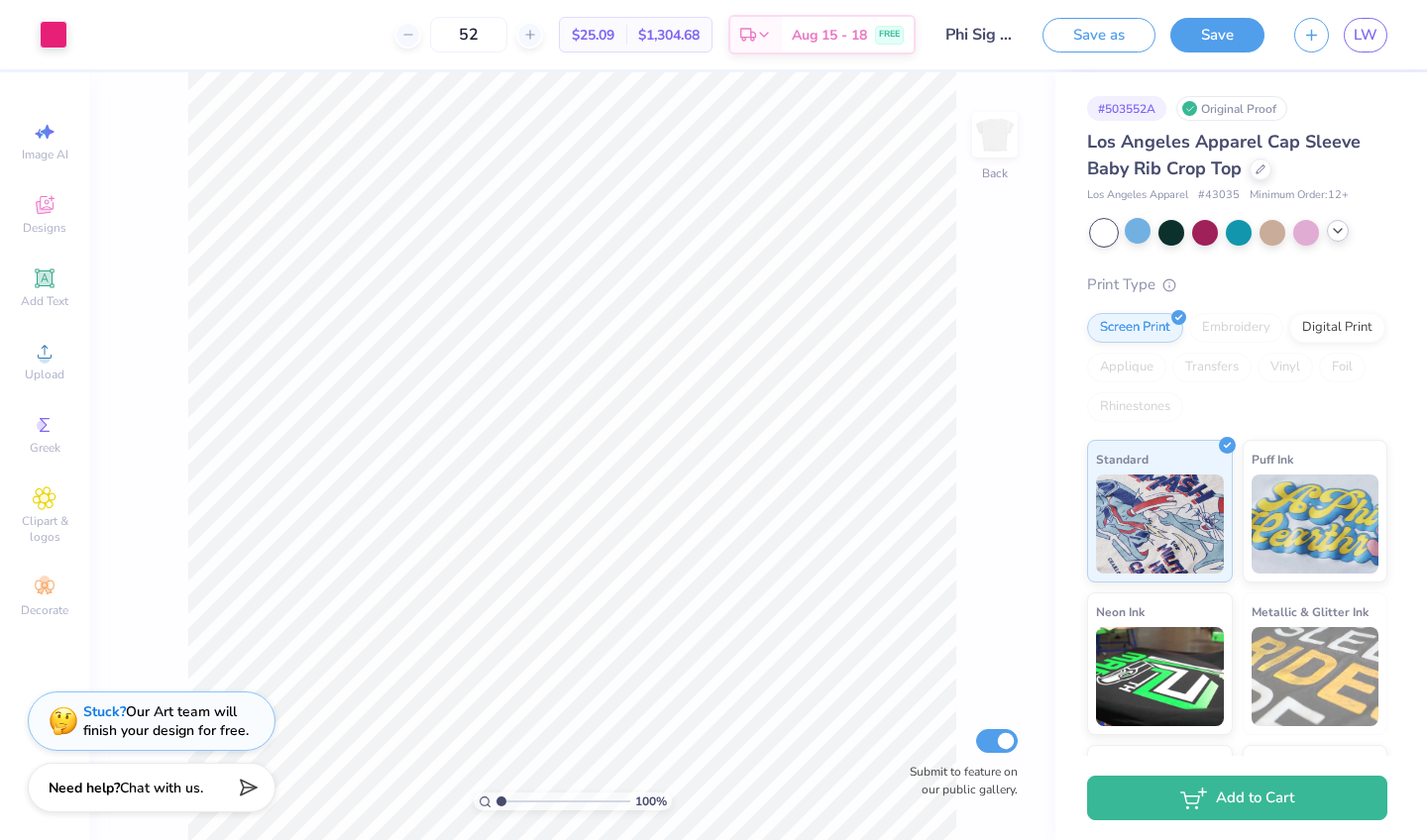 click 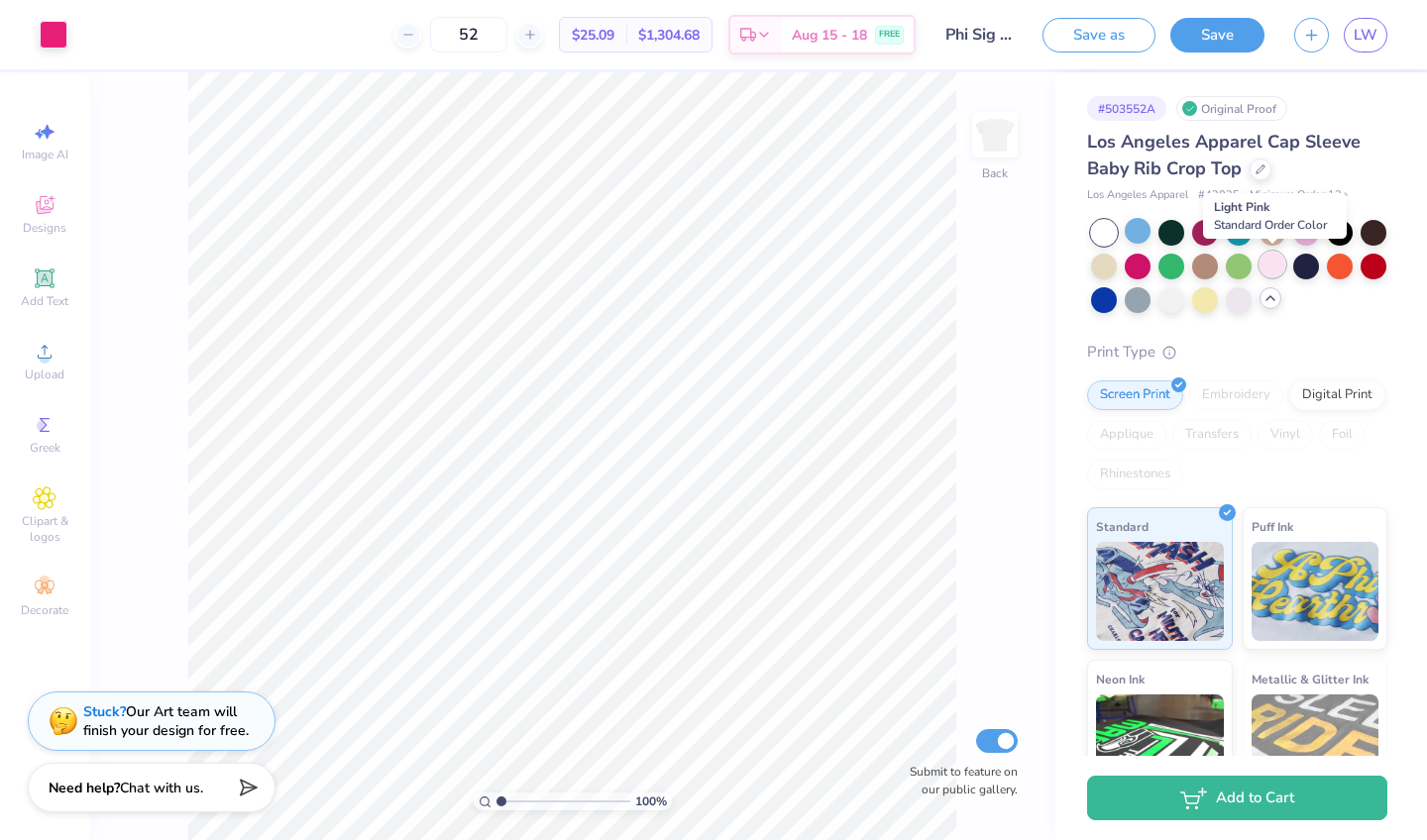 click at bounding box center (1272, 264) 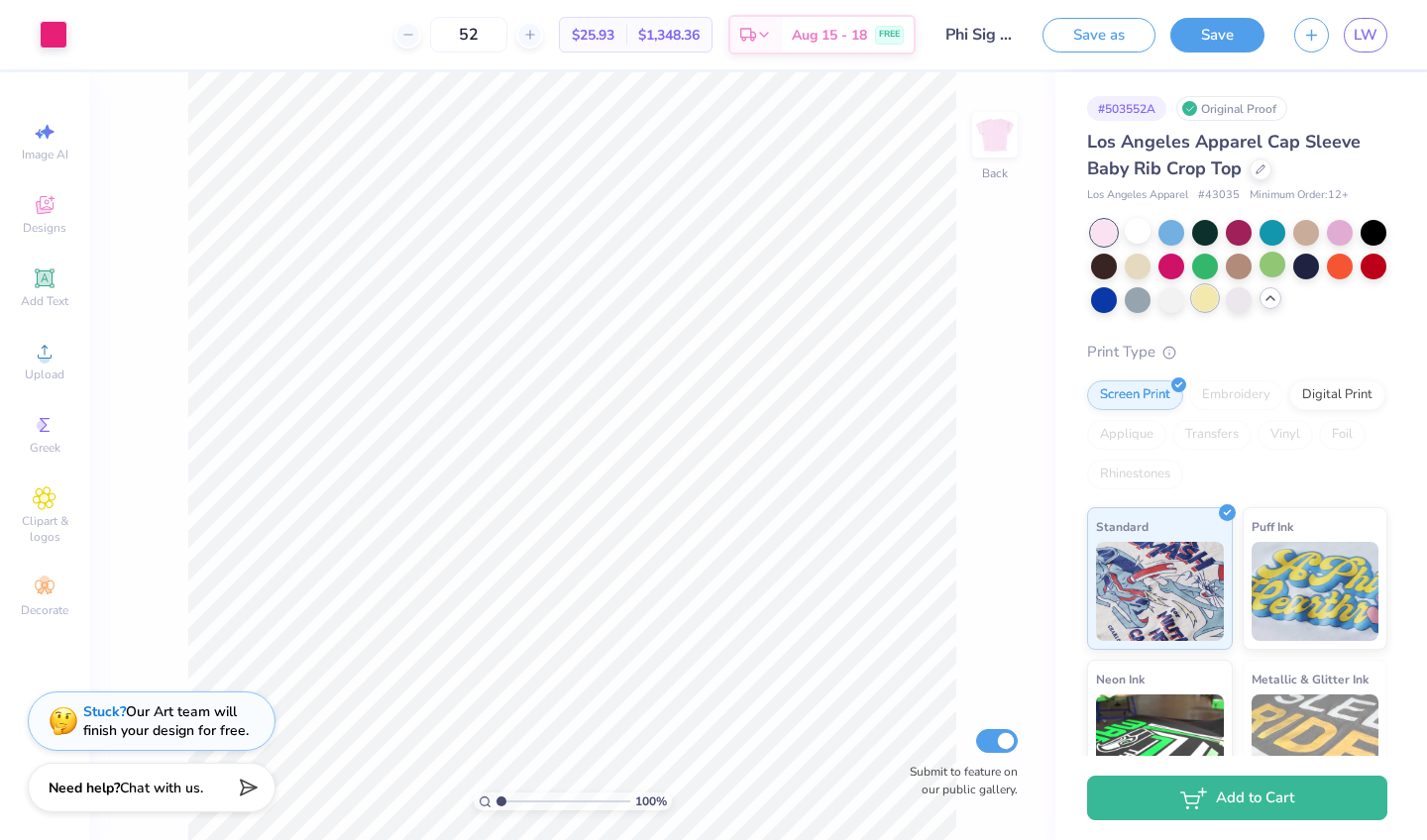 click at bounding box center (1205, 298) 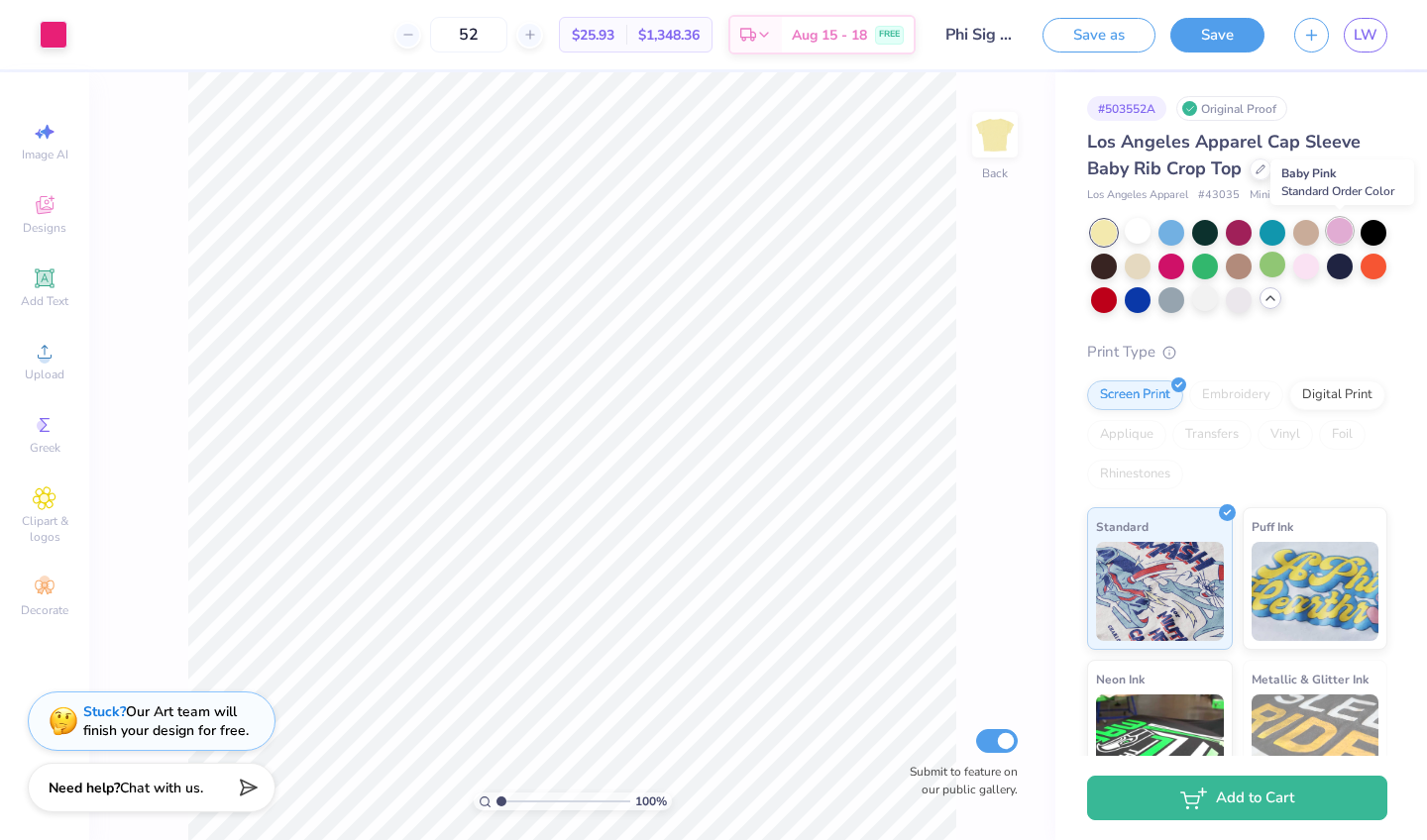 click at bounding box center (1340, 231) 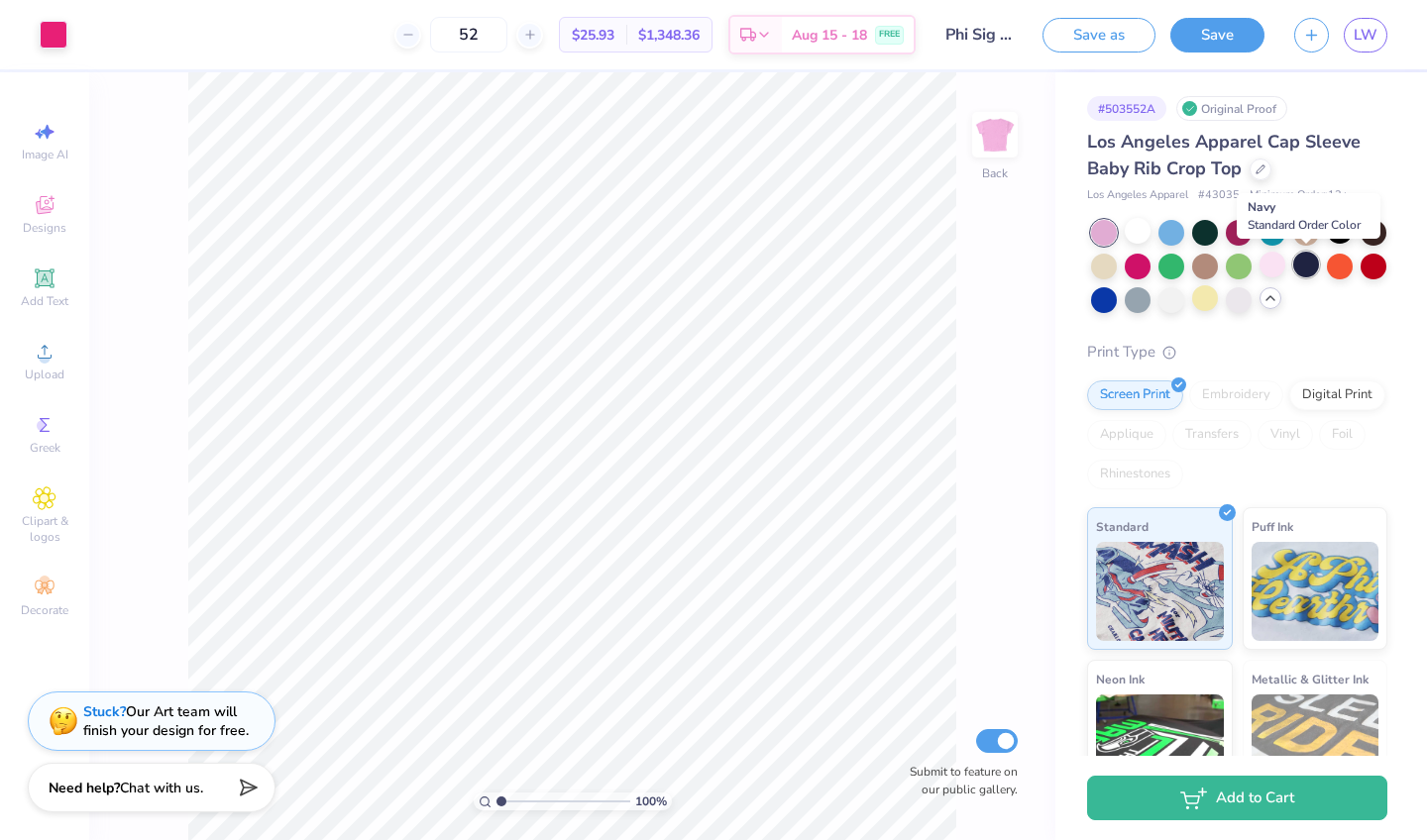click at bounding box center [1306, 264] 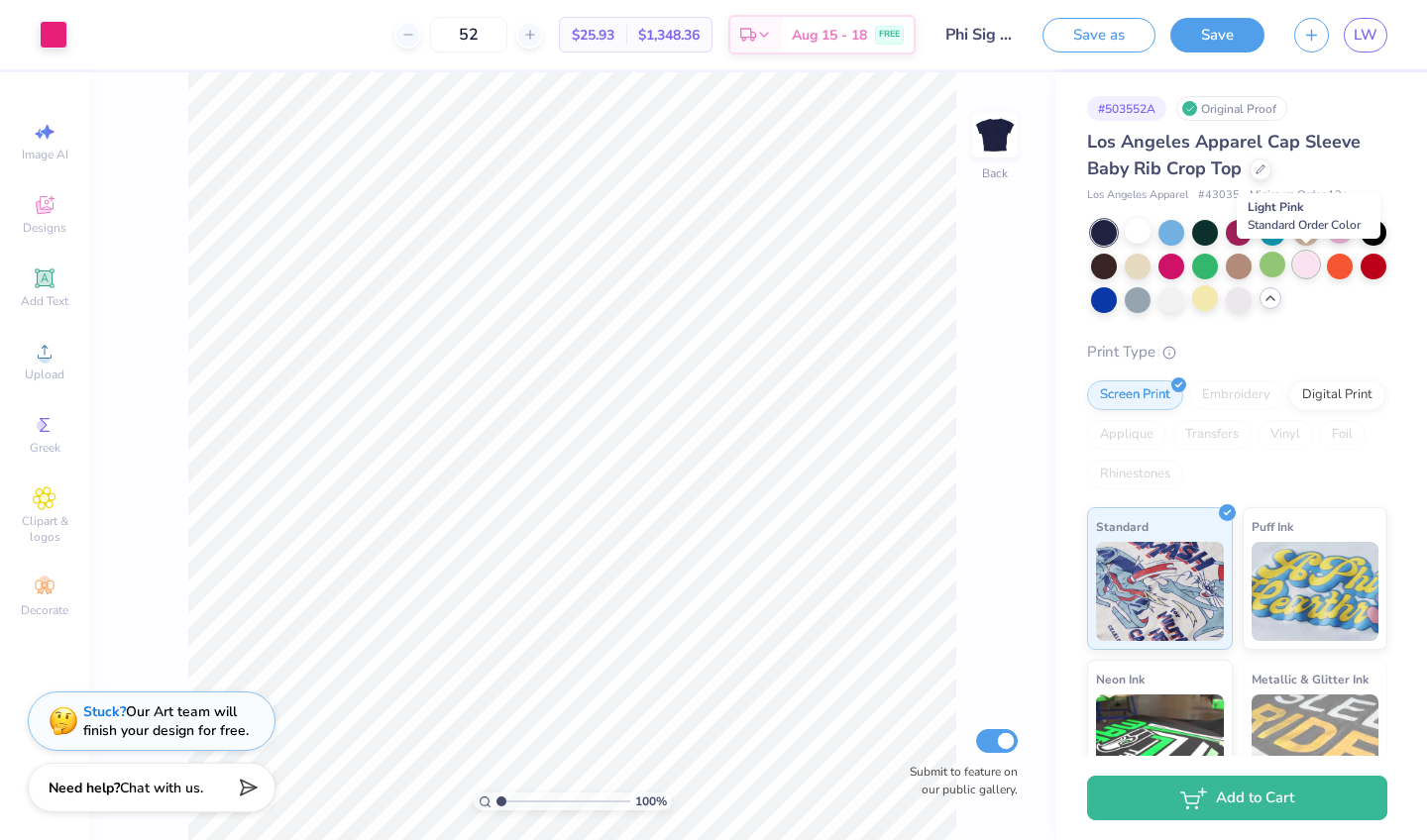 click at bounding box center (1306, 264) 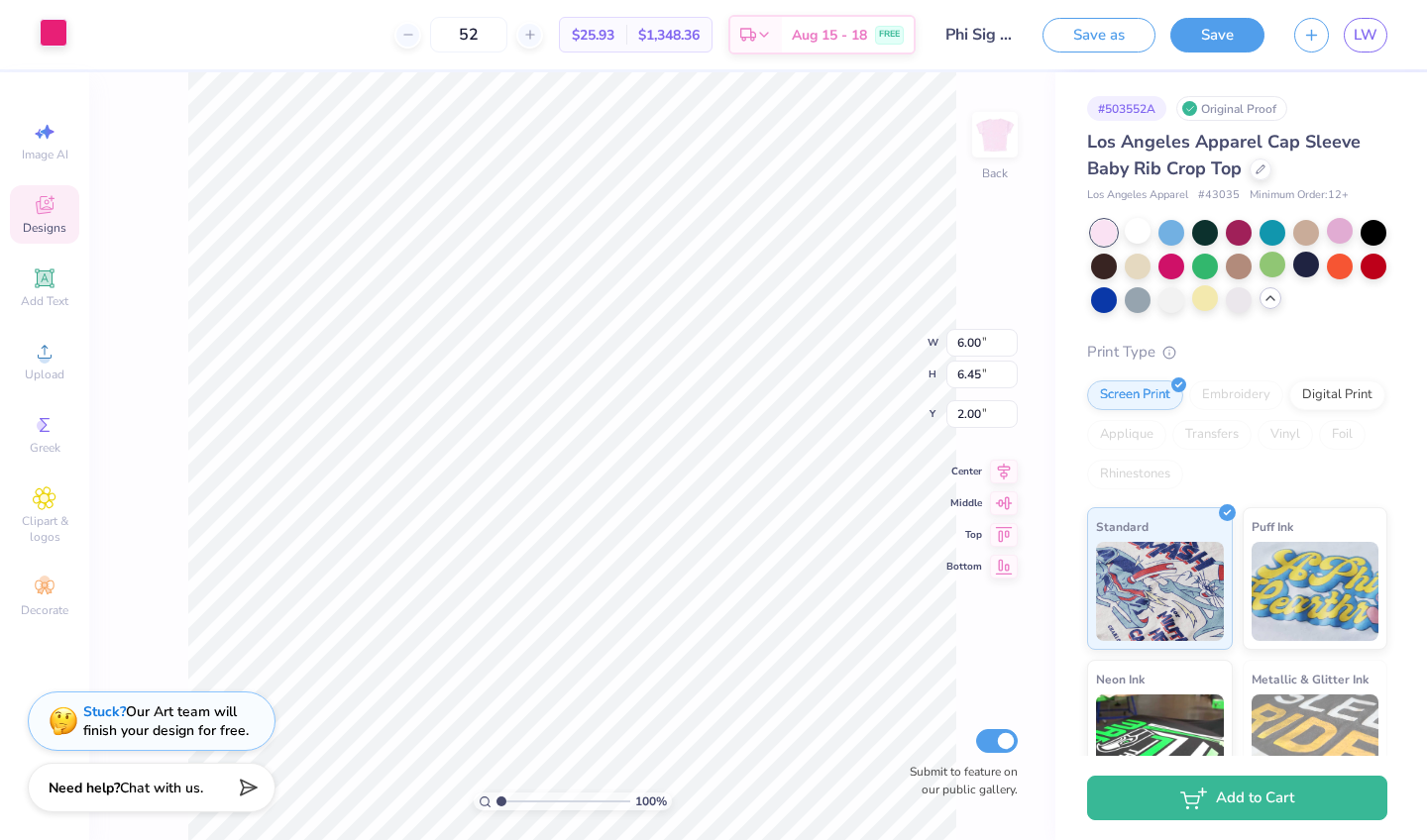 click at bounding box center [54, 33] 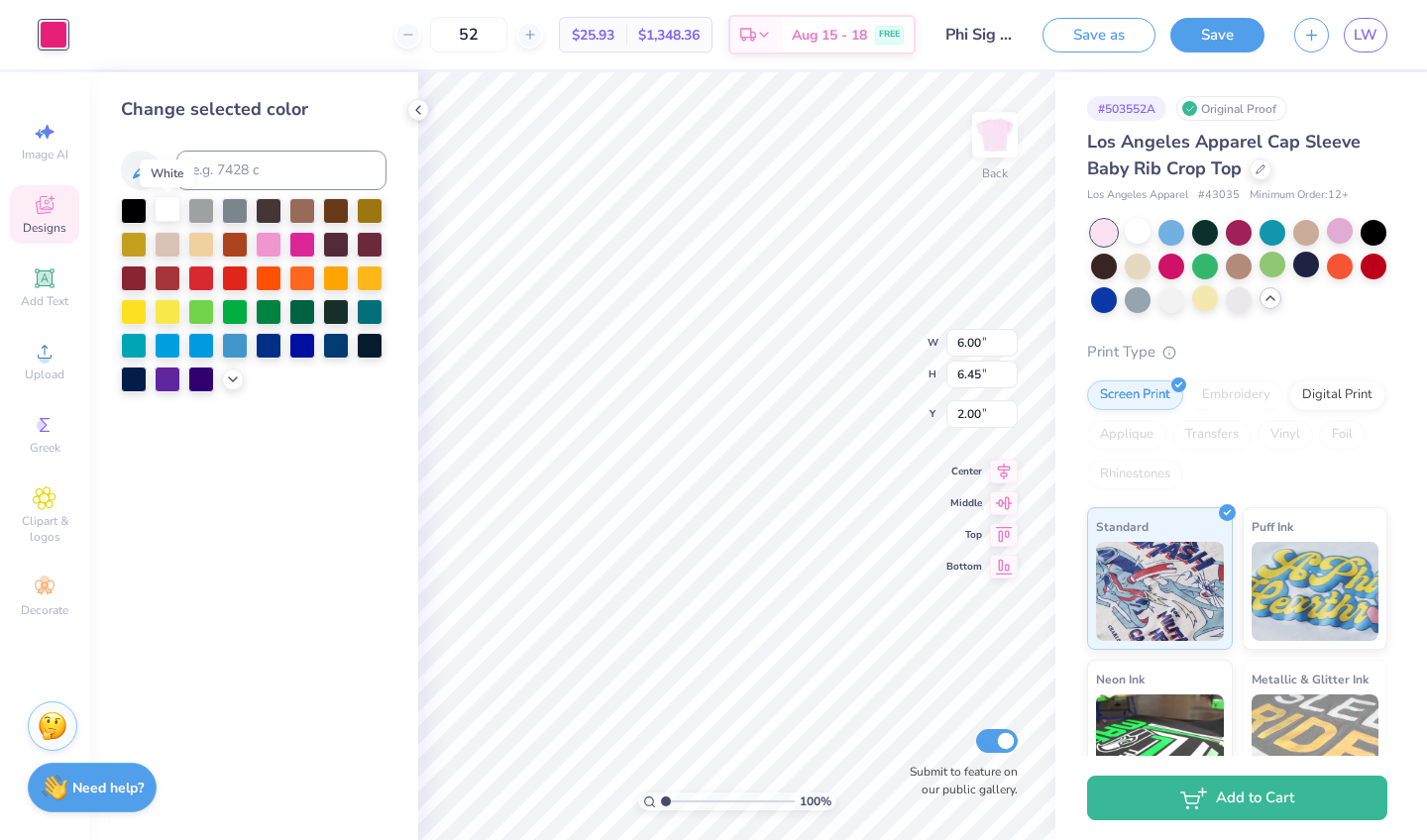 click at bounding box center [167, 209] 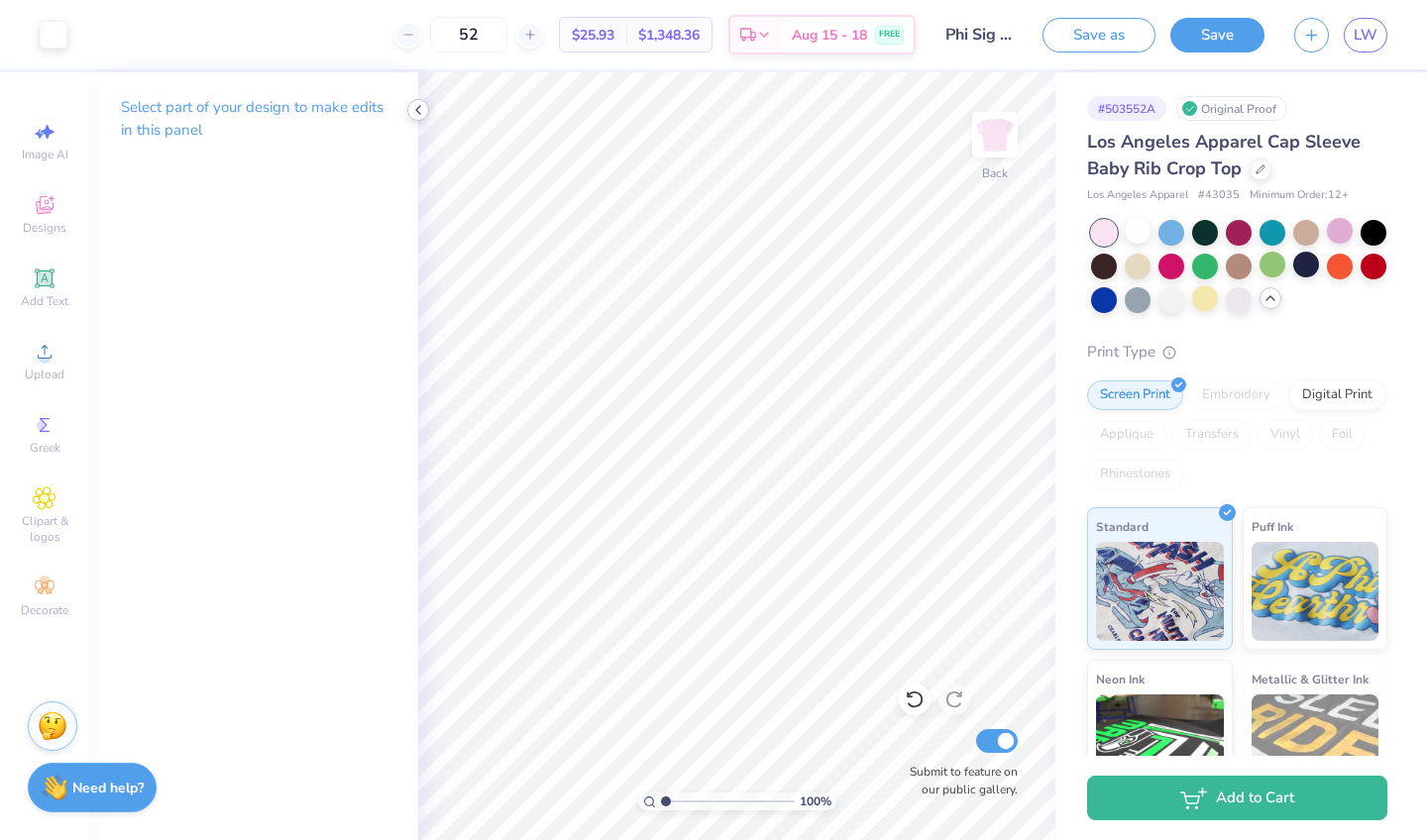 click 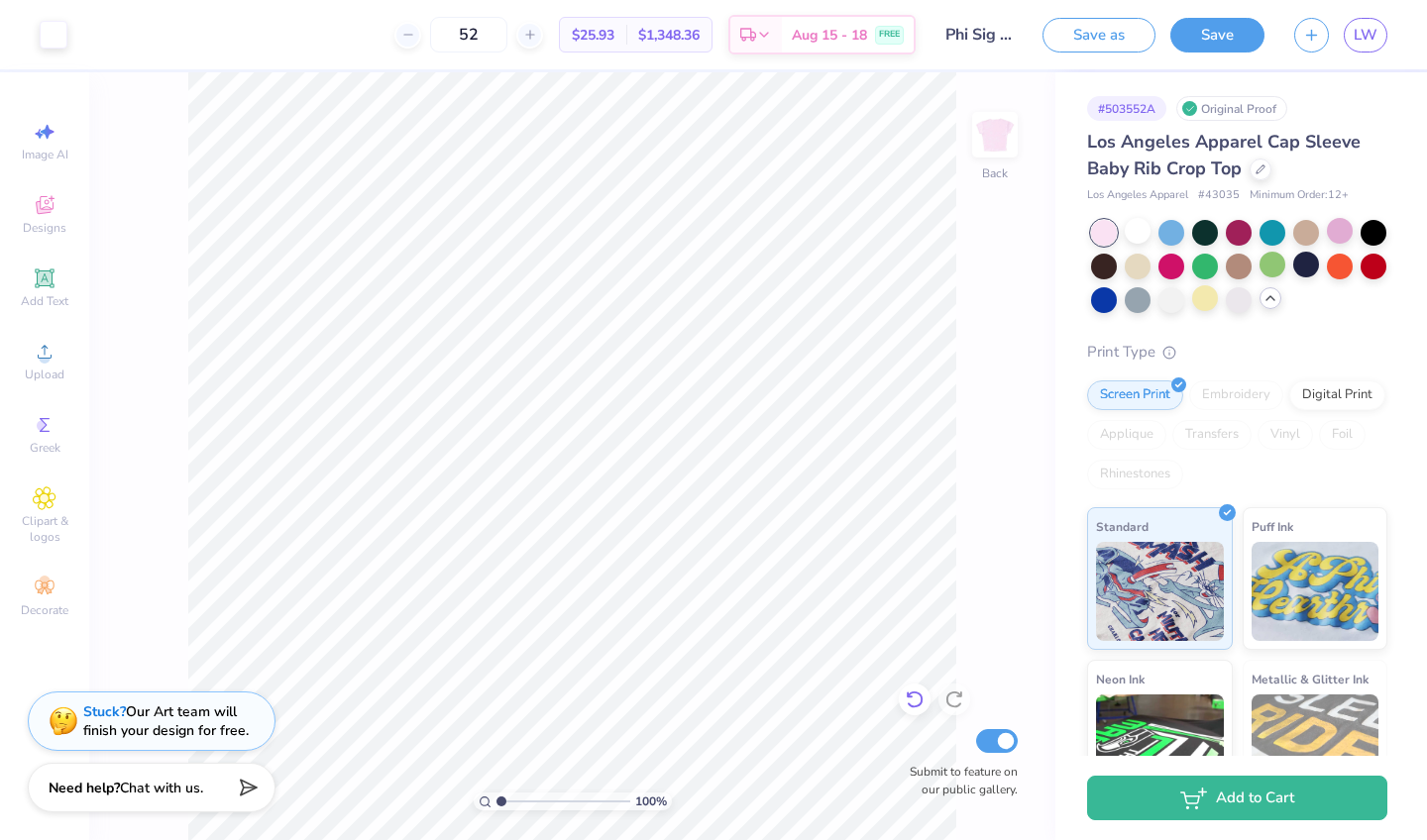 click 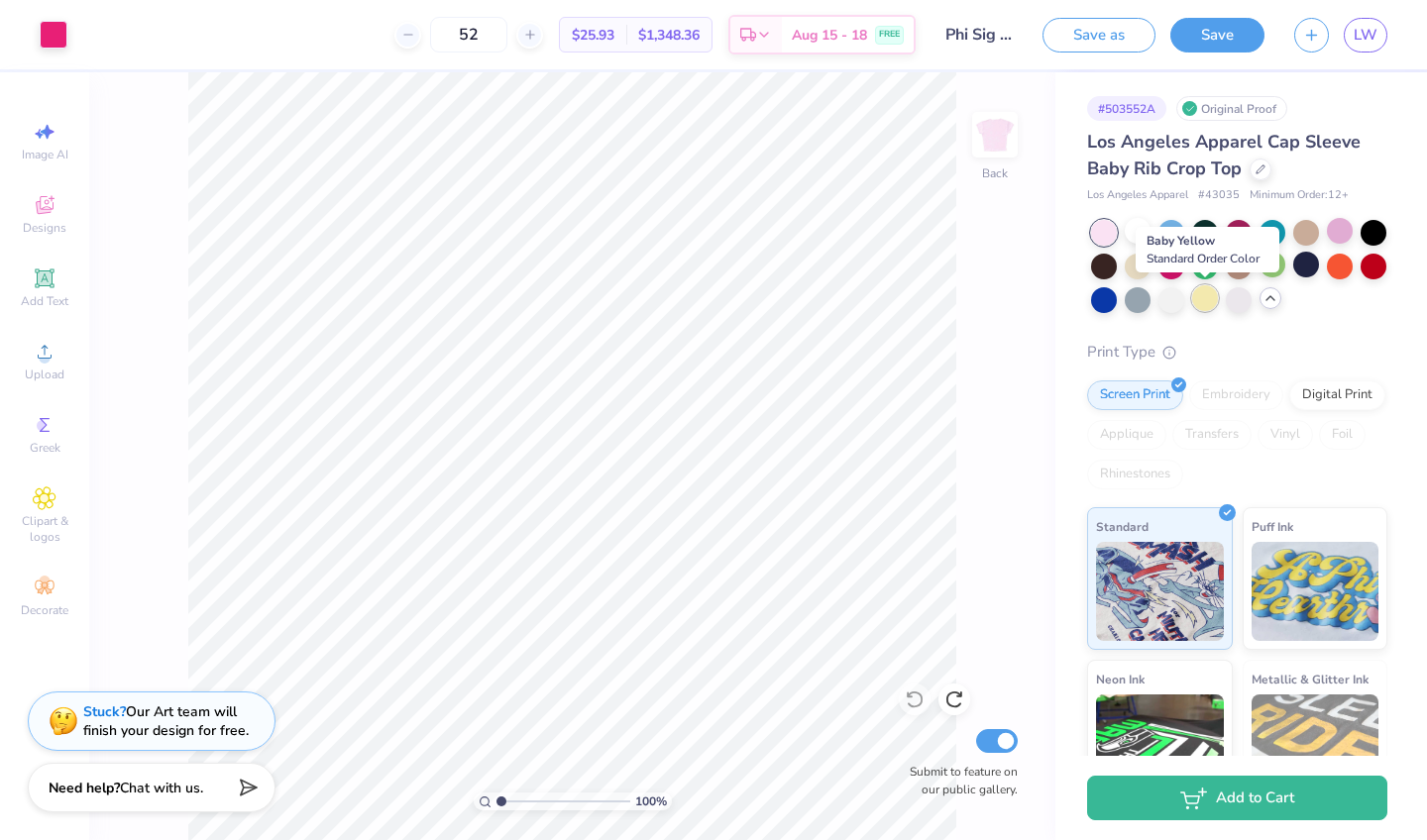 click at bounding box center [1205, 298] 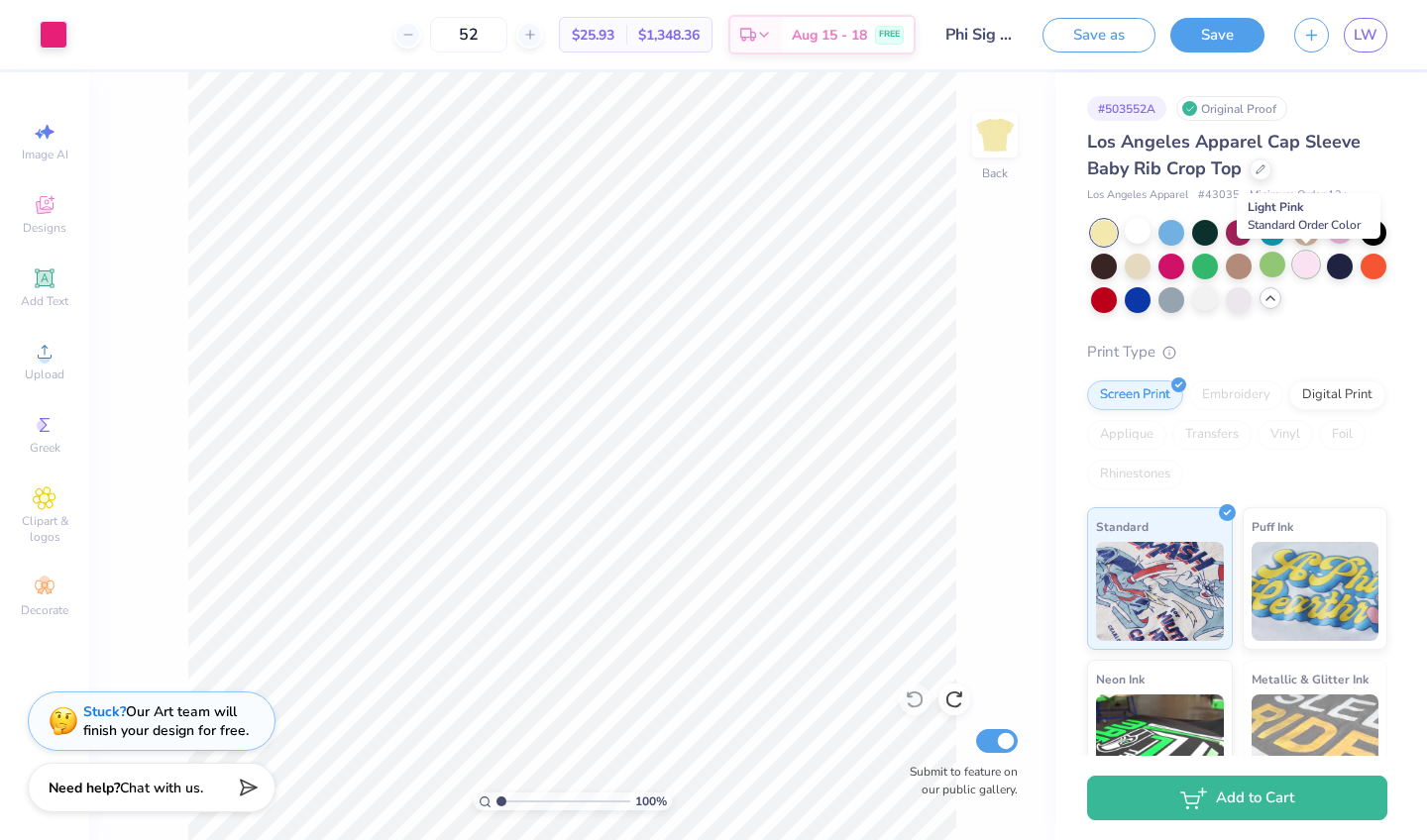 click at bounding box center (1306, 264) 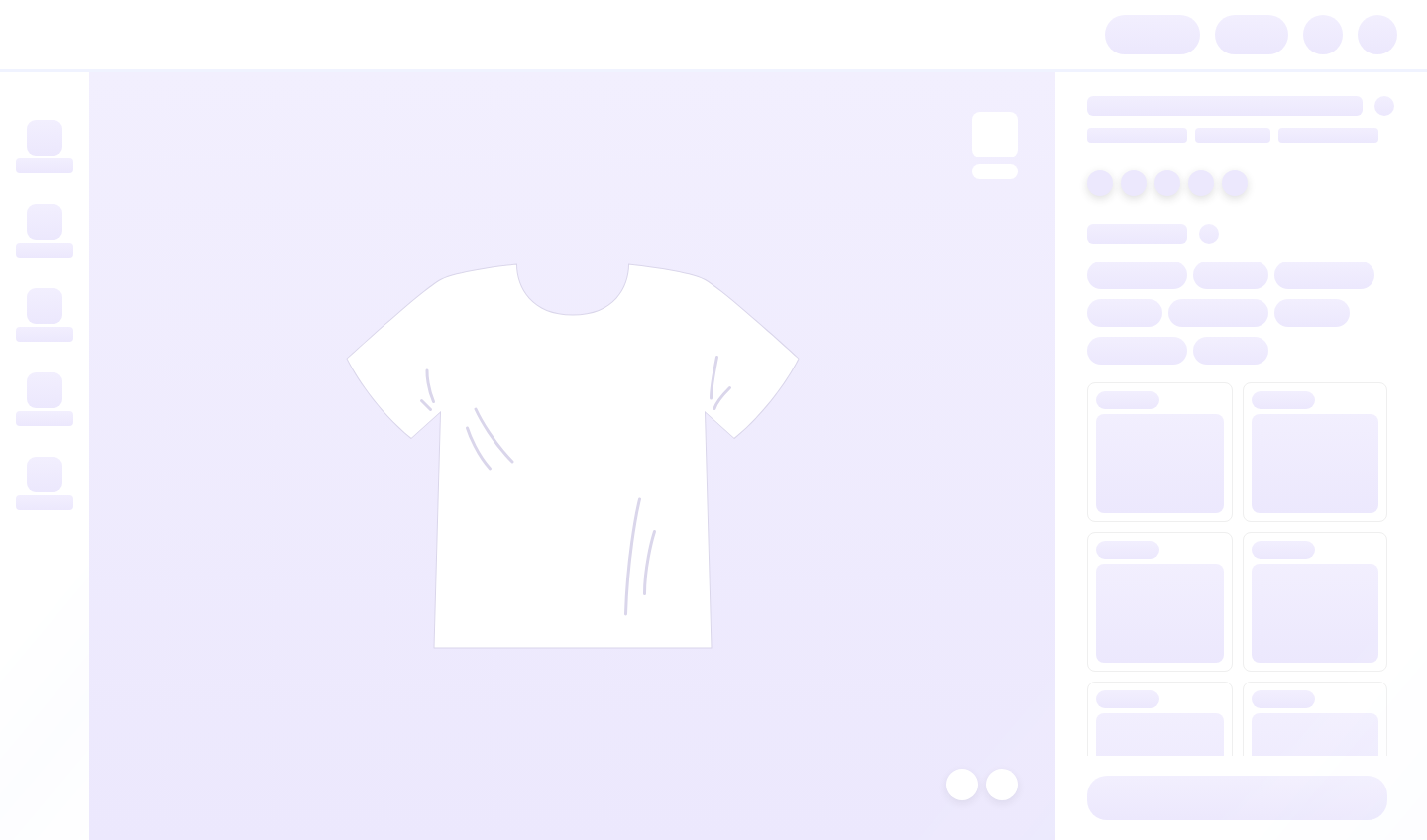 scroll, scrollTop: 0, scrollLeft: 0, axis: both 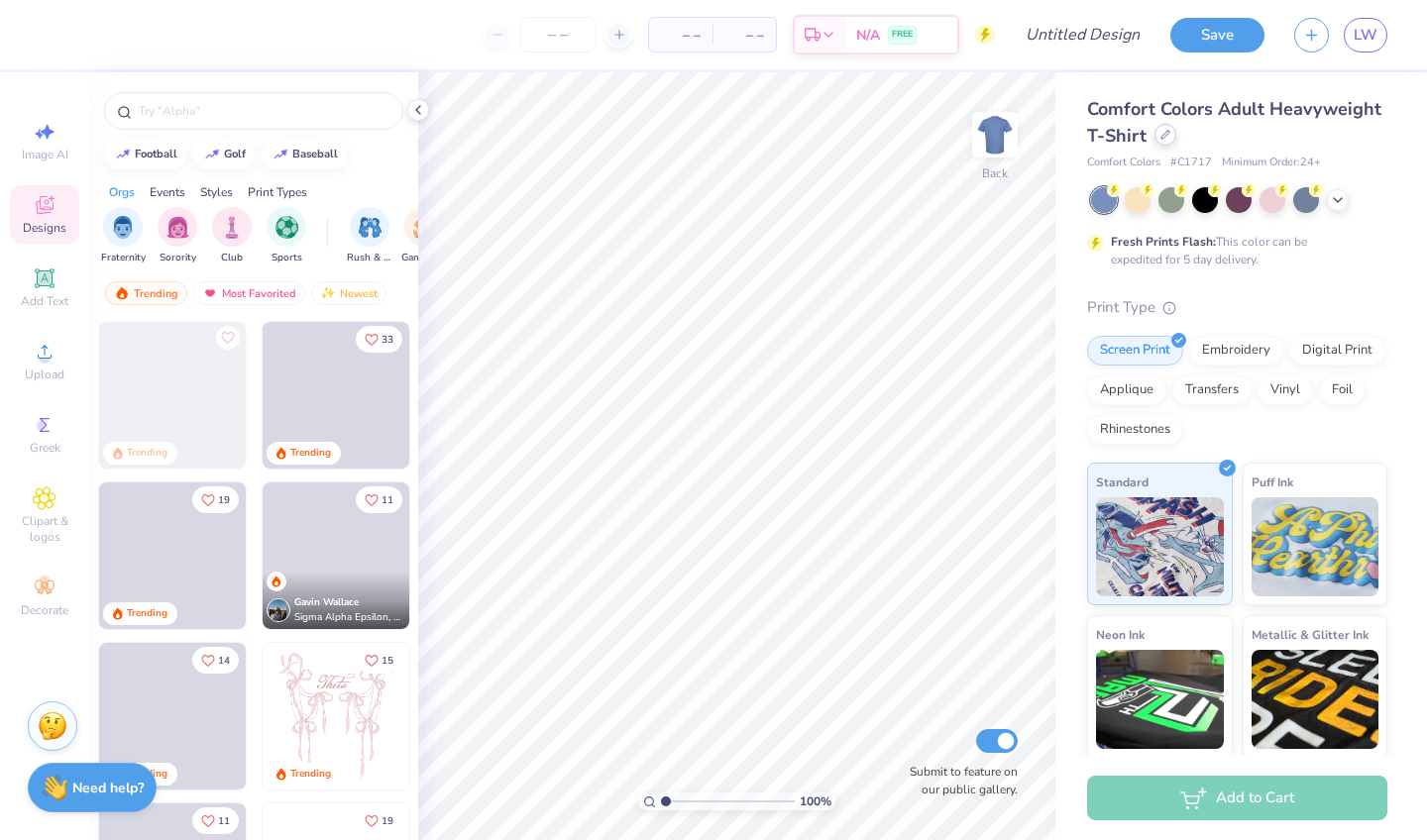 click at bounding box center (1165, 135) 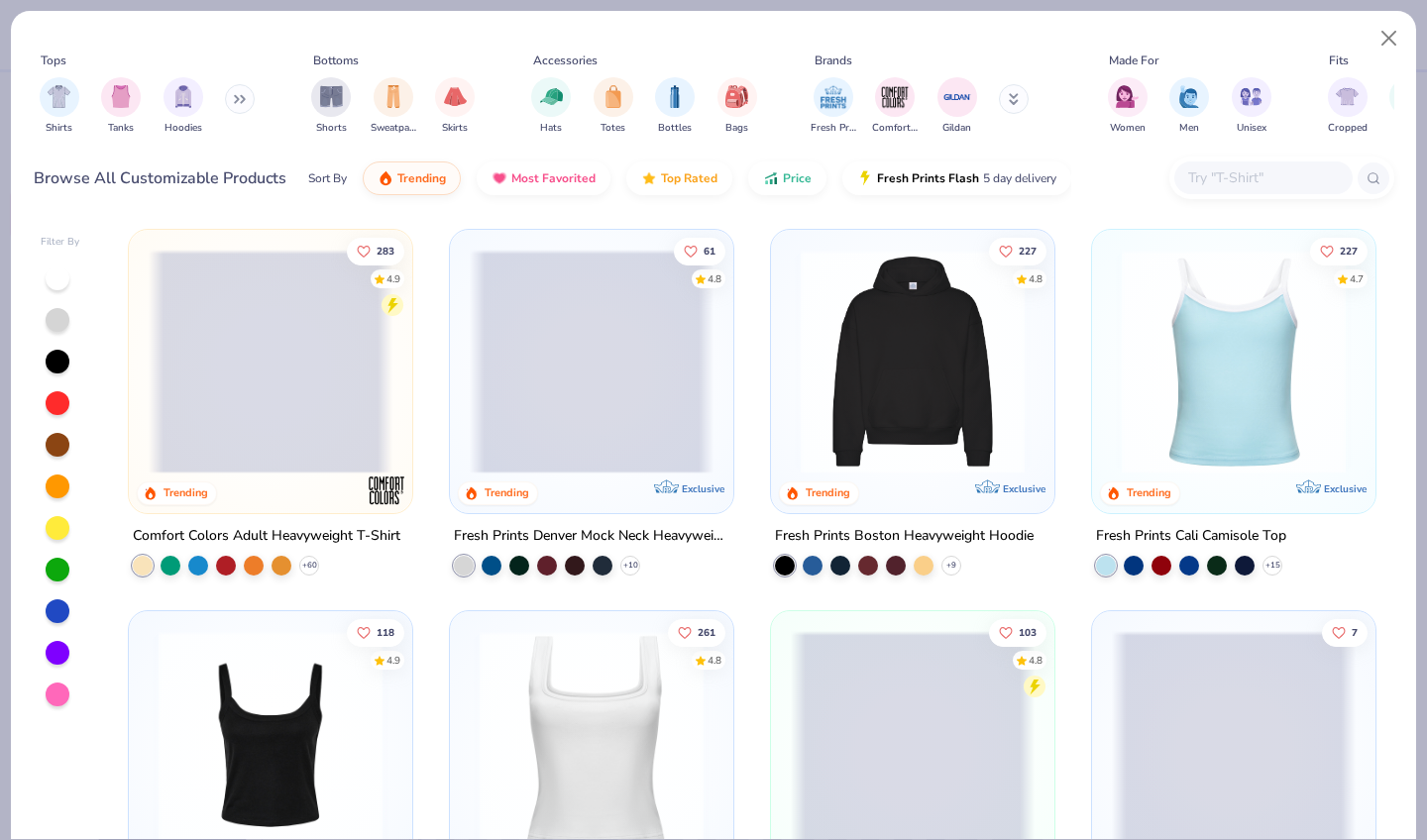 click at bounding box center [1014, 99] 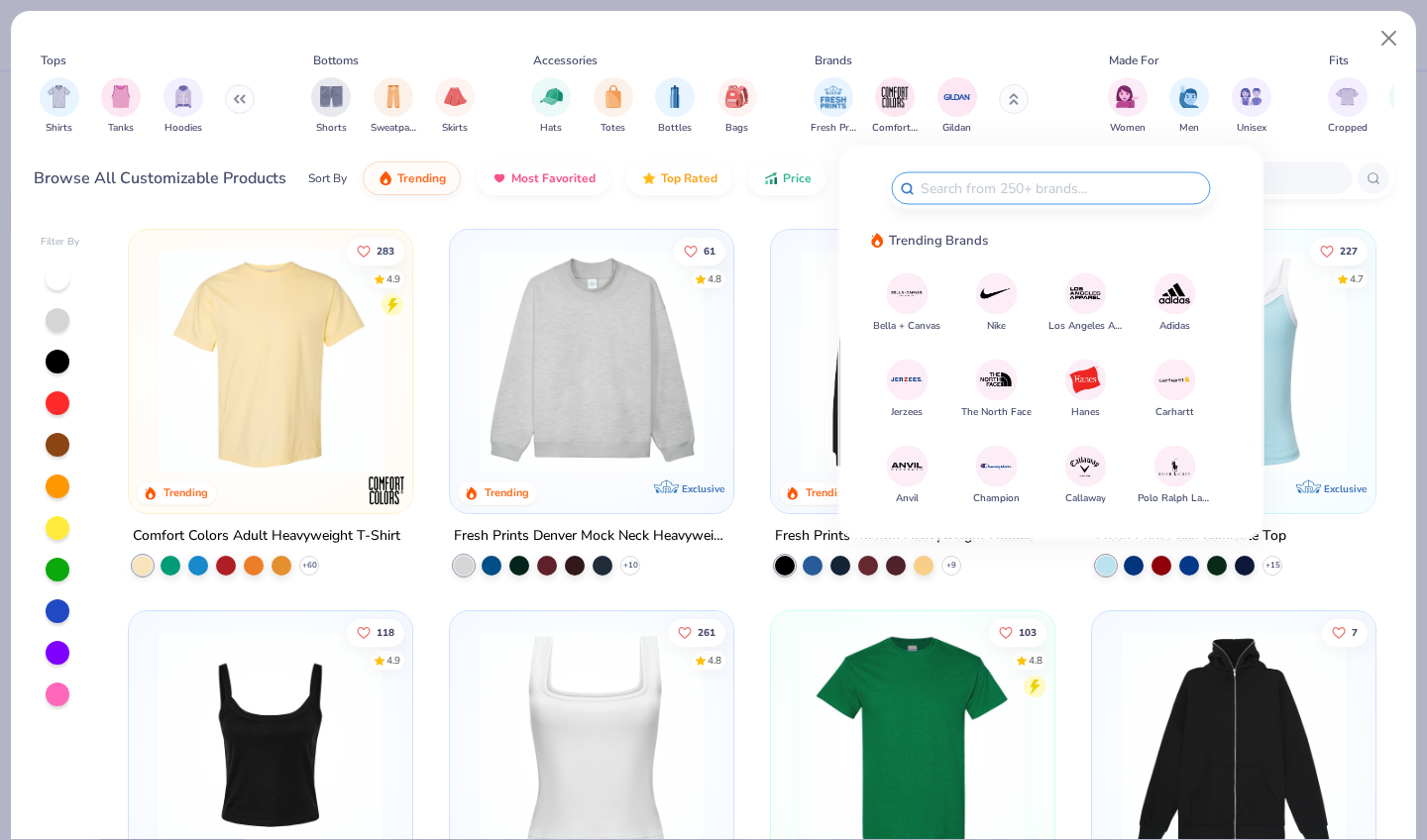 click at bounding box center (1085, 293) 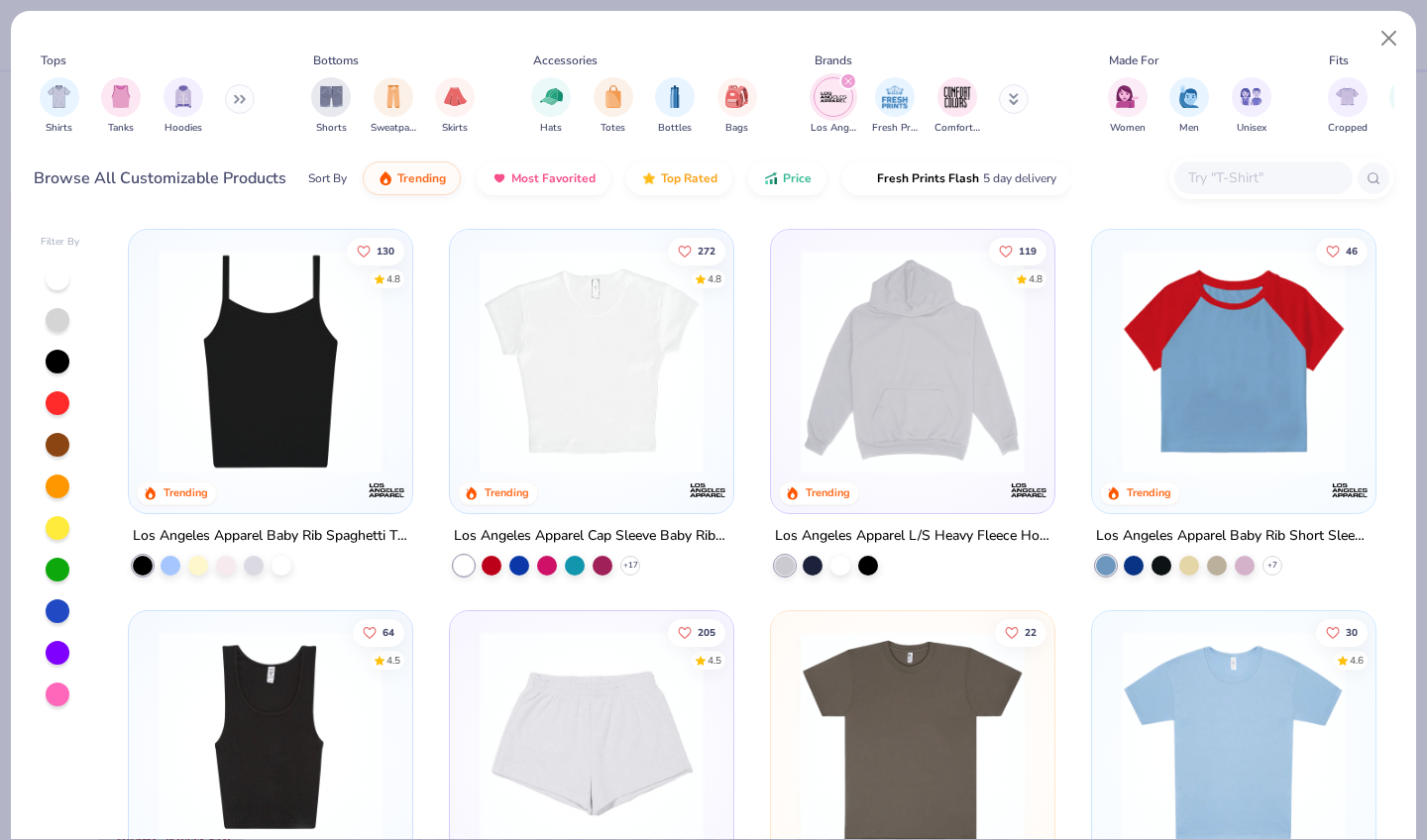 scroll, scrollTop: 0, scrollLeft: 0, axis: both 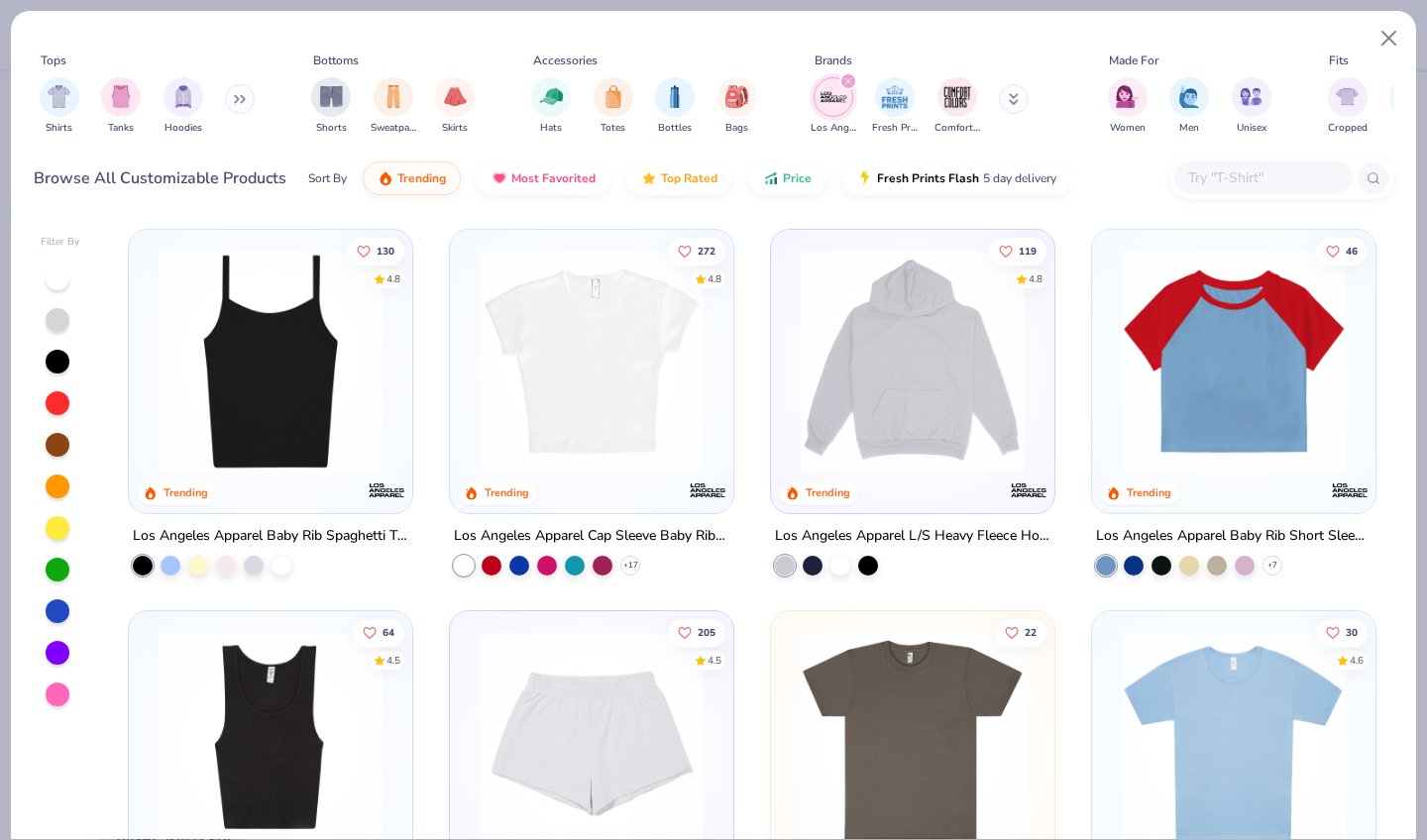 click at bounding box center (592, 362) 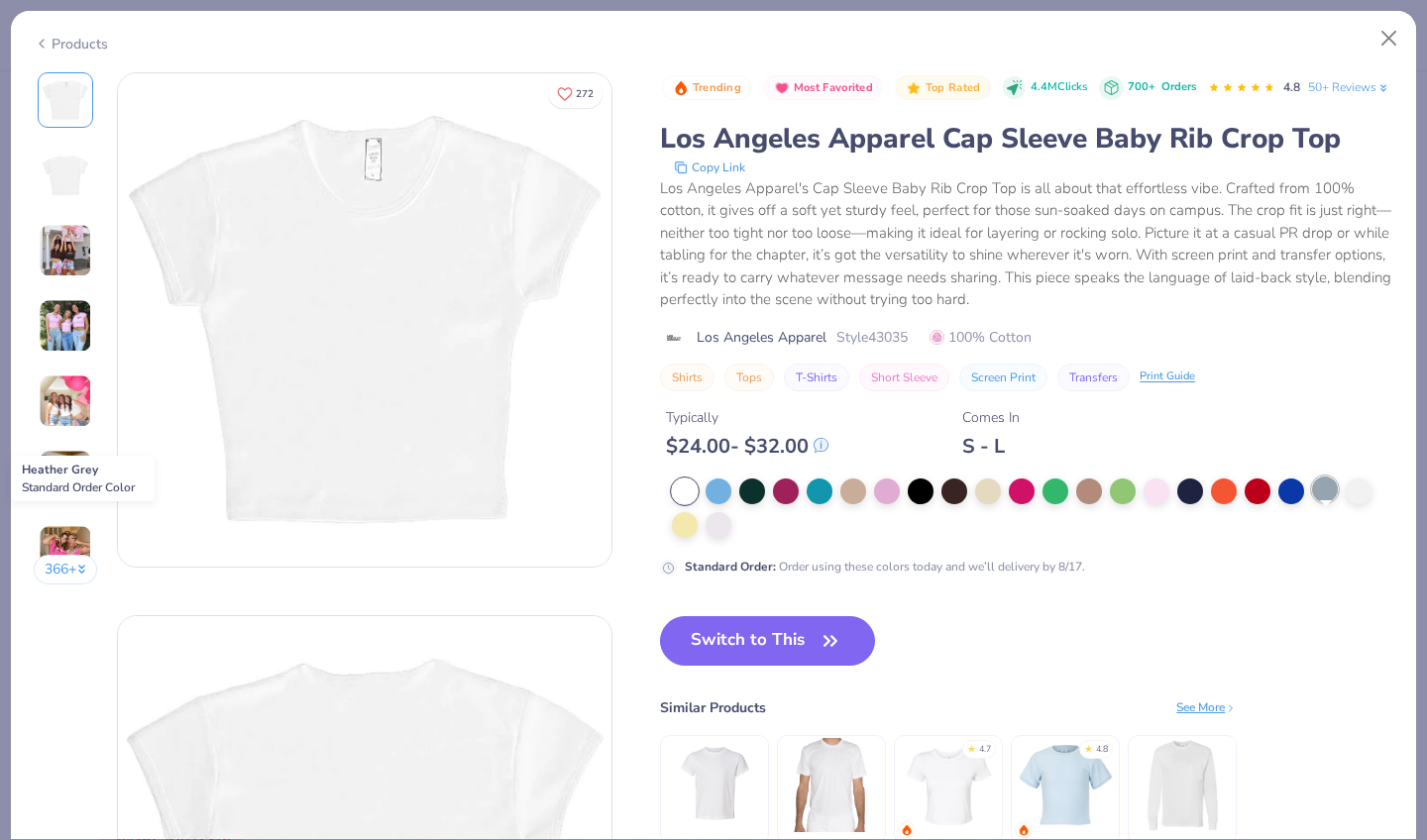 click at bounding box center [1325, 489] 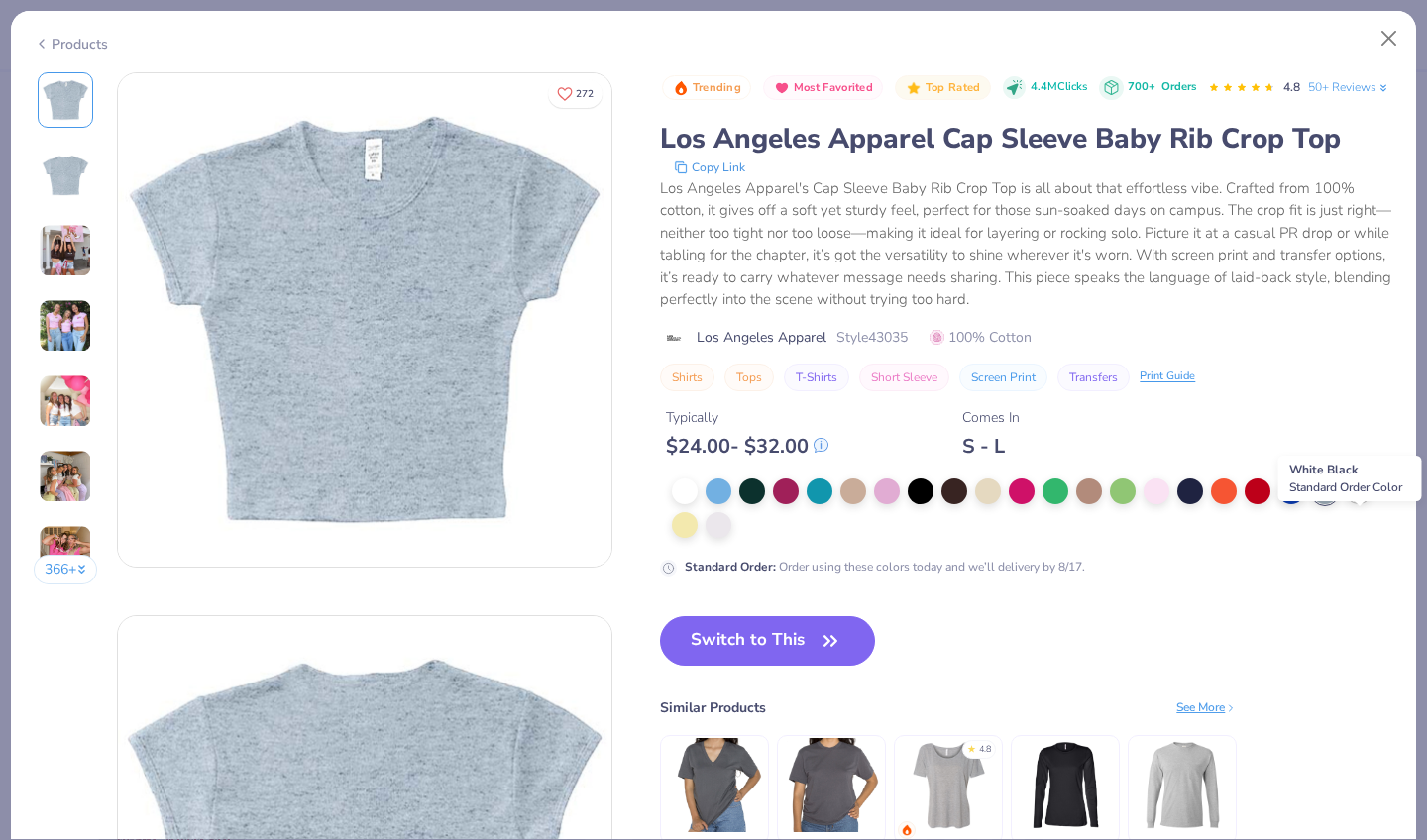 click at bounding box center [1359, 489] 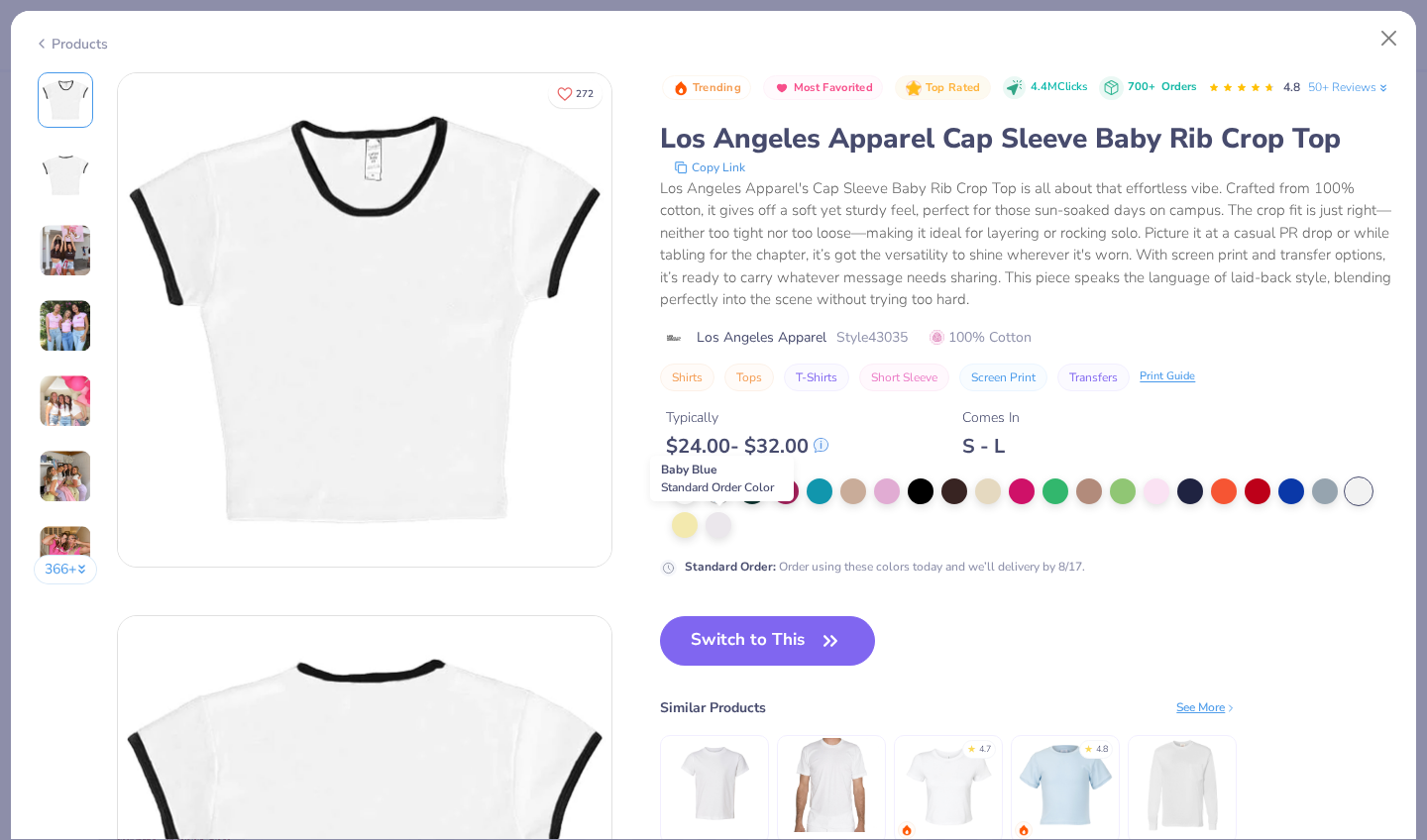 click at bounding box center (718, 489) 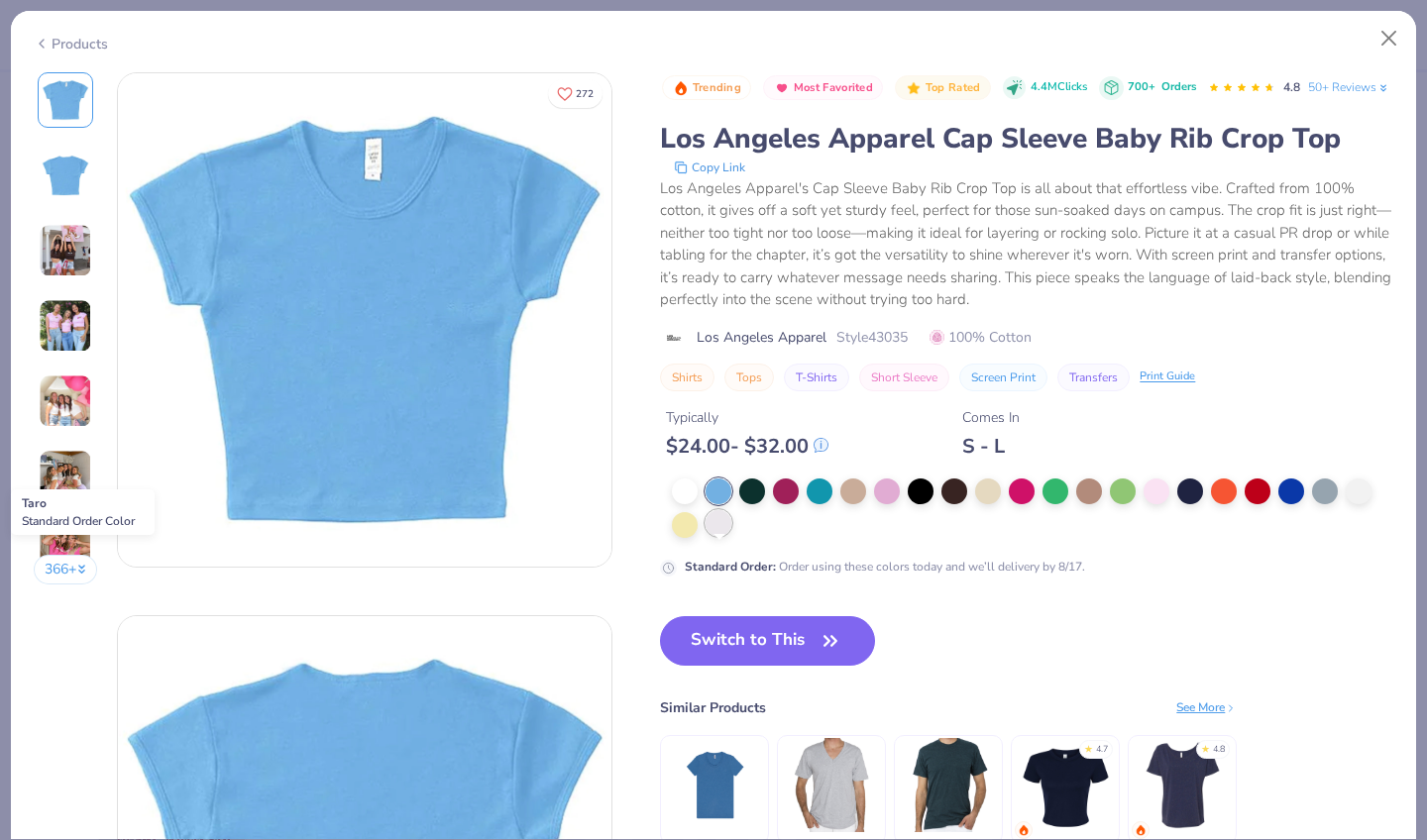 click at bounding box center (718, 523) 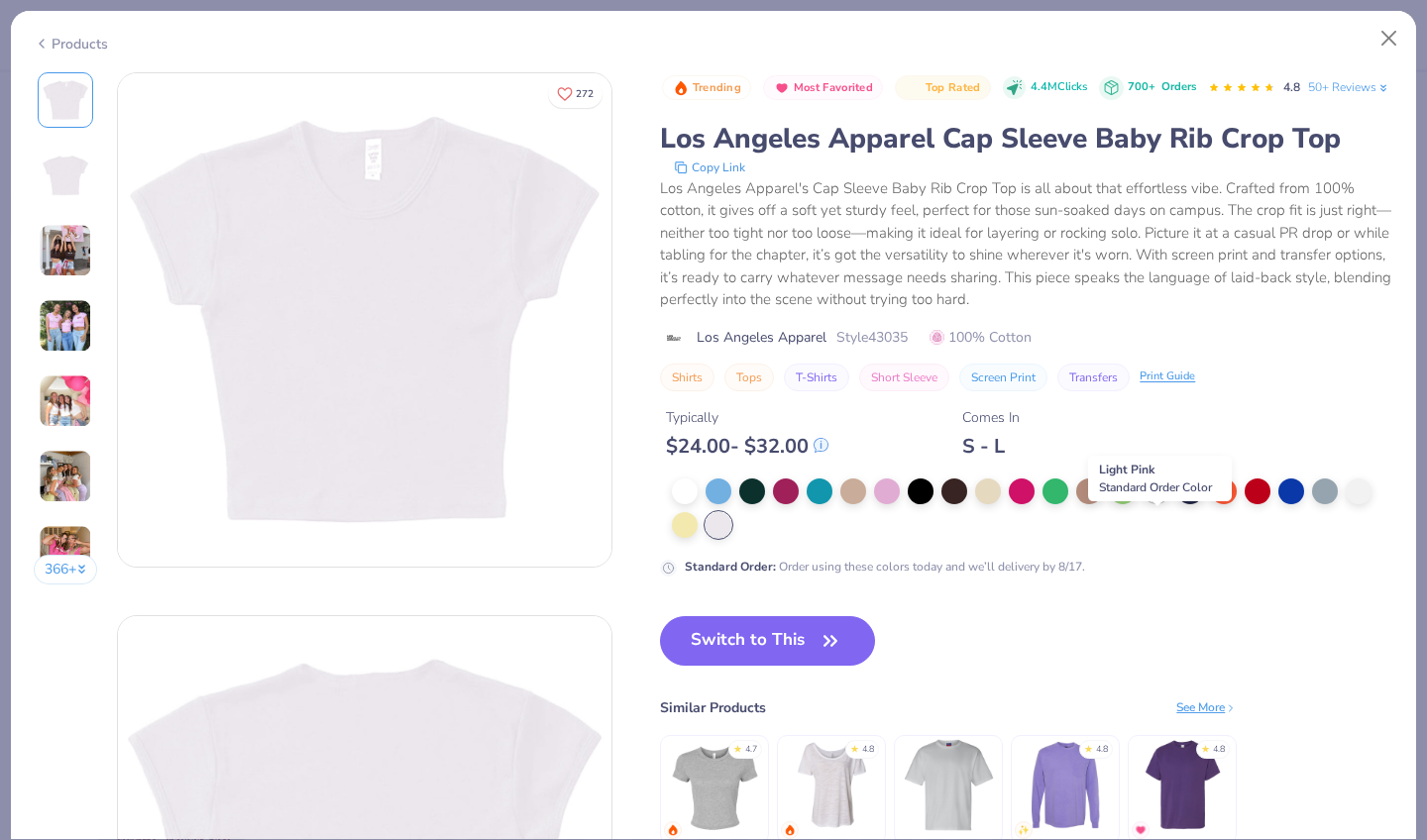 click at bounding box center (1156, 489) 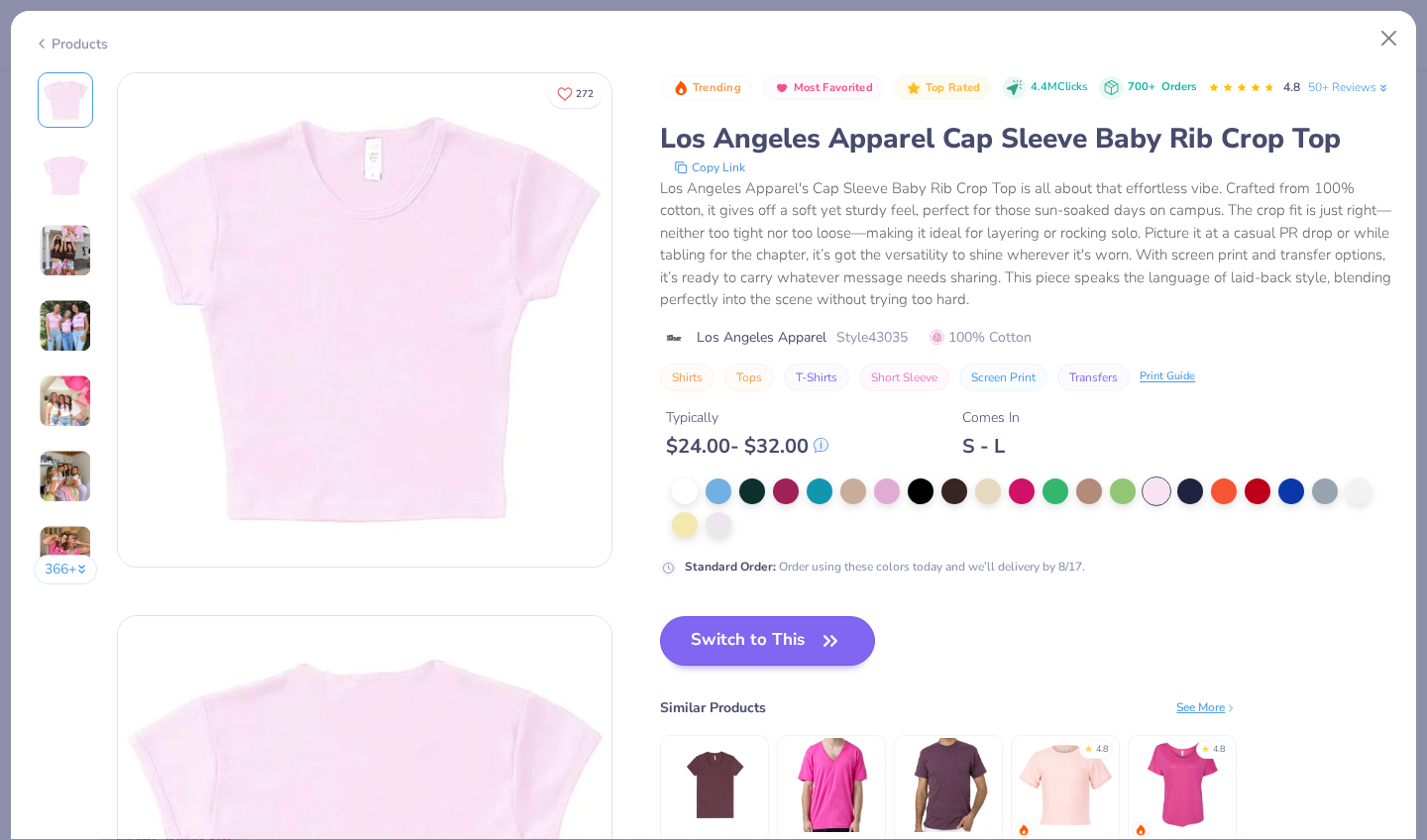 click on "Switch to This" at bounding box center [767, 641] 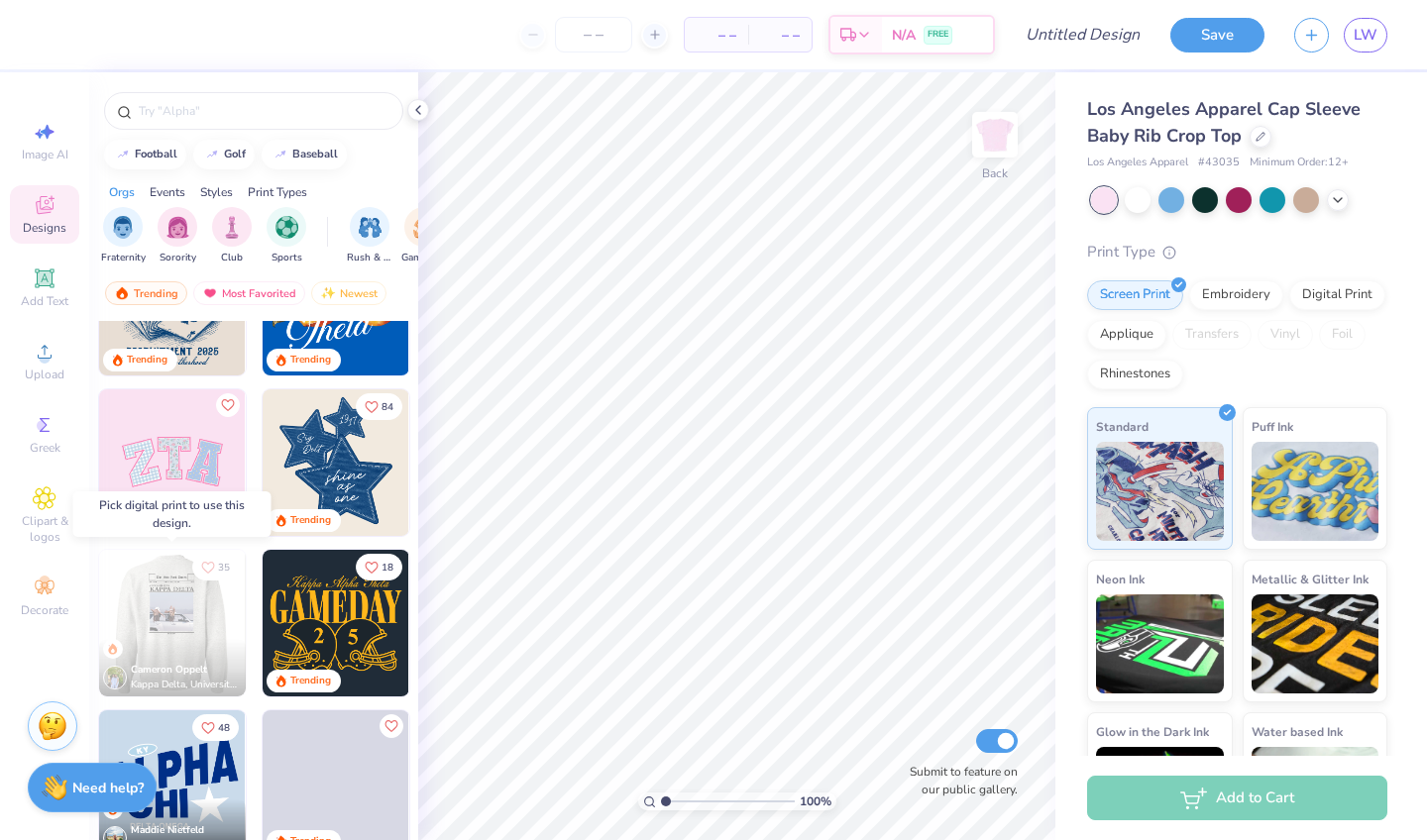 scroll, scrollTop: 1055, scrollLeft: 0, axis: vertical 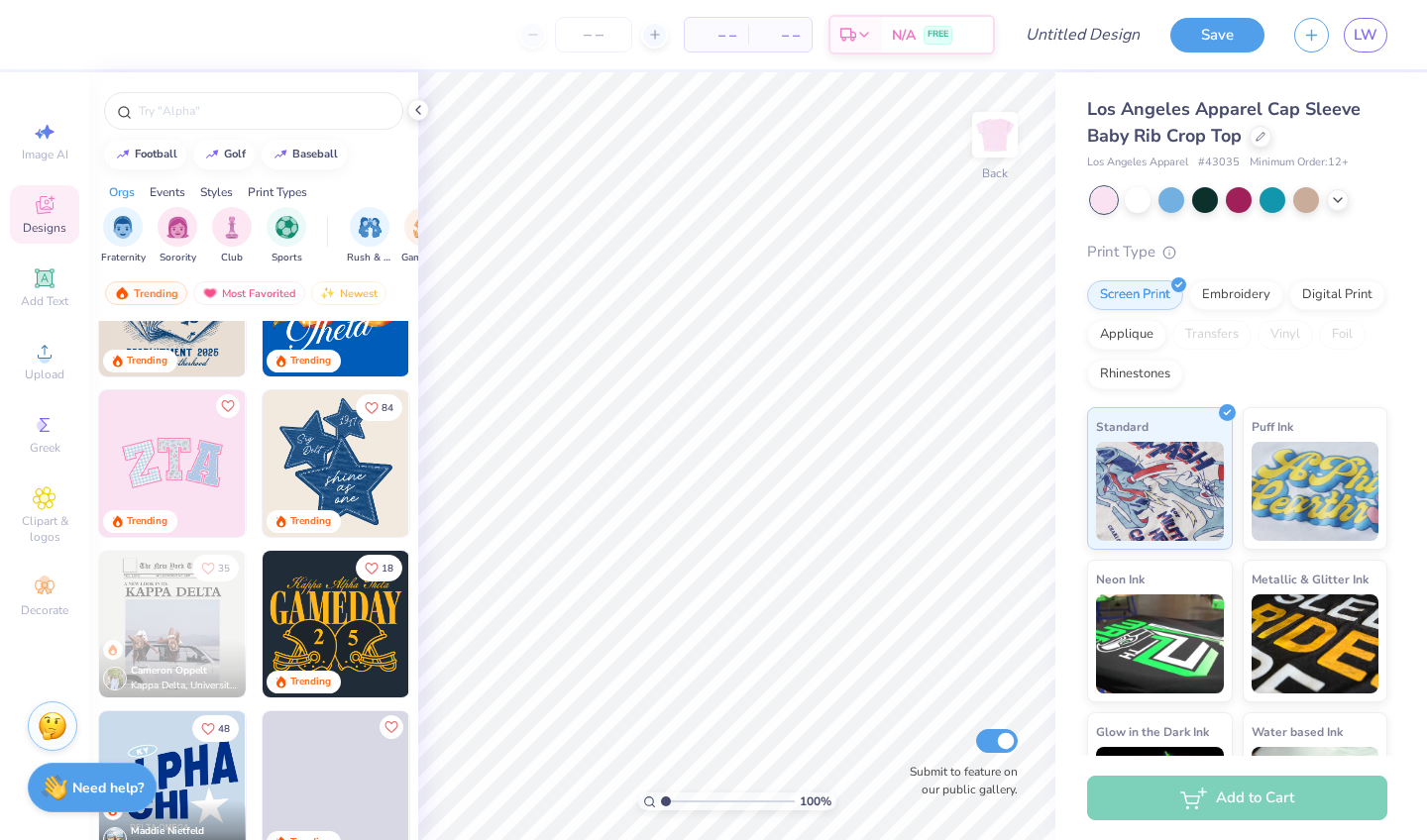 click at bounding box center (172, 464) 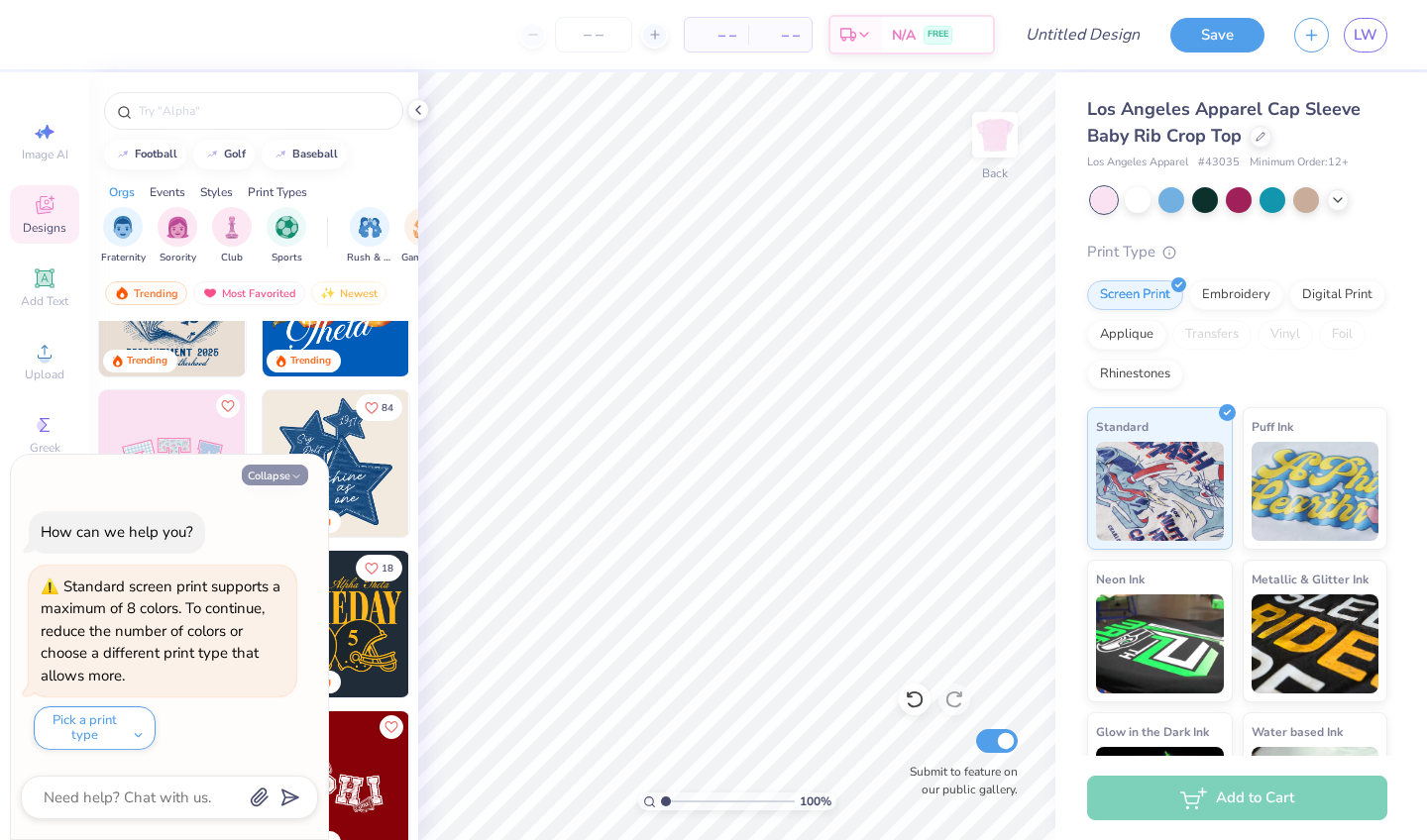 click on "Collapse" at bounding box center (274, 474) 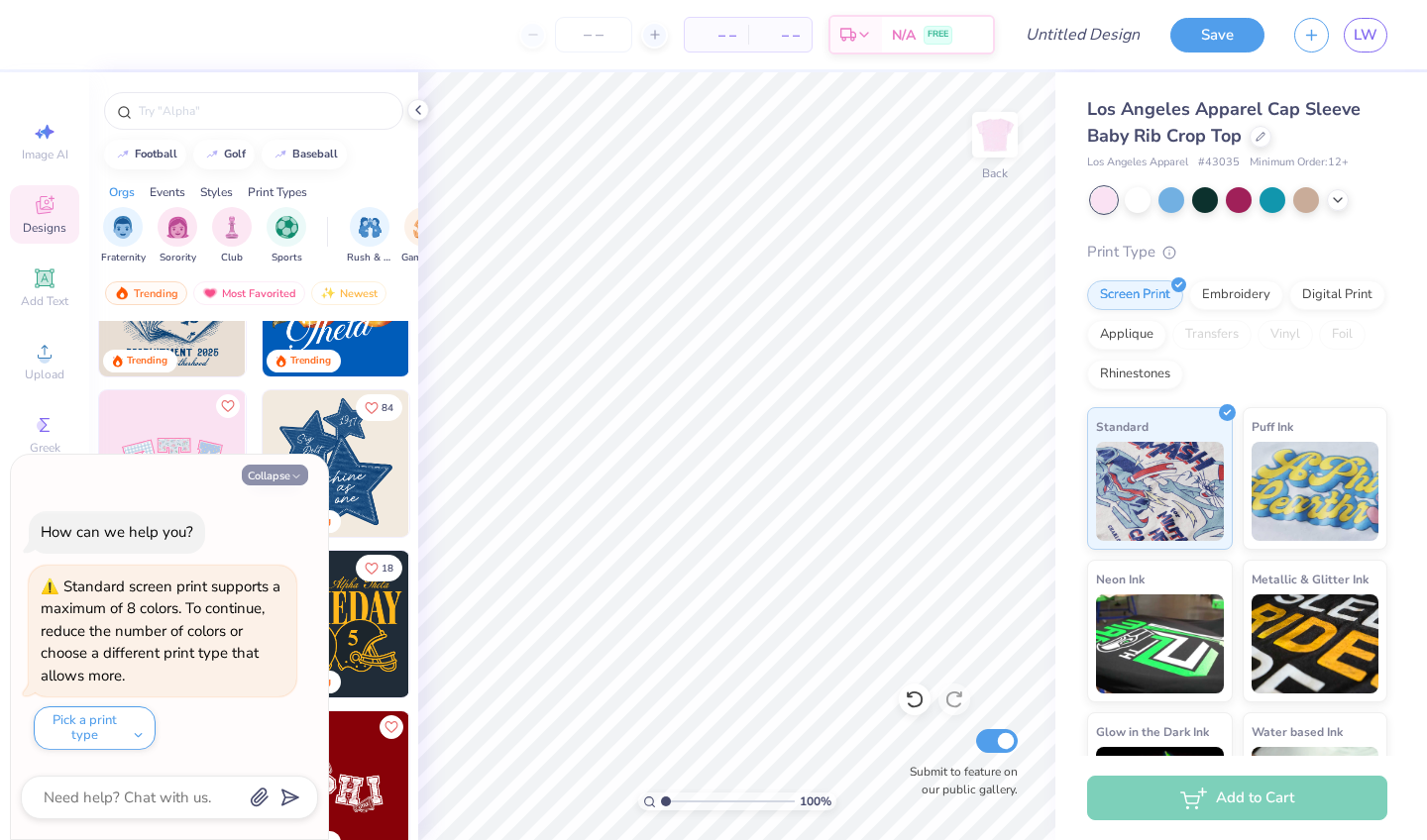 type on "x" 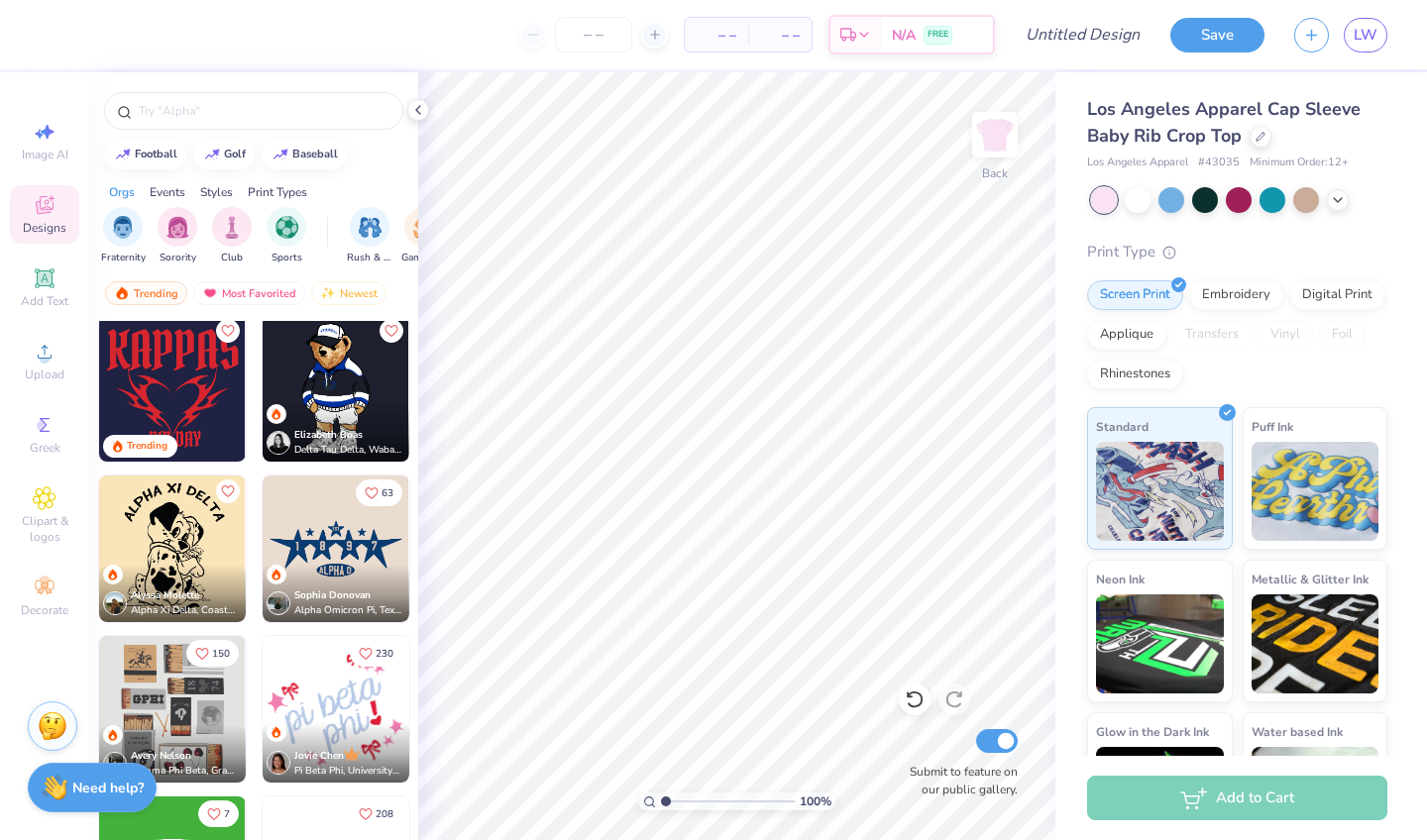 scroll, scrollTop: 2409, scrollLeft: 0, axis: vertical 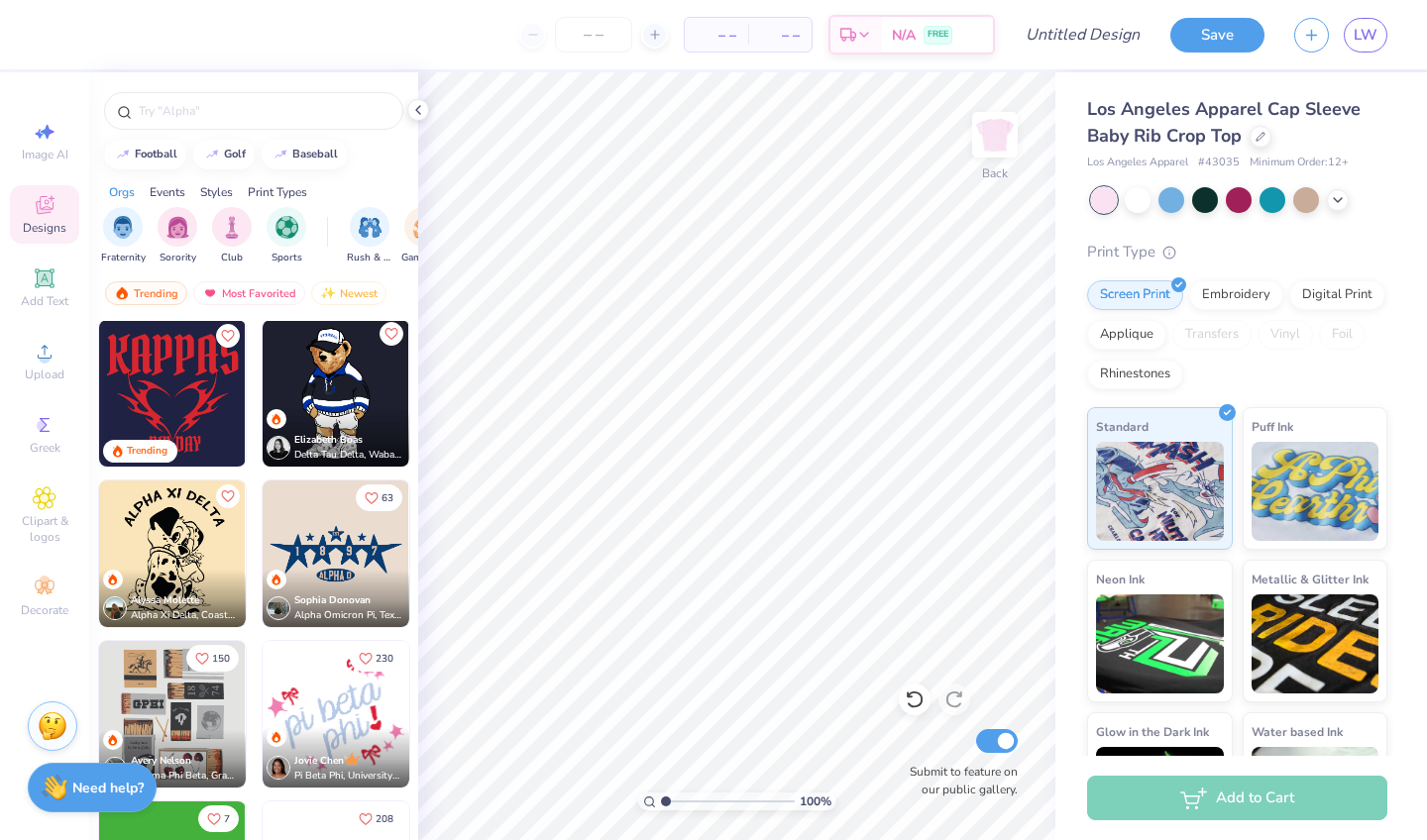 click 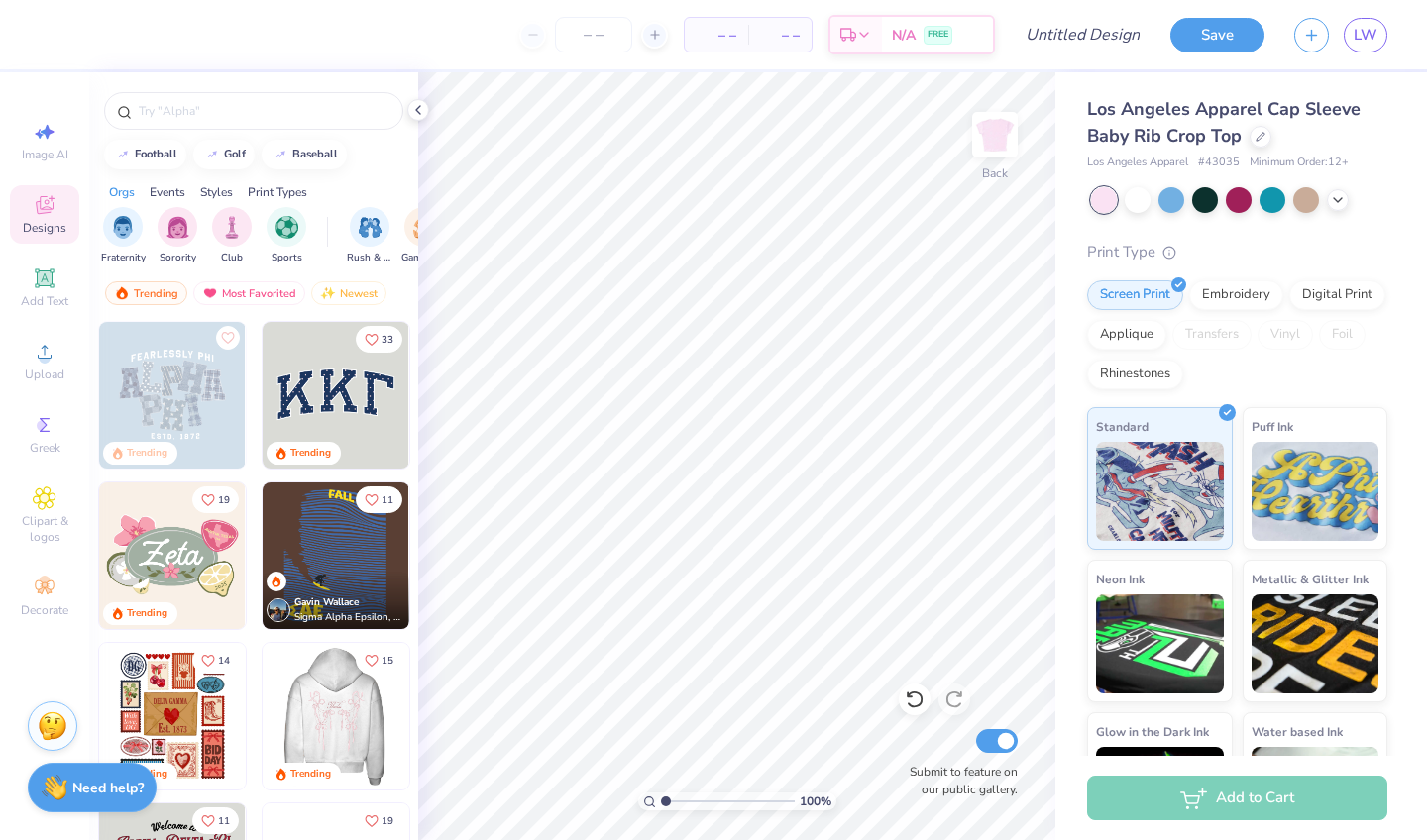 scroll, scrollTop: 0, scrollLeft: 0, axis: both 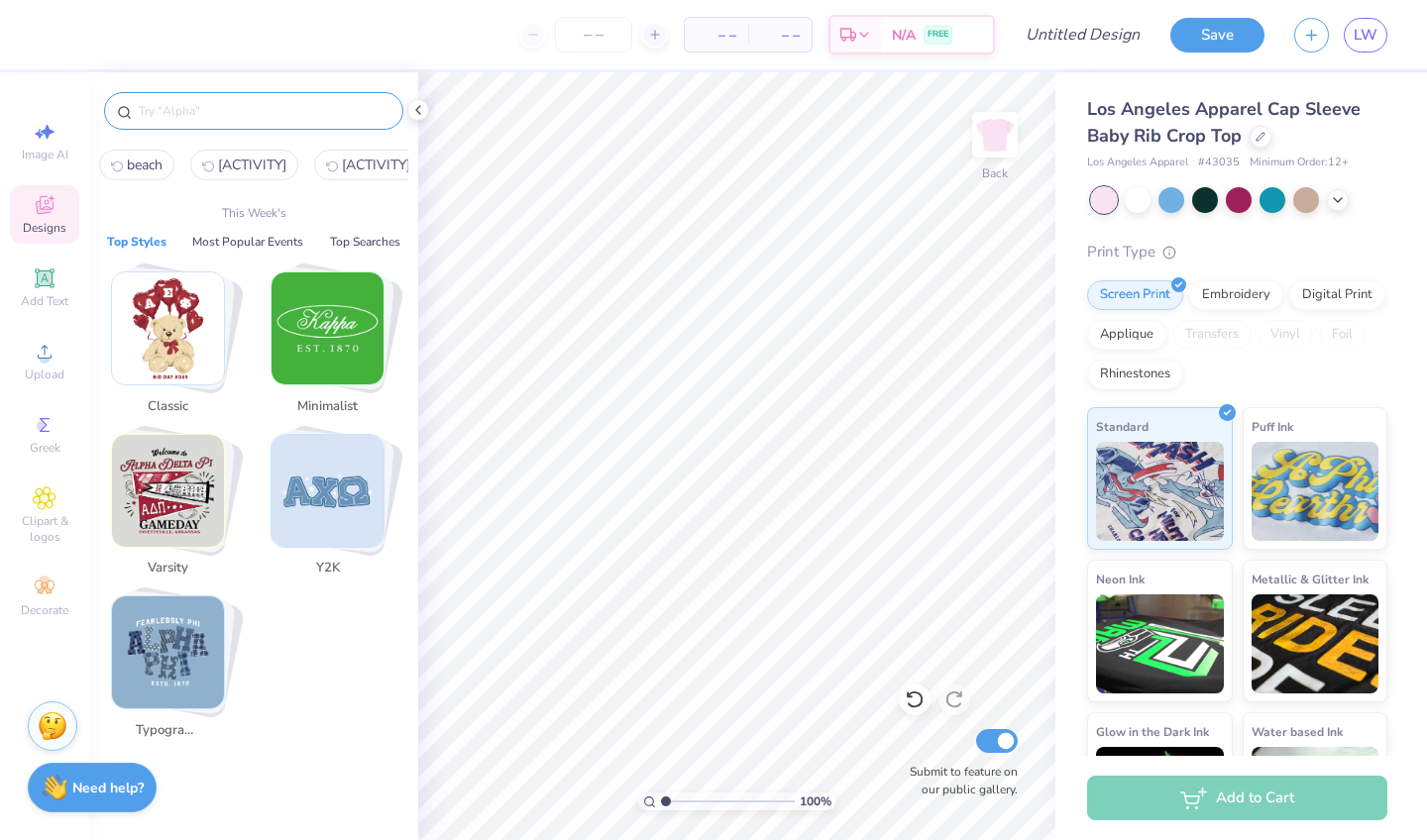 click at bounding box center [264, 111] 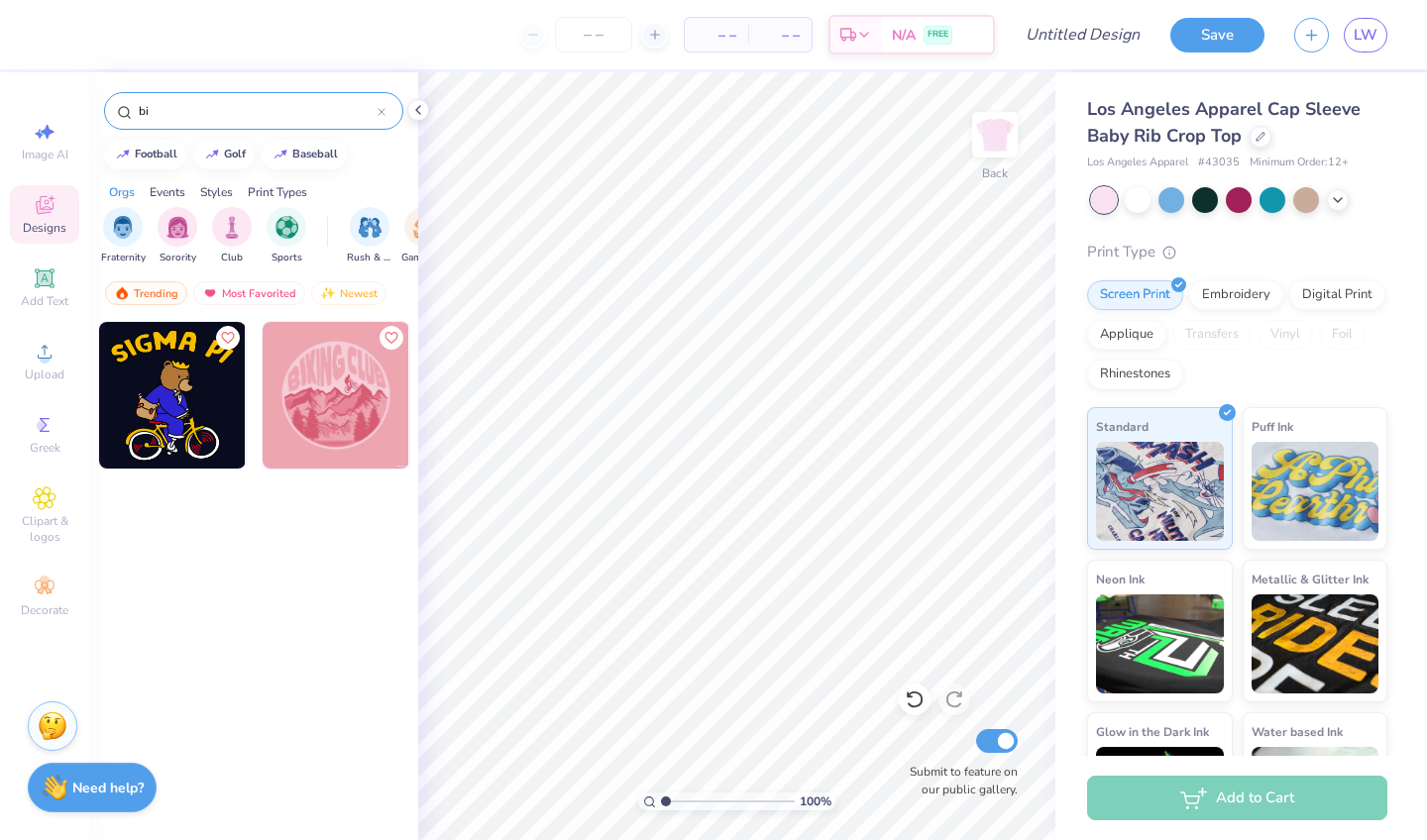 type on "b" 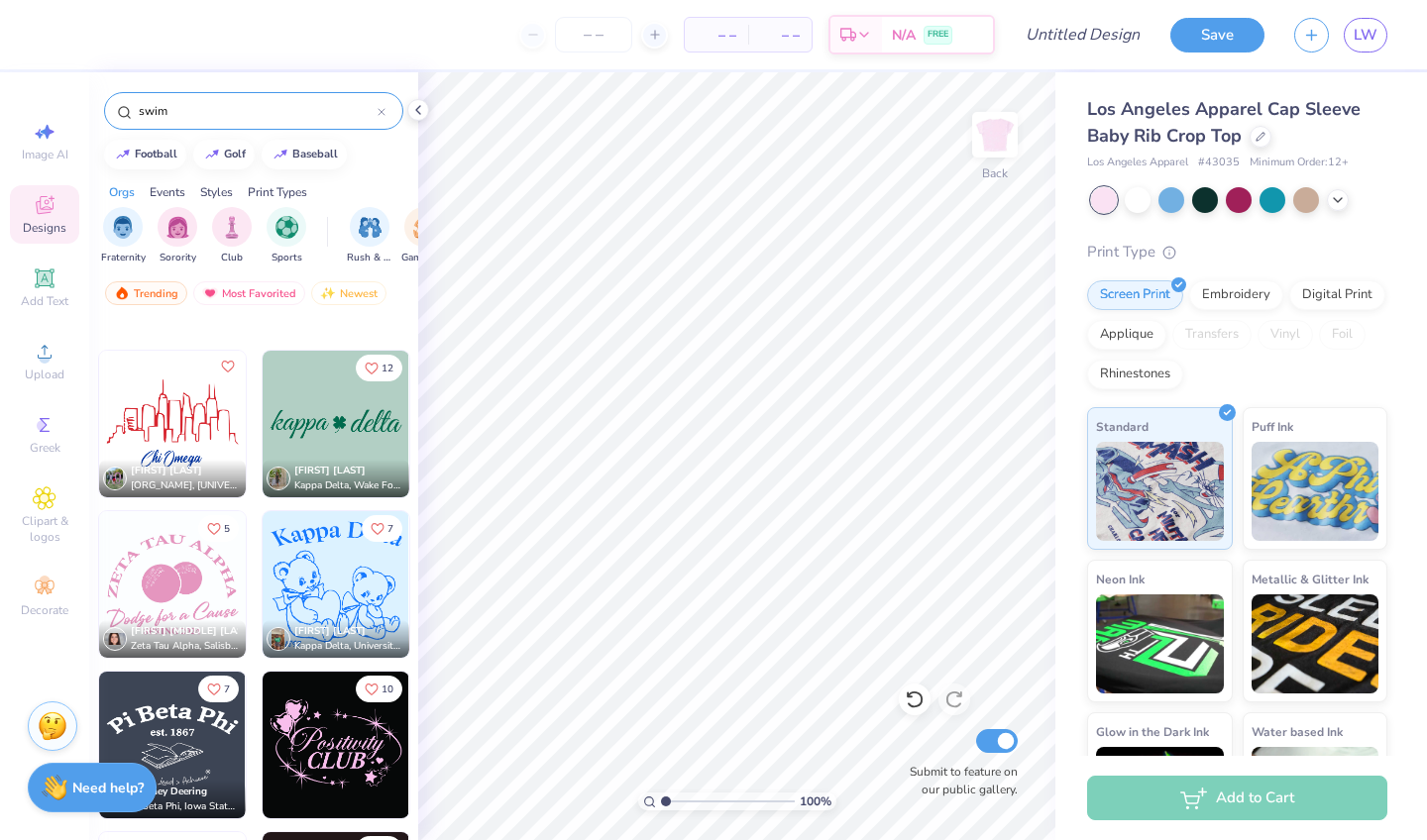 scroll, scrollTop: 3588, scrollLeft: 0, axis: vertical 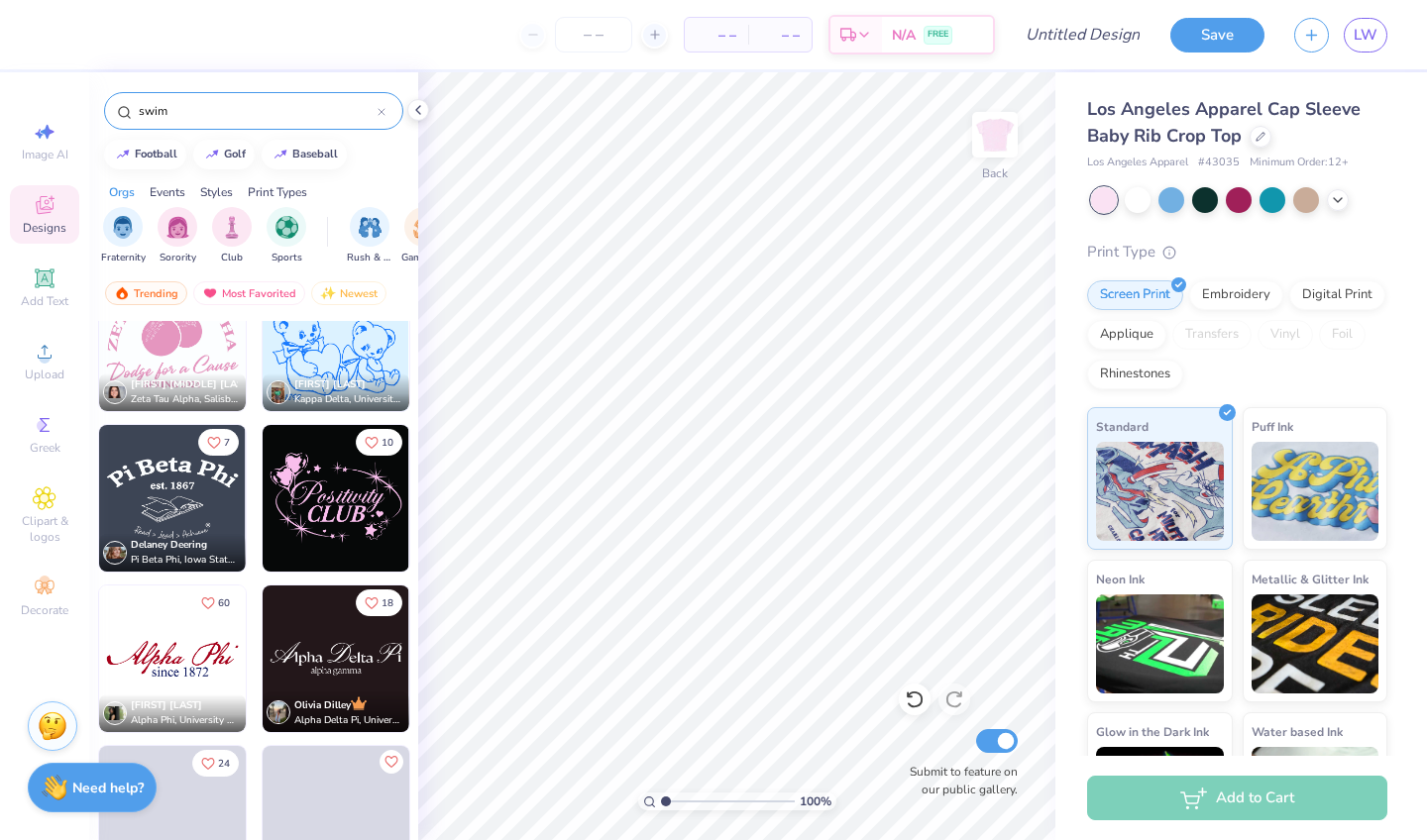 click on "swim" at bounding box center (257, 111) 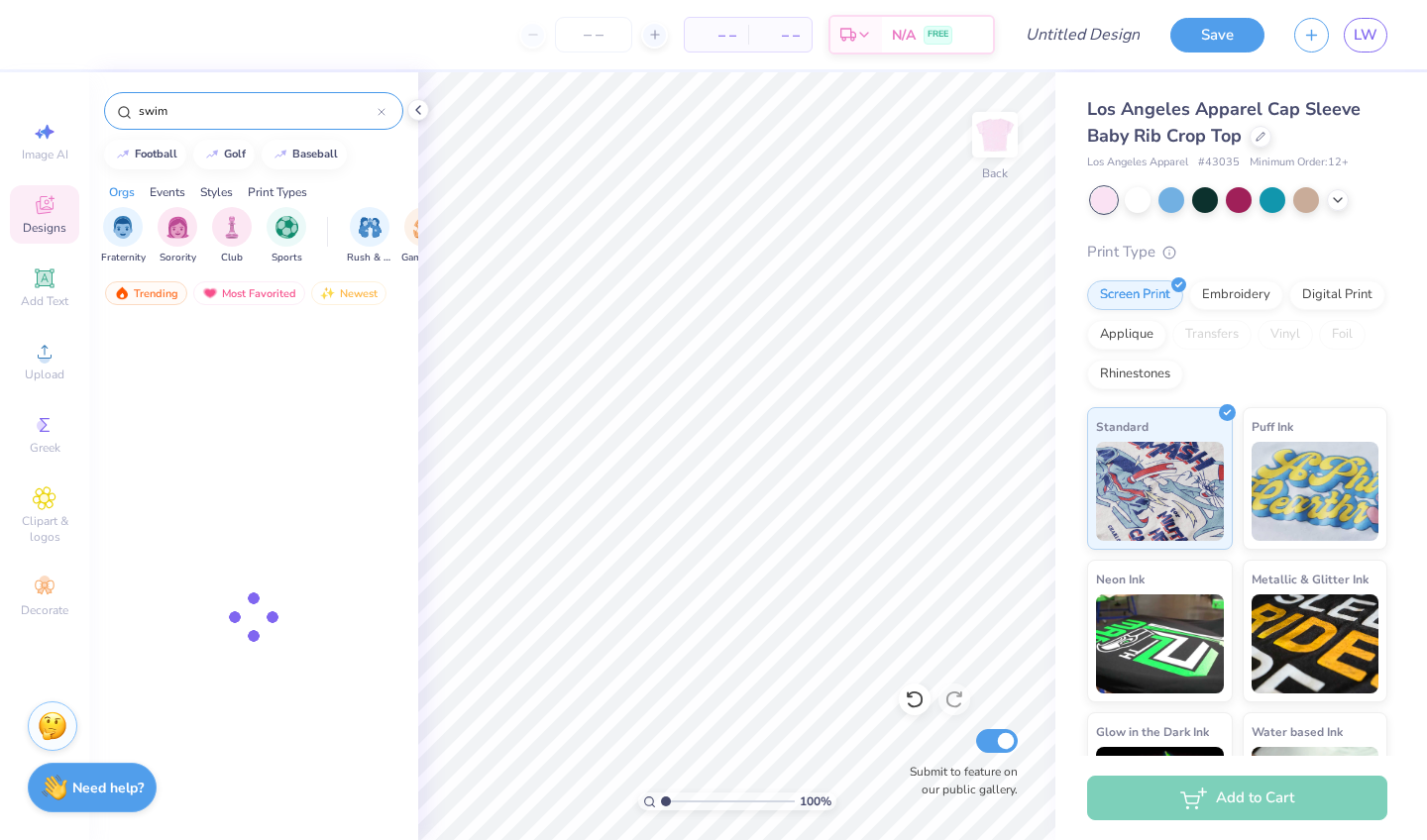 click on "swim" at bounding box center (257, 111) 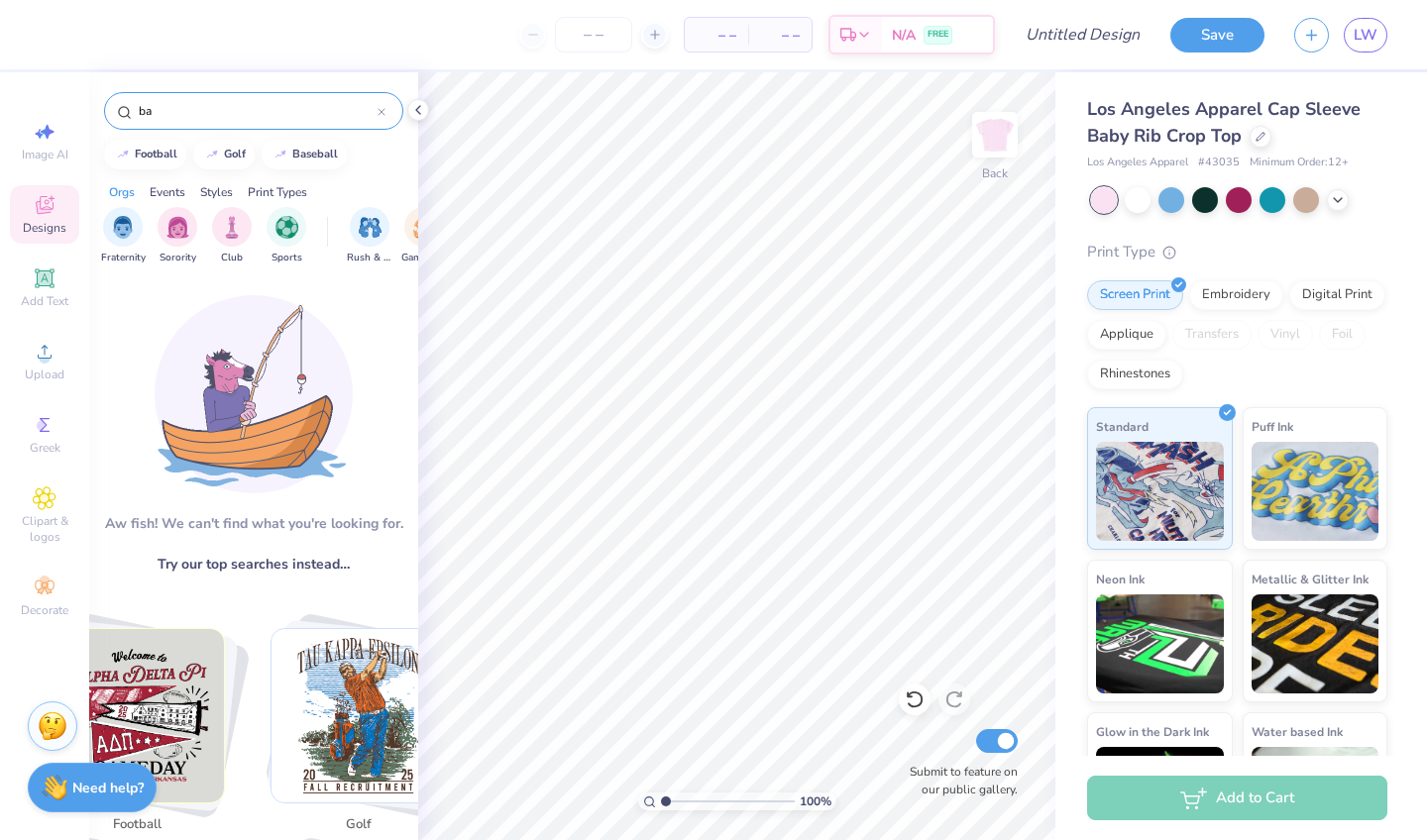 type on "b" 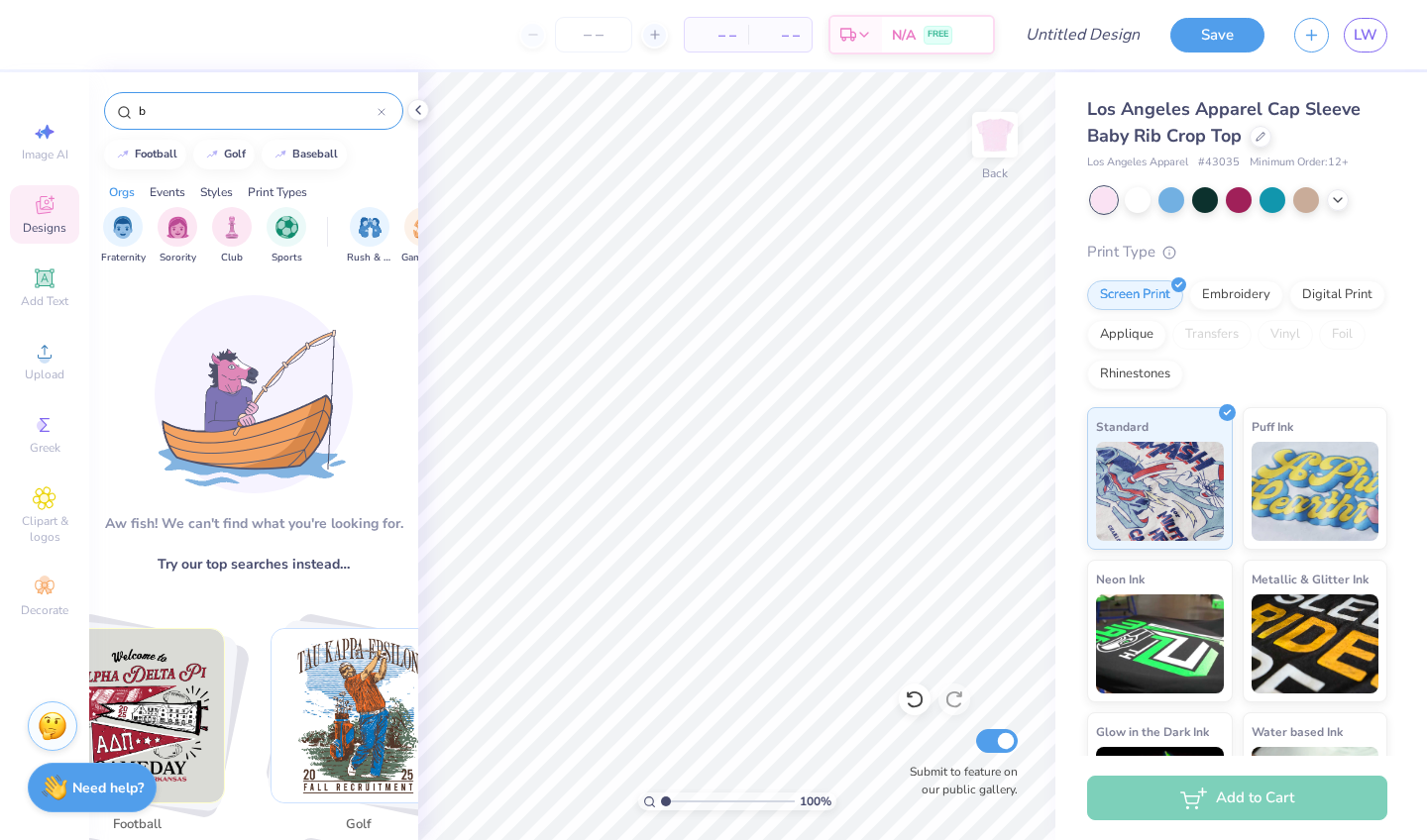 type 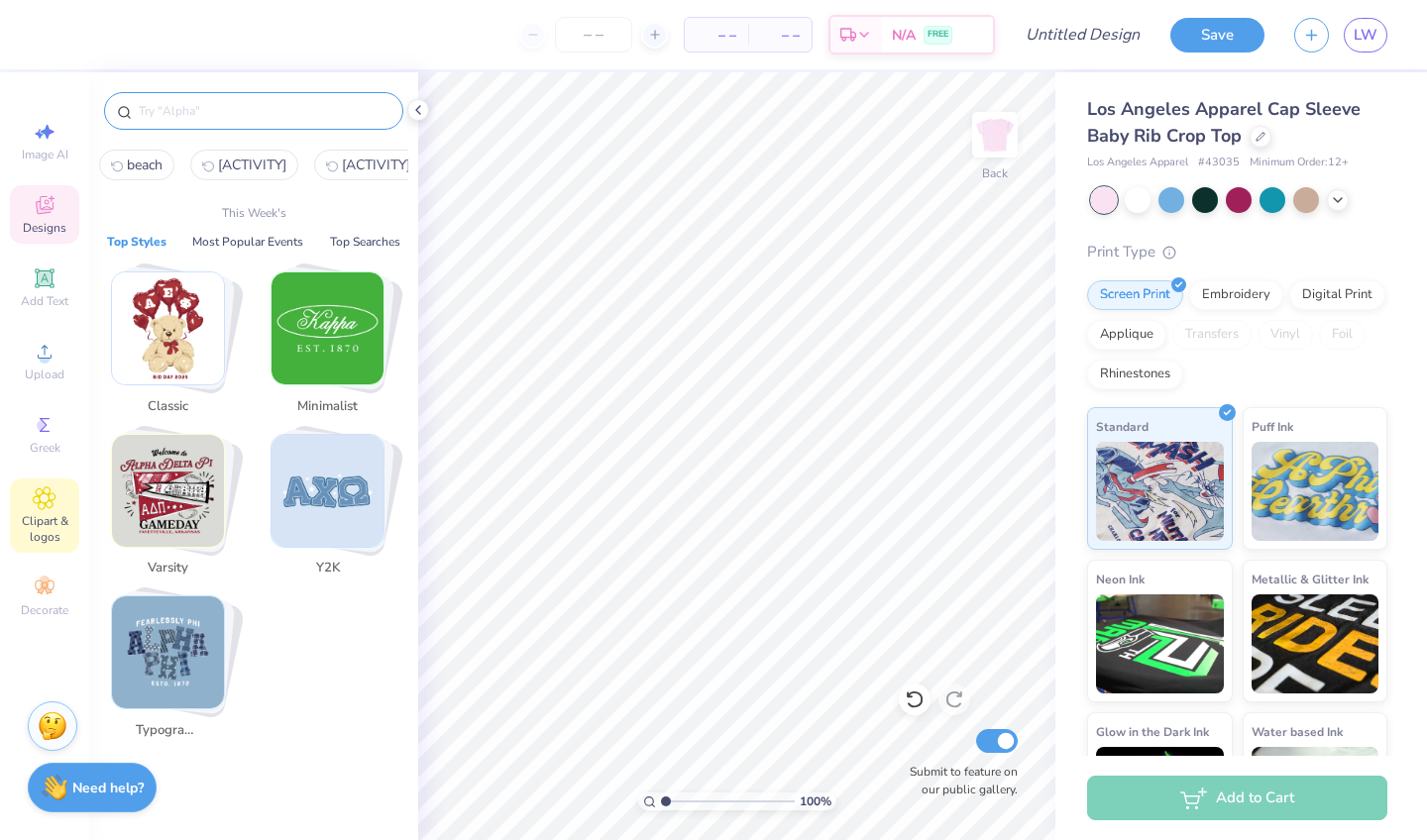 click 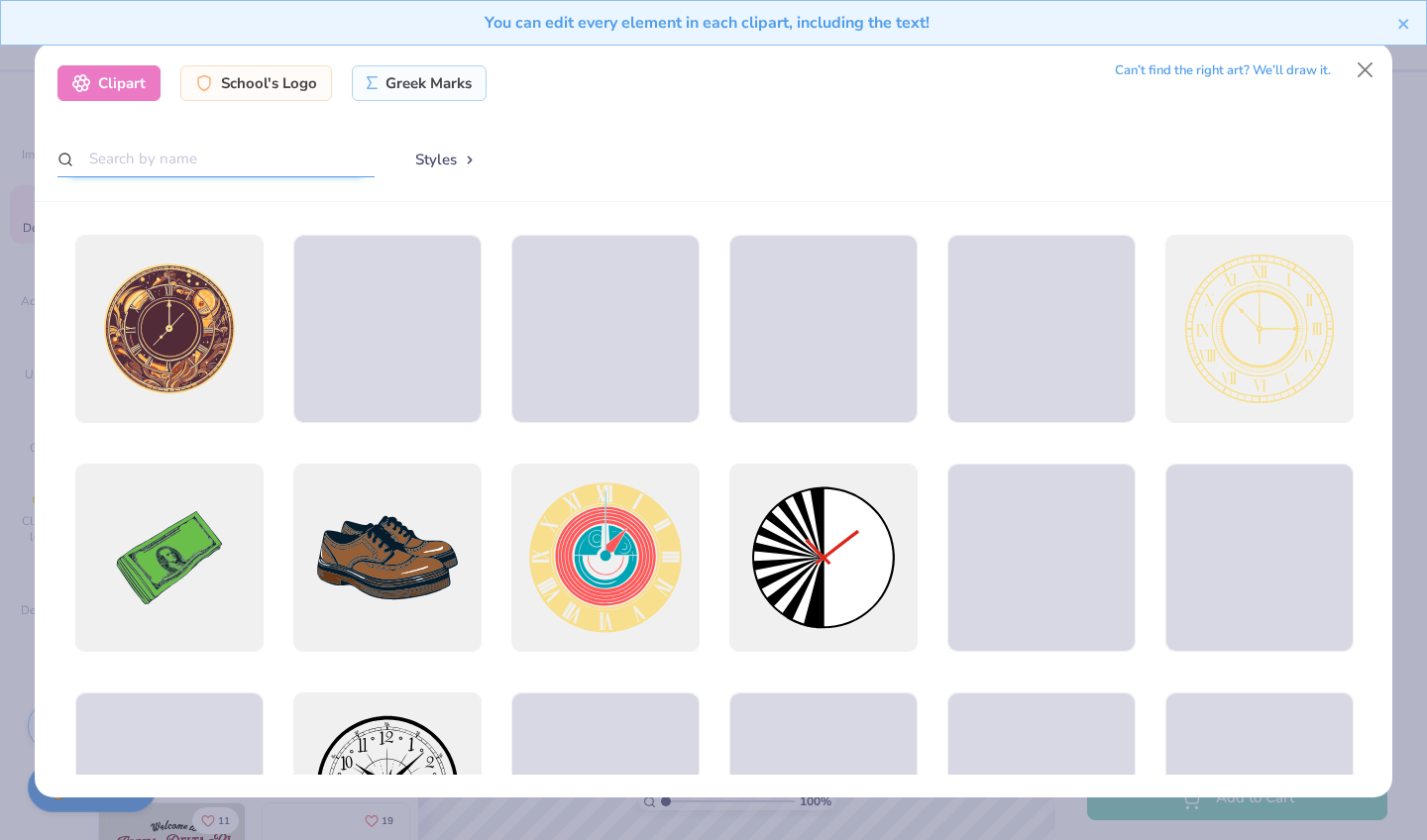 click at bounding box center [216, 158] 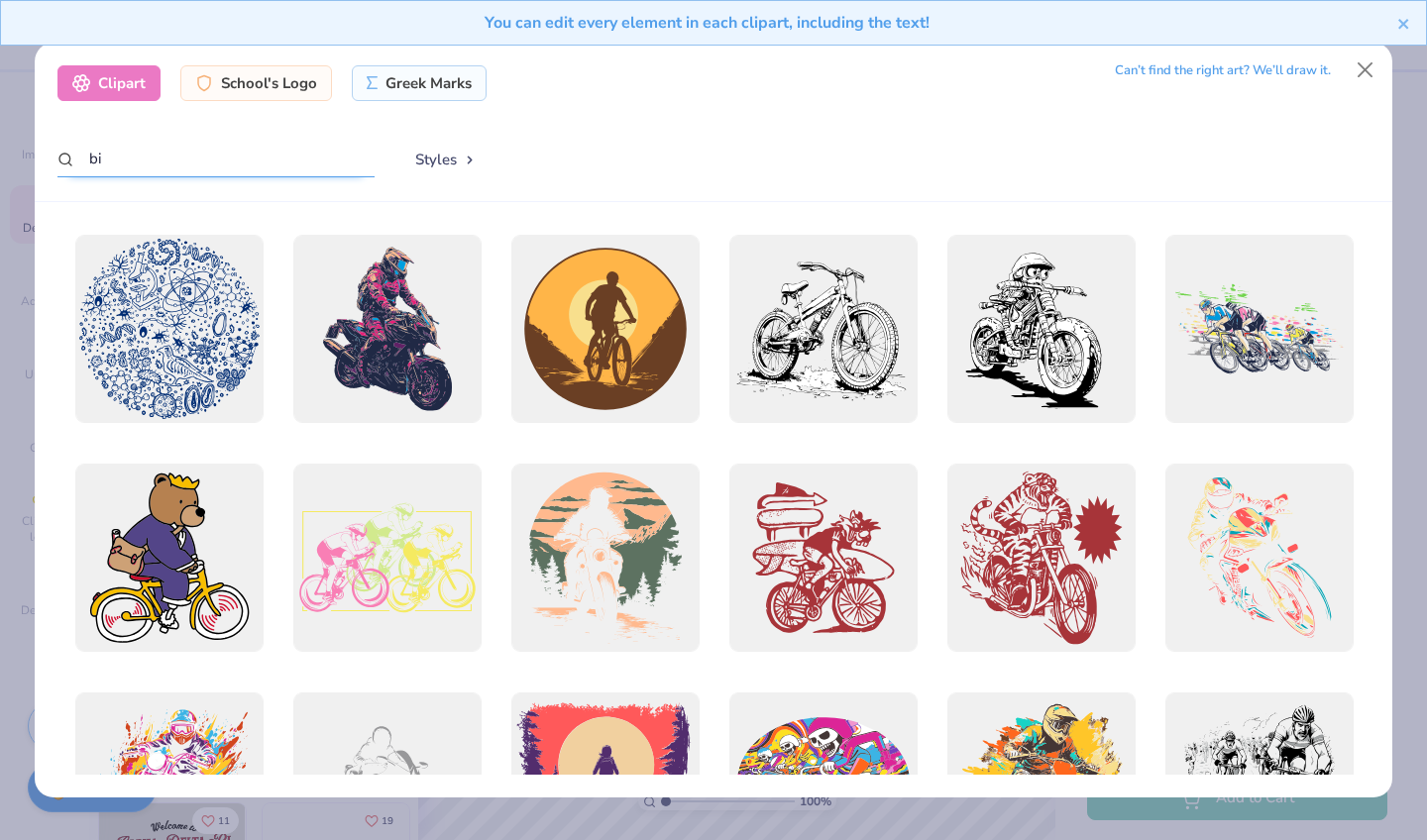 type on "b" 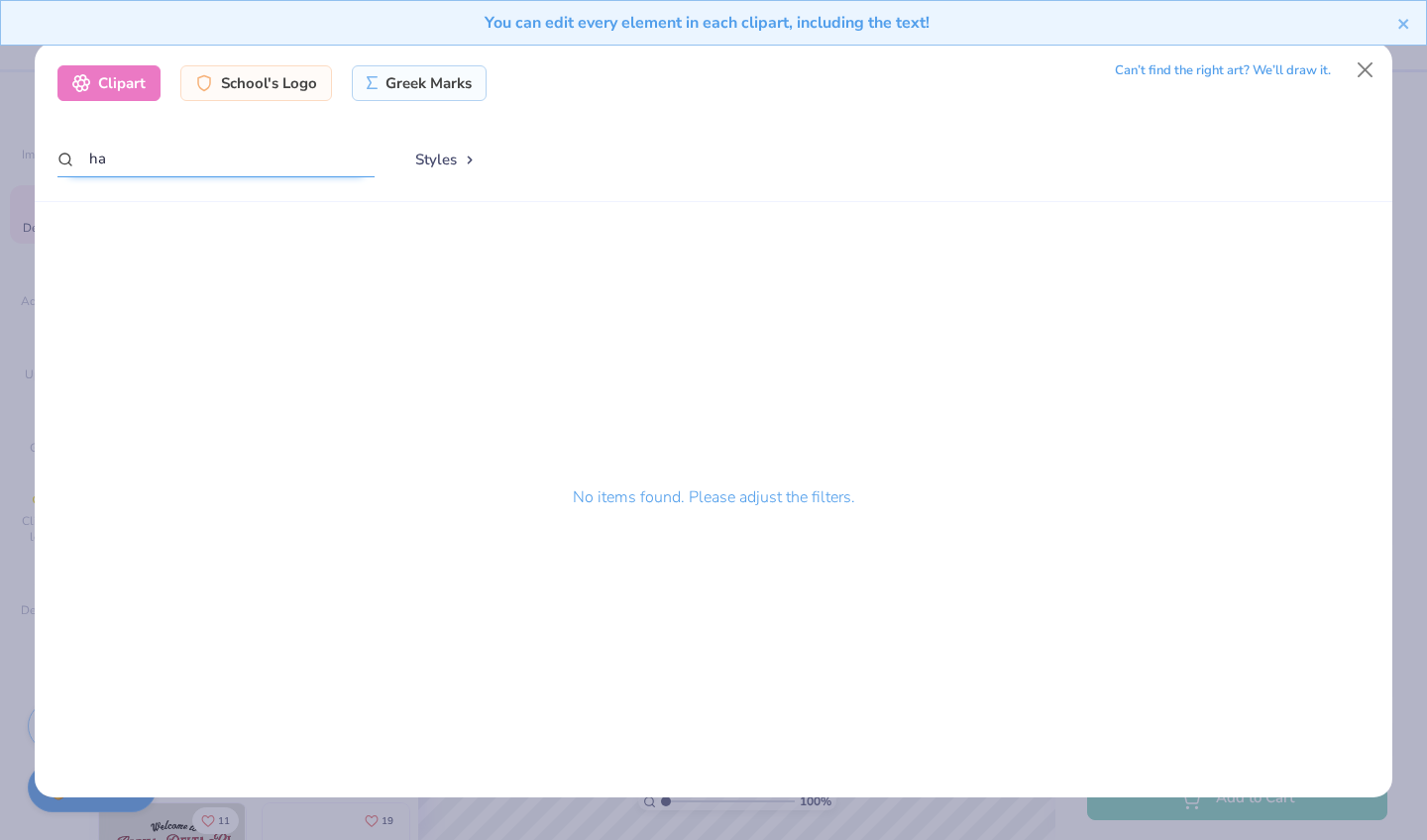 type on "h" 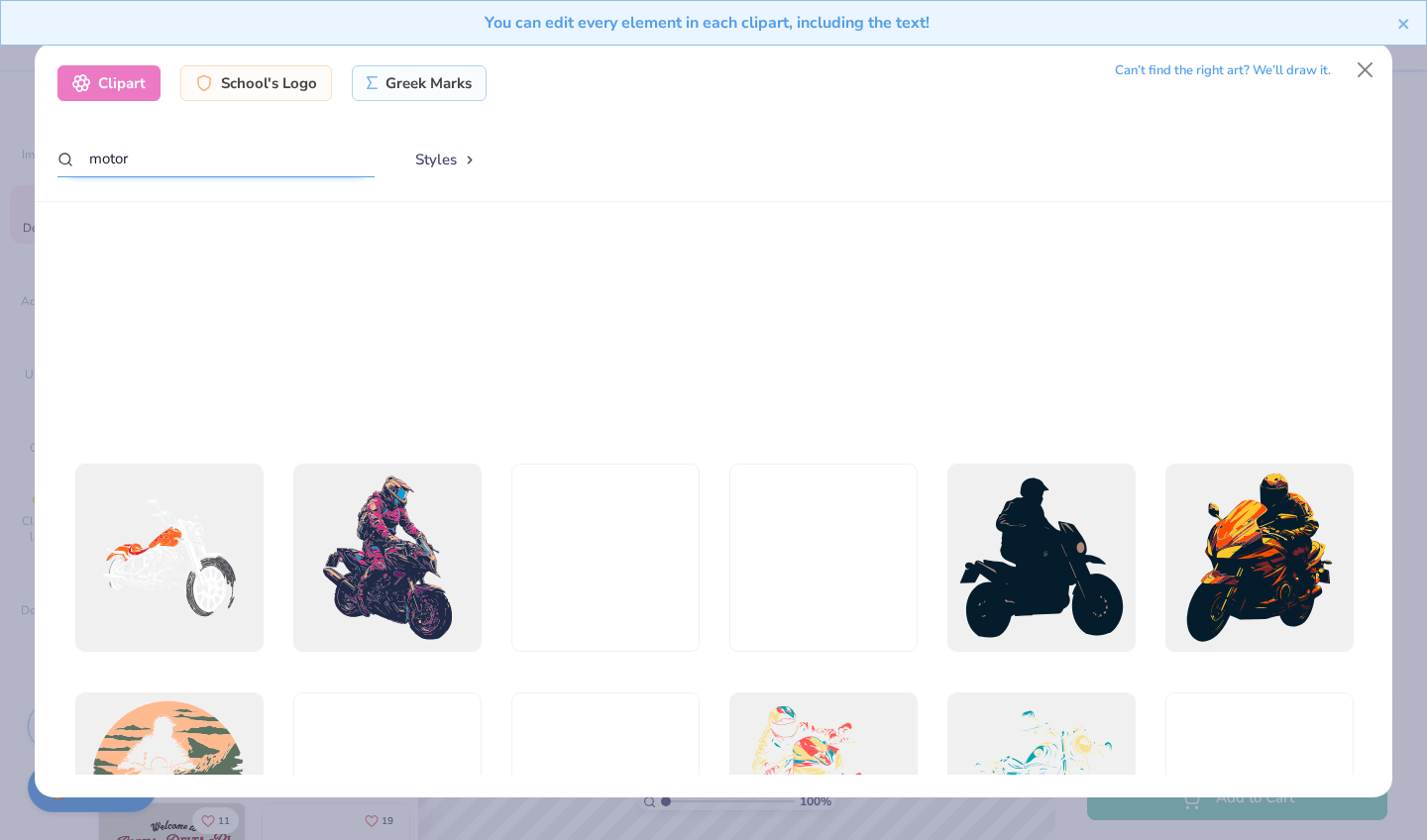 scroll, scrollTop: 571, scrollLeft: 0, axis: vertical 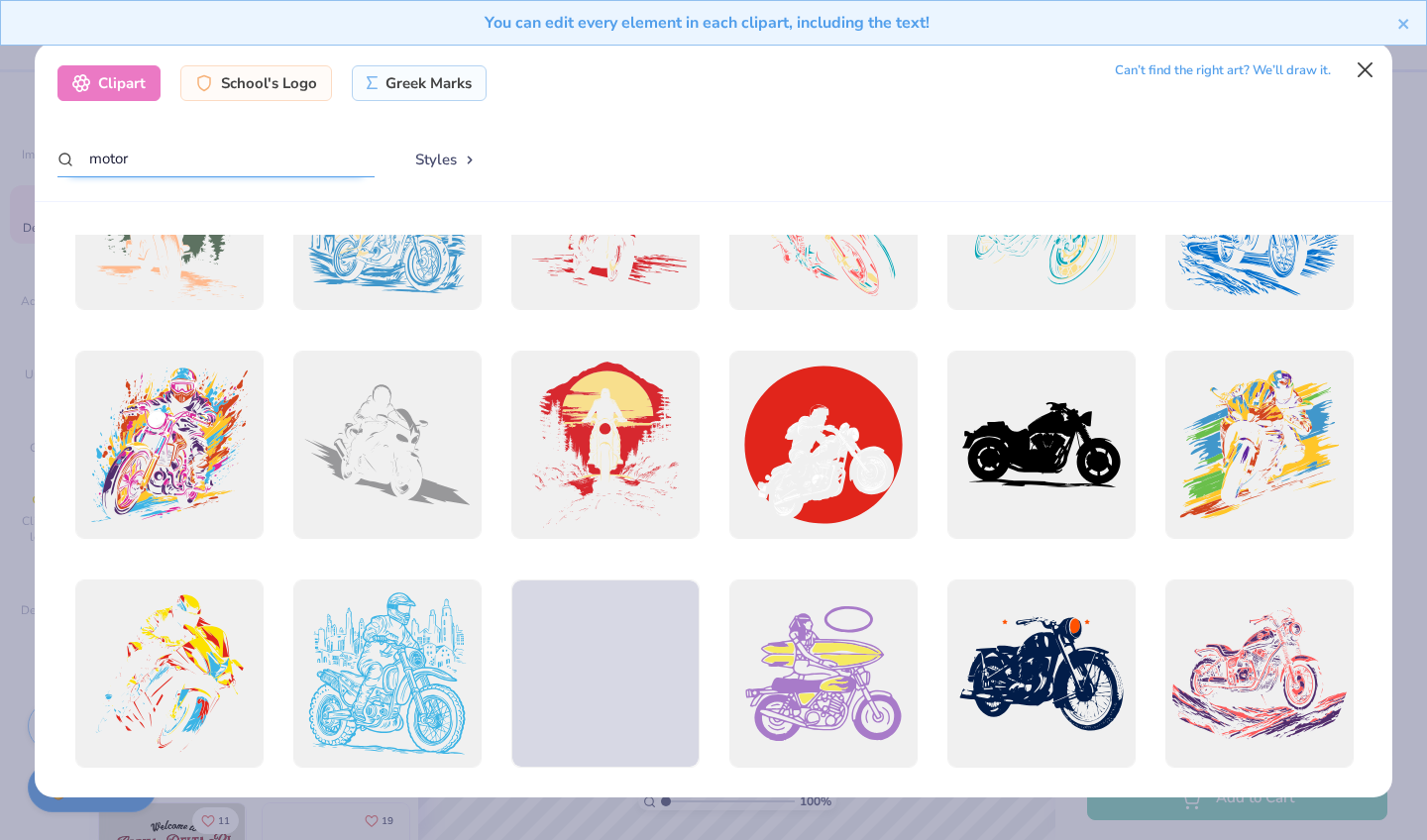 type on "motor" 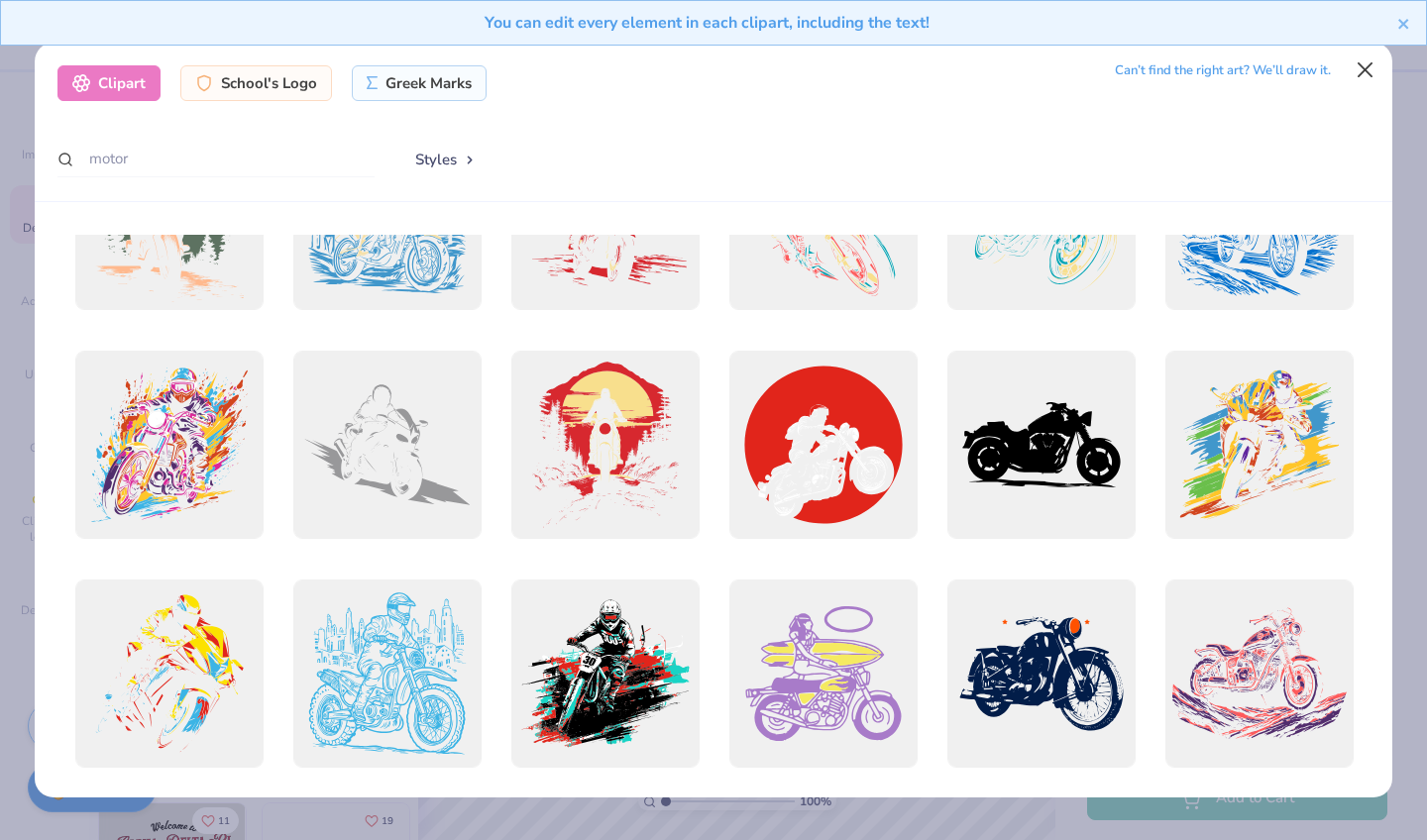 click at bounding box center (1366, 70) 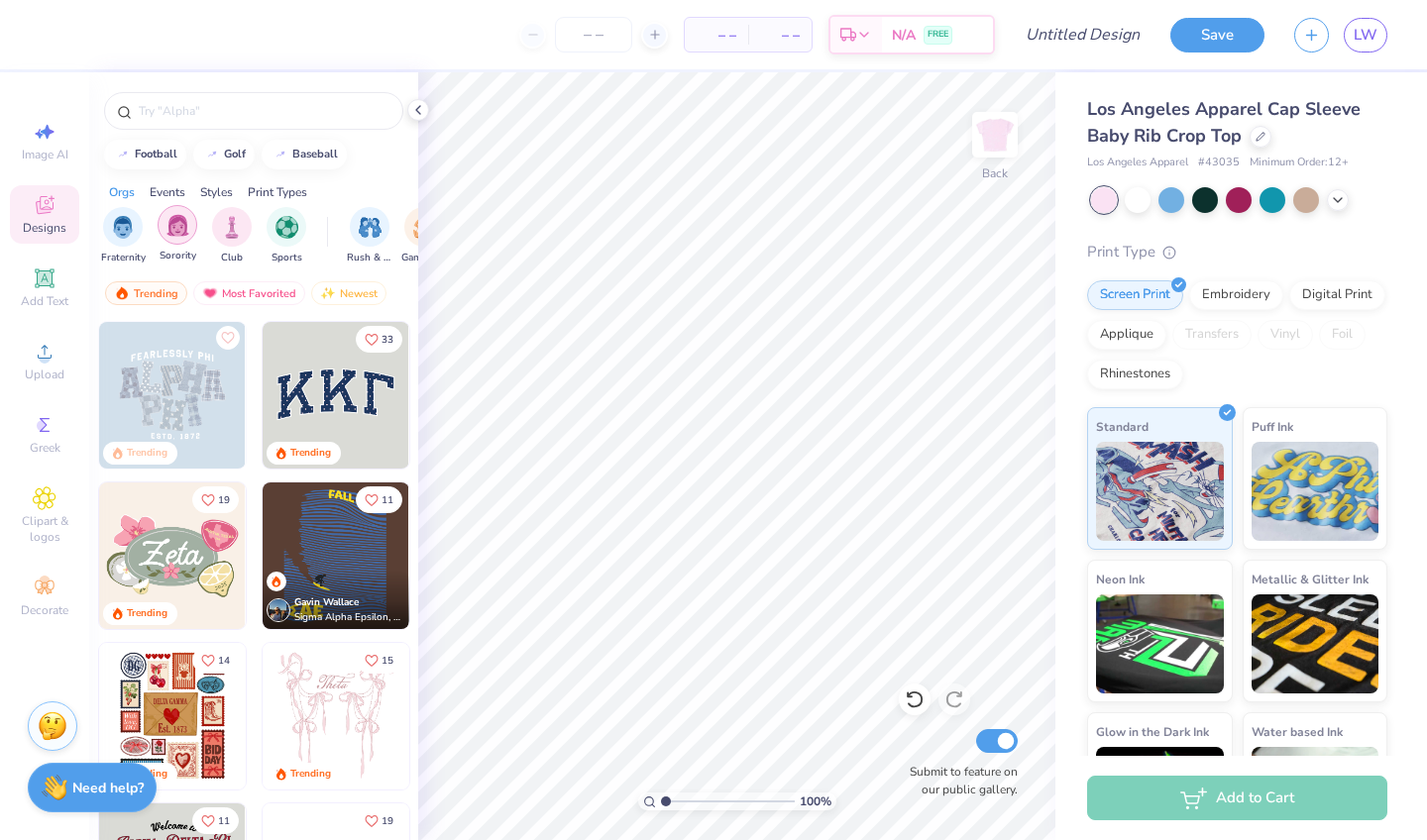 click at bounding box center [177, 225] 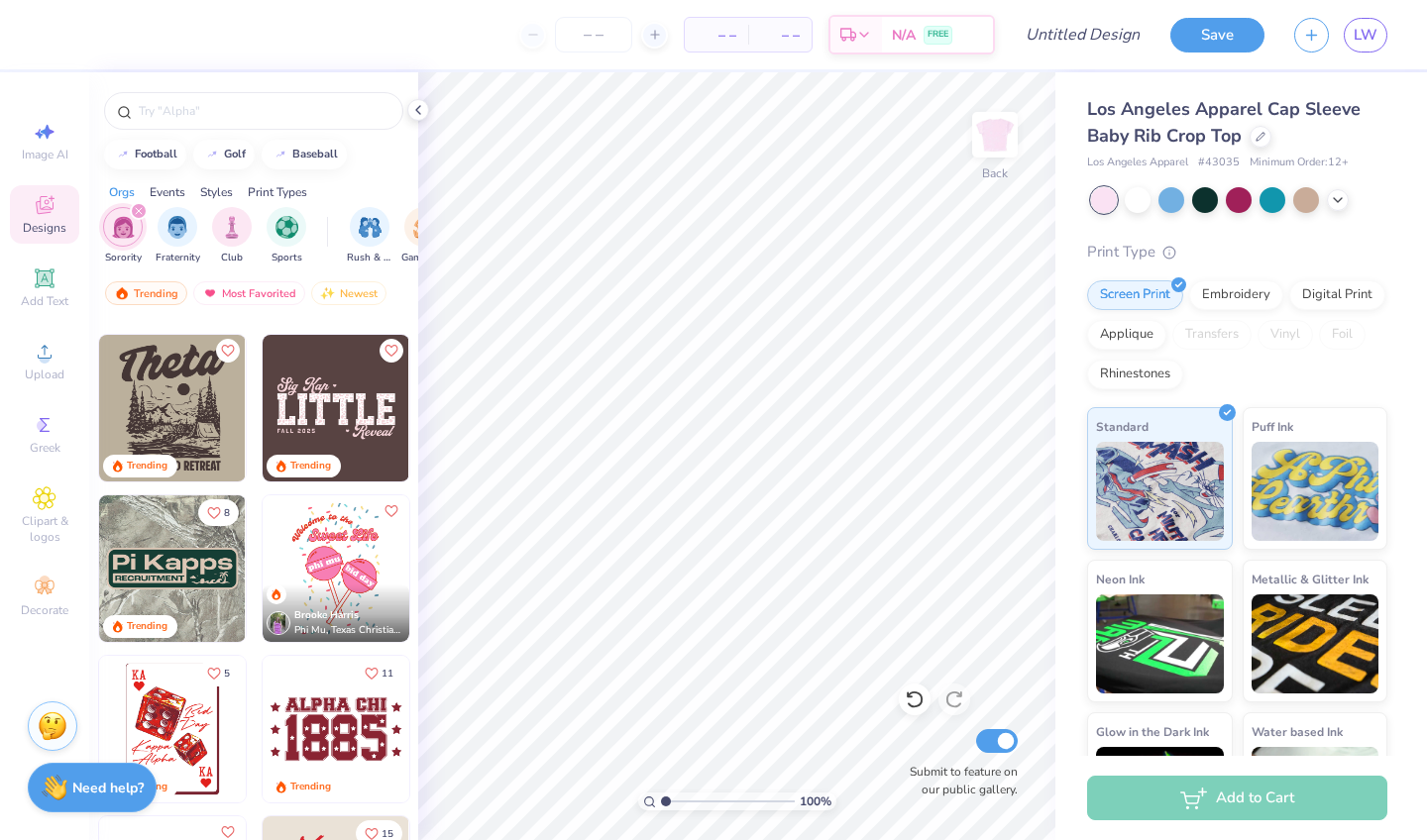 scroll, scrollTop: 3267, scrollLeft: 0, axis: vertical 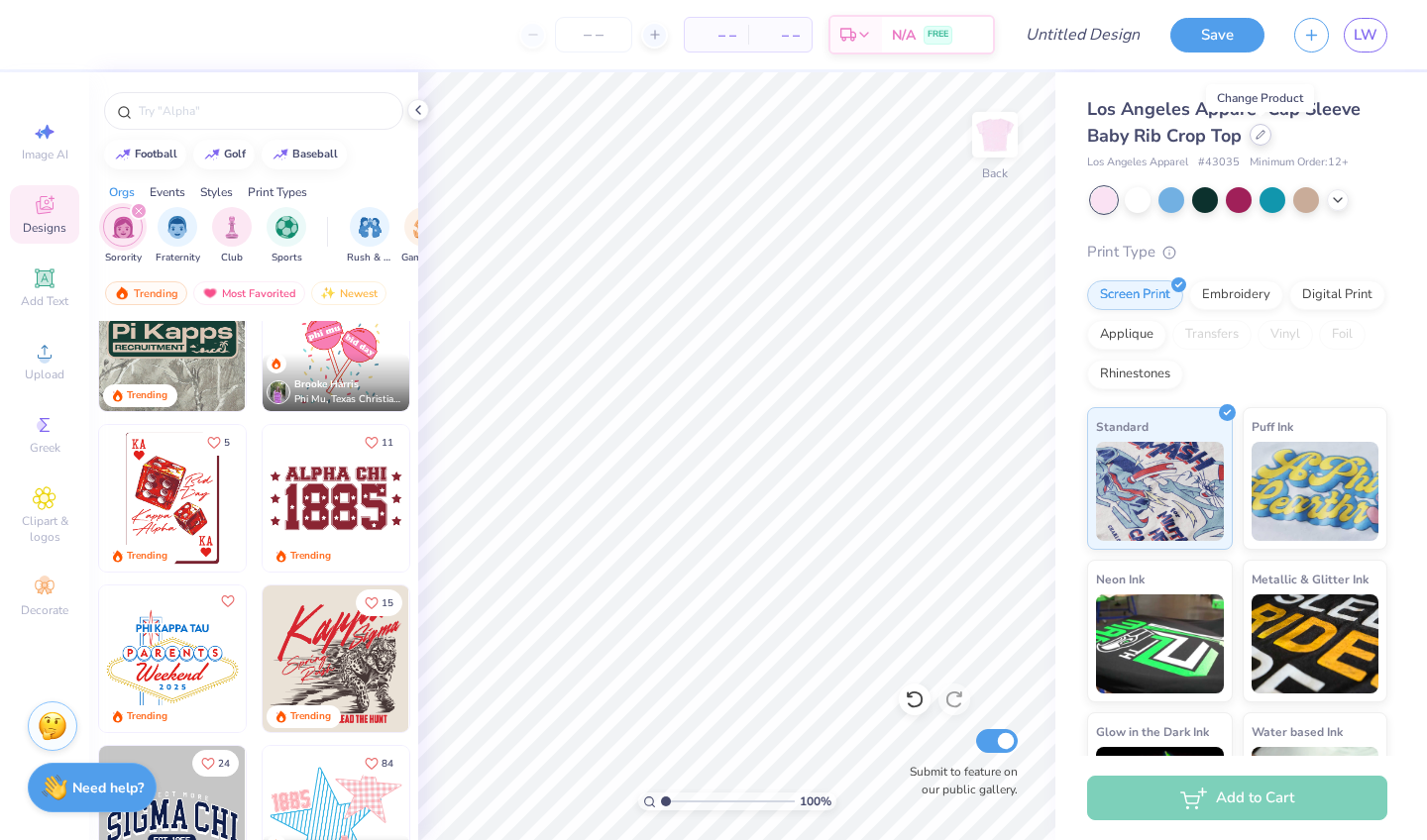 click 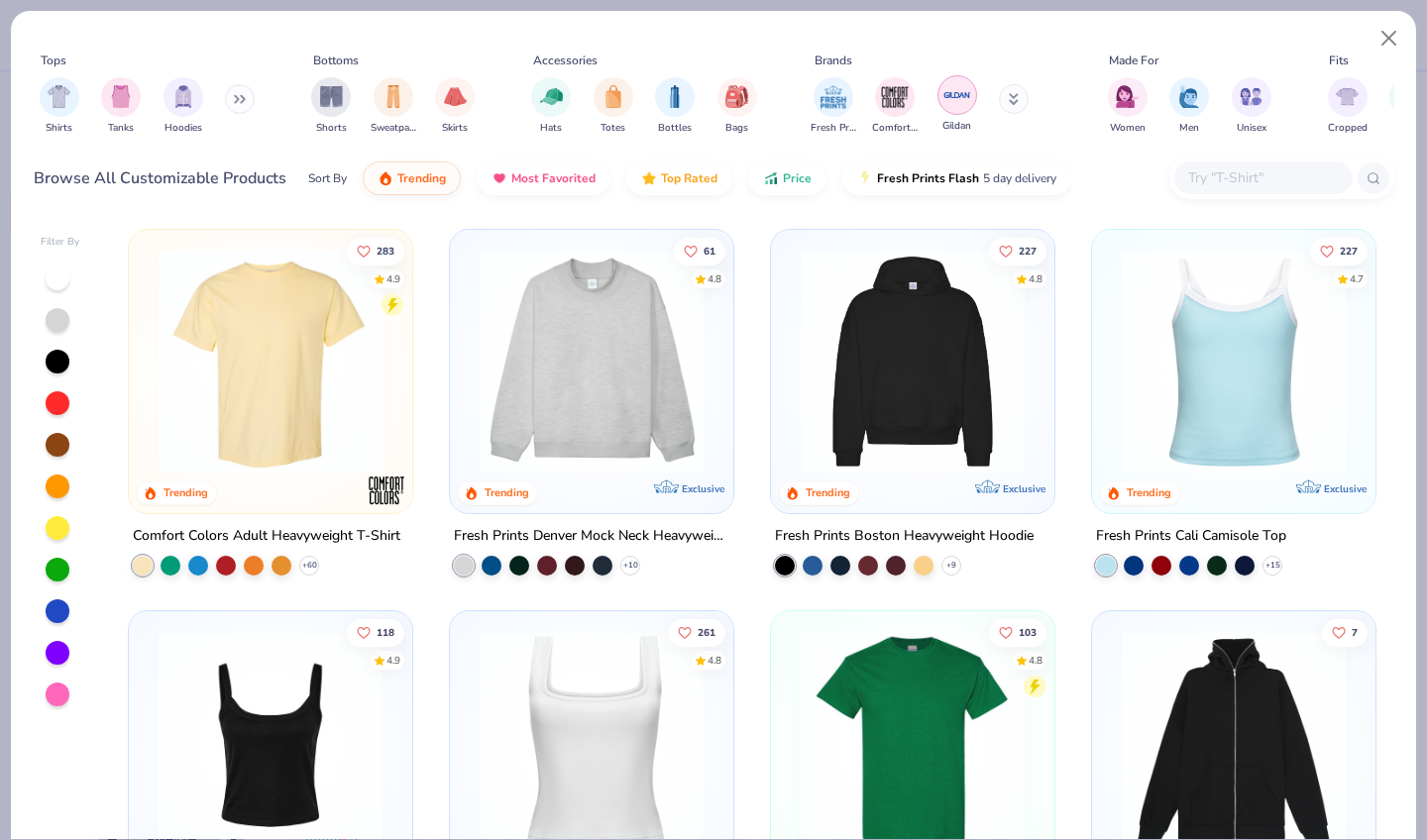 click at bounding box center [957, 95] 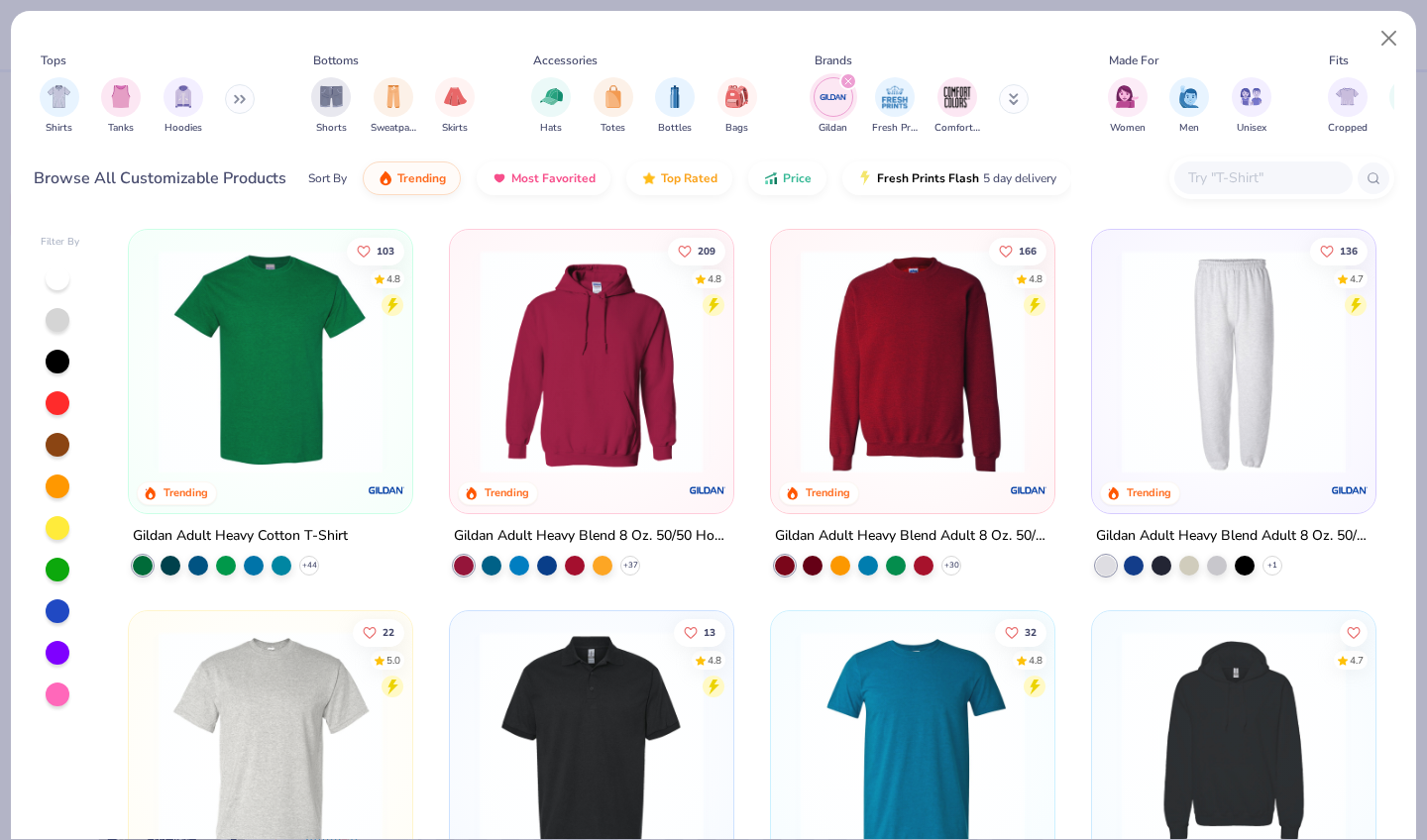 click at bounding box center [348, 362] 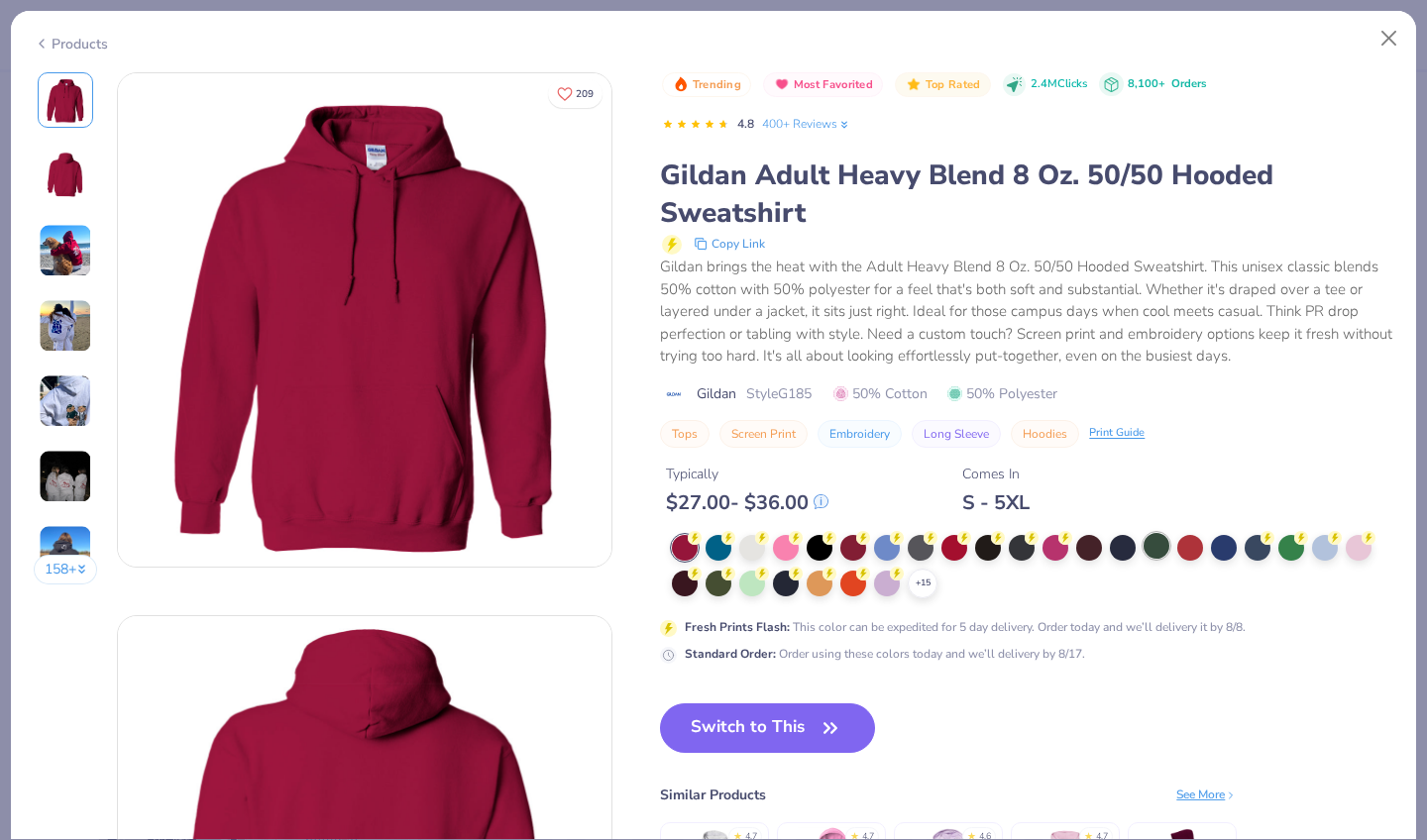 click at bounding box center [1156, 546] 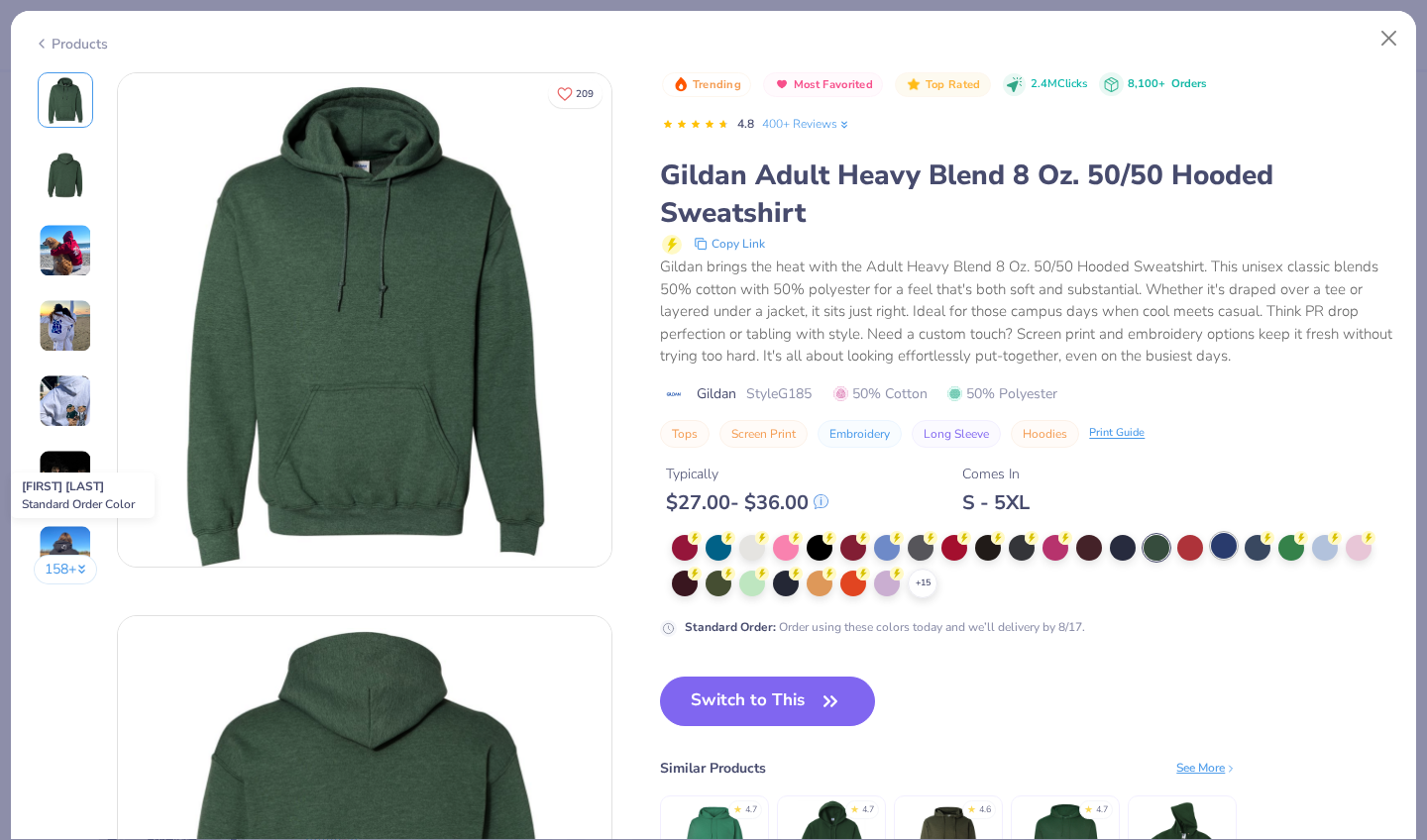 click at bounding box center (1224, 546) 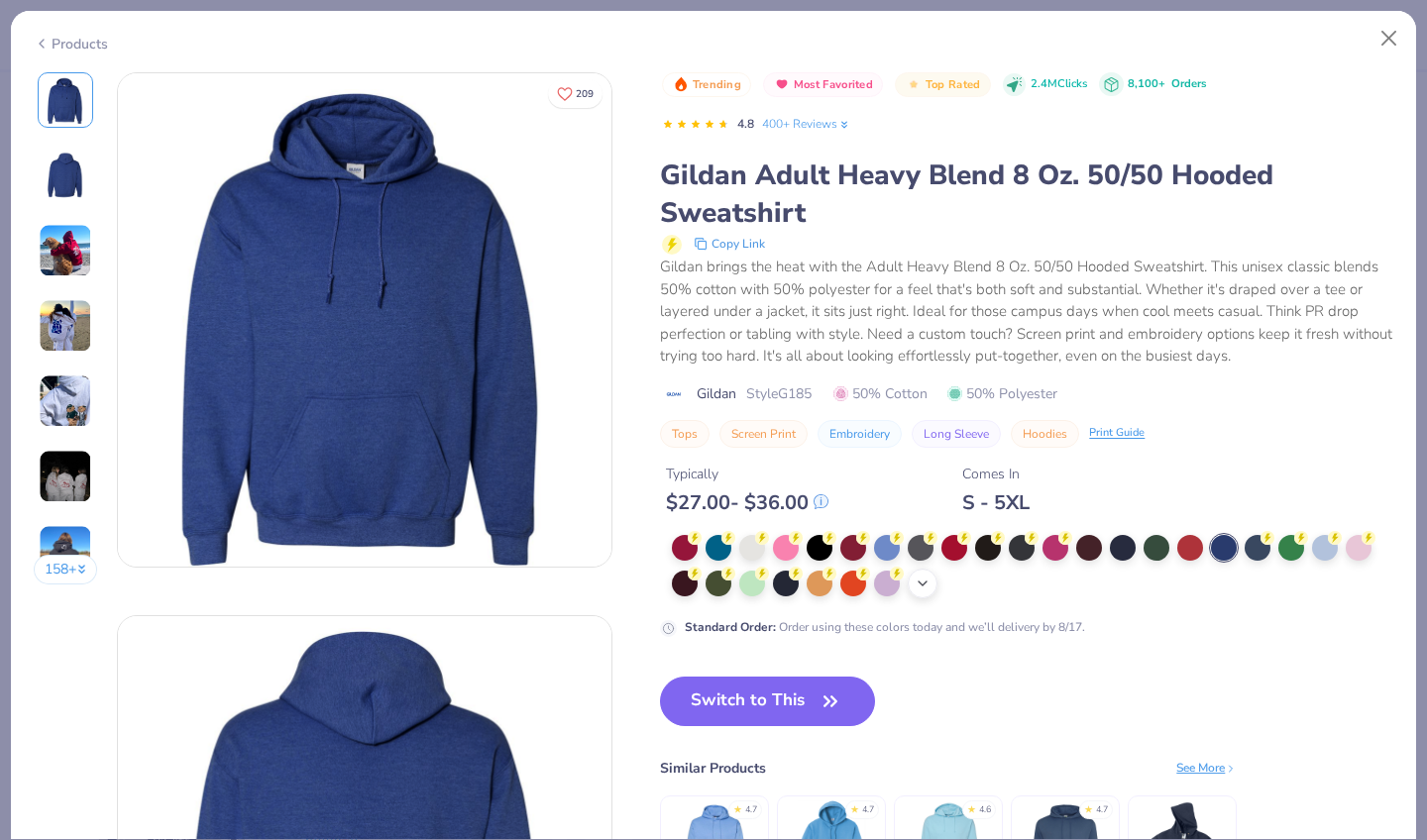 click 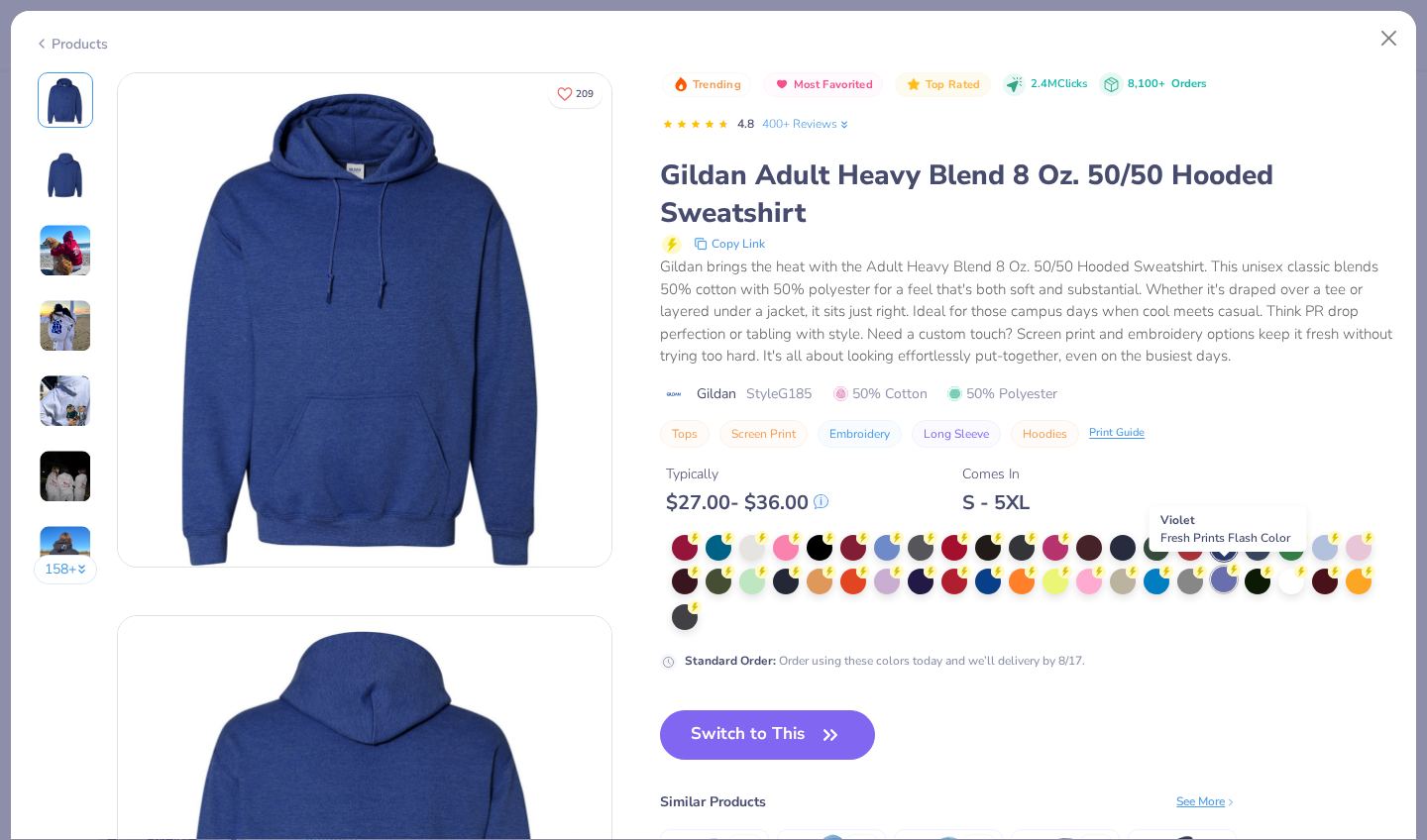 click at bounding box center (1224, 579) 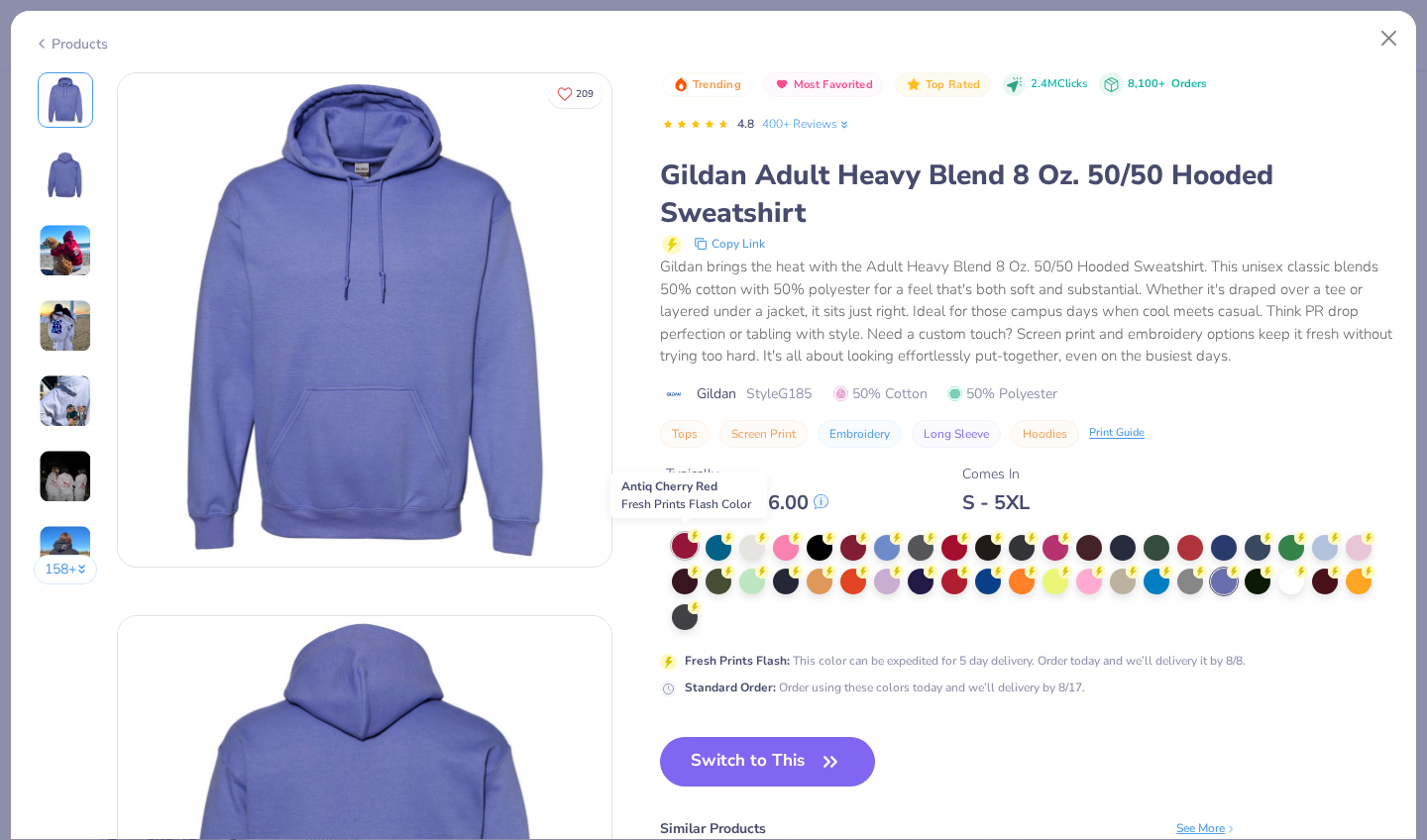 click 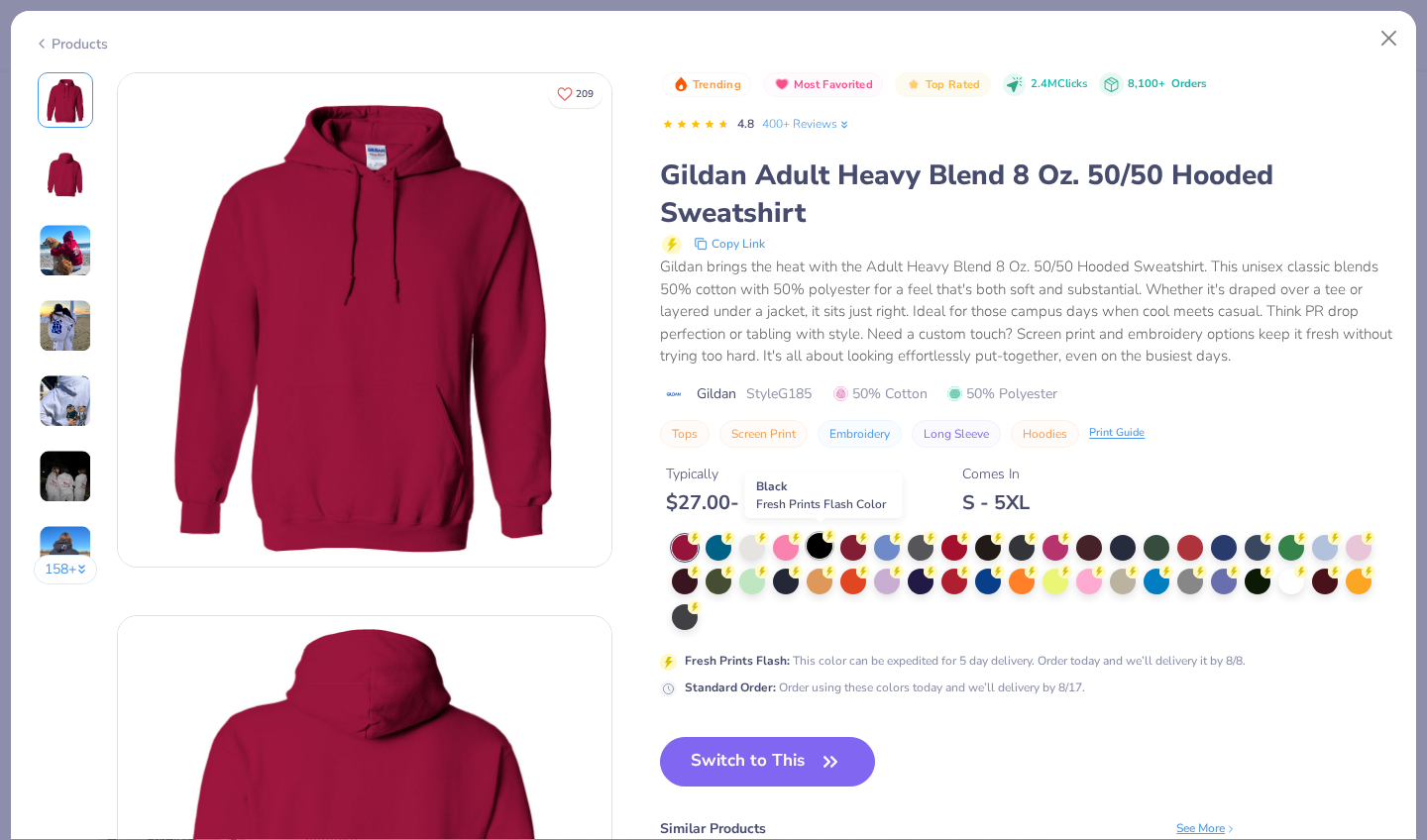 click at bounding box center [820, 546] 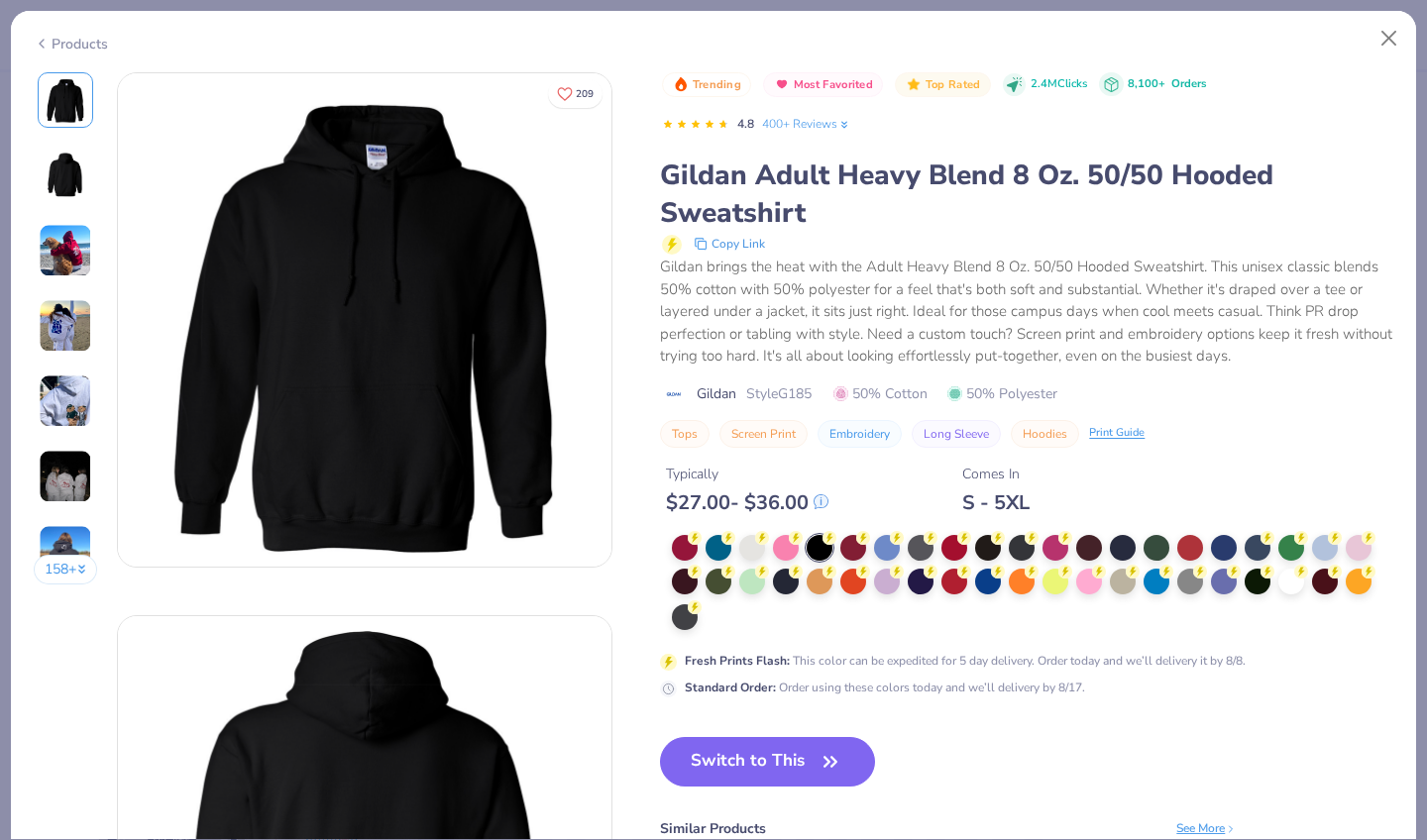 click at bounding box center [65, 251] 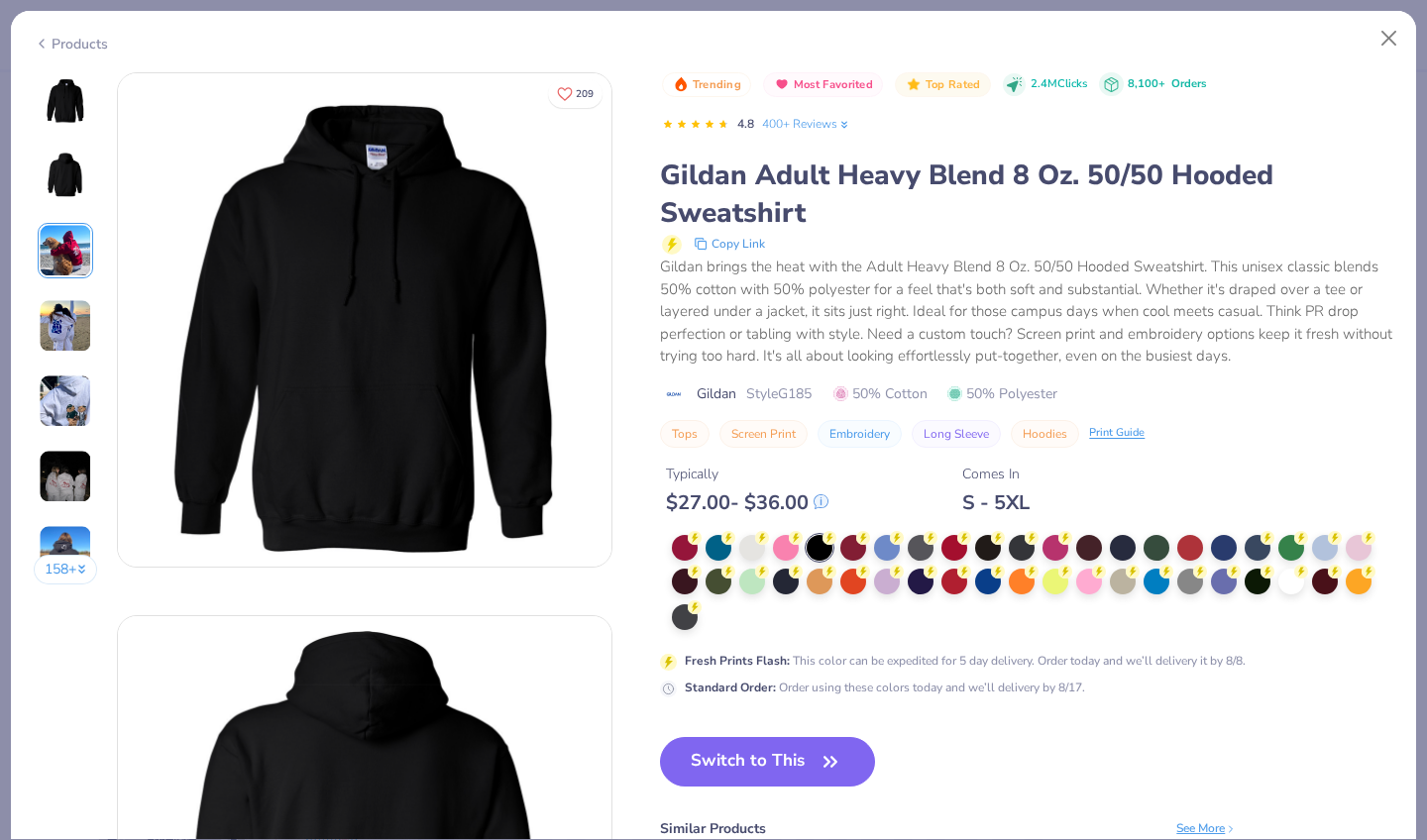 scroll, scrollTop: 1086, scrollLeft: 0, axis: vertical 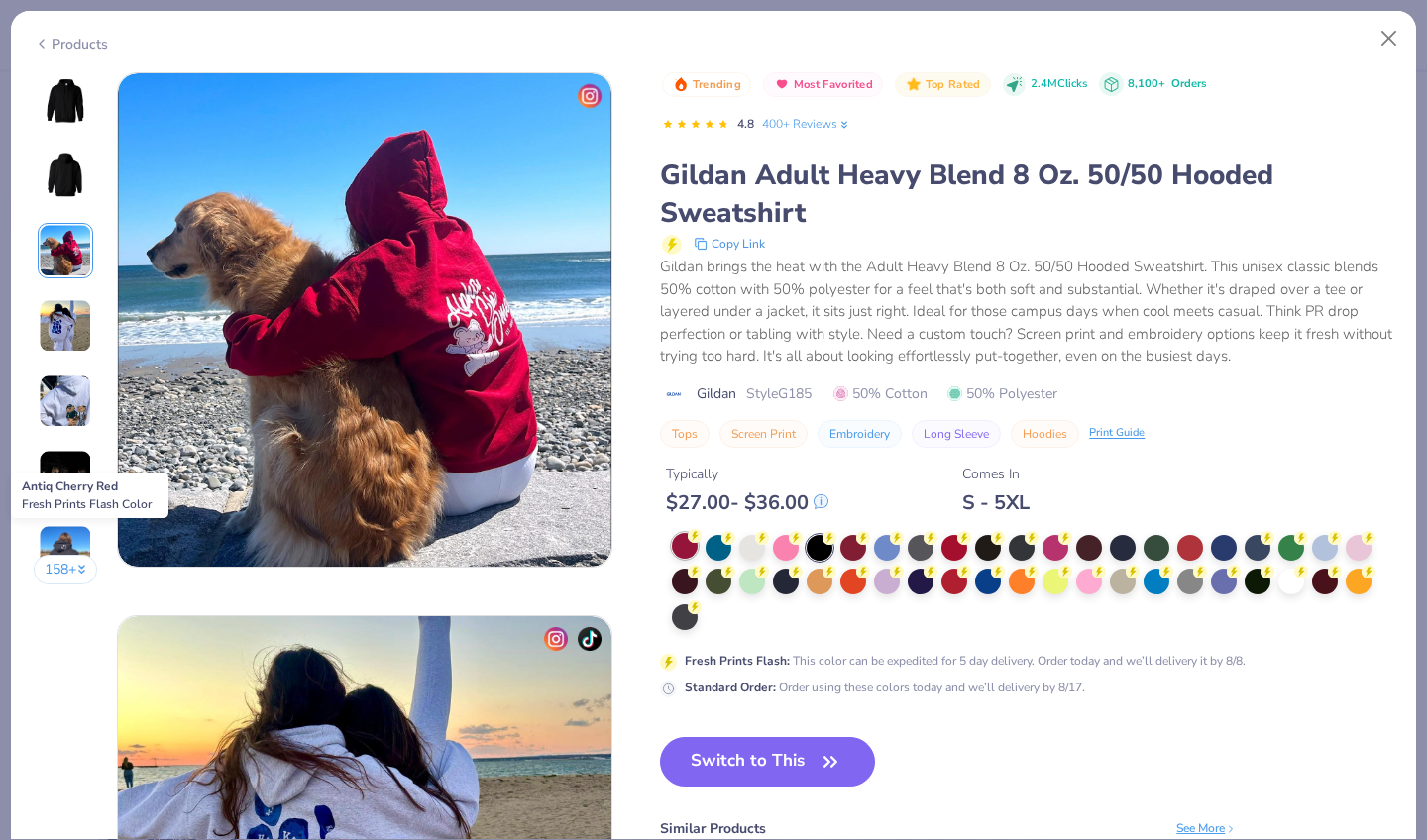 click at bounding box center (685, 546) 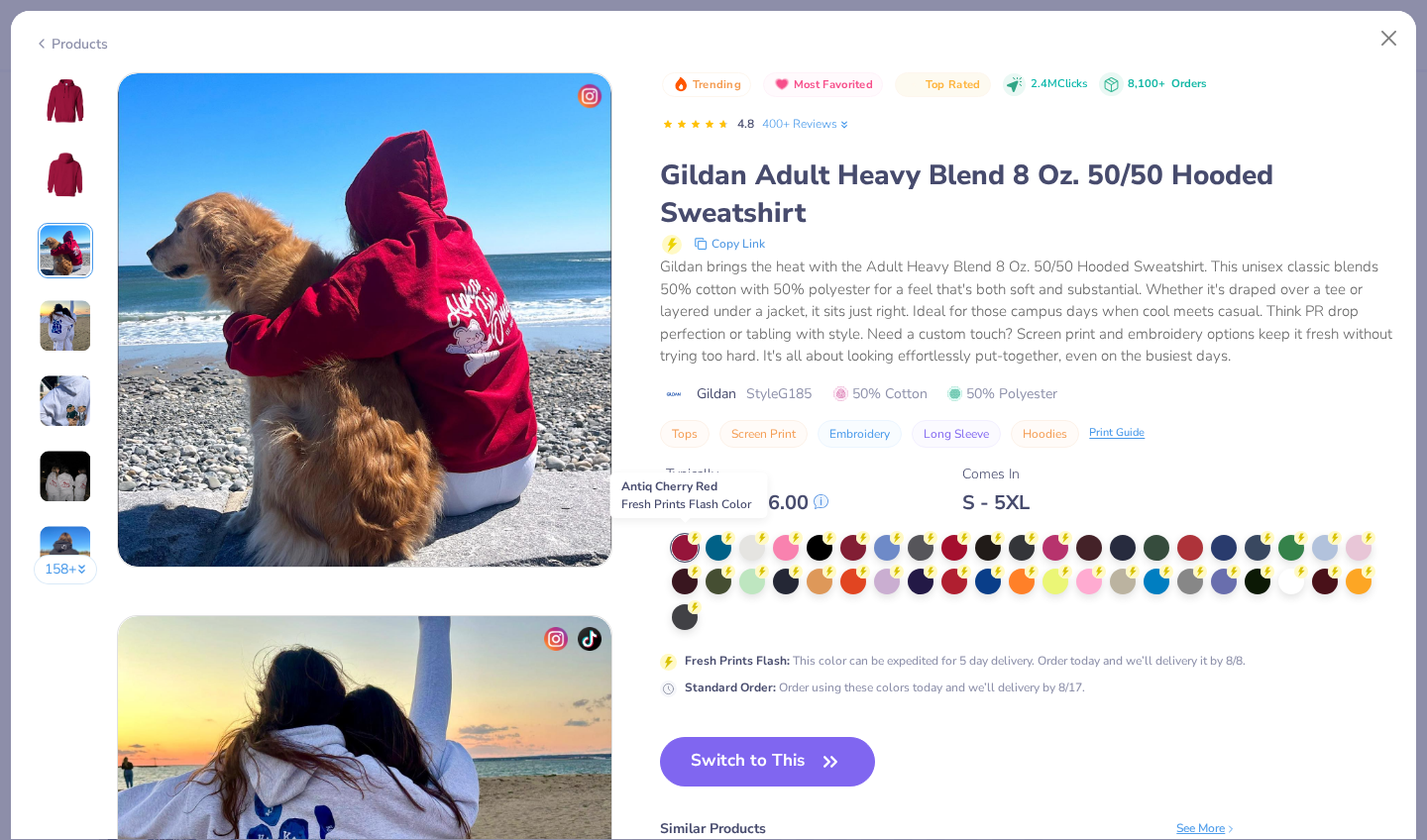 click at bounding box center (685, 548) 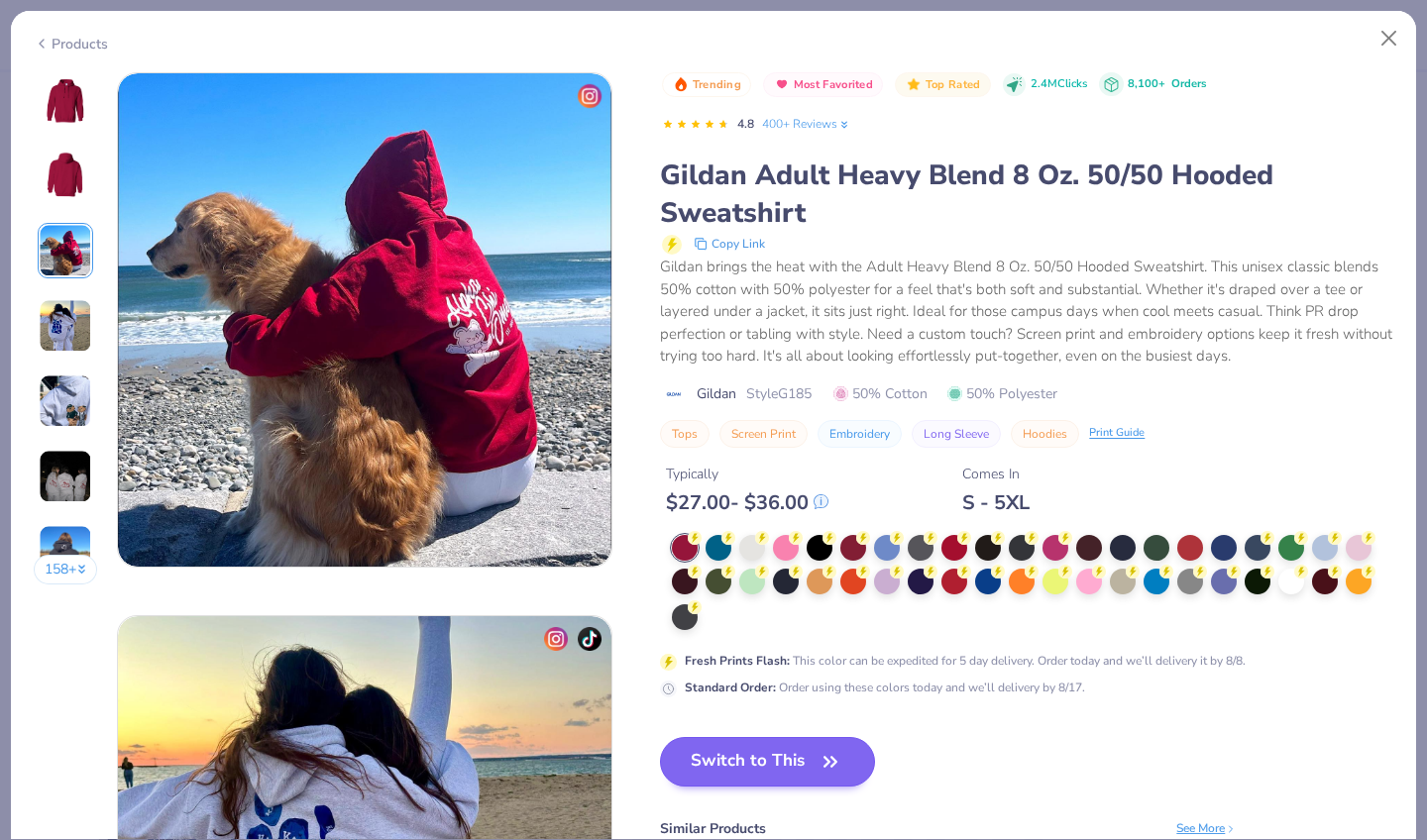 click on "Switch to This" at bounding box center (767, 762) 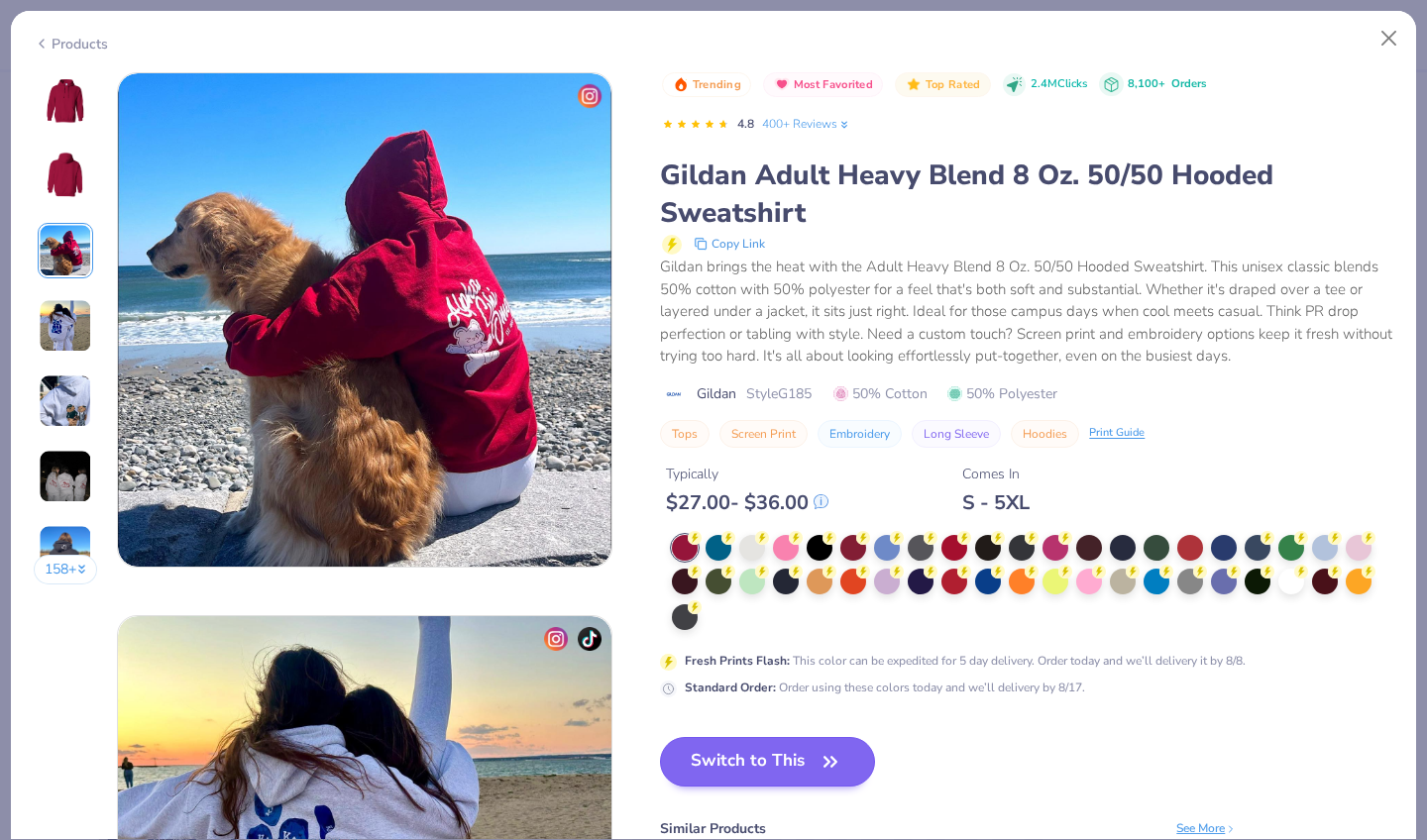 click on "Switch to This" at bounding box center [767, 762] 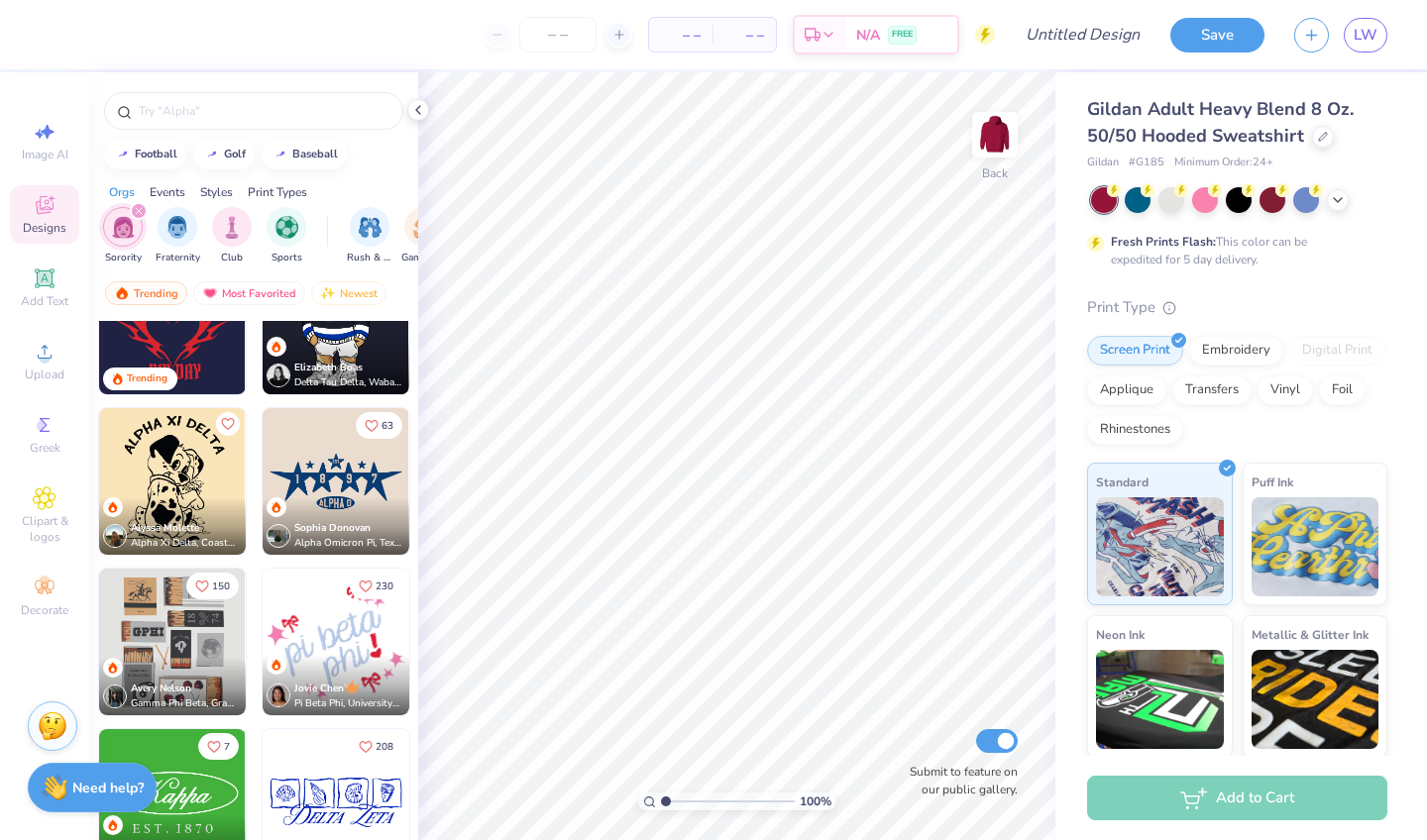 scroll, scrollTop: 2398, scrollLeft: 0, axis: vertical 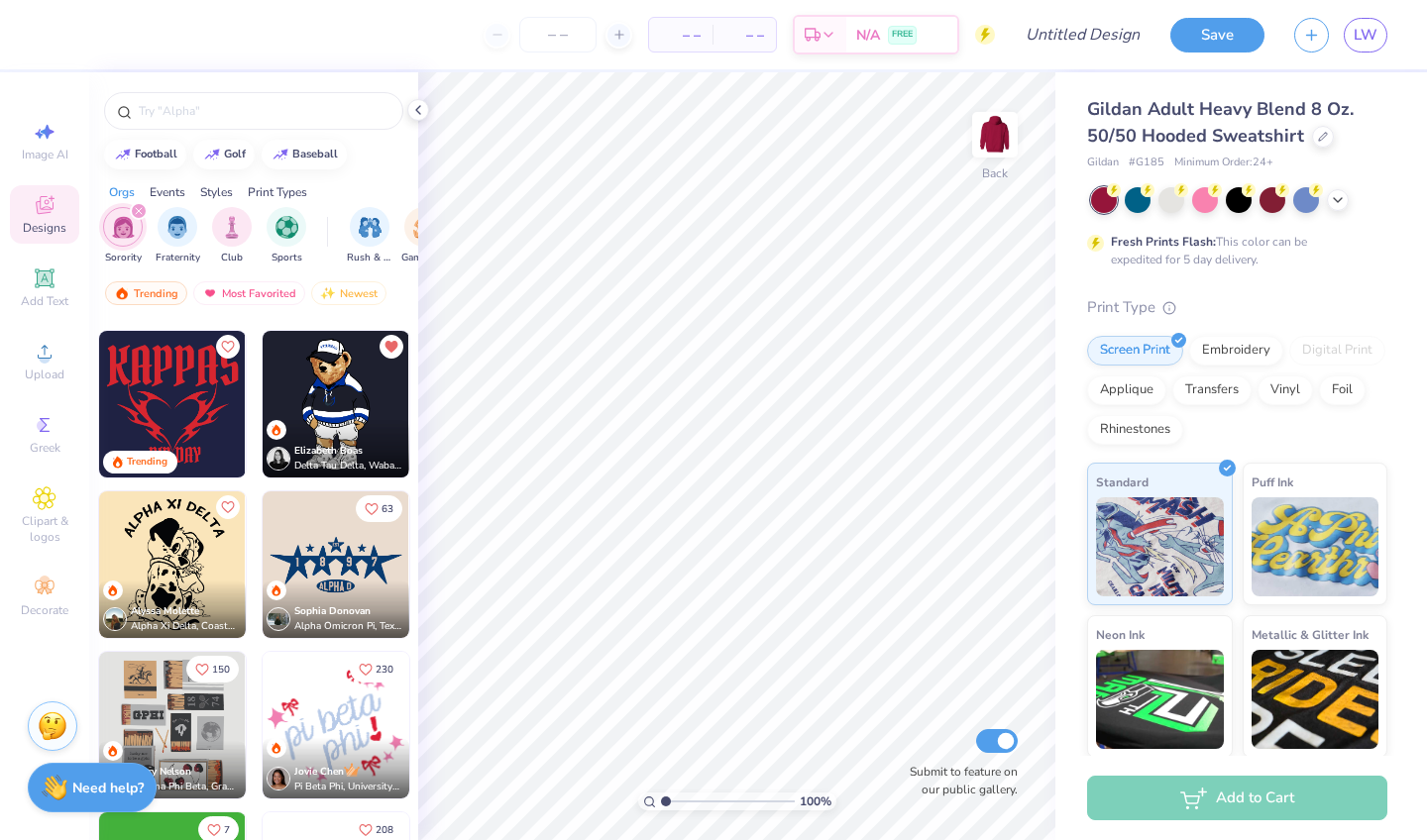 click at bounding box center [336, 404] 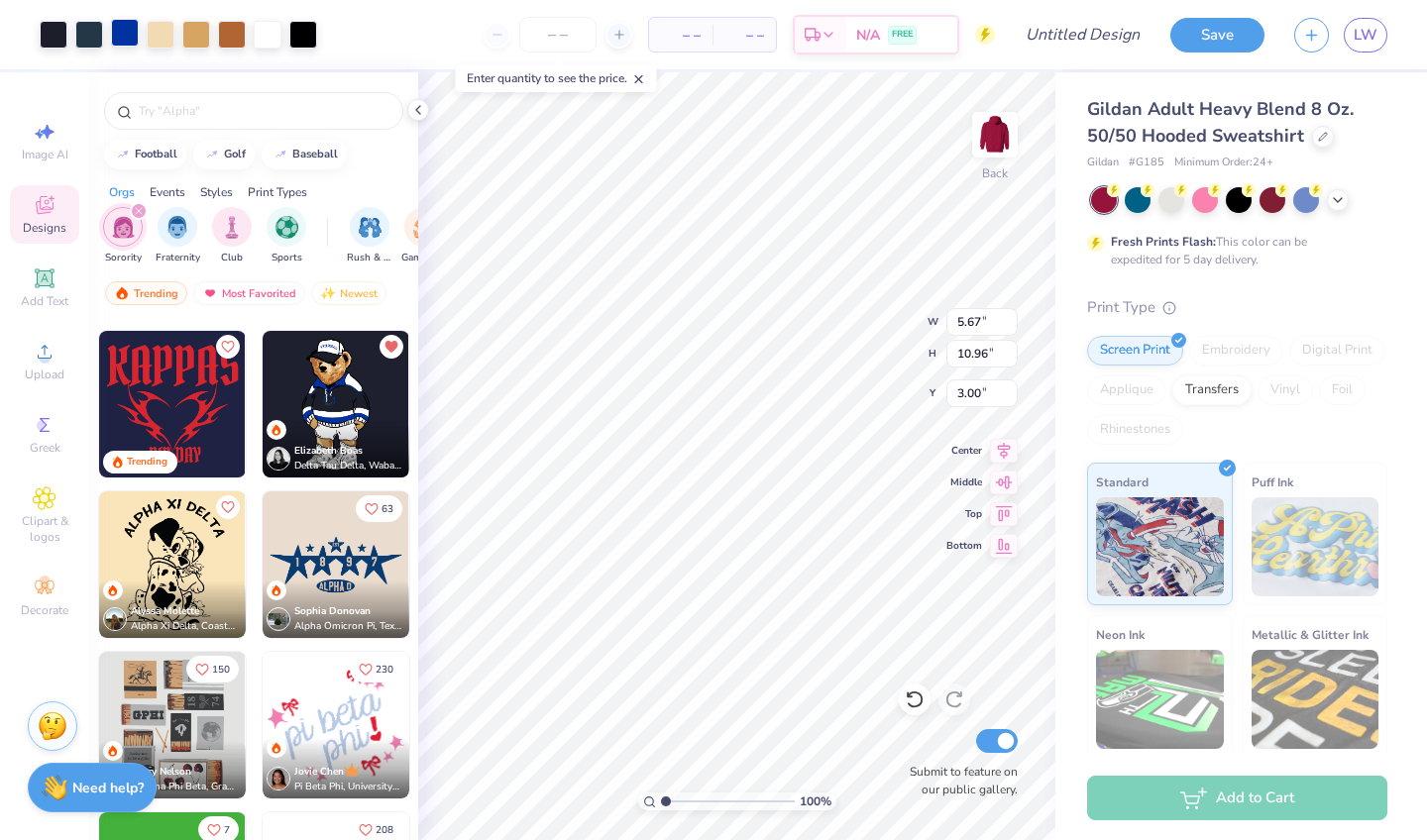 click at bounding box center [125, 33] 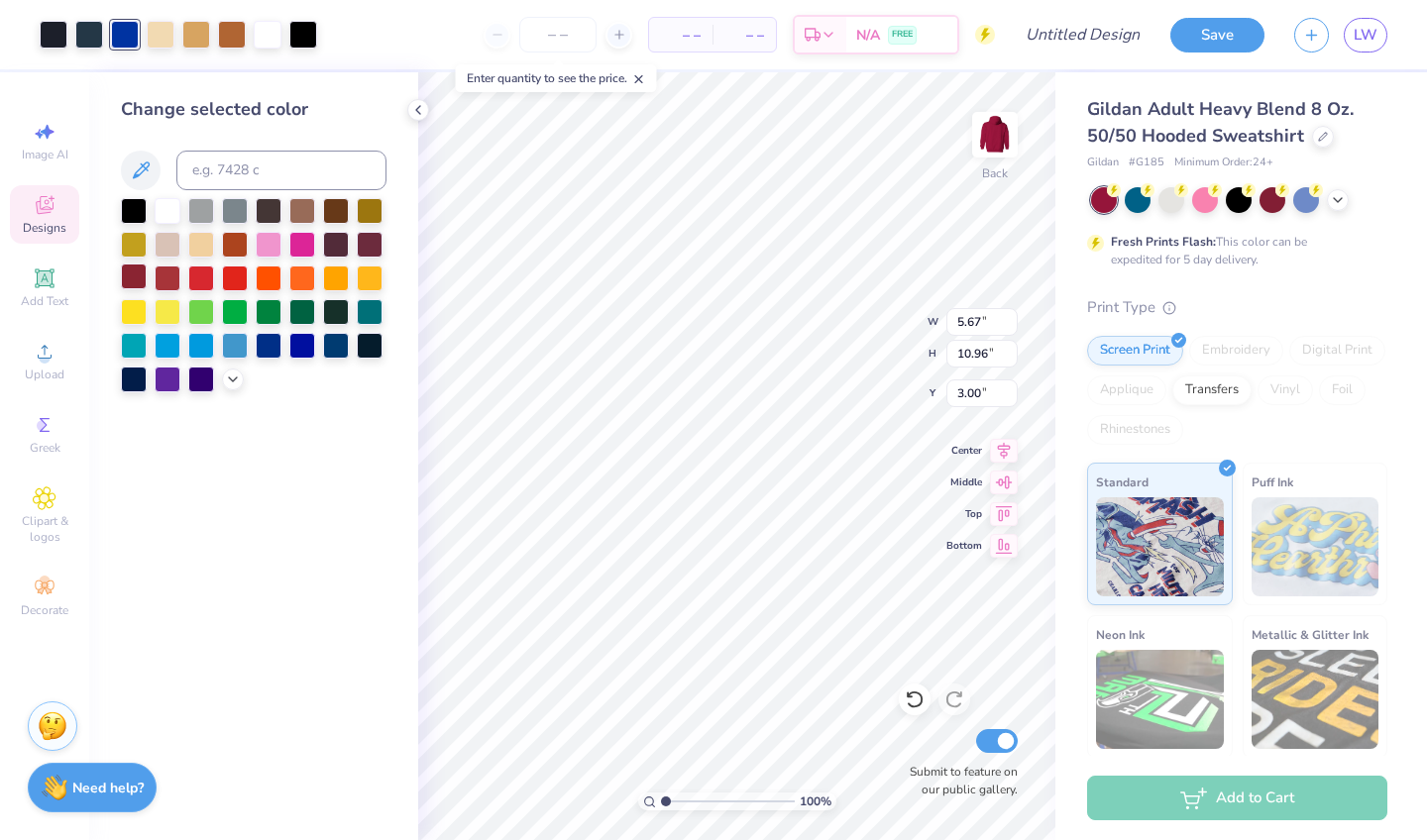 click at bounding box center (134, 276) 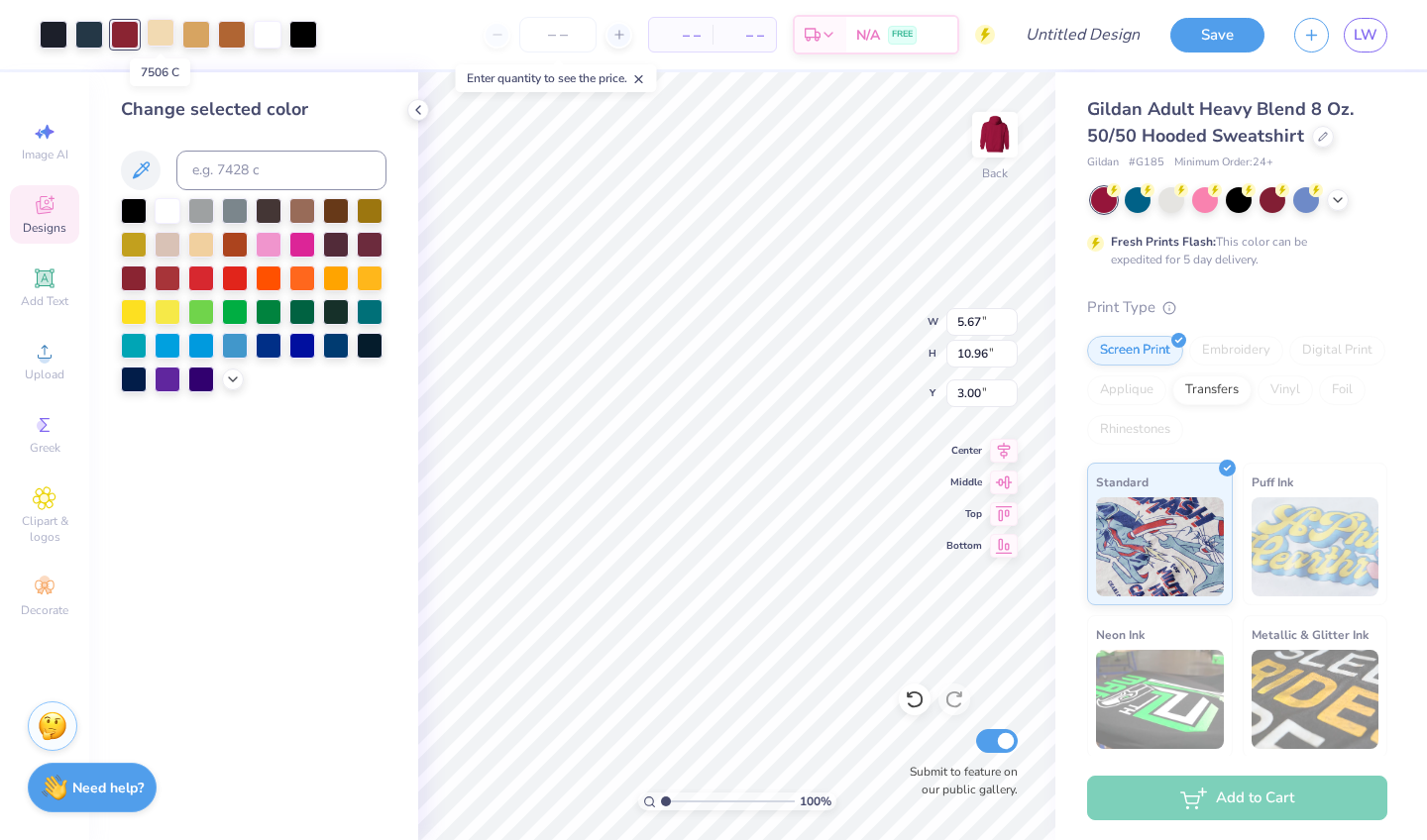 click at bounding box center [161, 33] 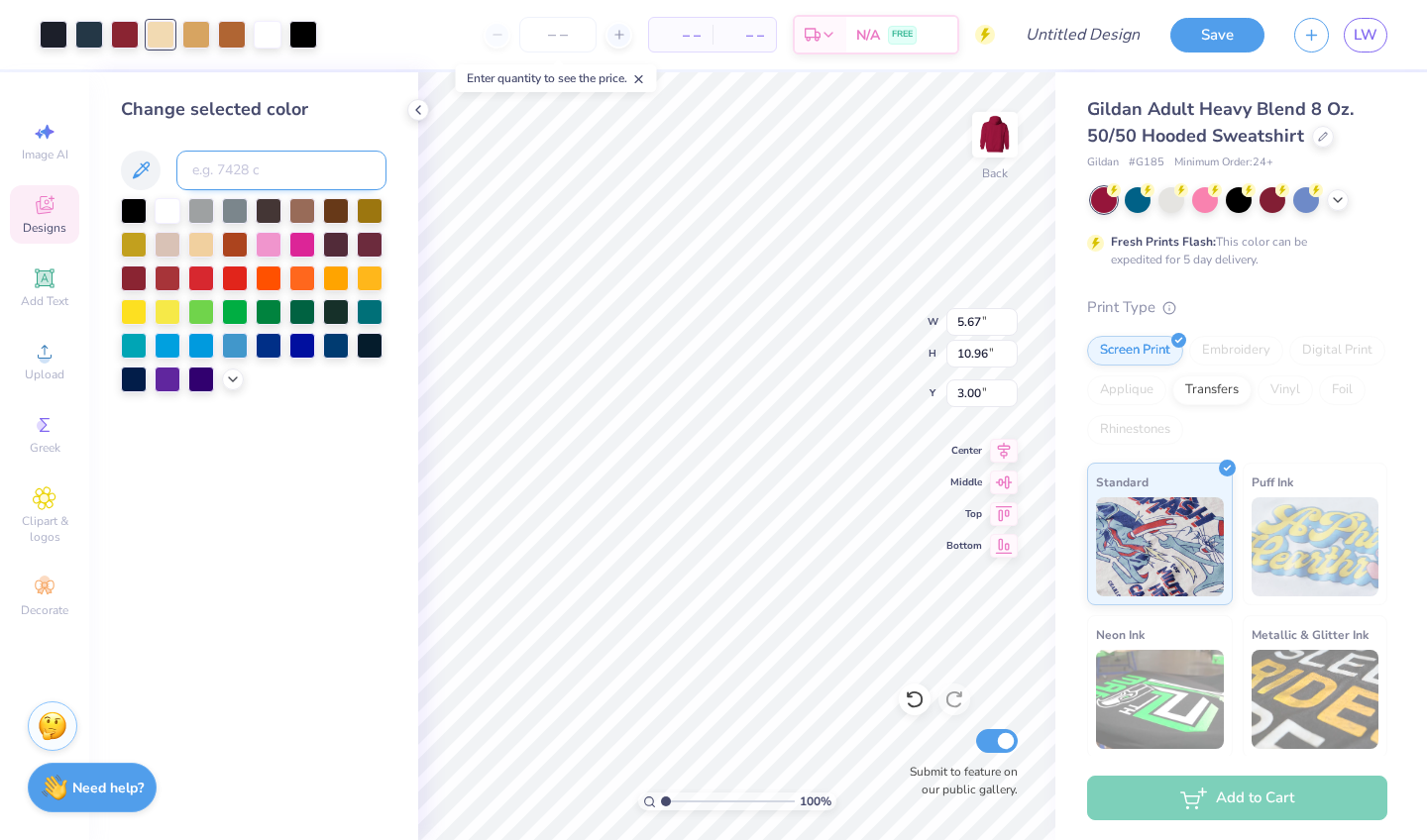 click at bounding box center (281, 170) 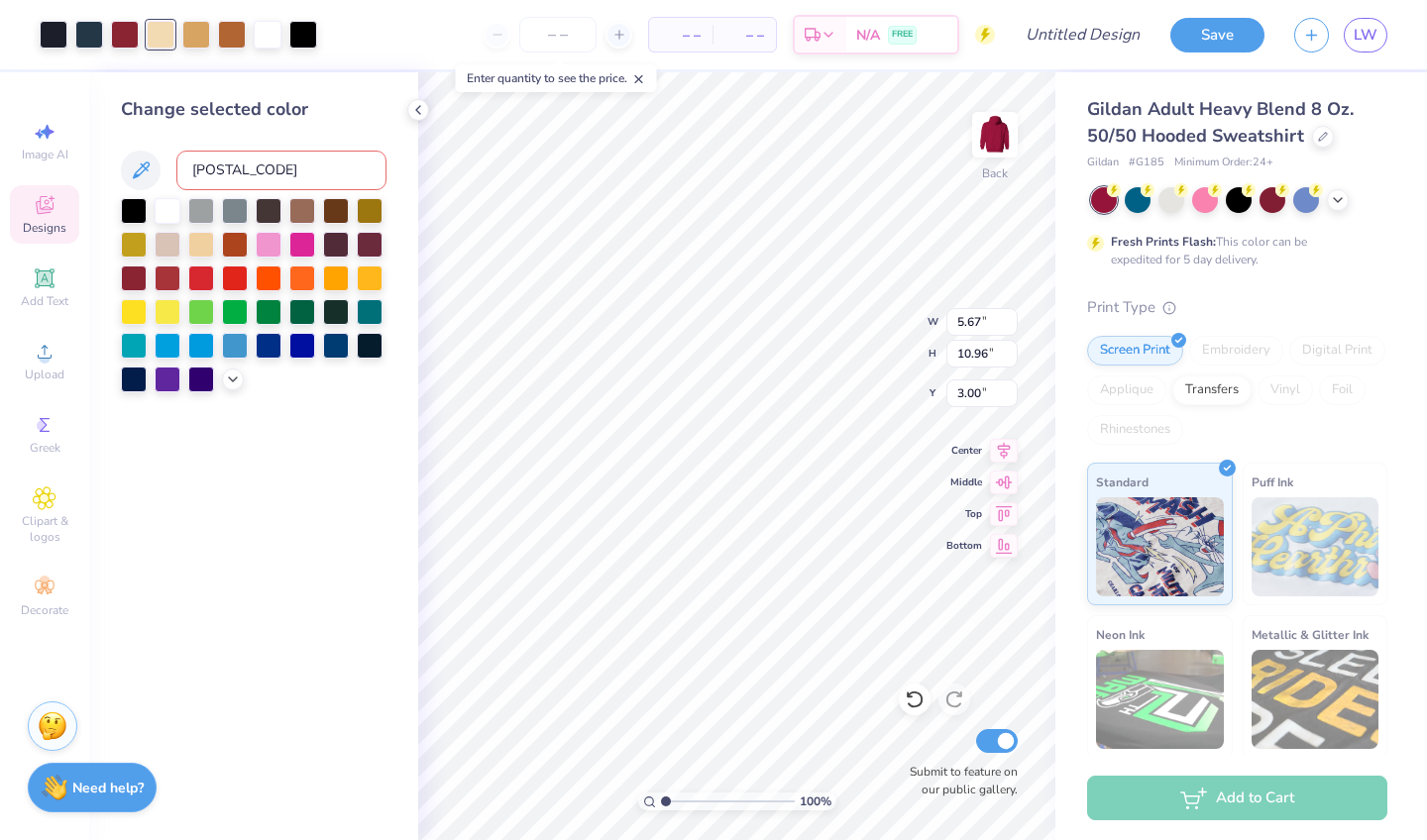 type on "7509" 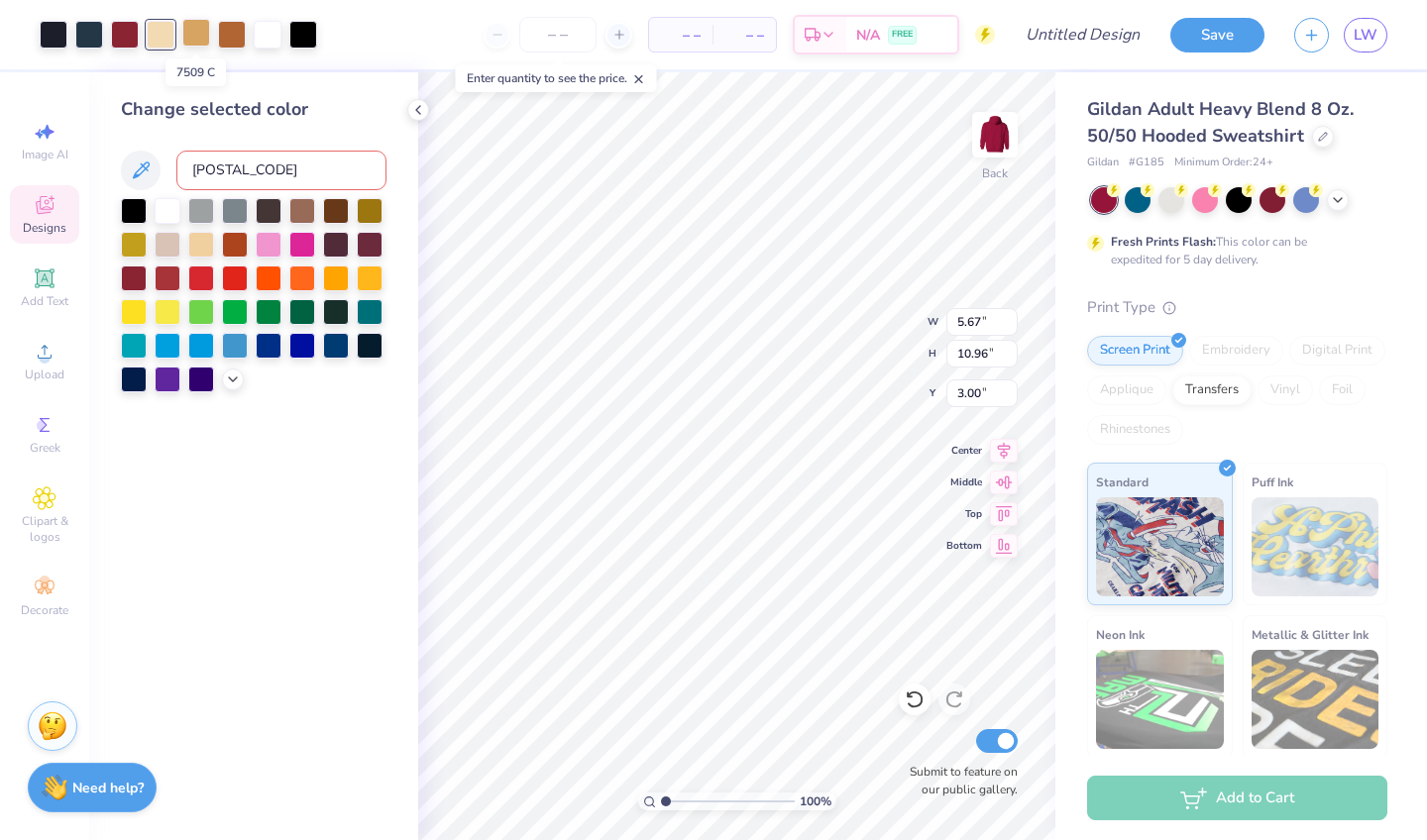 type 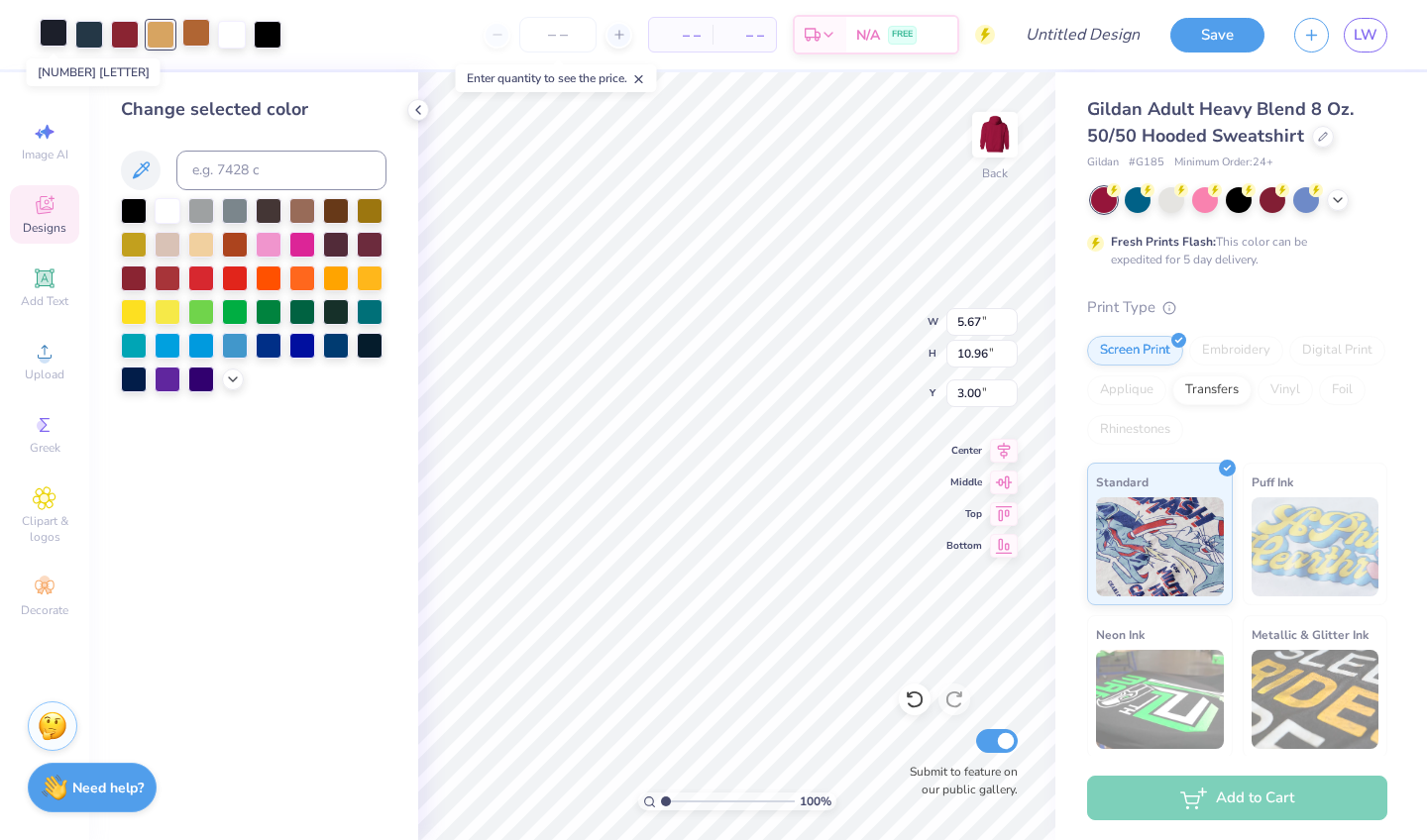 click at bounding box center [54, 33] 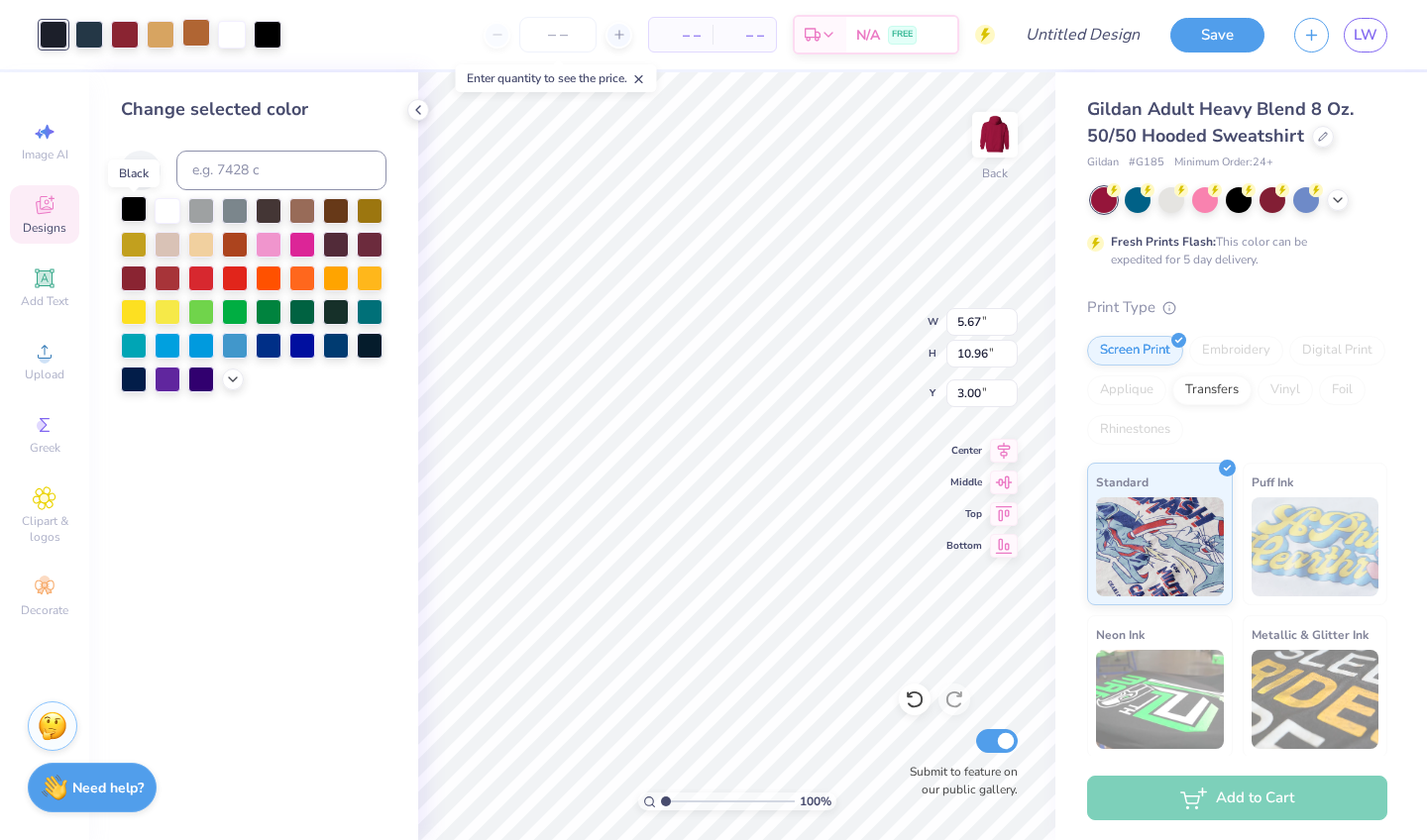 click at bounding box center [134, 209] 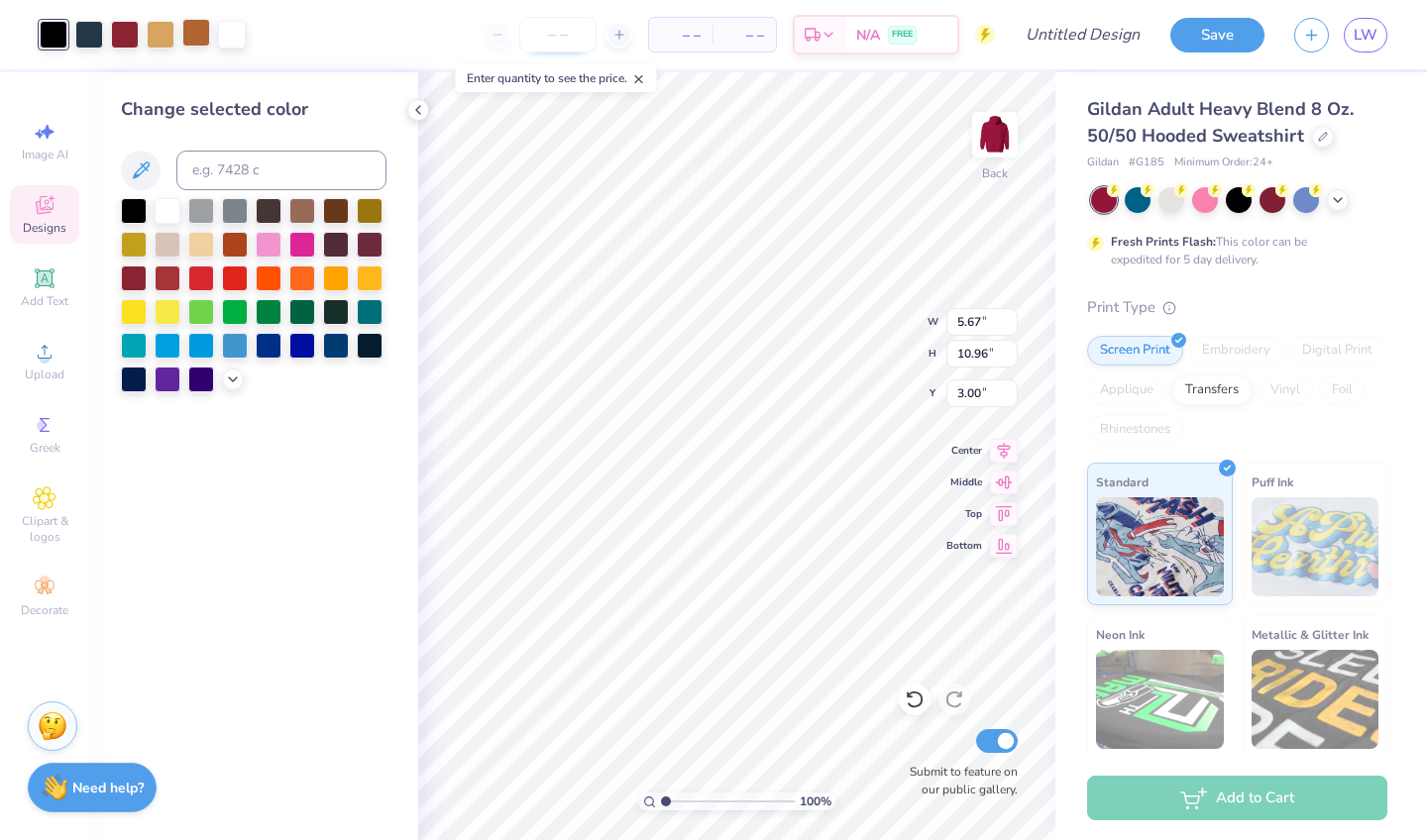 click at bounding box center (558, 35) 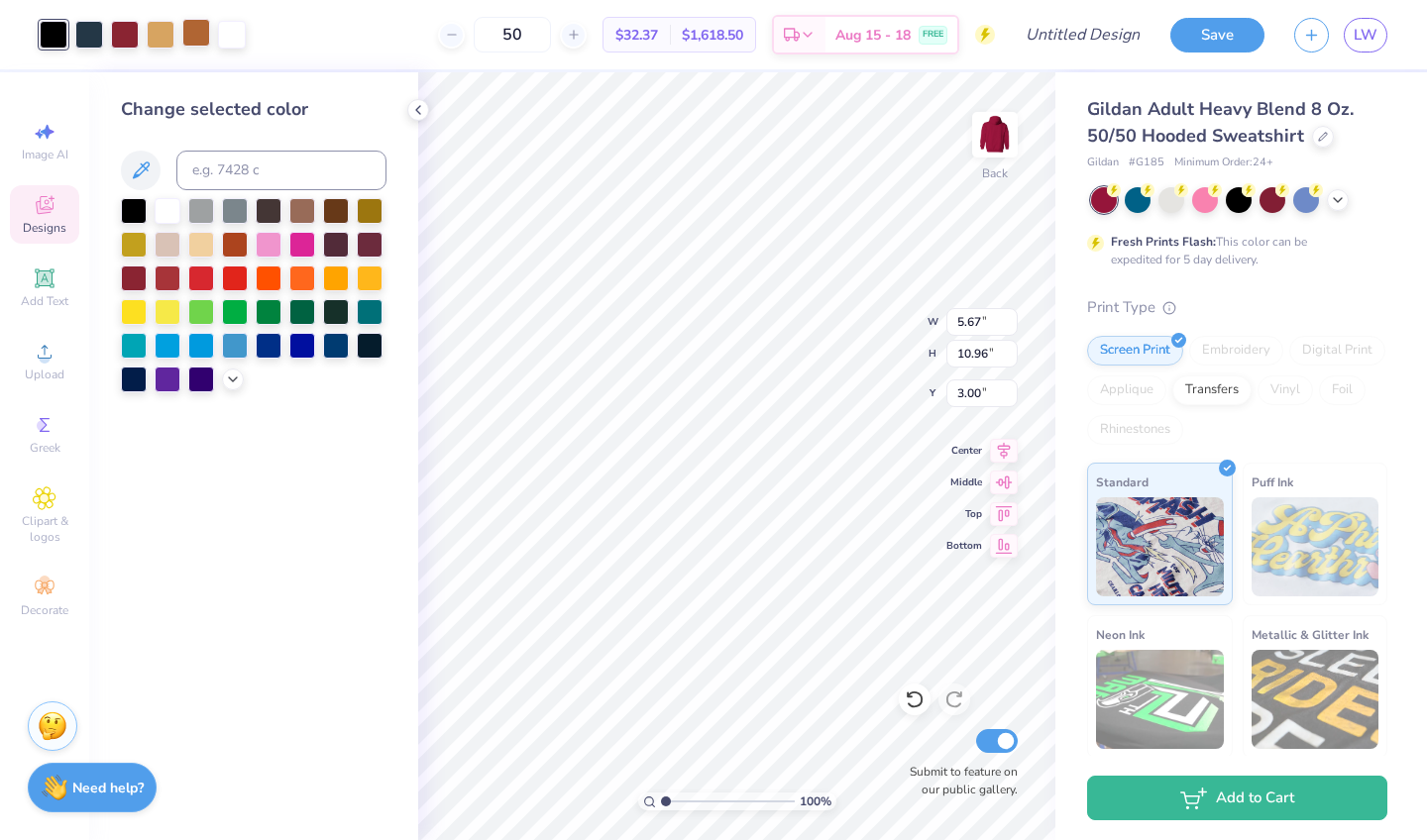 type on "50" 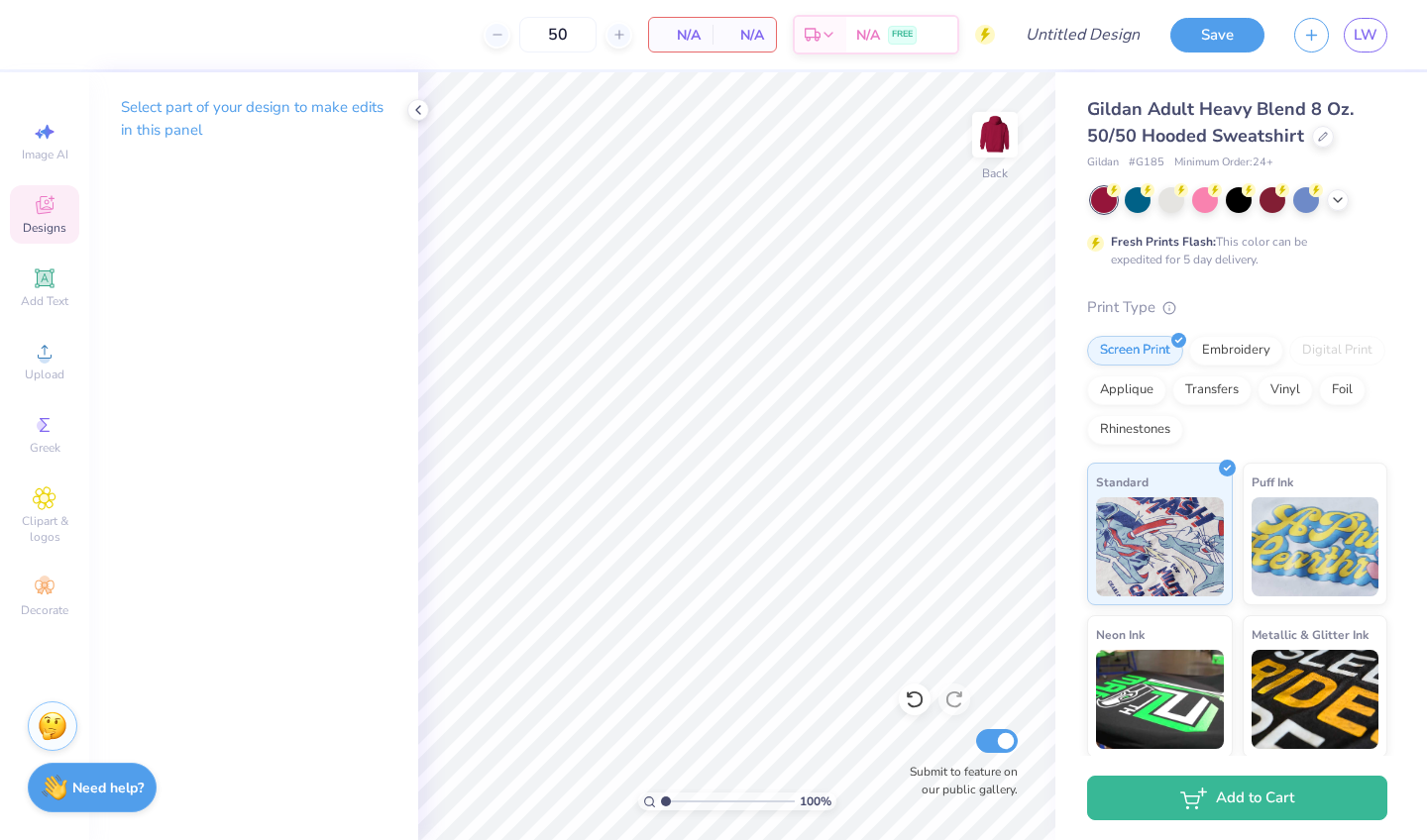 click 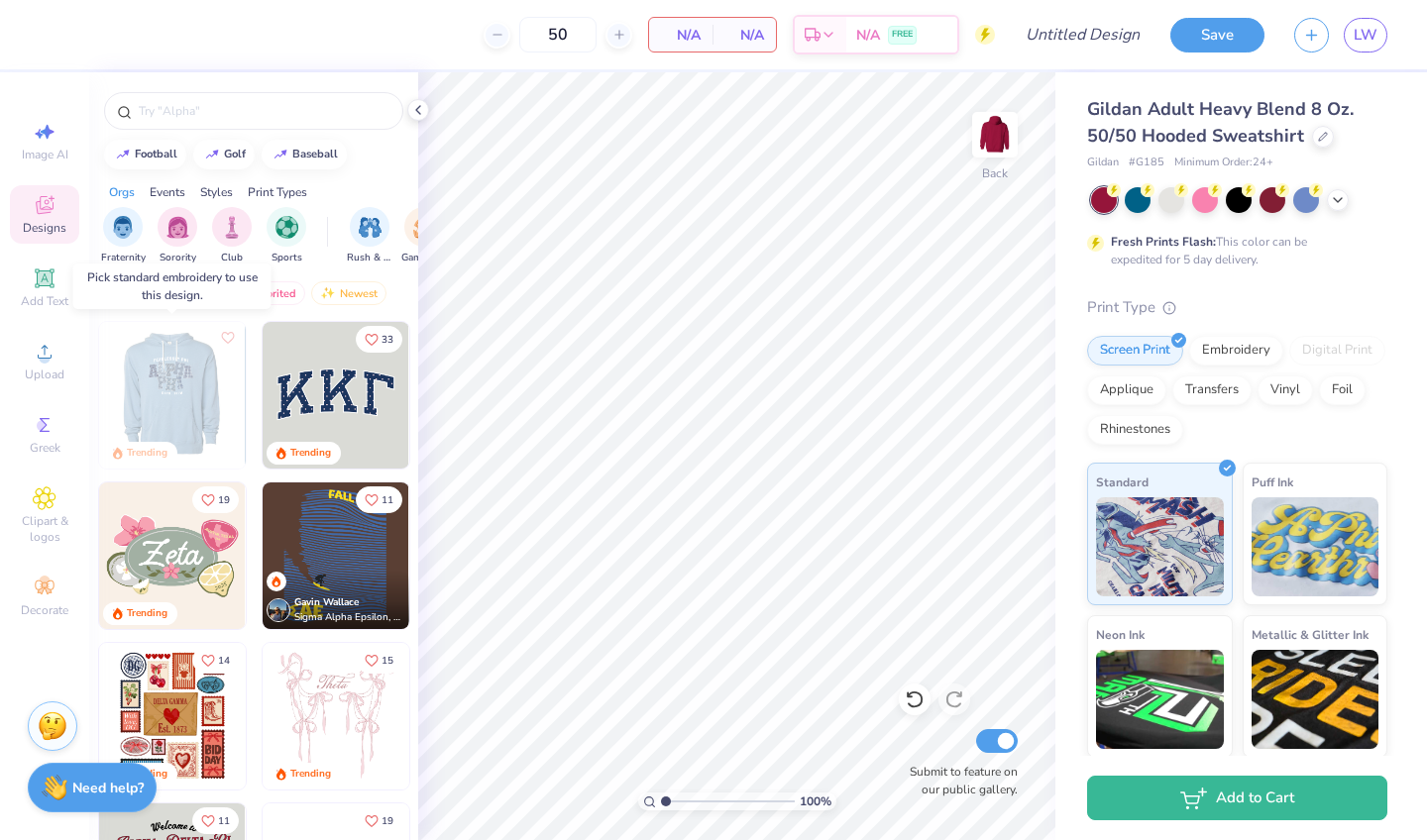 click at bounding box center [171, 395] 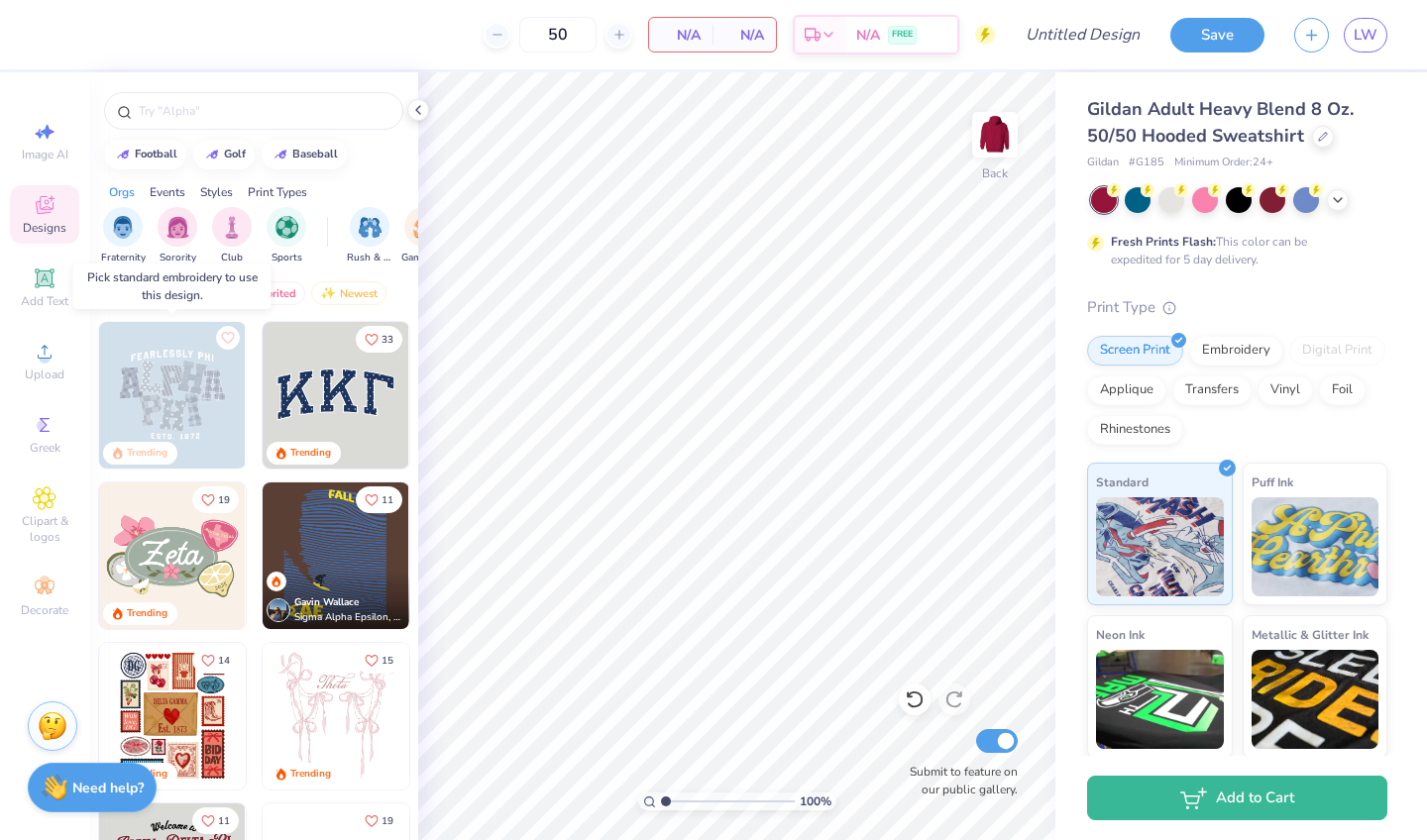 click at bounding box center (172, 395) 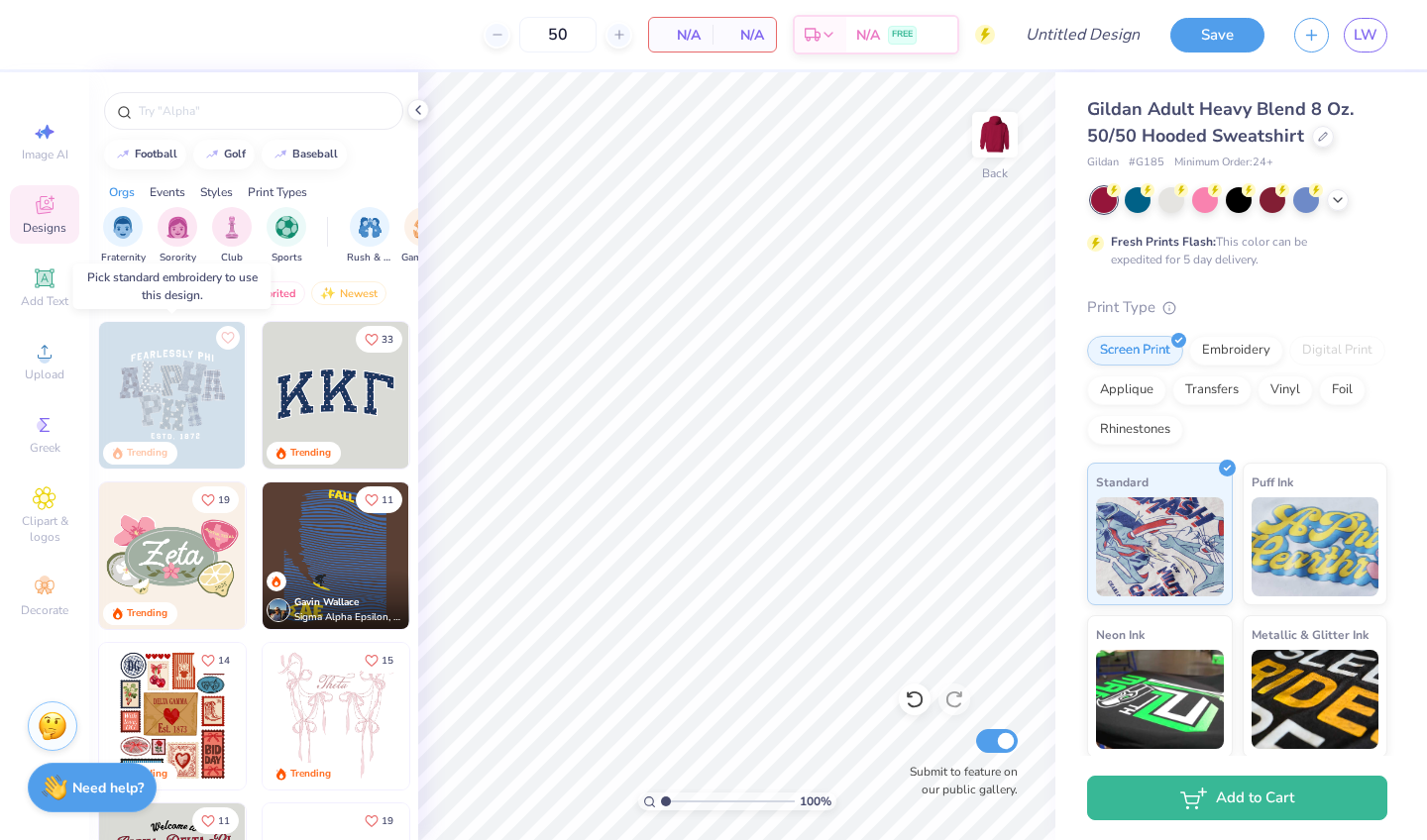 click at bounding box center (172, 395) 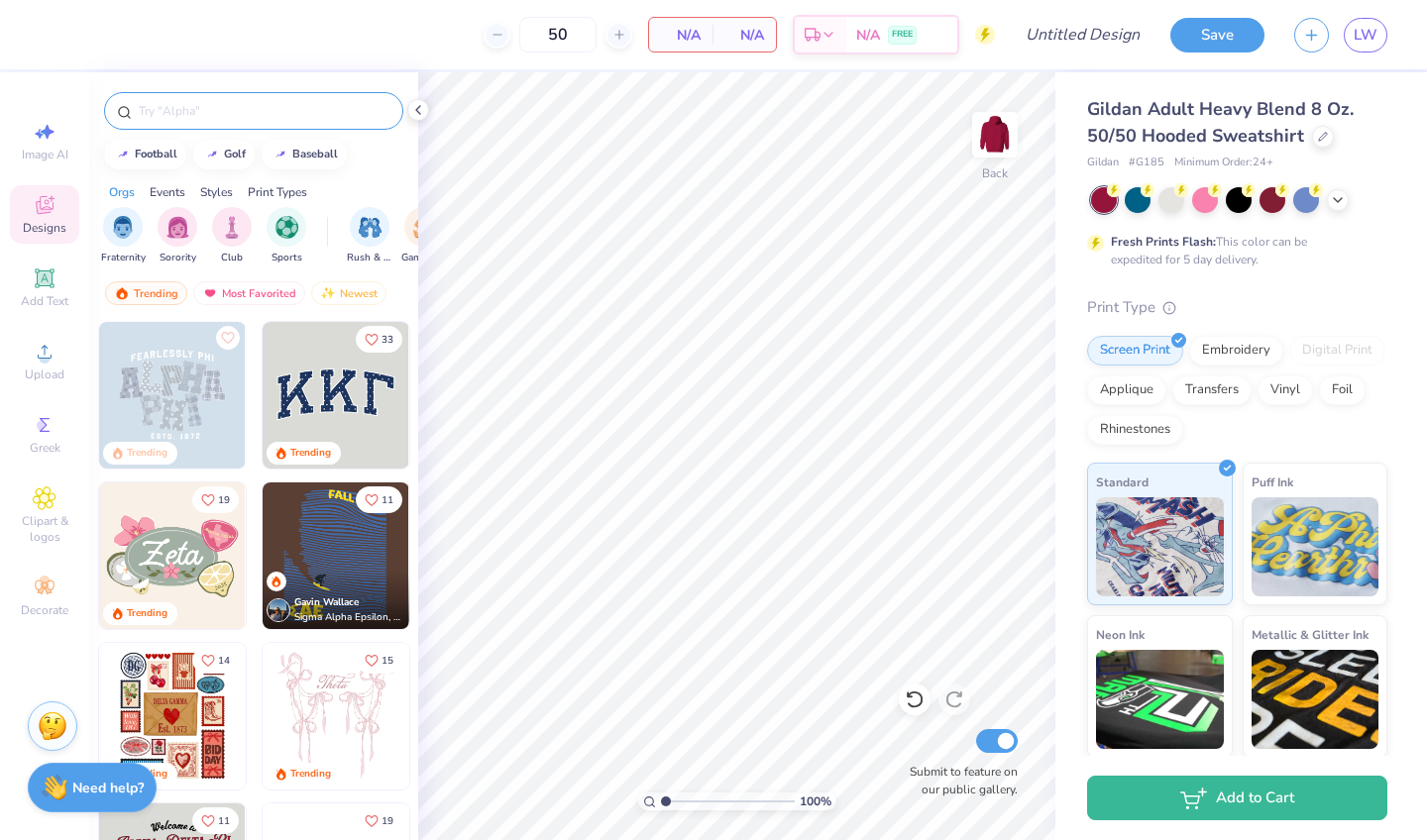 click at bounding box center [264, 111] 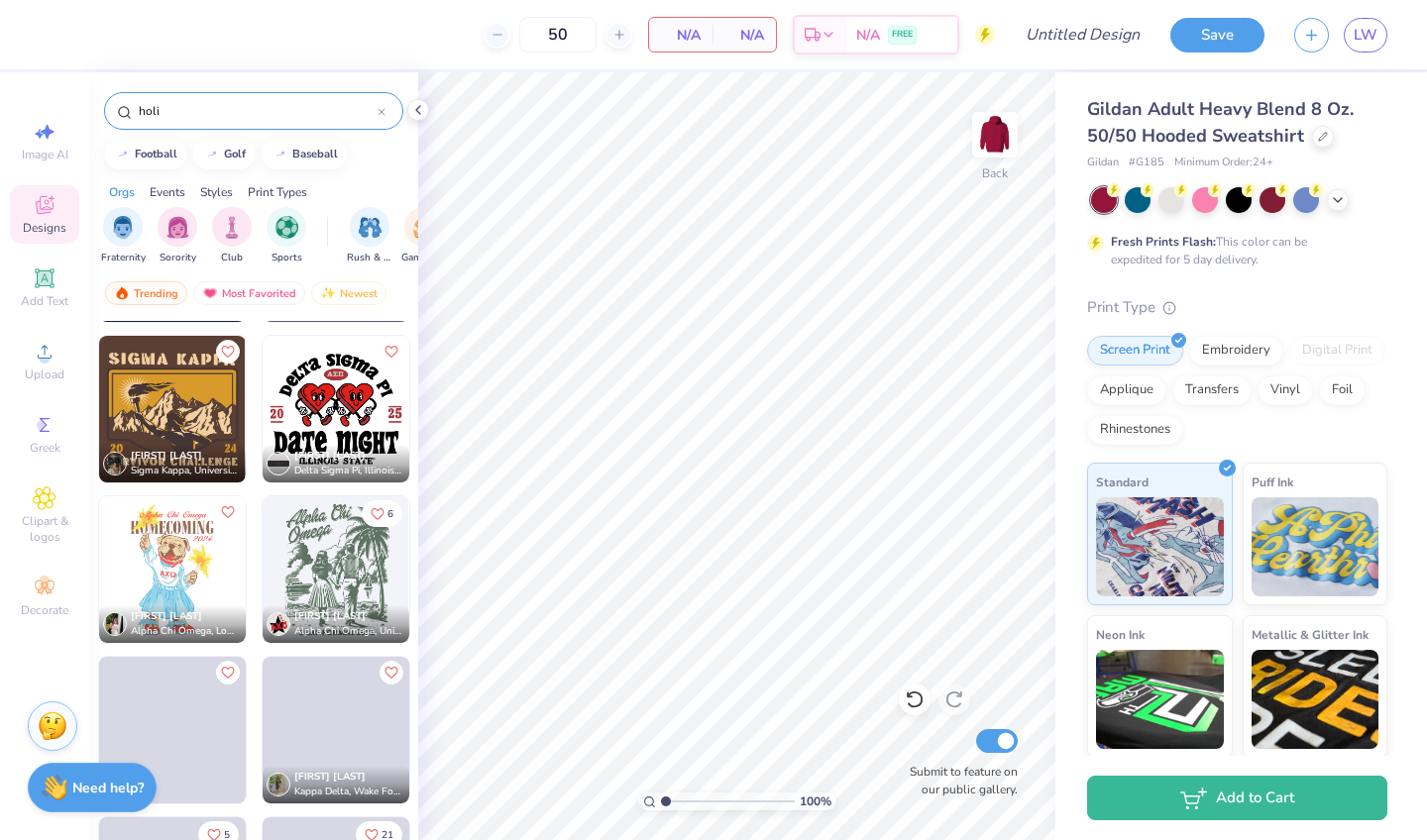 scroll, scrollTop: 1433, scrollLeft: 0, axis: vertical 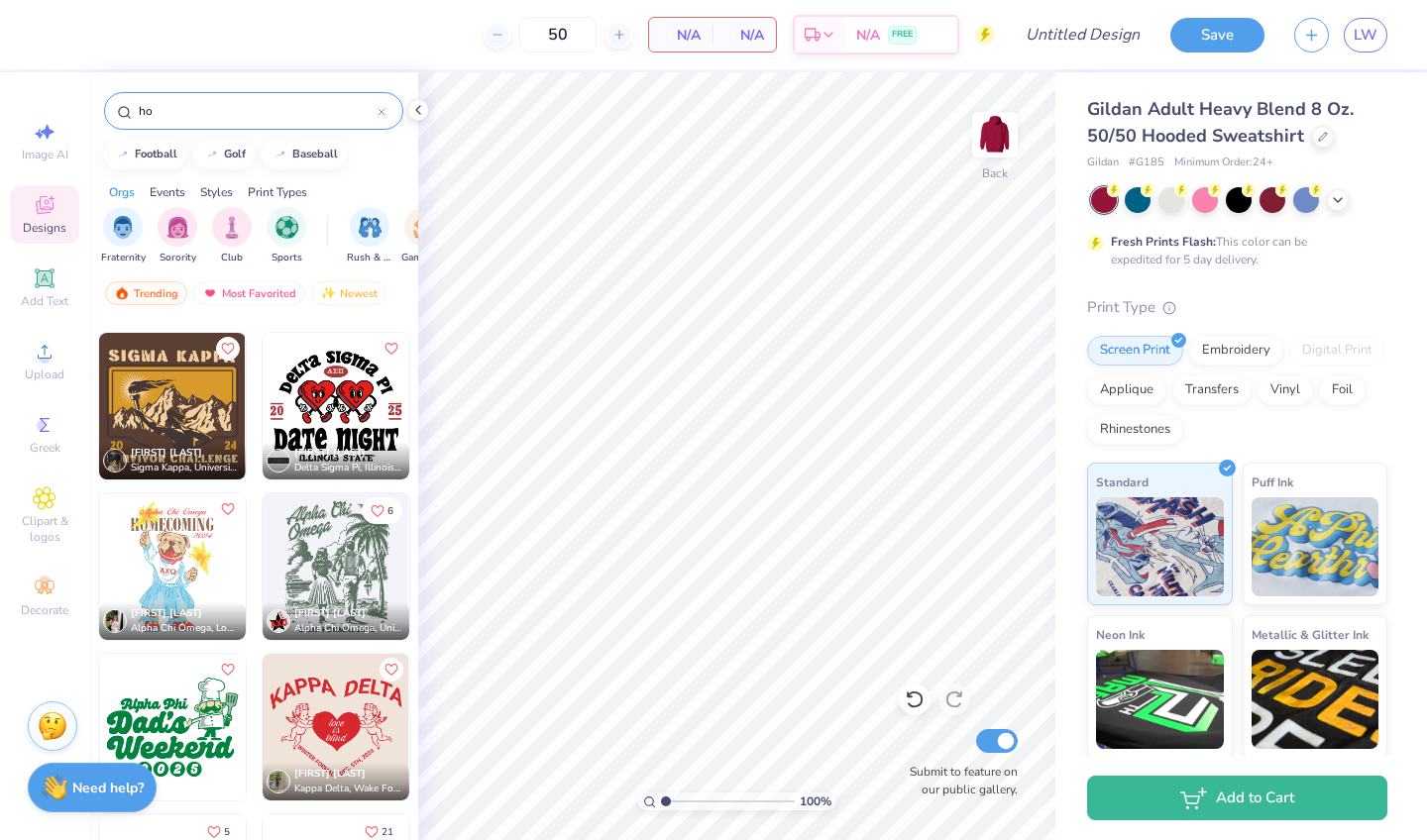 type on "h" 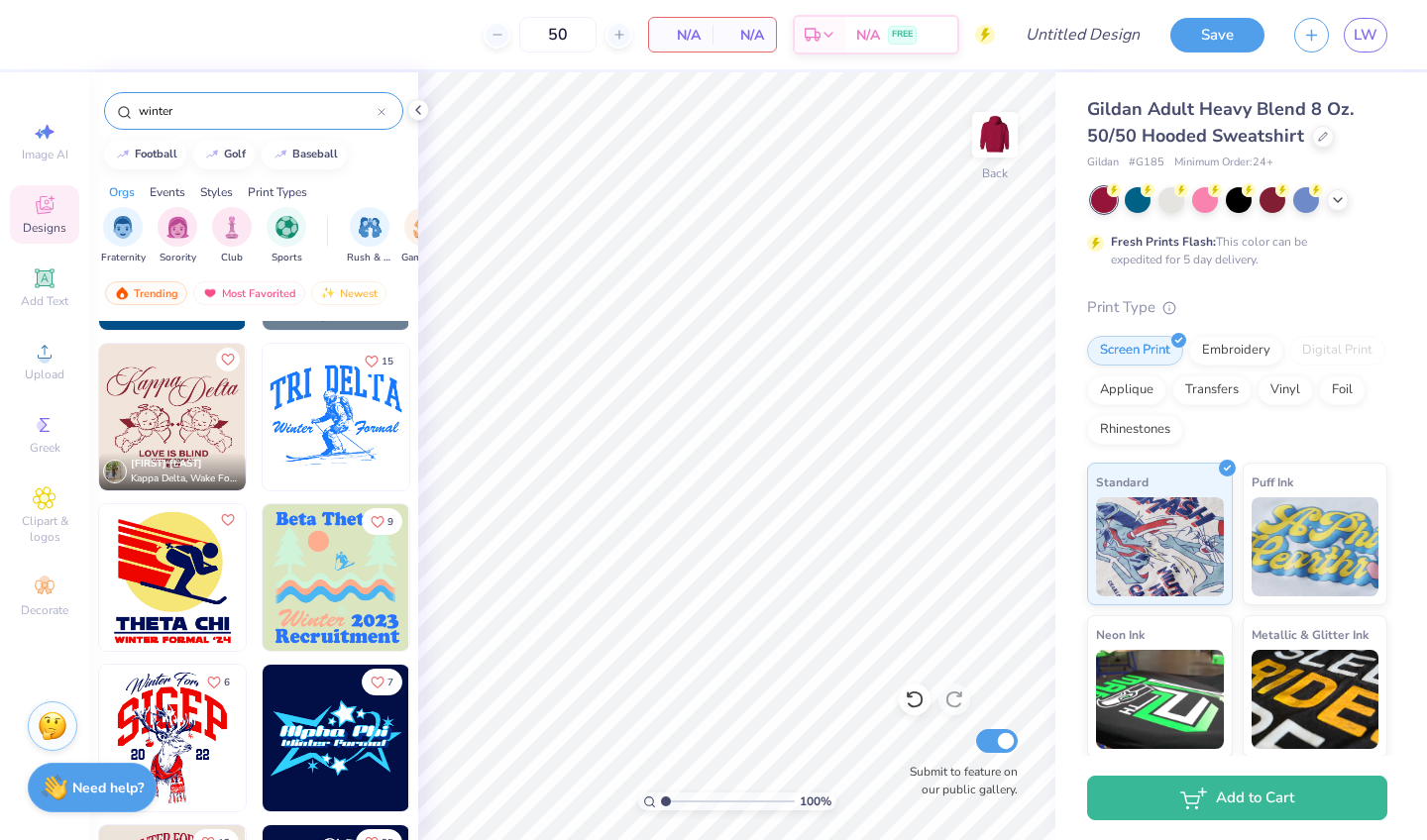 scroll, scrollTop: 0, scrollLeft: 0, axis: both 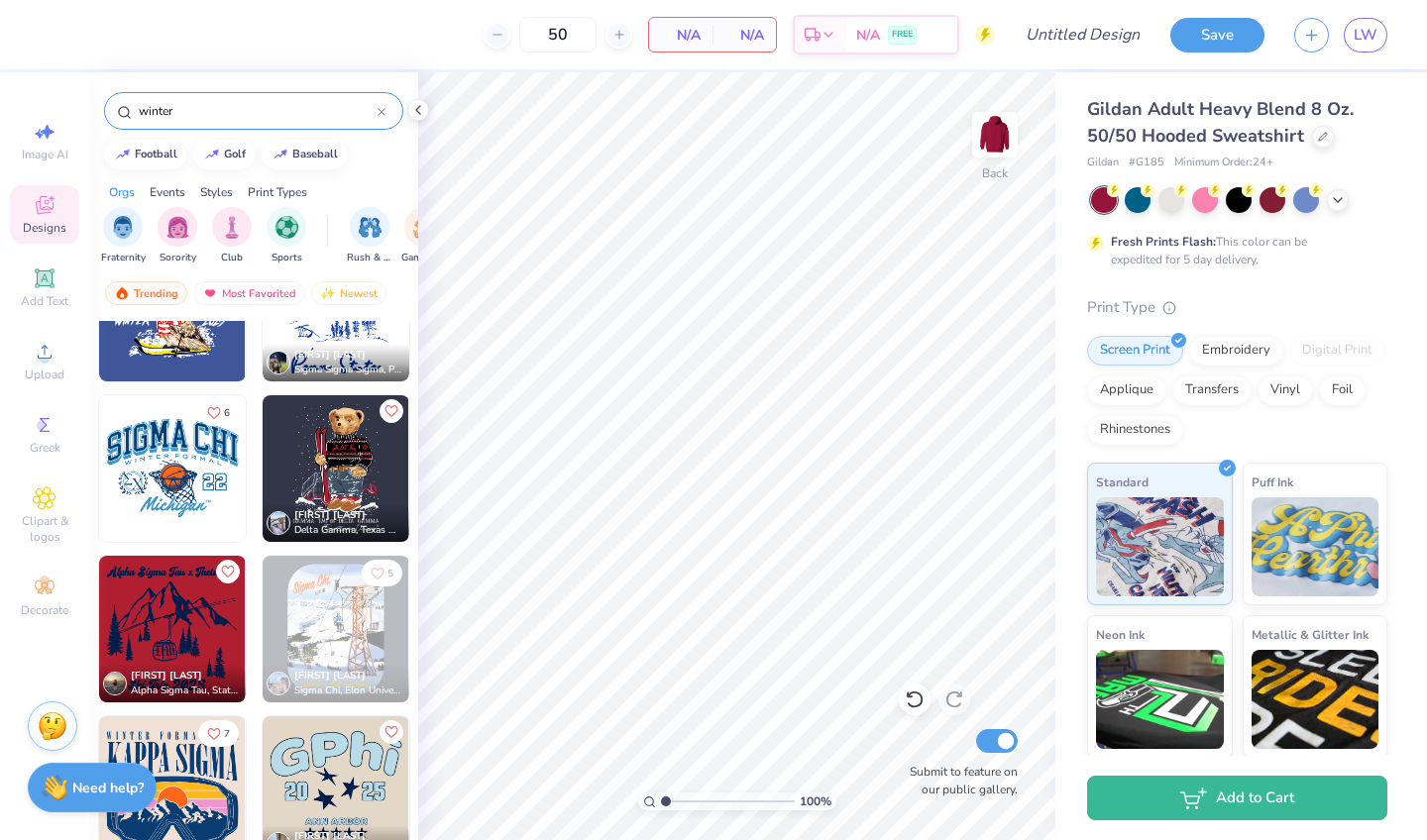 type on "winter" 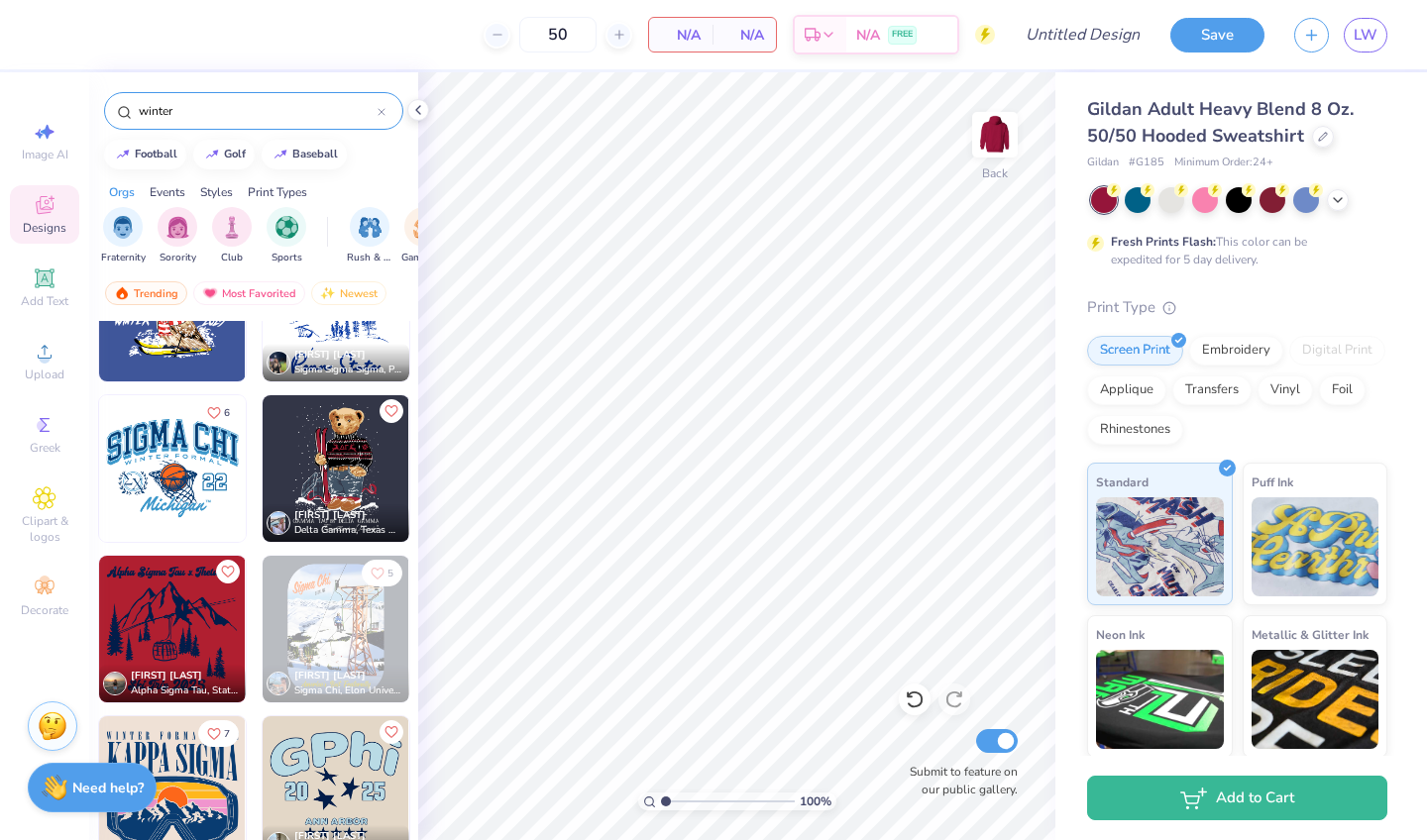 click at bounding box center [336, 469] 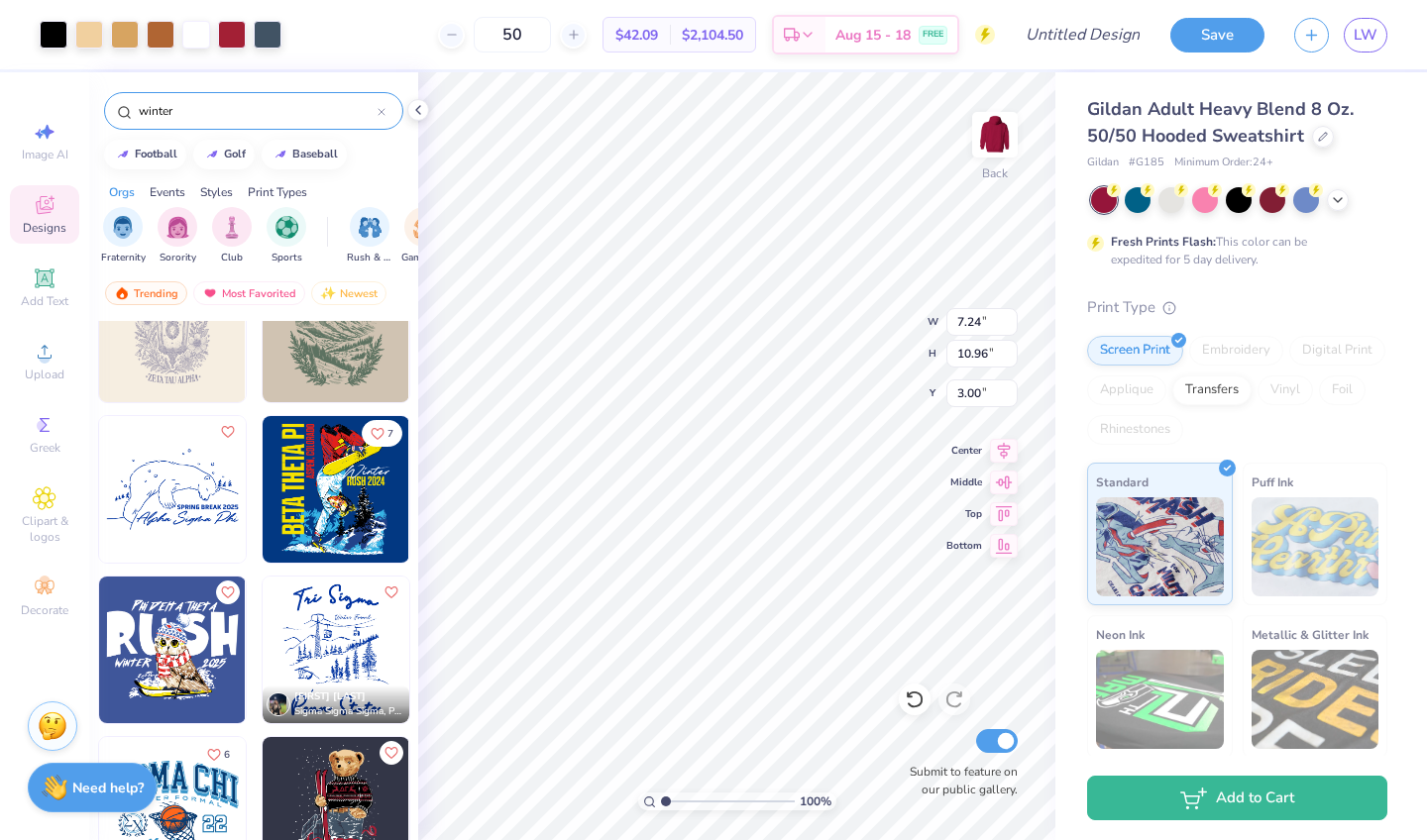 scroll, scrollTop: 1027, scrollLeft: 0, axis: vertical 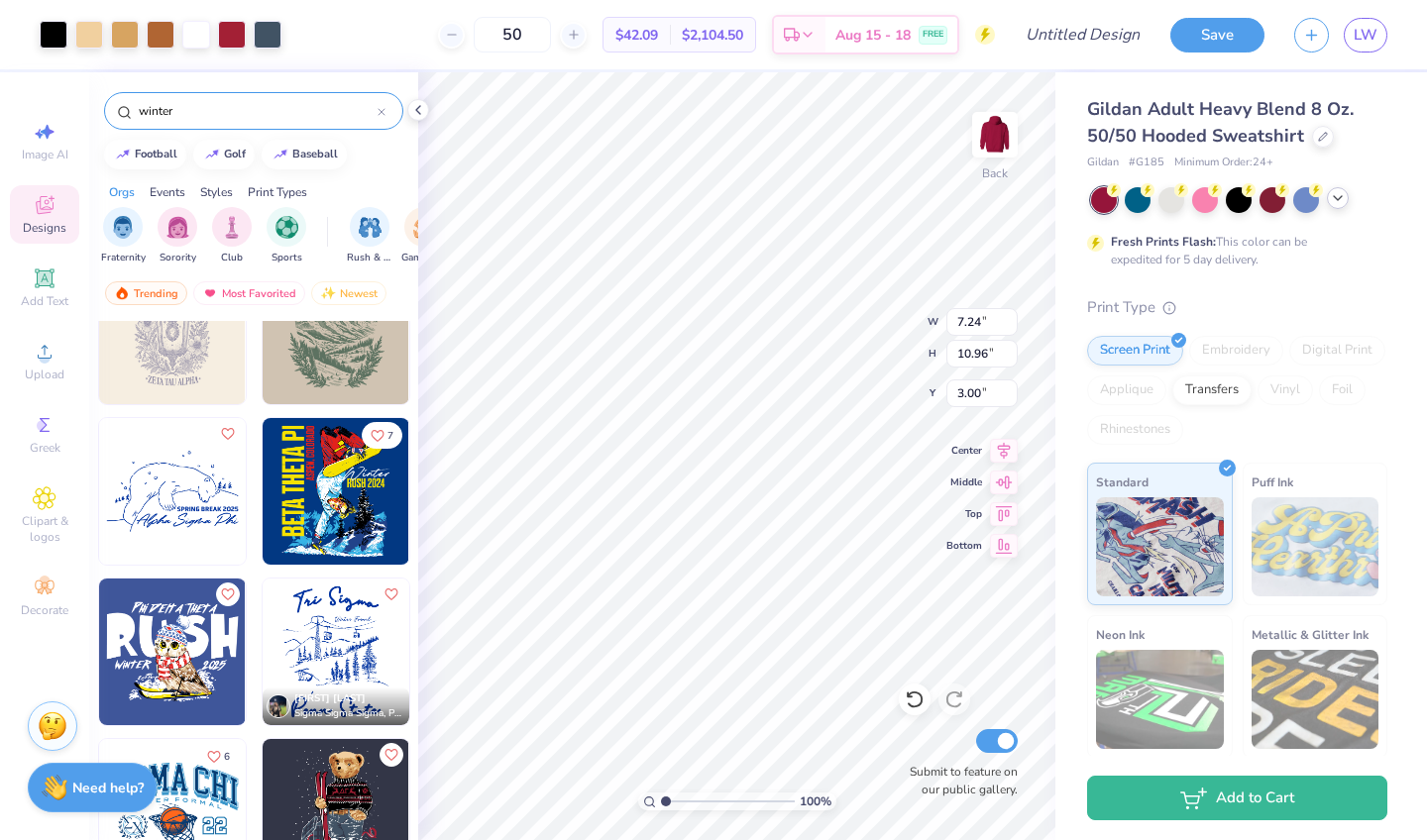 click 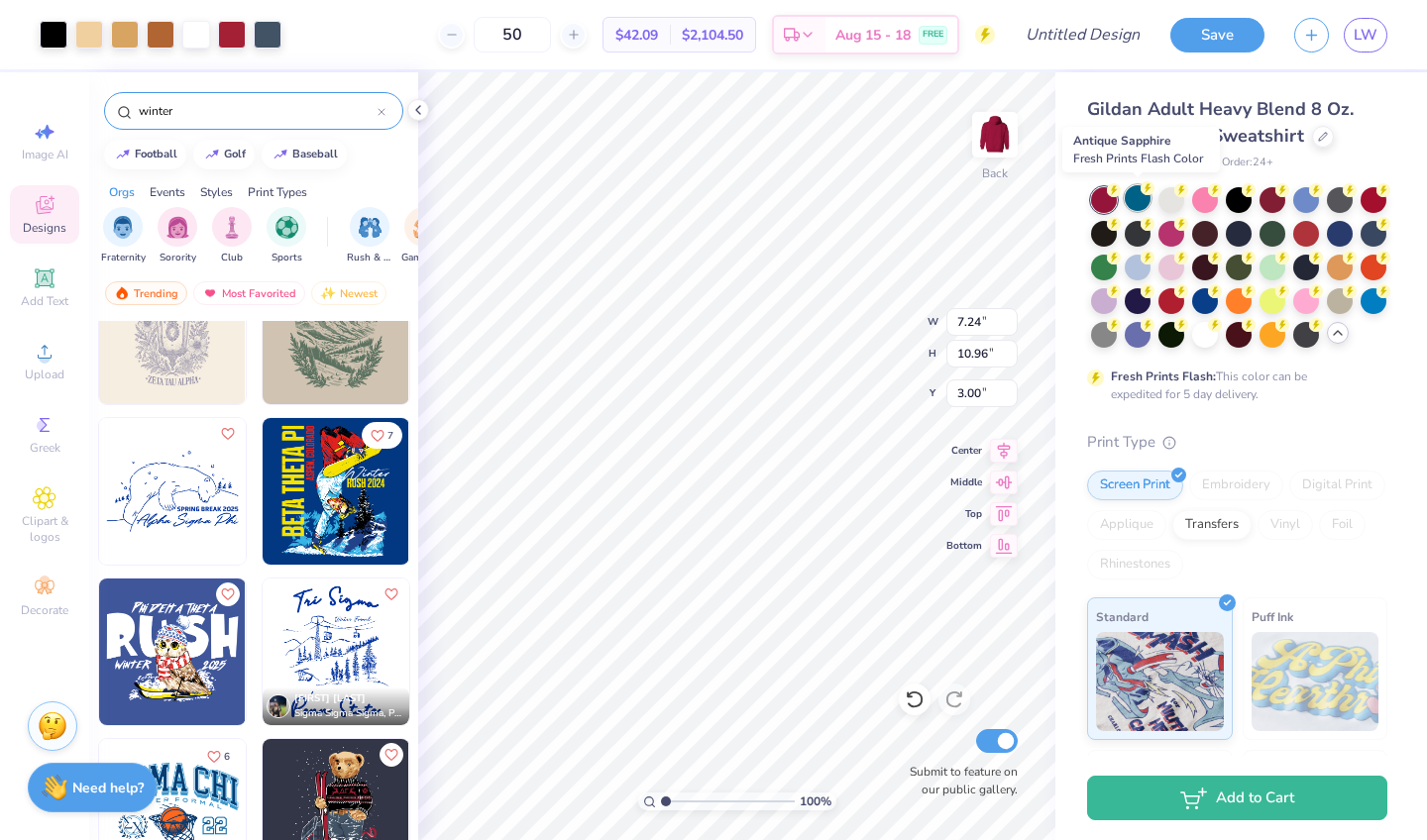 click at bounding box center [1138, 198] 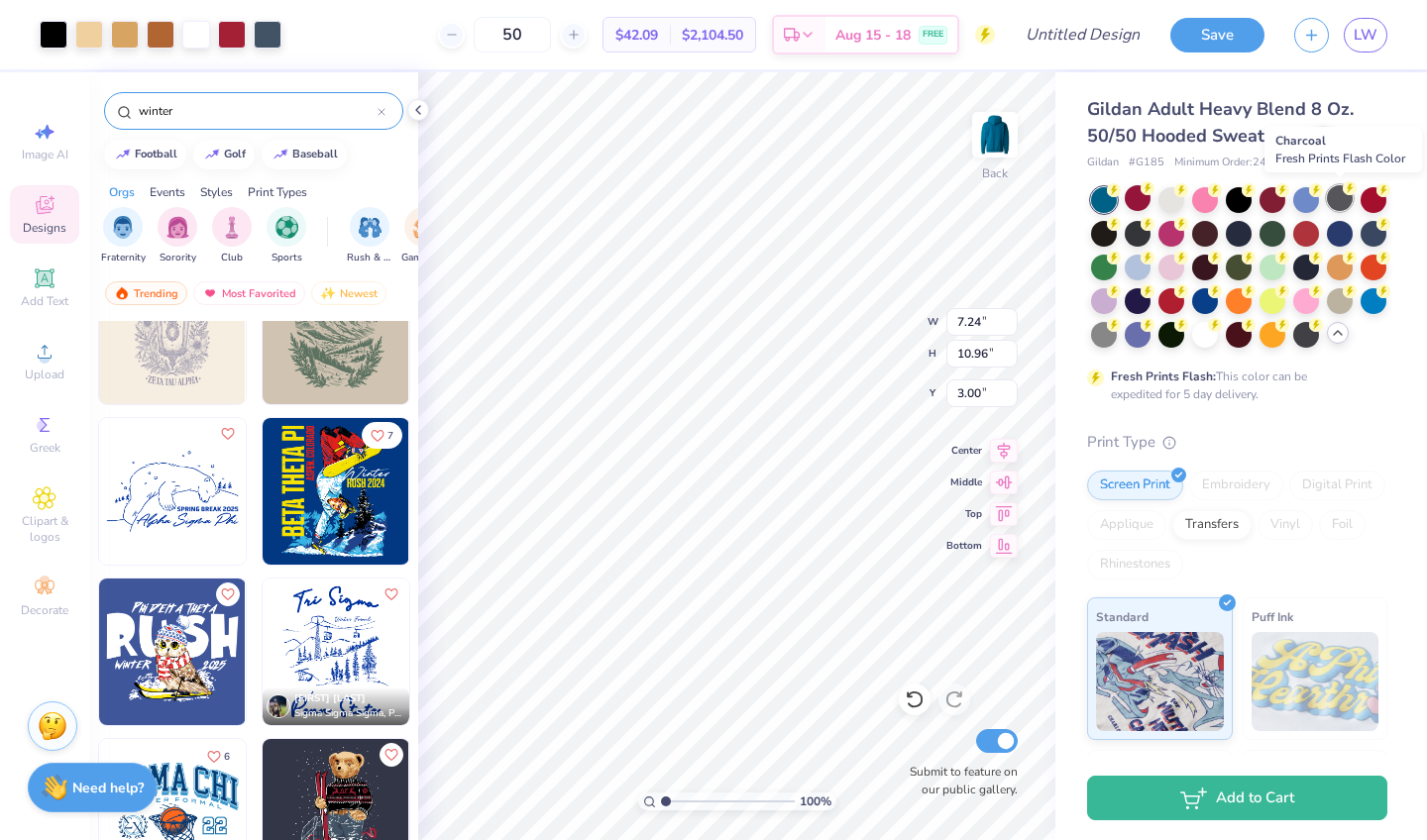 click at bounding box center (1340, 198) 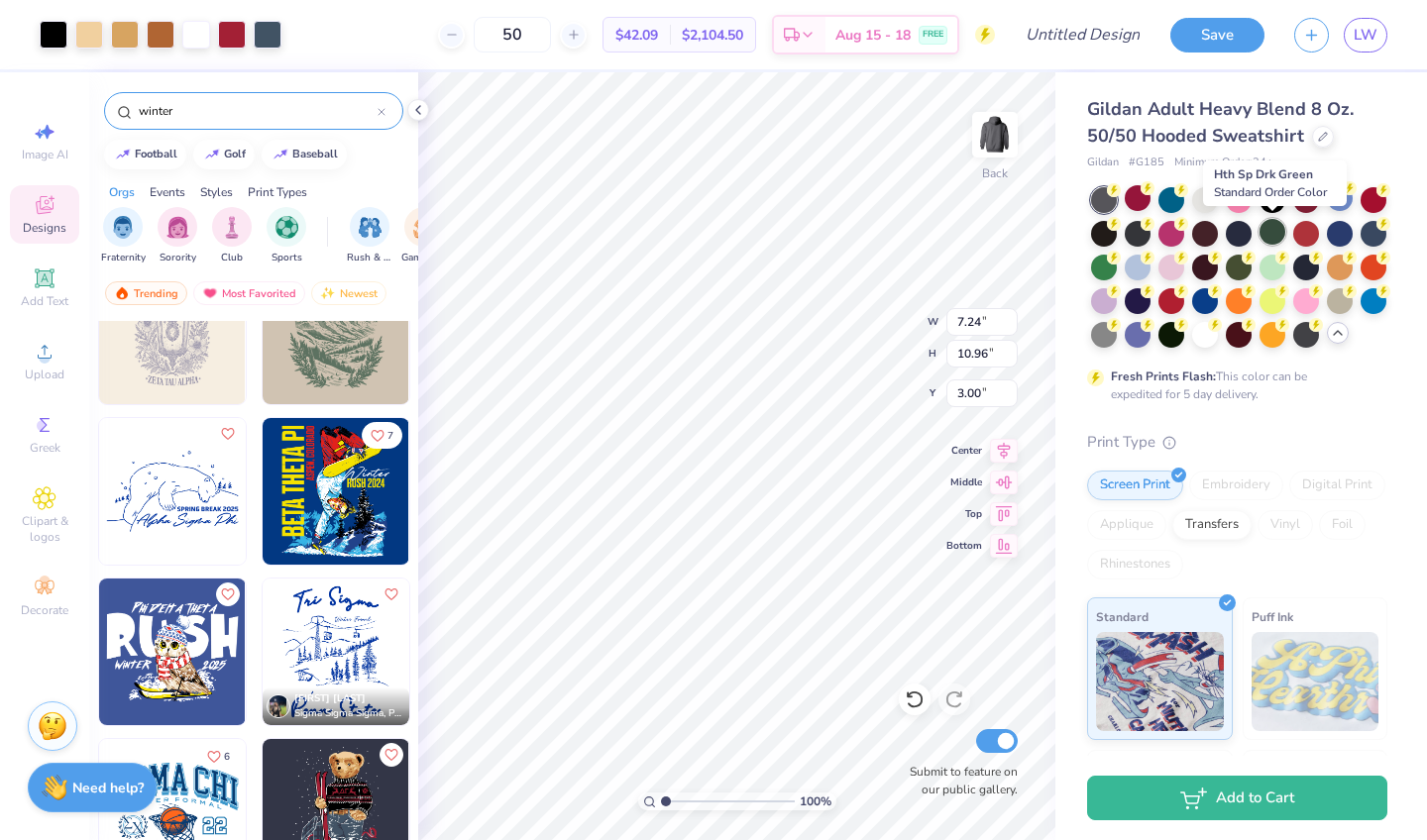 click at bounding box center (1272, 232) 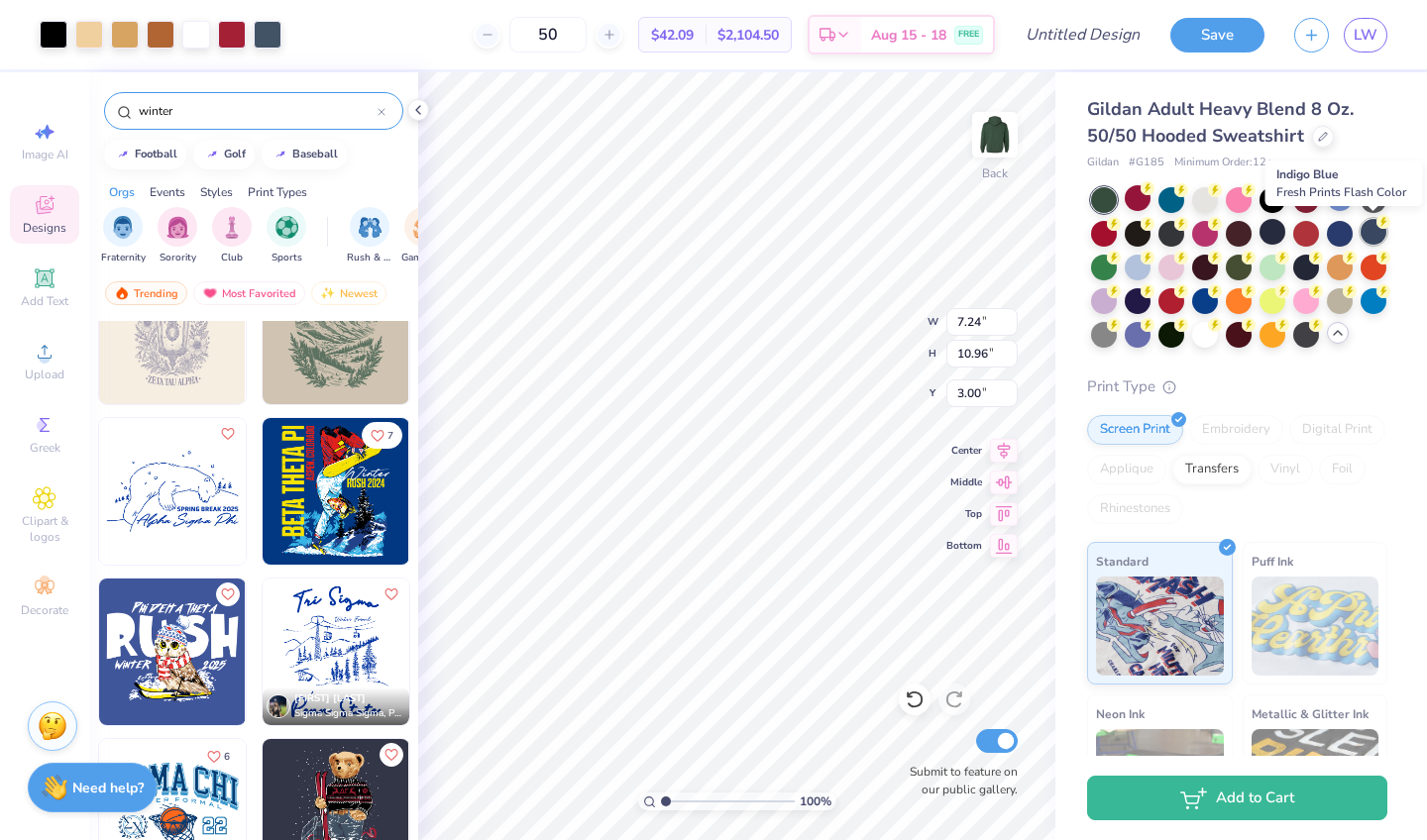 click at bounding box center [1373, 232] 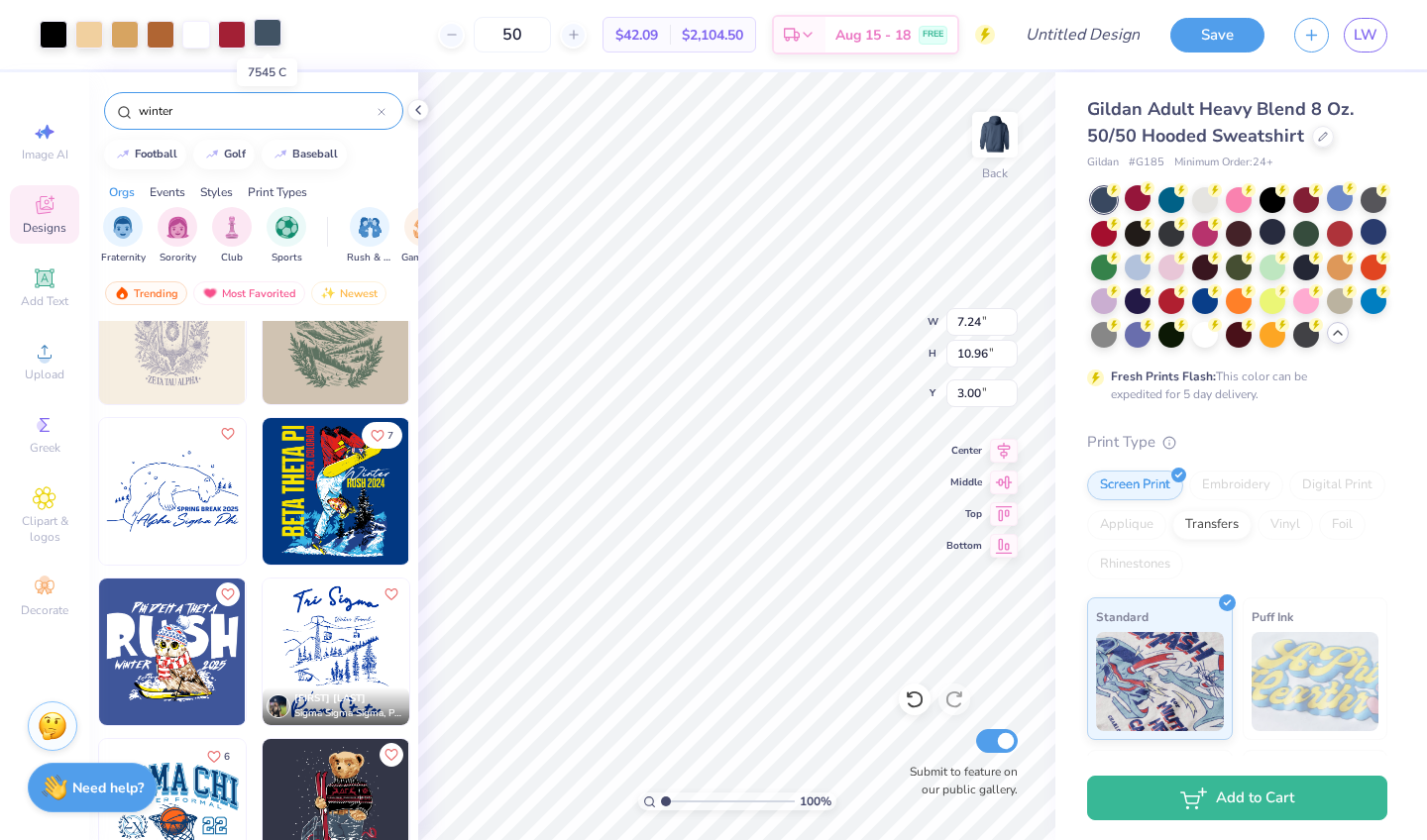 click at bounding box center (268, 33) 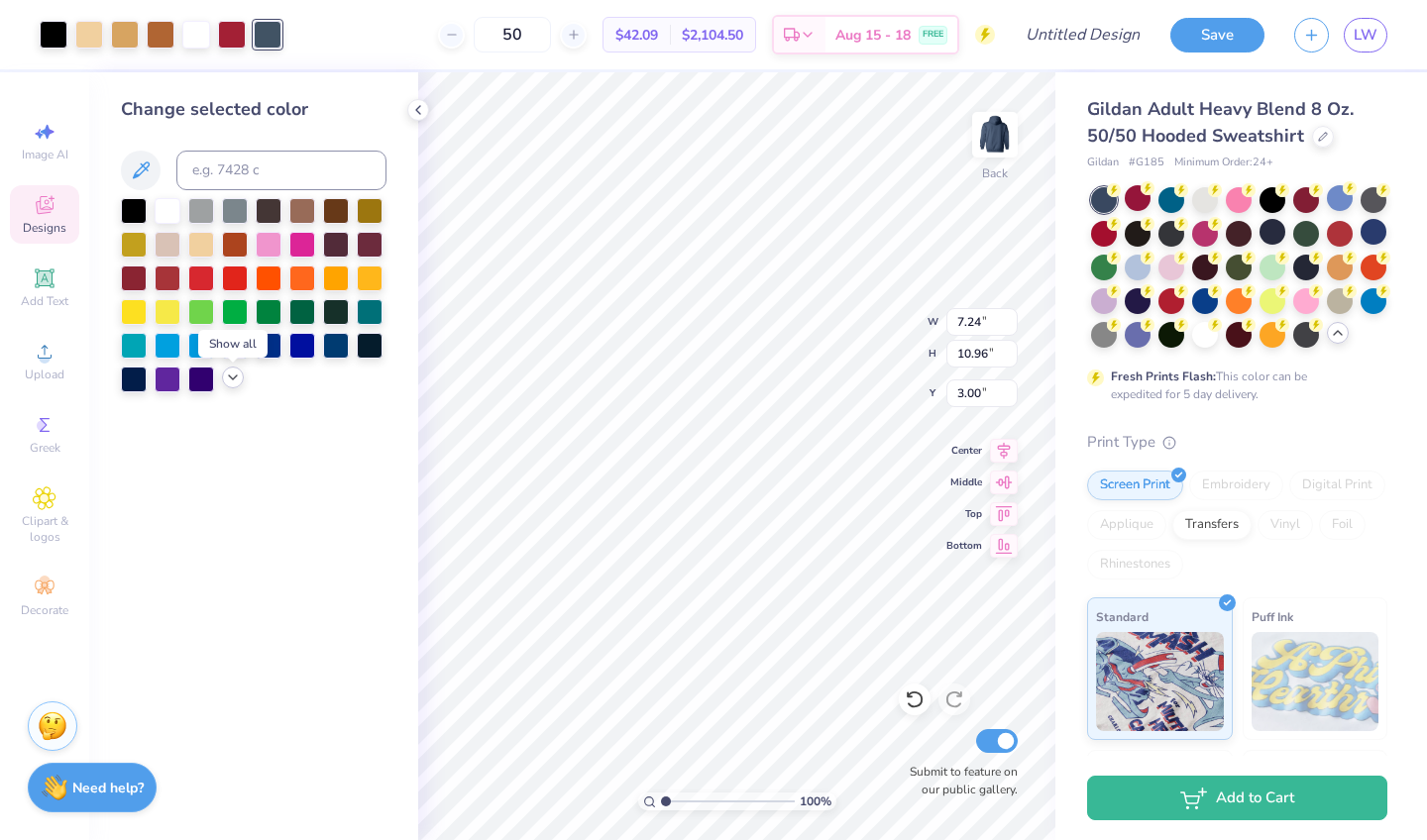 click 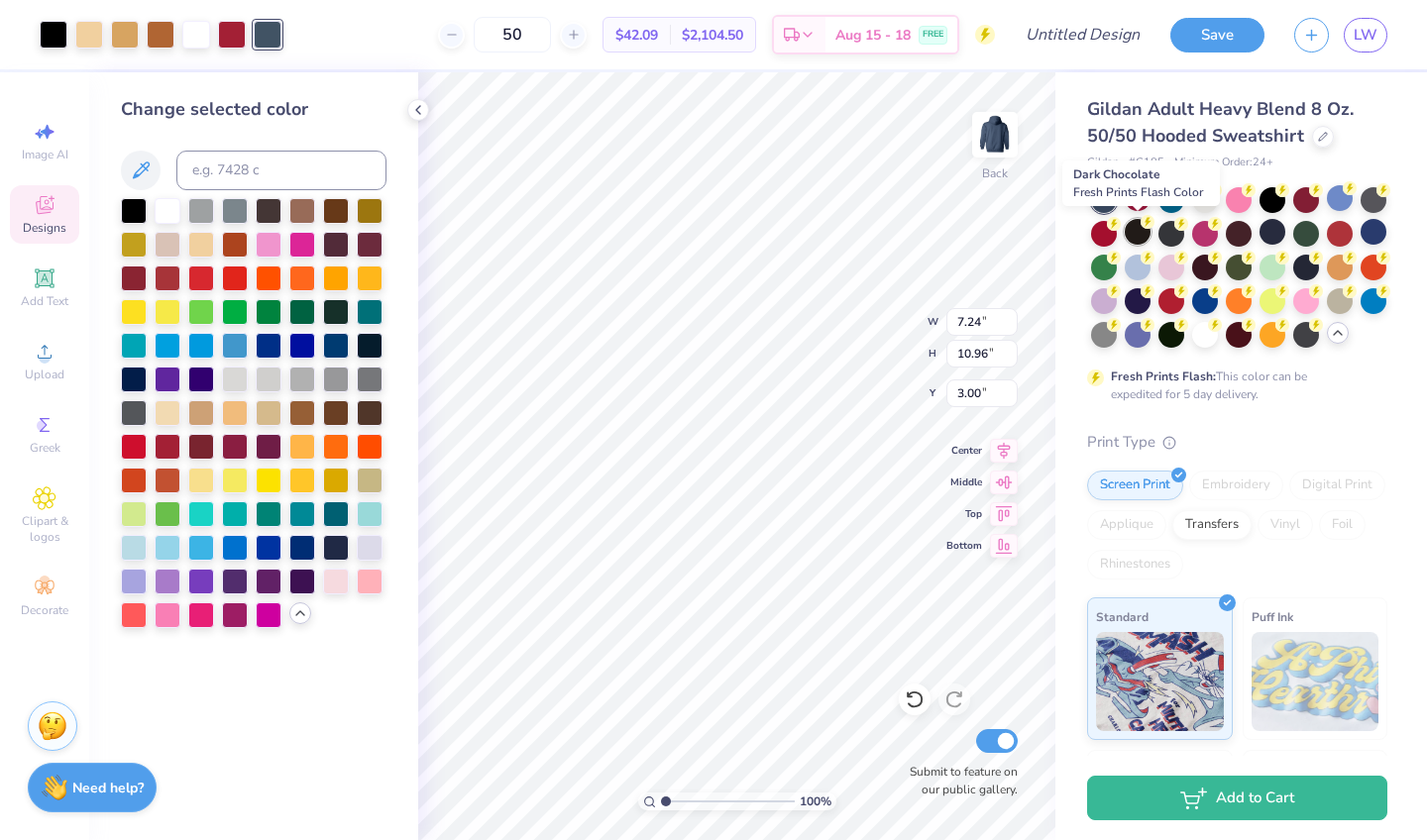 click at bounding box center [1138, 232] 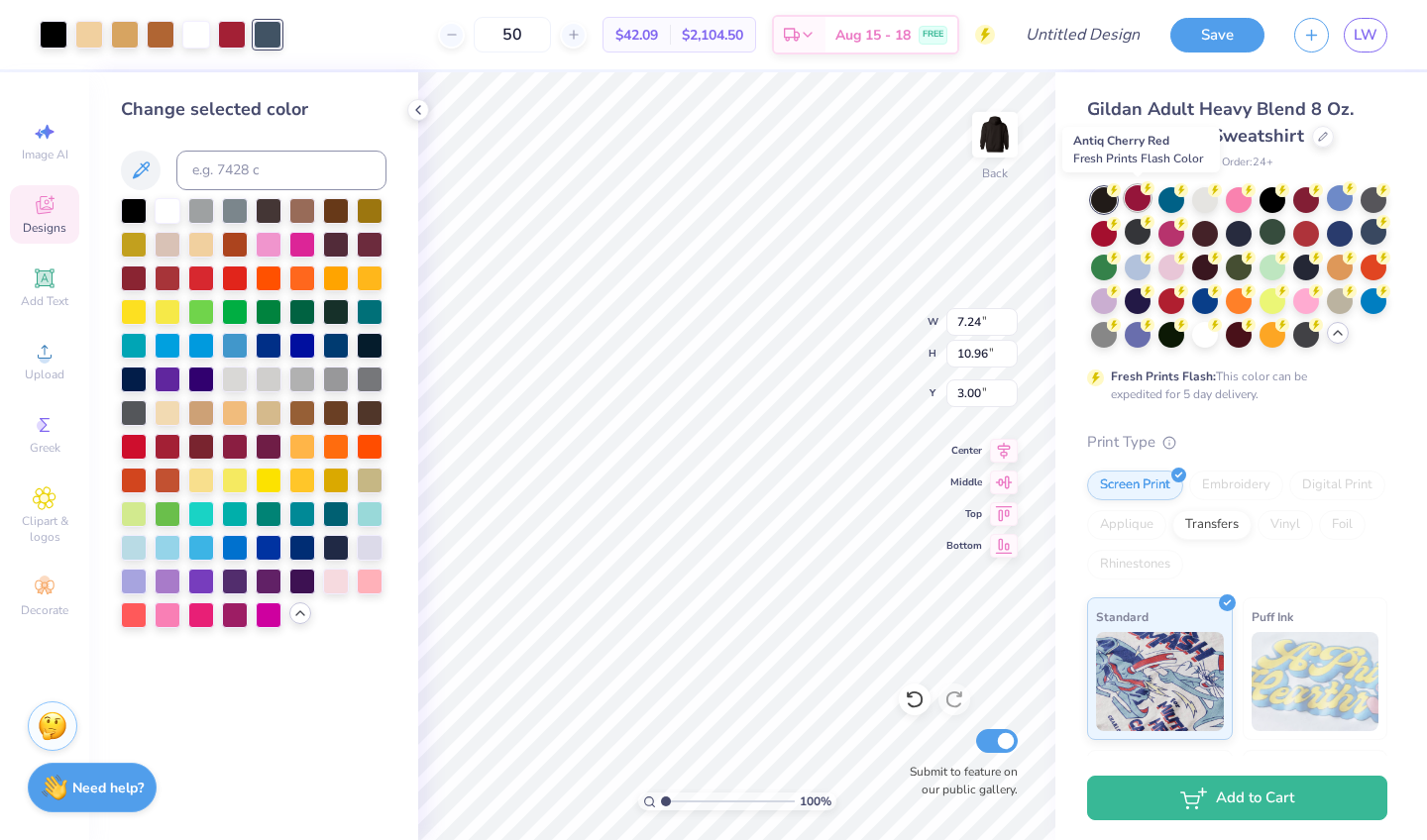 click at bounding box center [1138, 198] 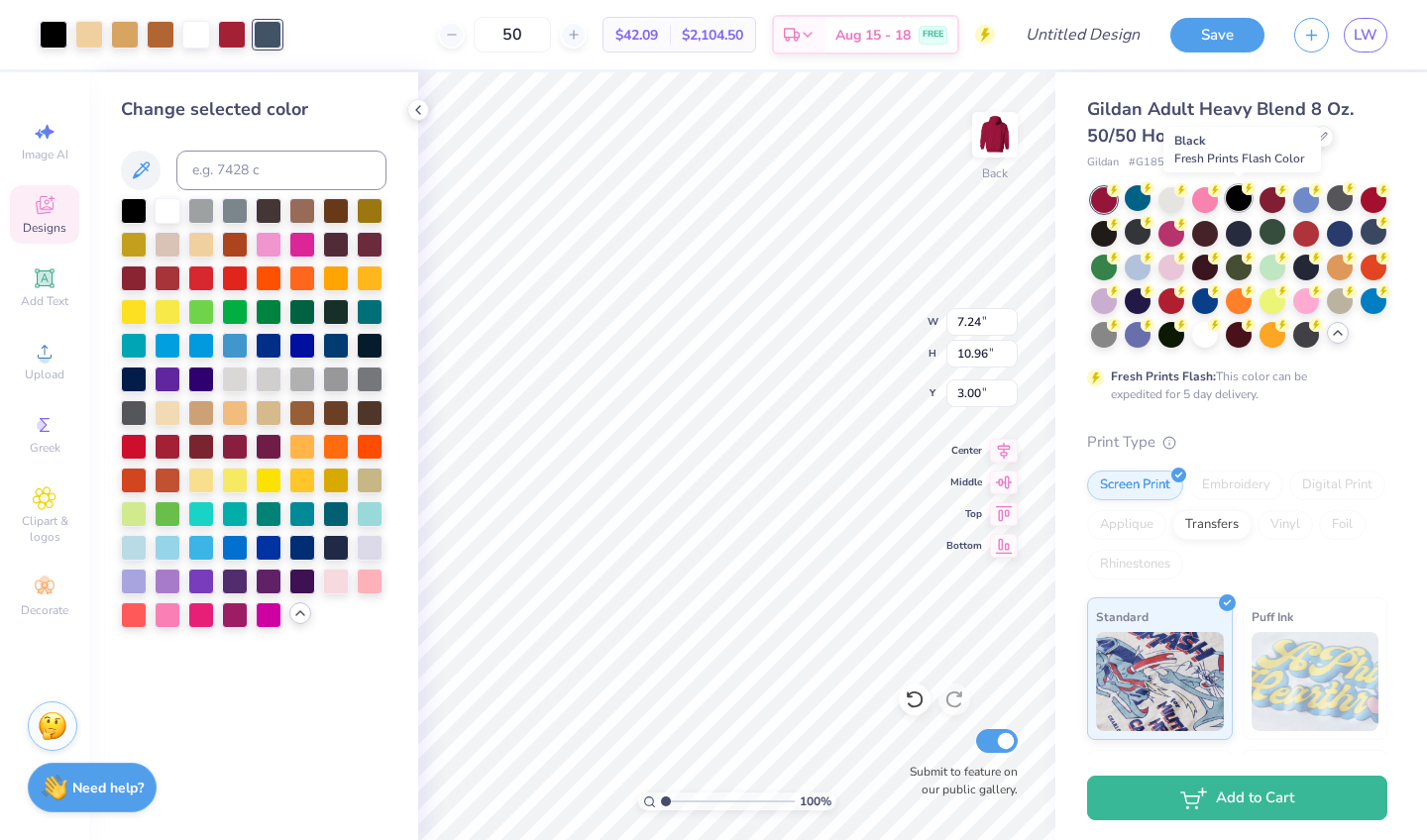 click at bounding box center [1239, 198] 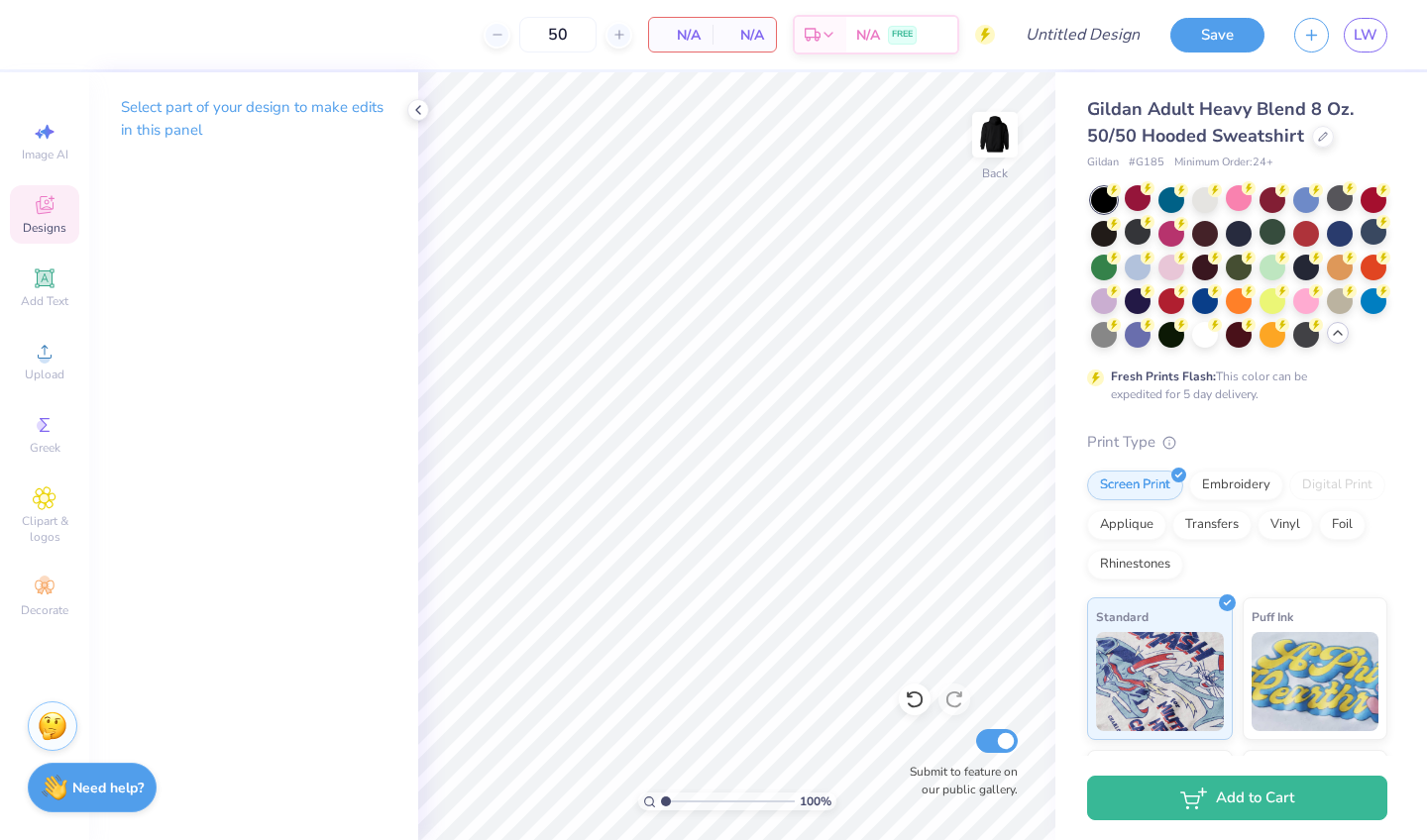 click on "Designs" at bounding box center (45, 228) 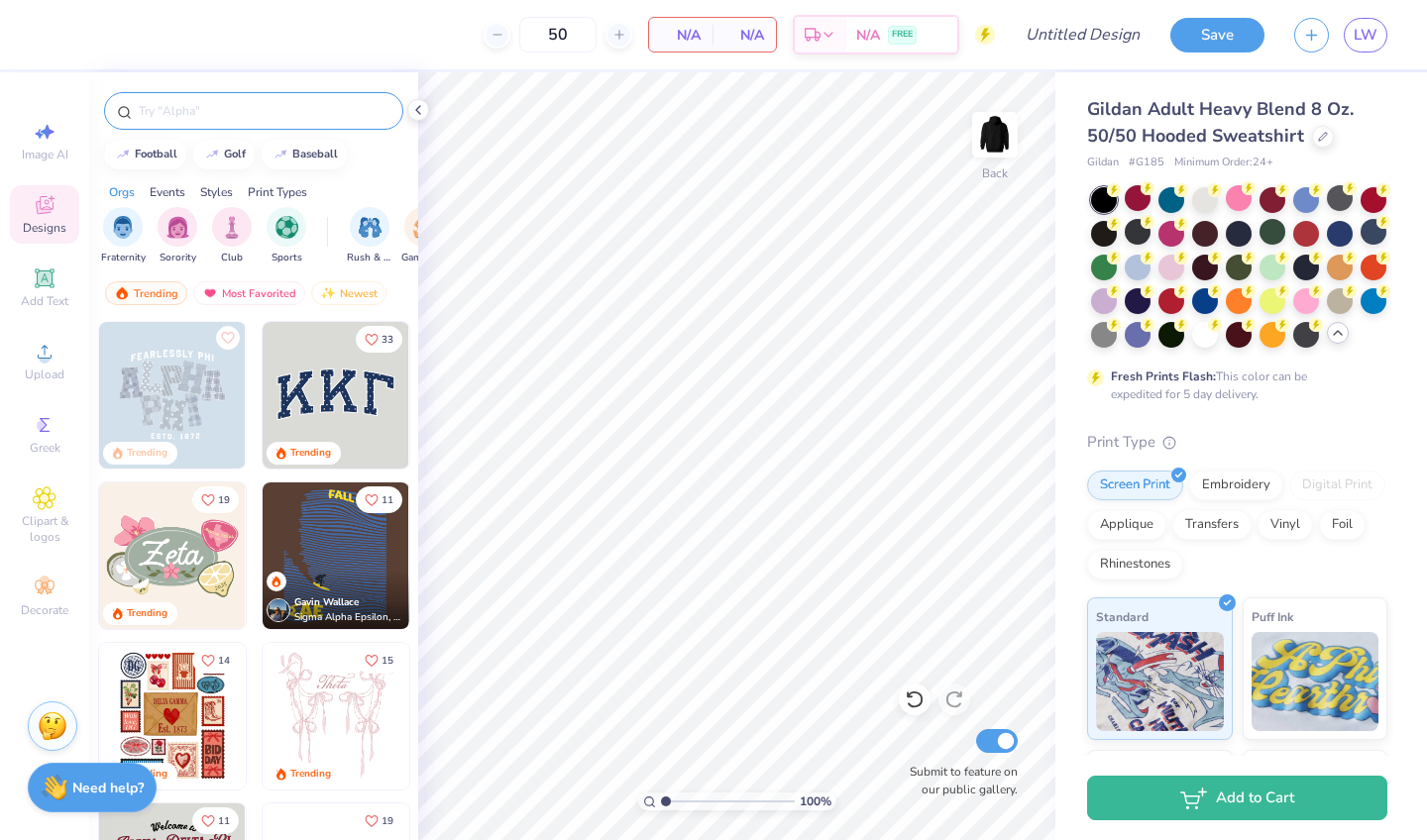 click at bounding box center [264, 111] 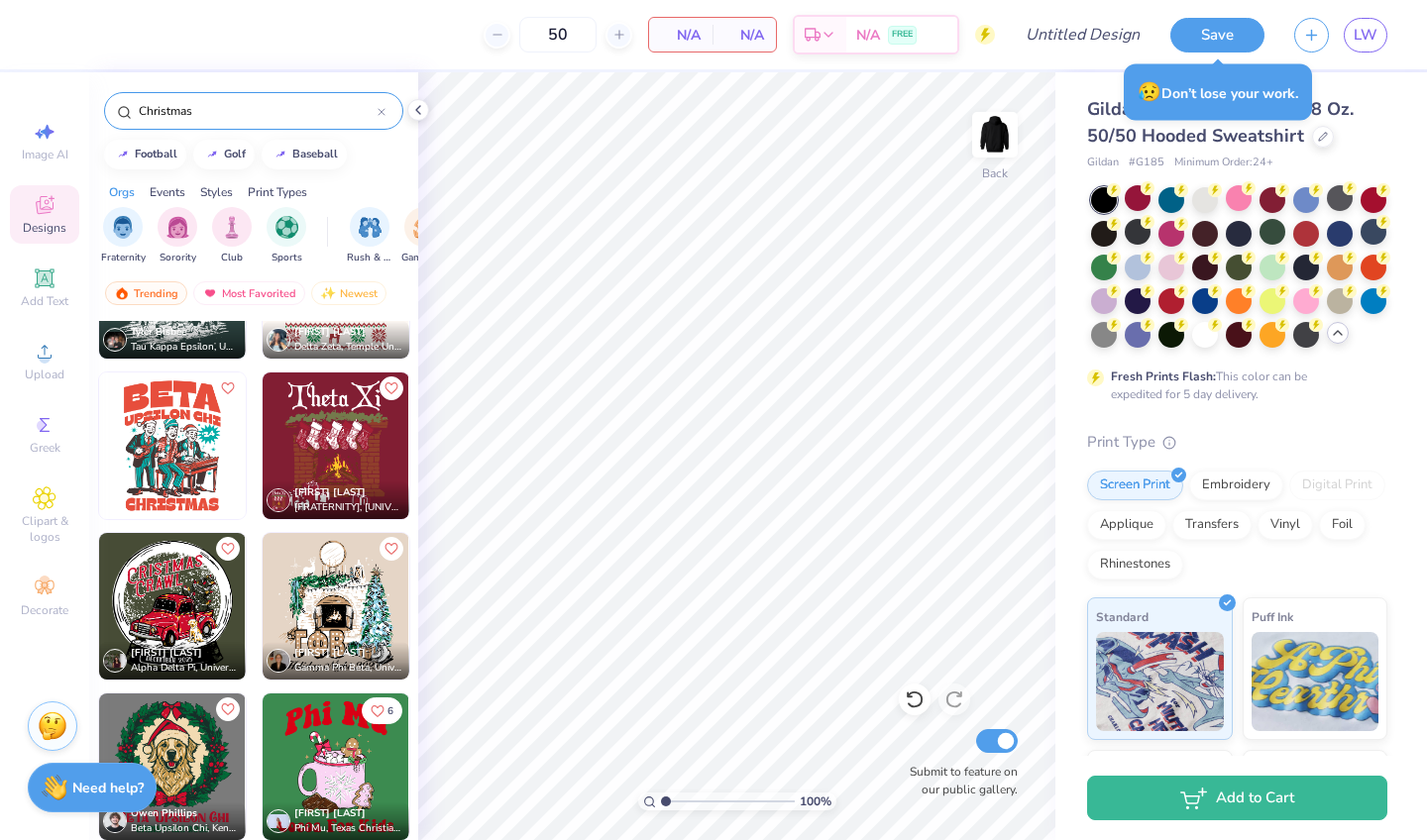 scroll, scrollTop: 273, scrollLeft: 0, axis: vertical 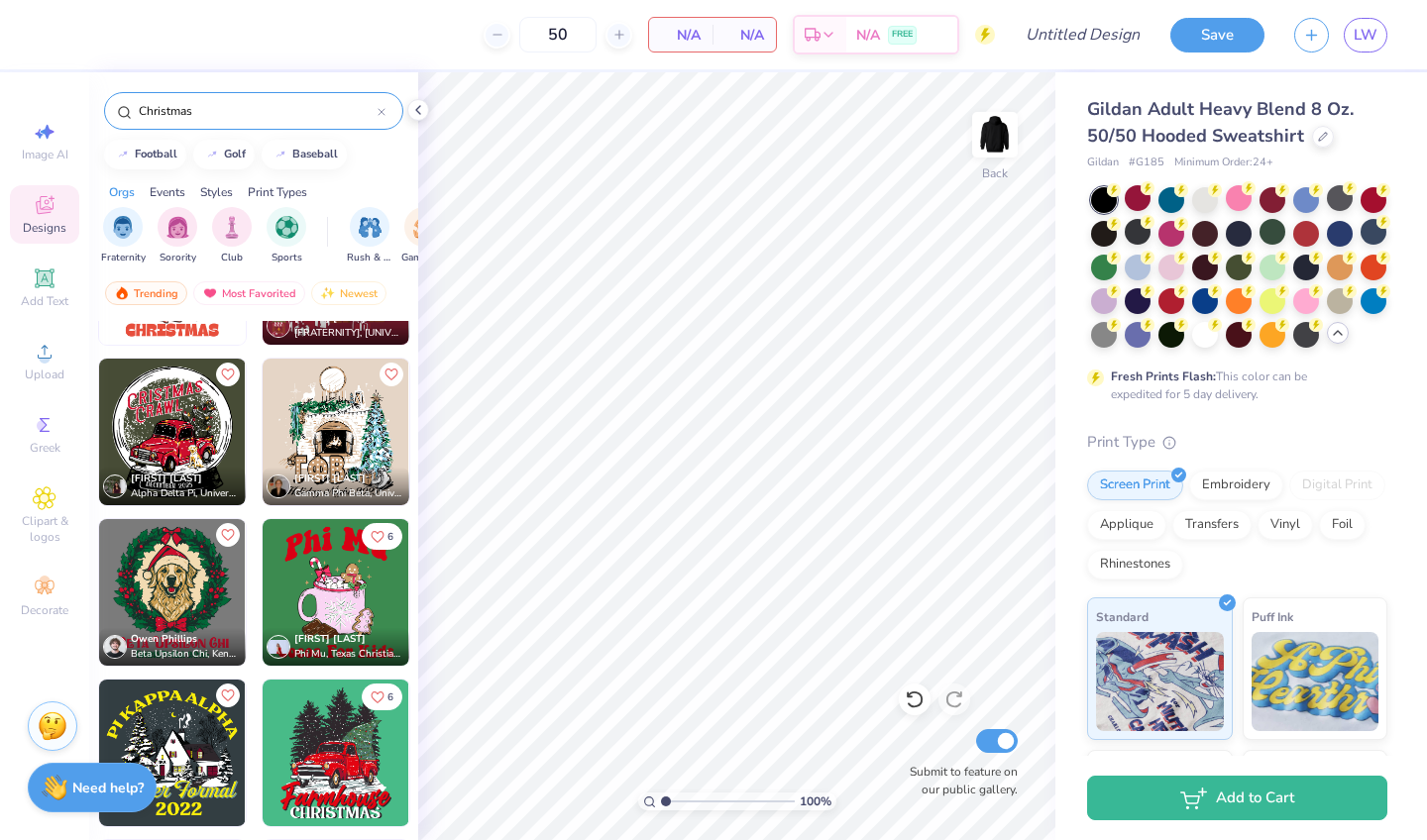 click on "Christmas" at bounding box center (257, 111) 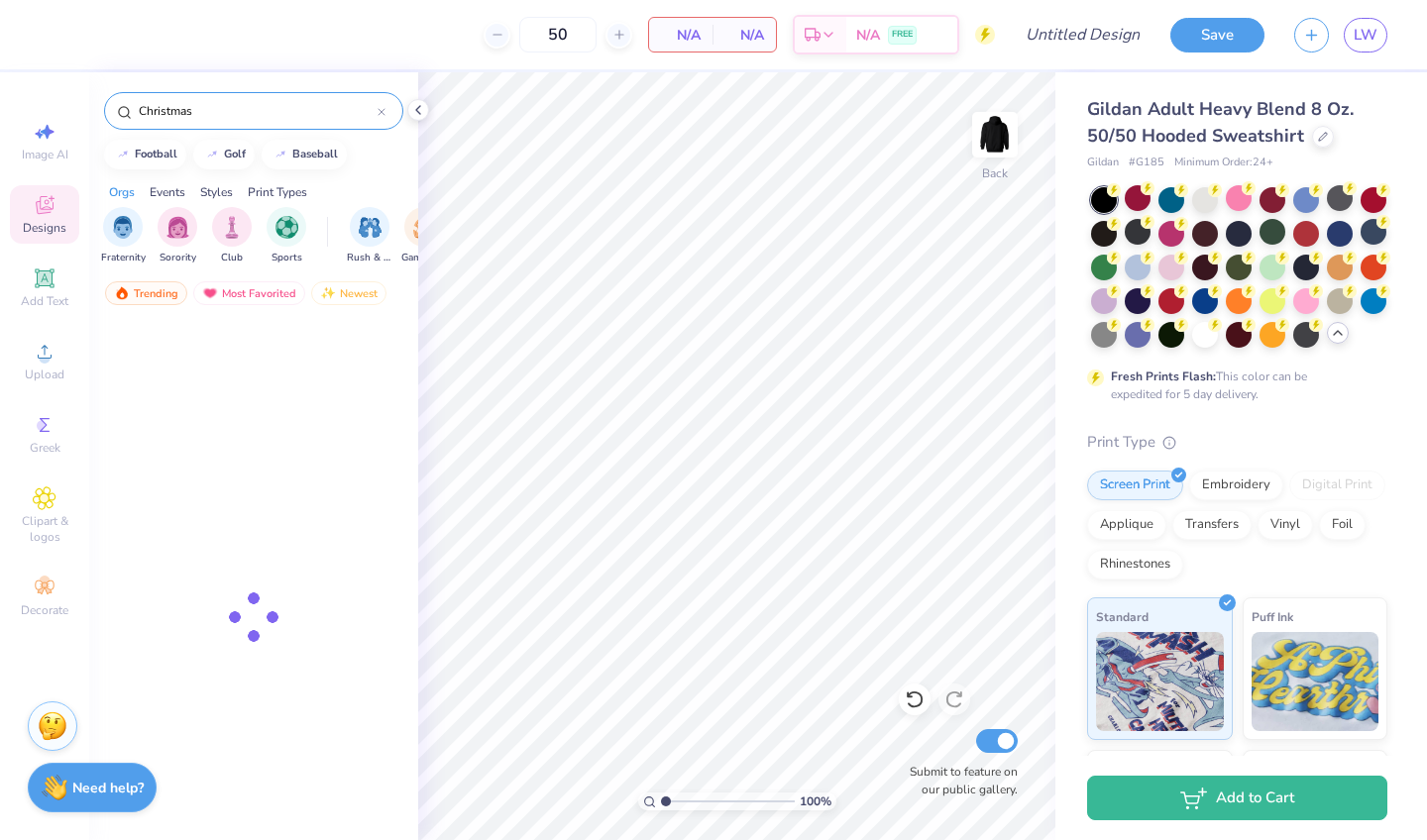 click on "Christmas" at bounding box center (257, 111) 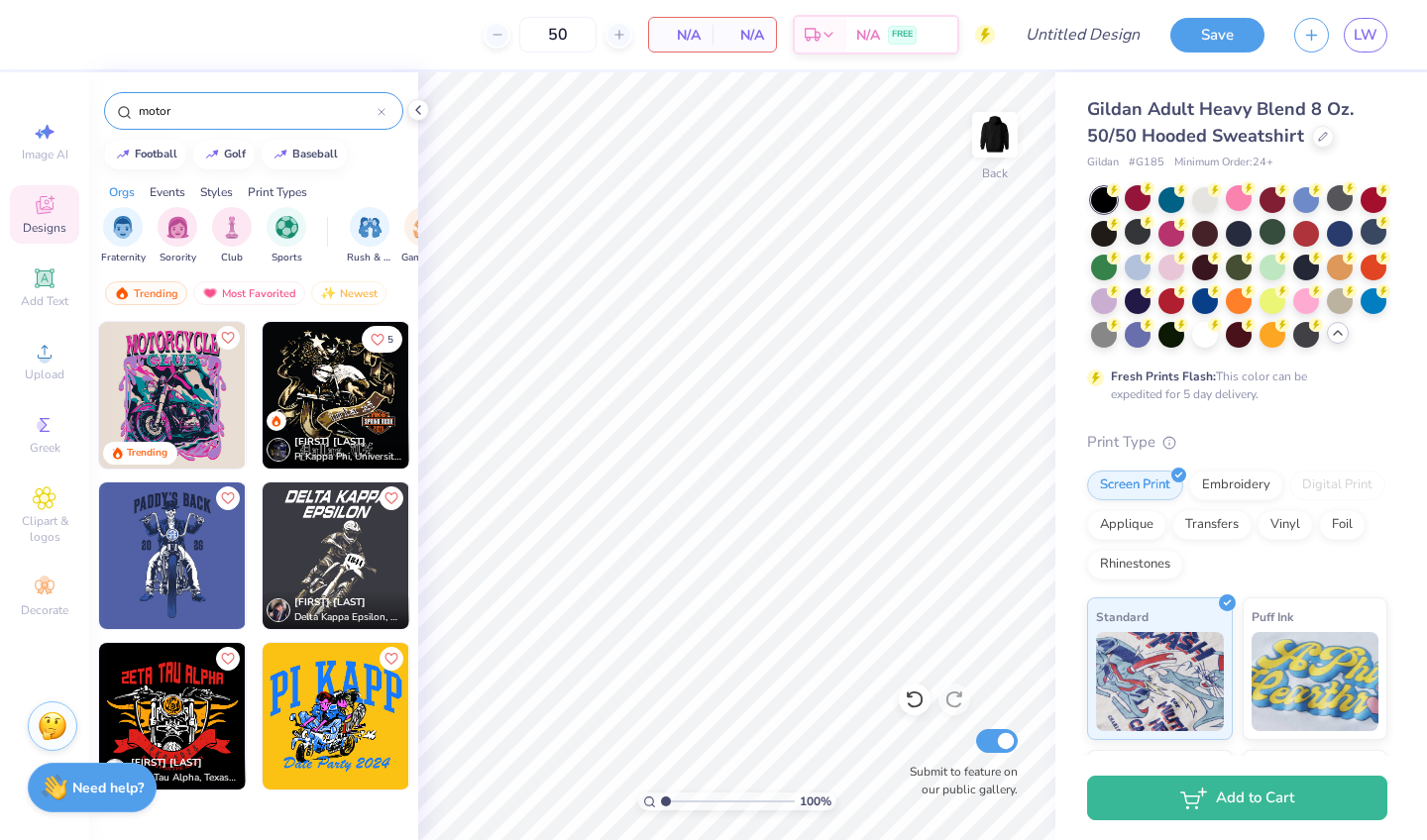 type on "motor" 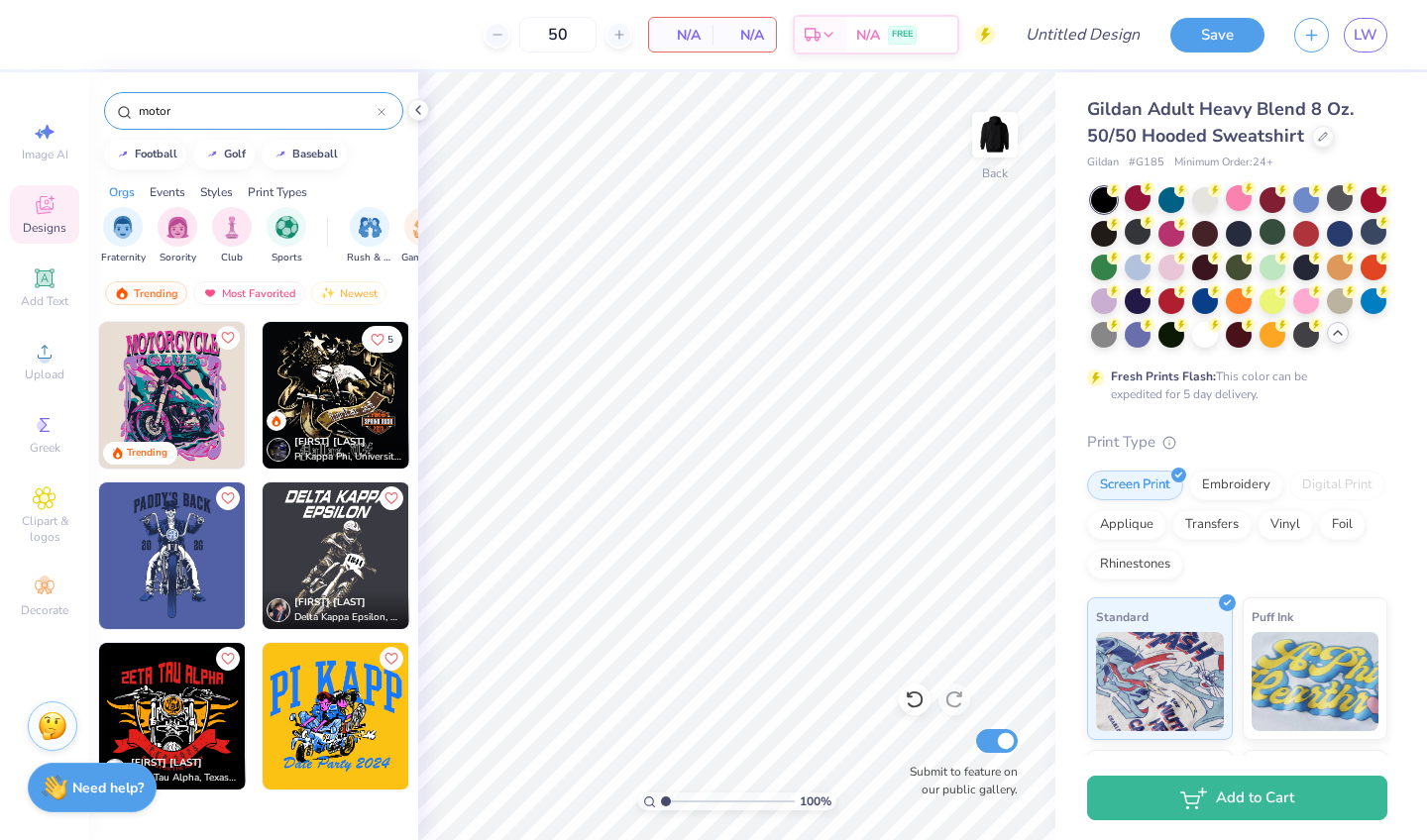 click at bounding box center (172, 716) 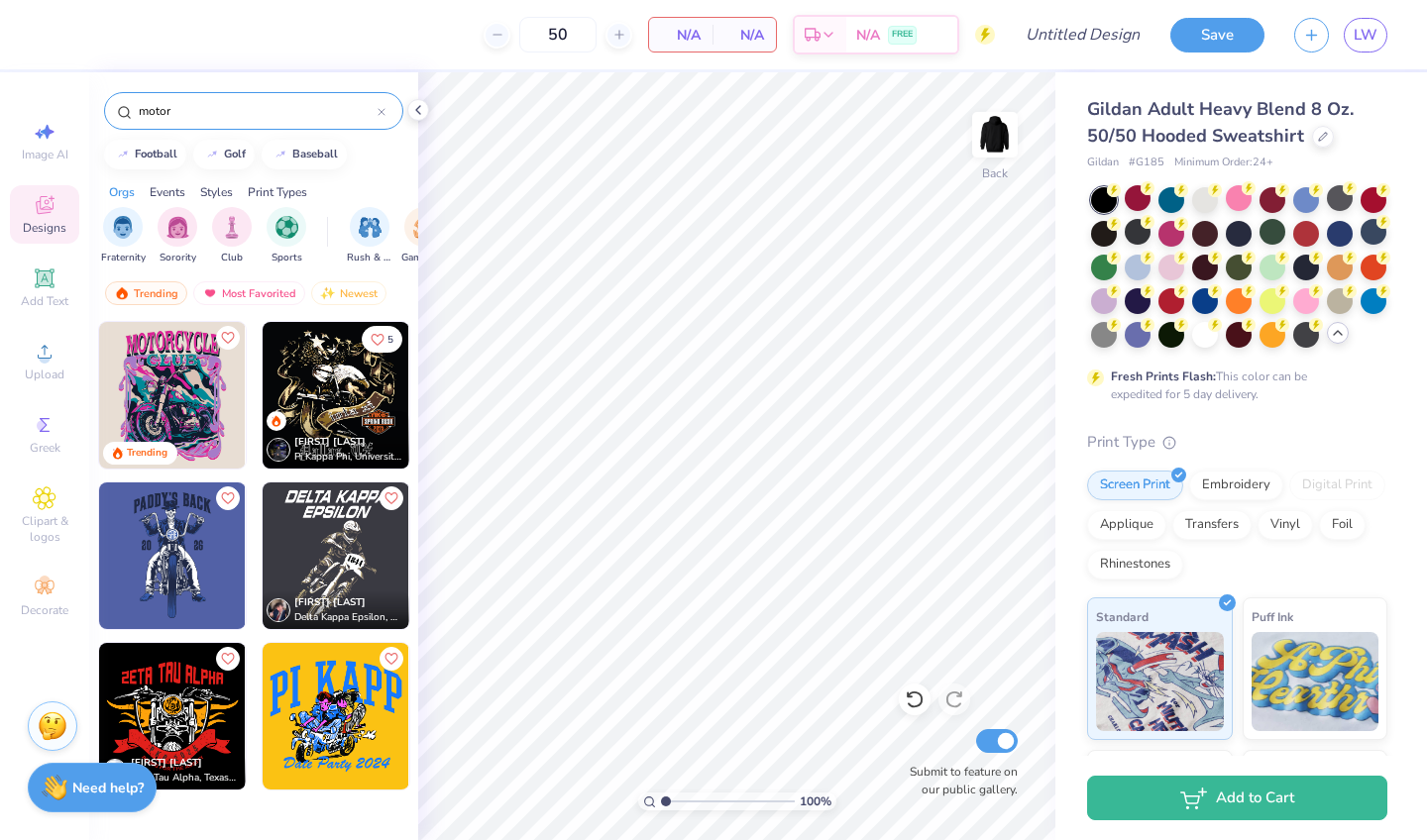 click at bounding box center [336, 395] 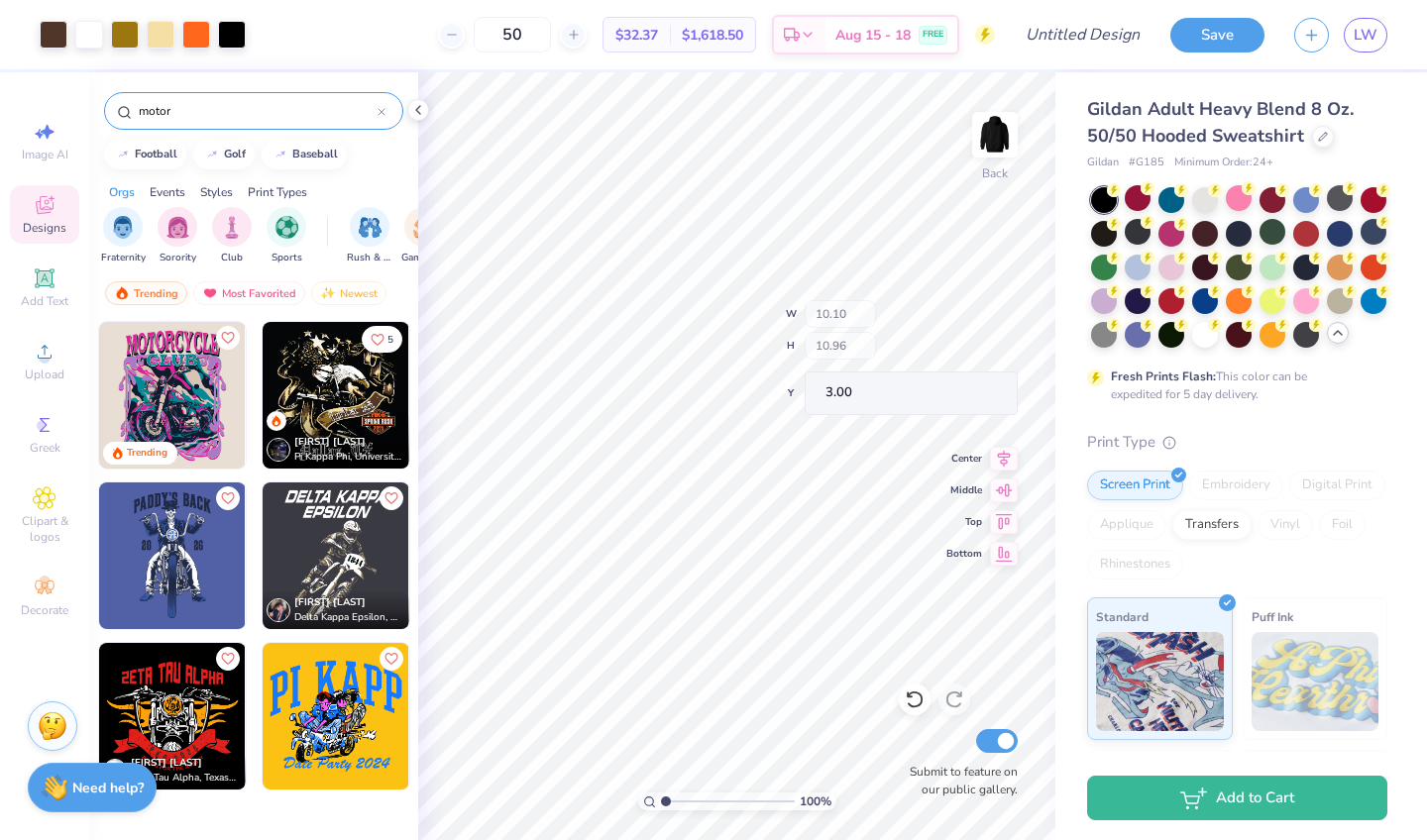 type on "2.14" 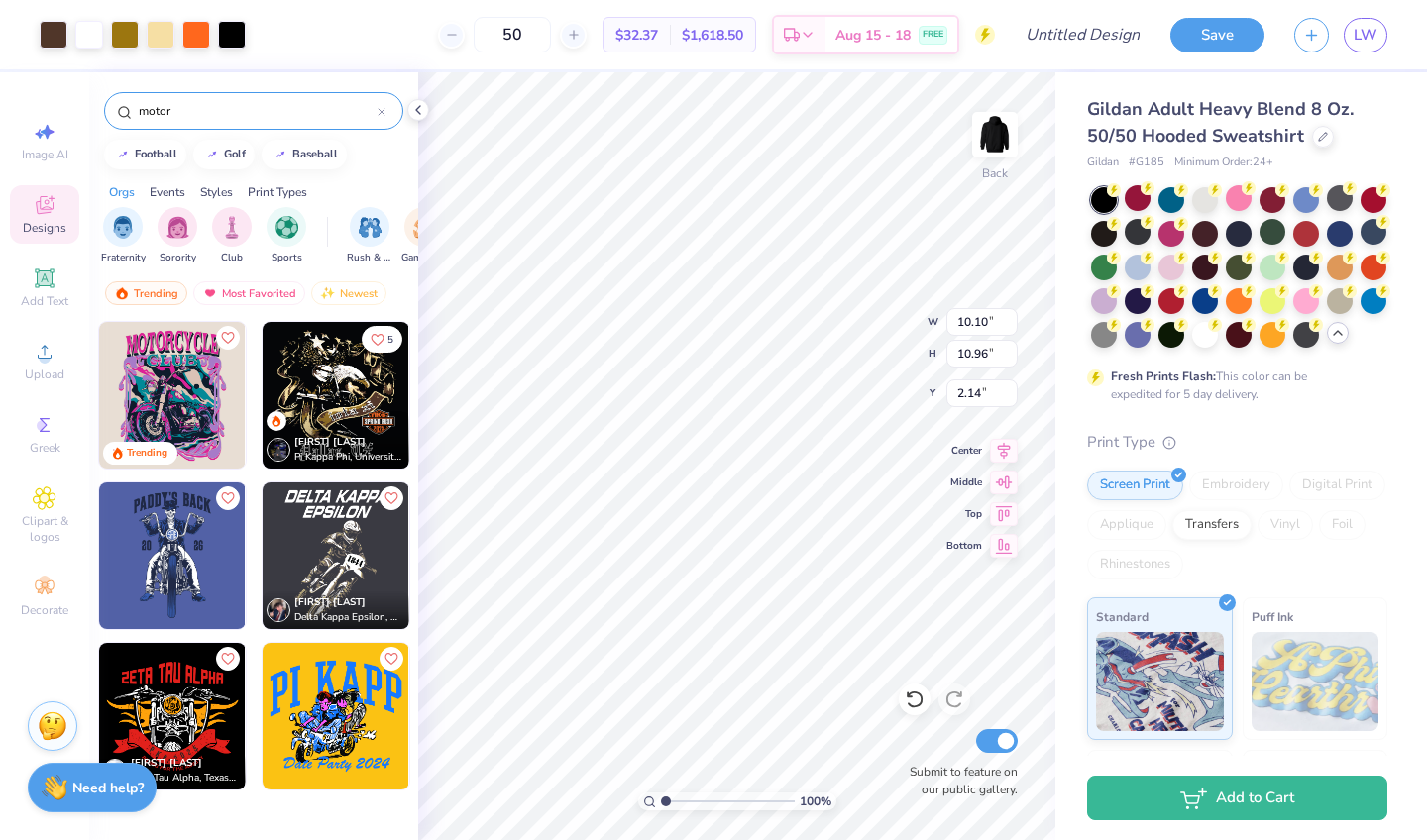 click on "motor" at bounding box center [257, 111] 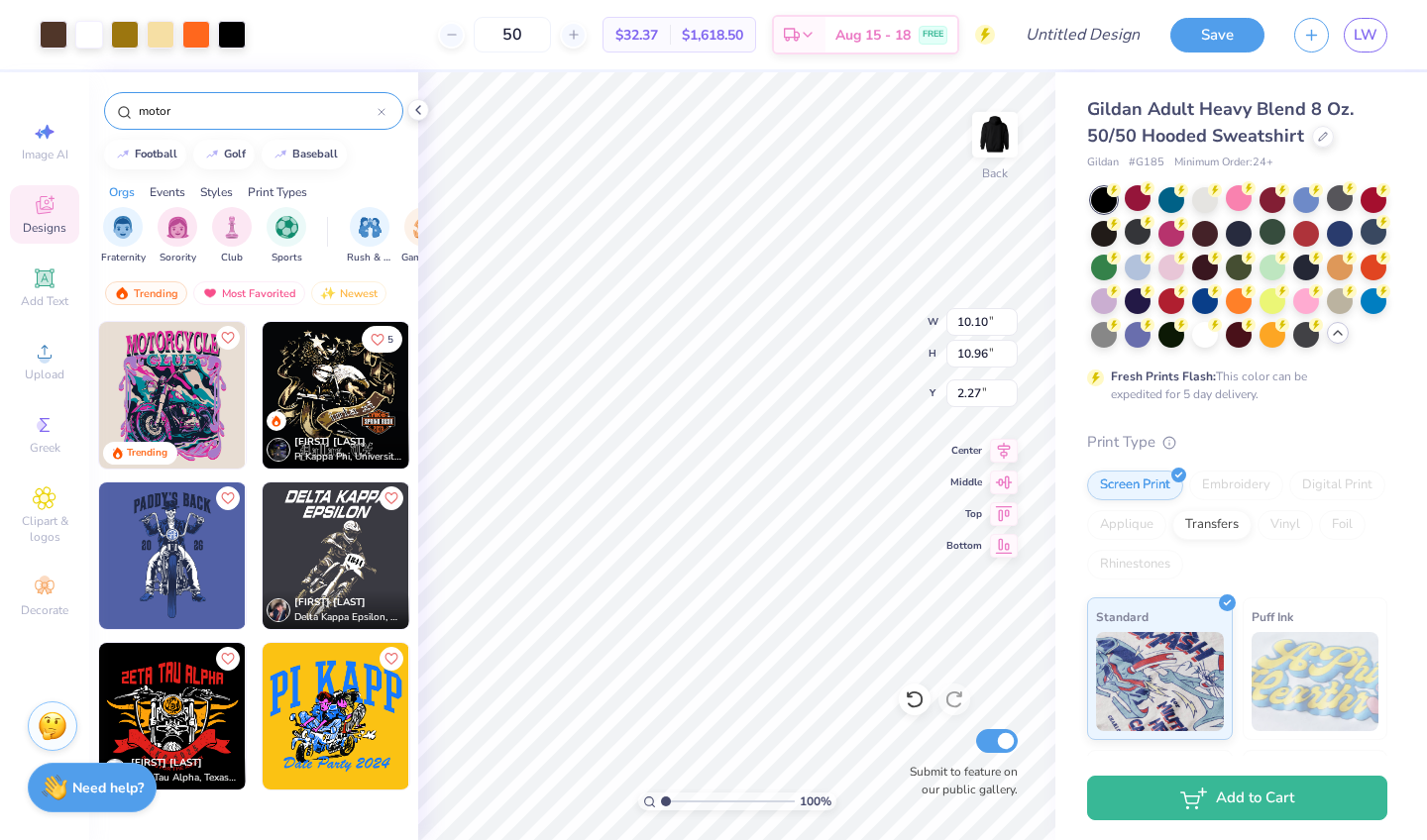 type on "2.27" 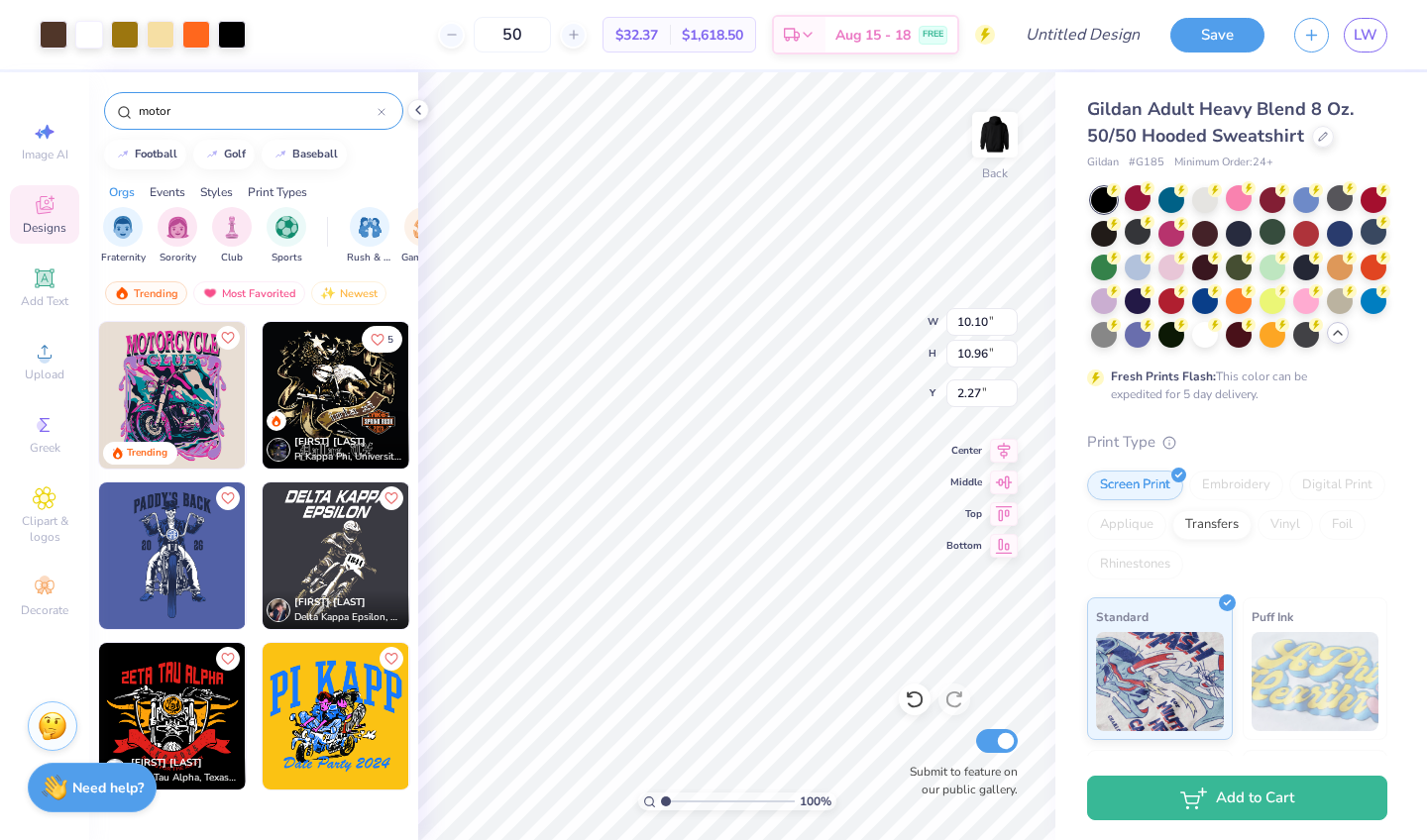 click on "motor" at bounding box center [257, 111] 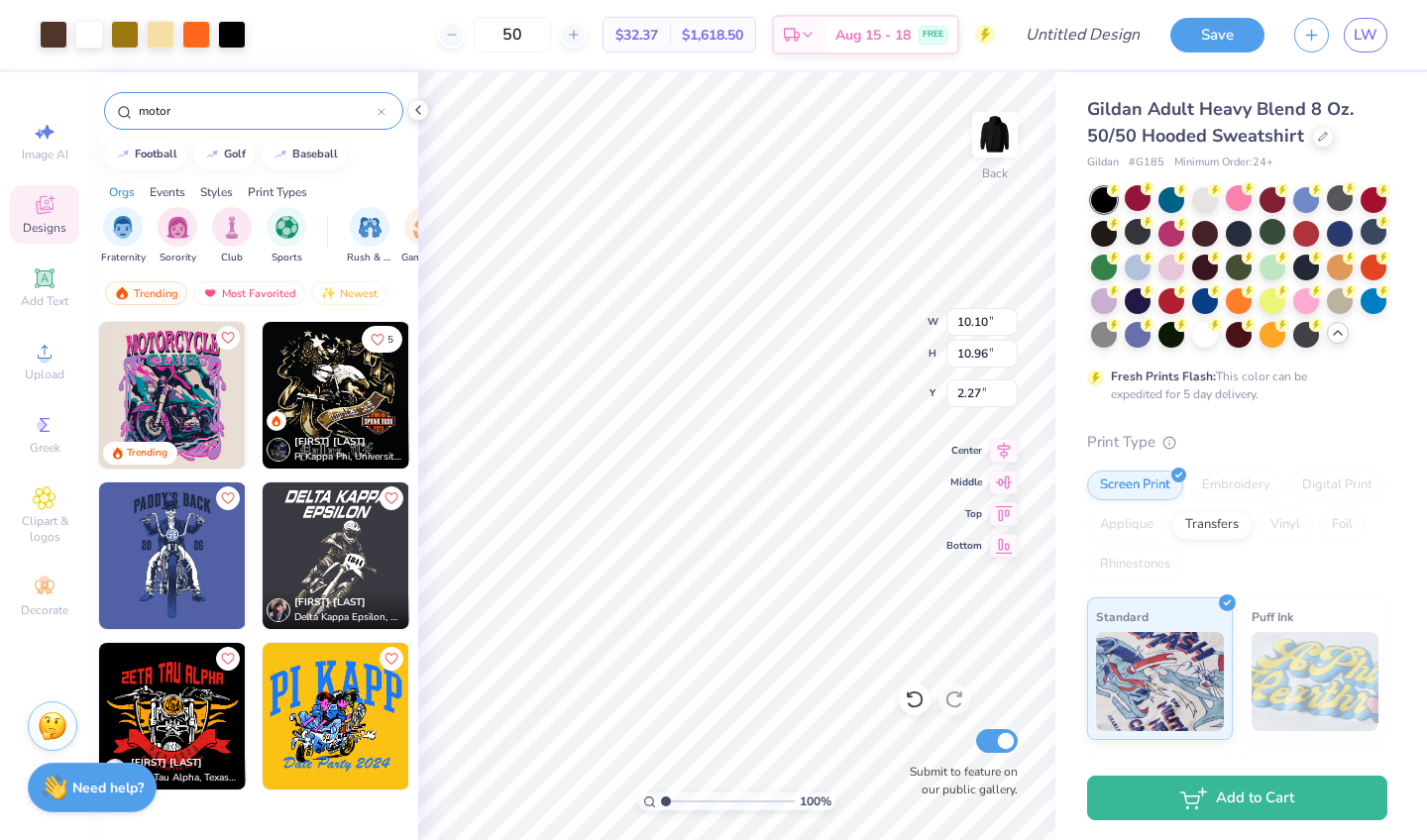 click on "motor" at bounding box center [257, 111] 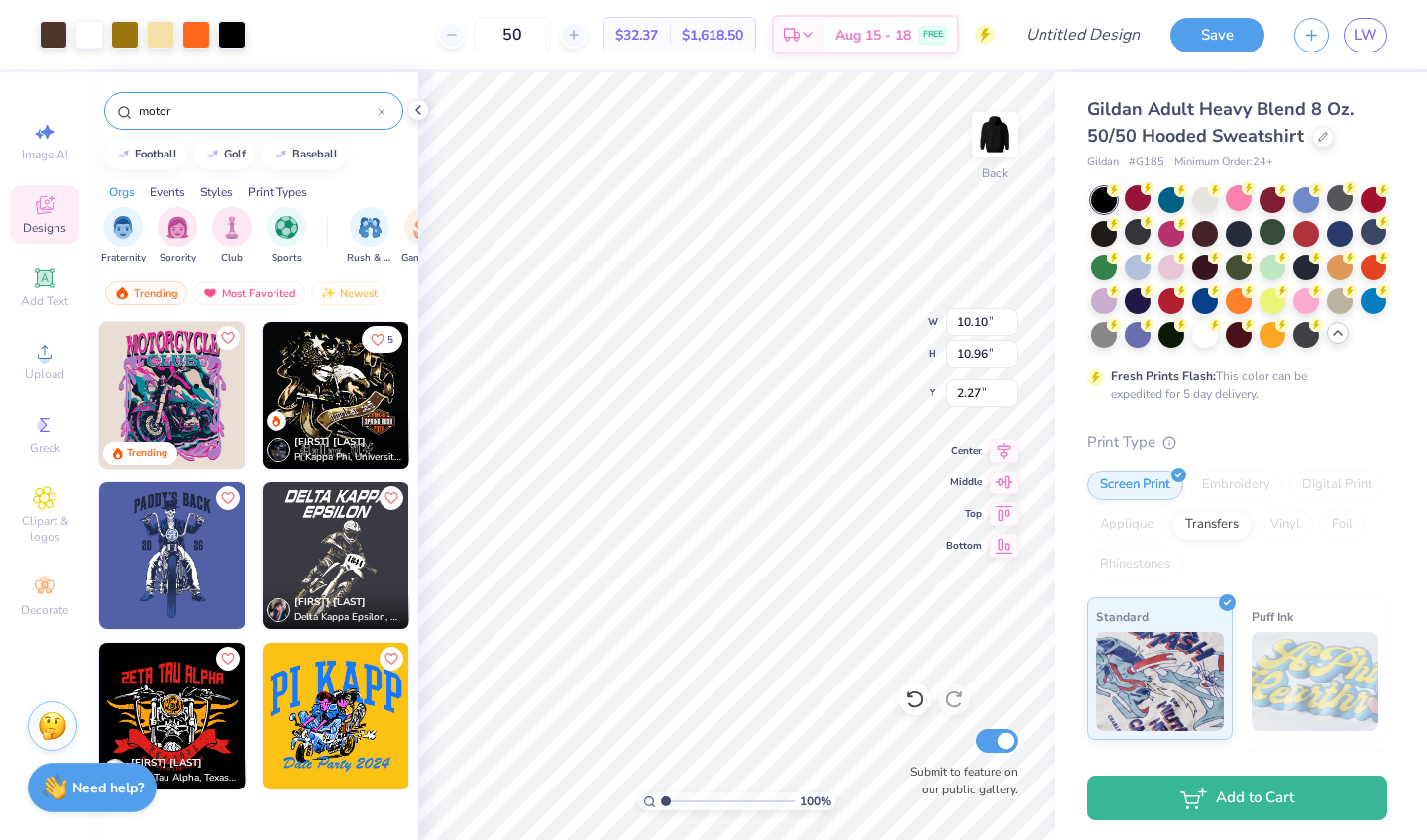 click on "motor" at bounding box center [257, 111] 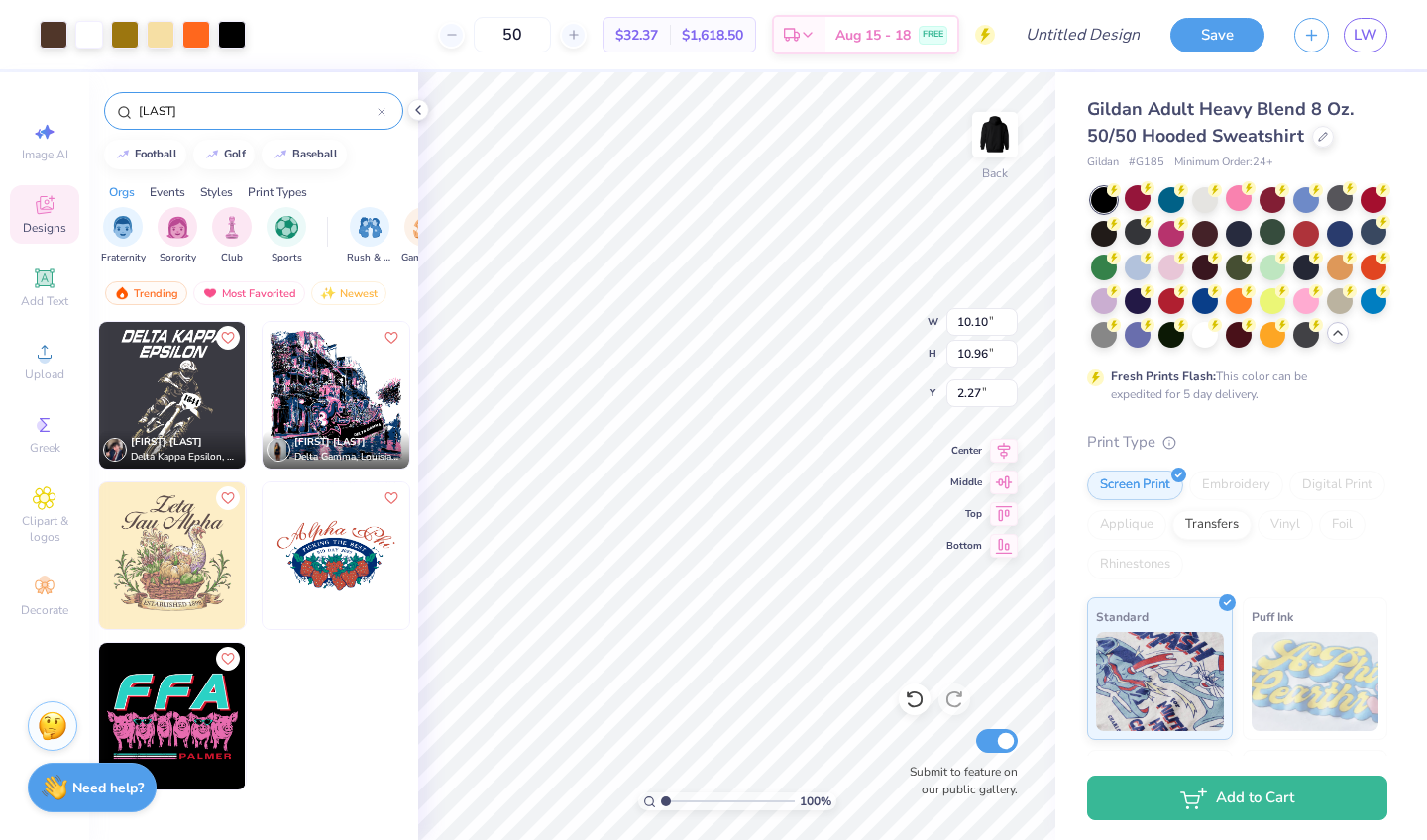 type on "harle" 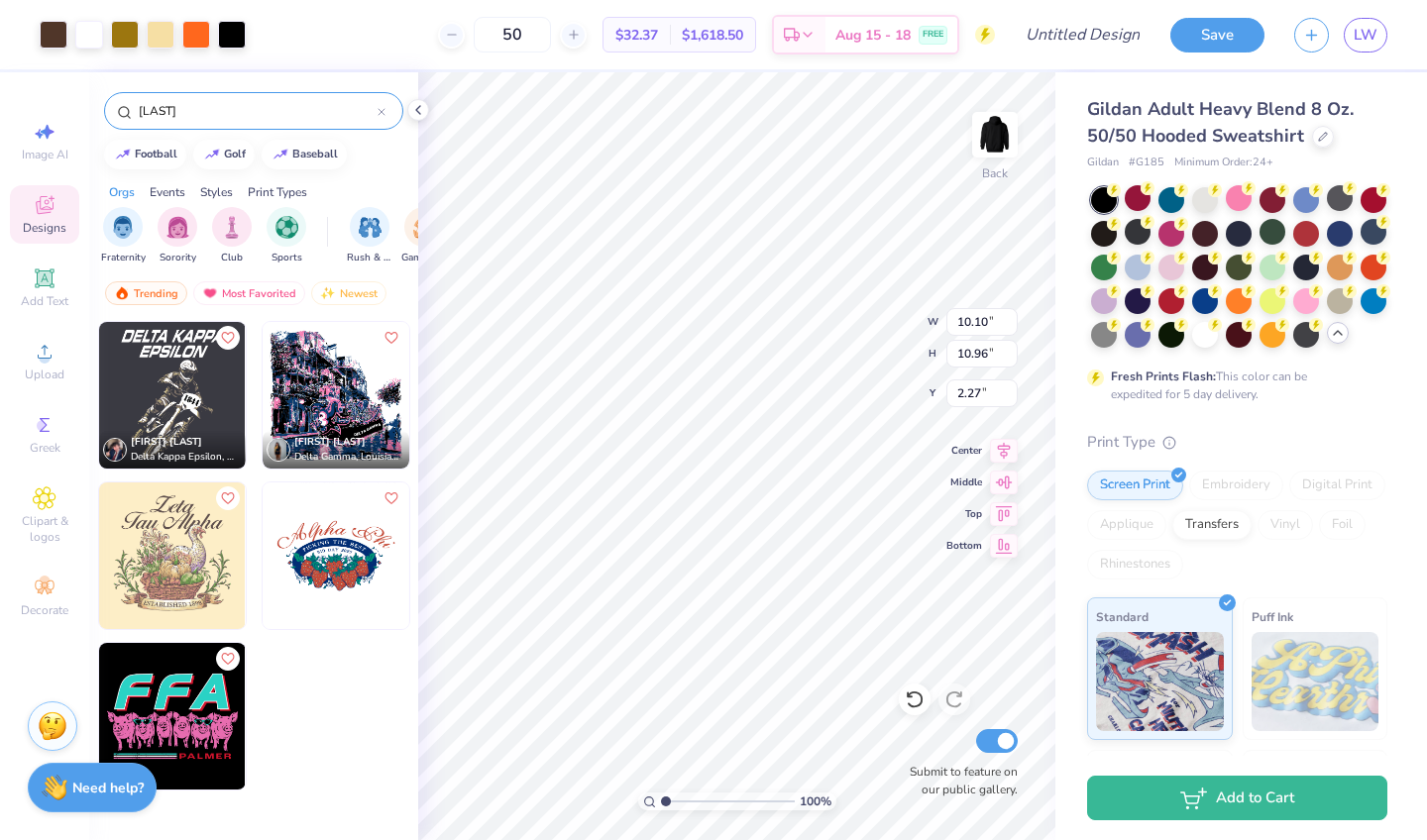 type on "2.59" 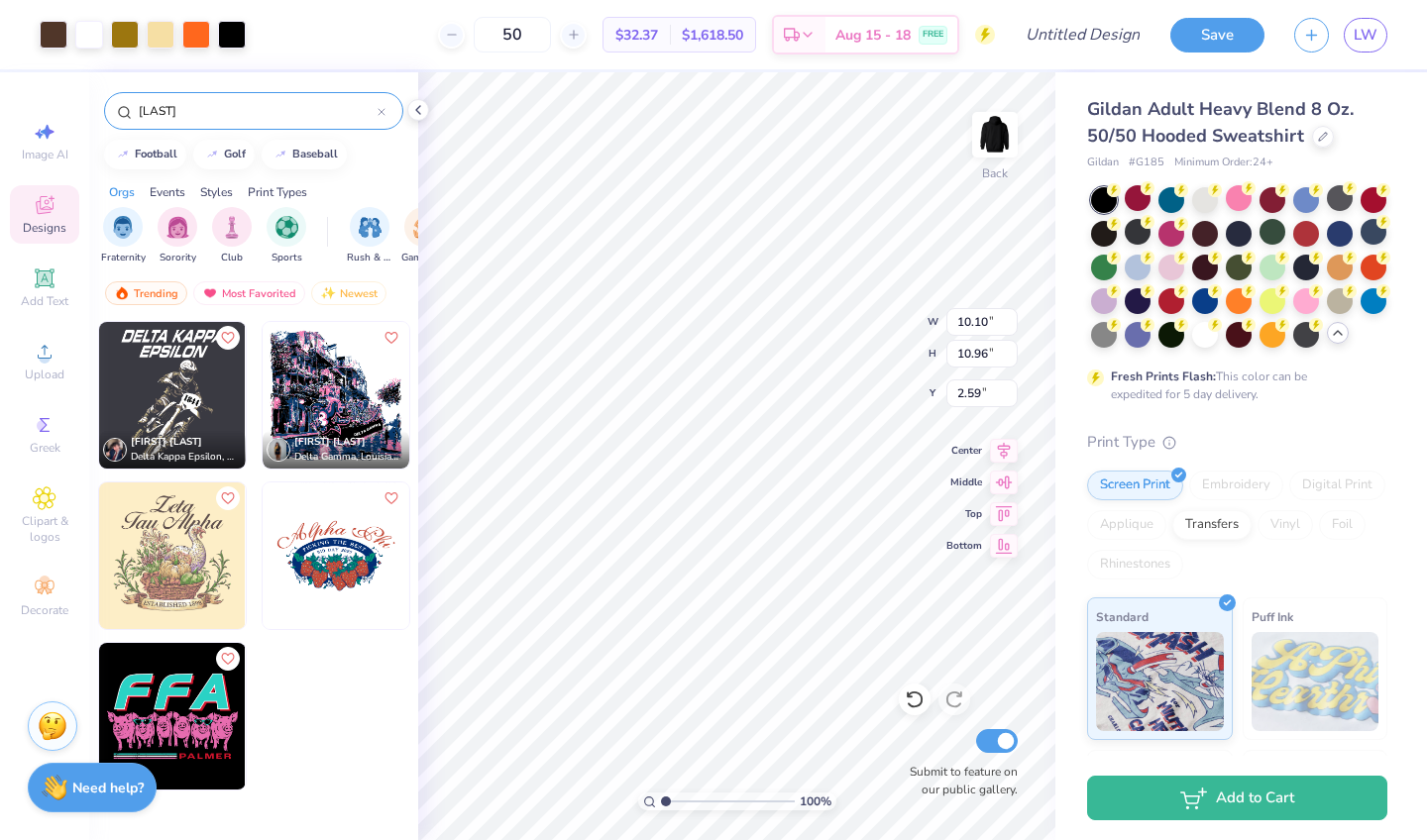 type on "2.50" 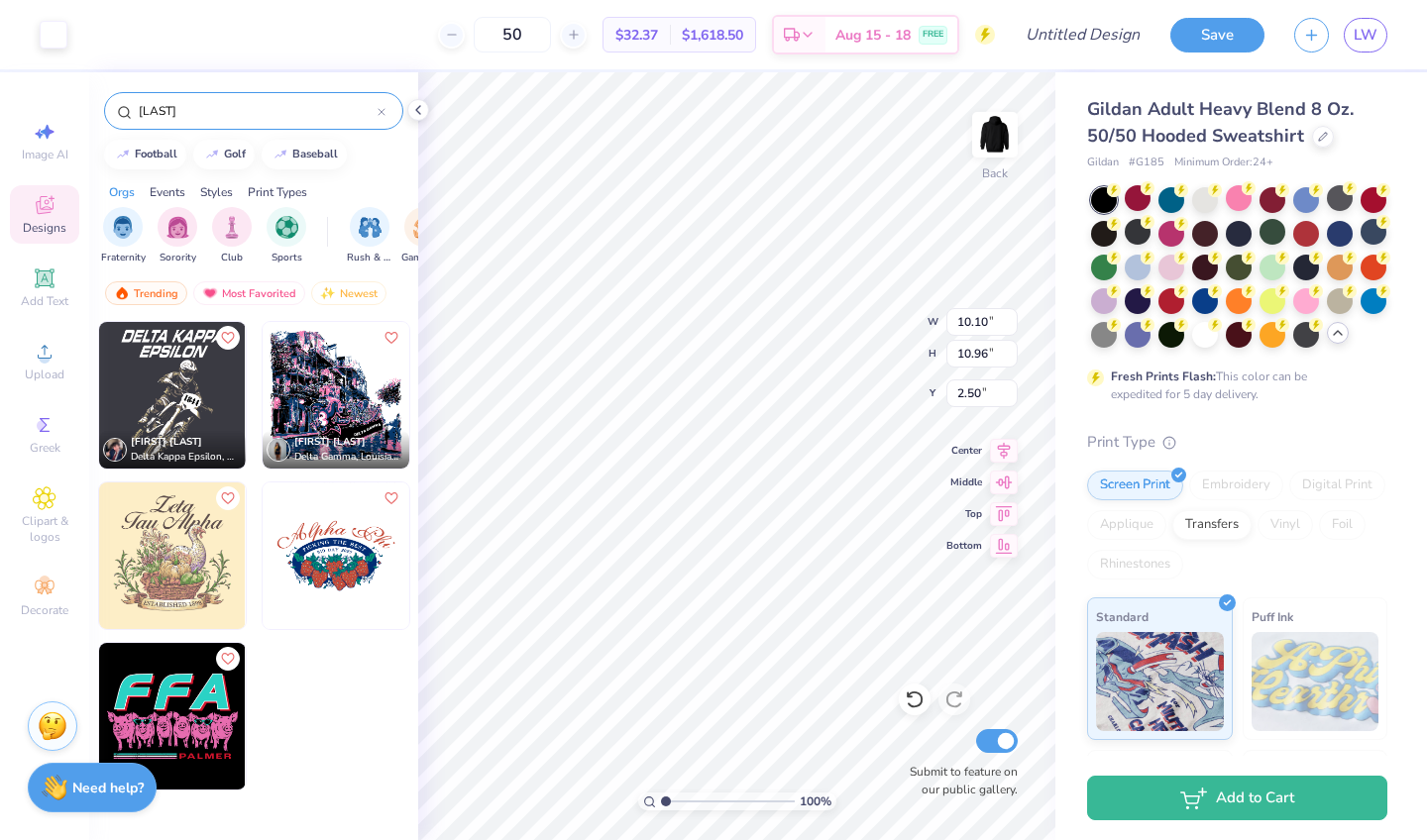 type on "6.14" 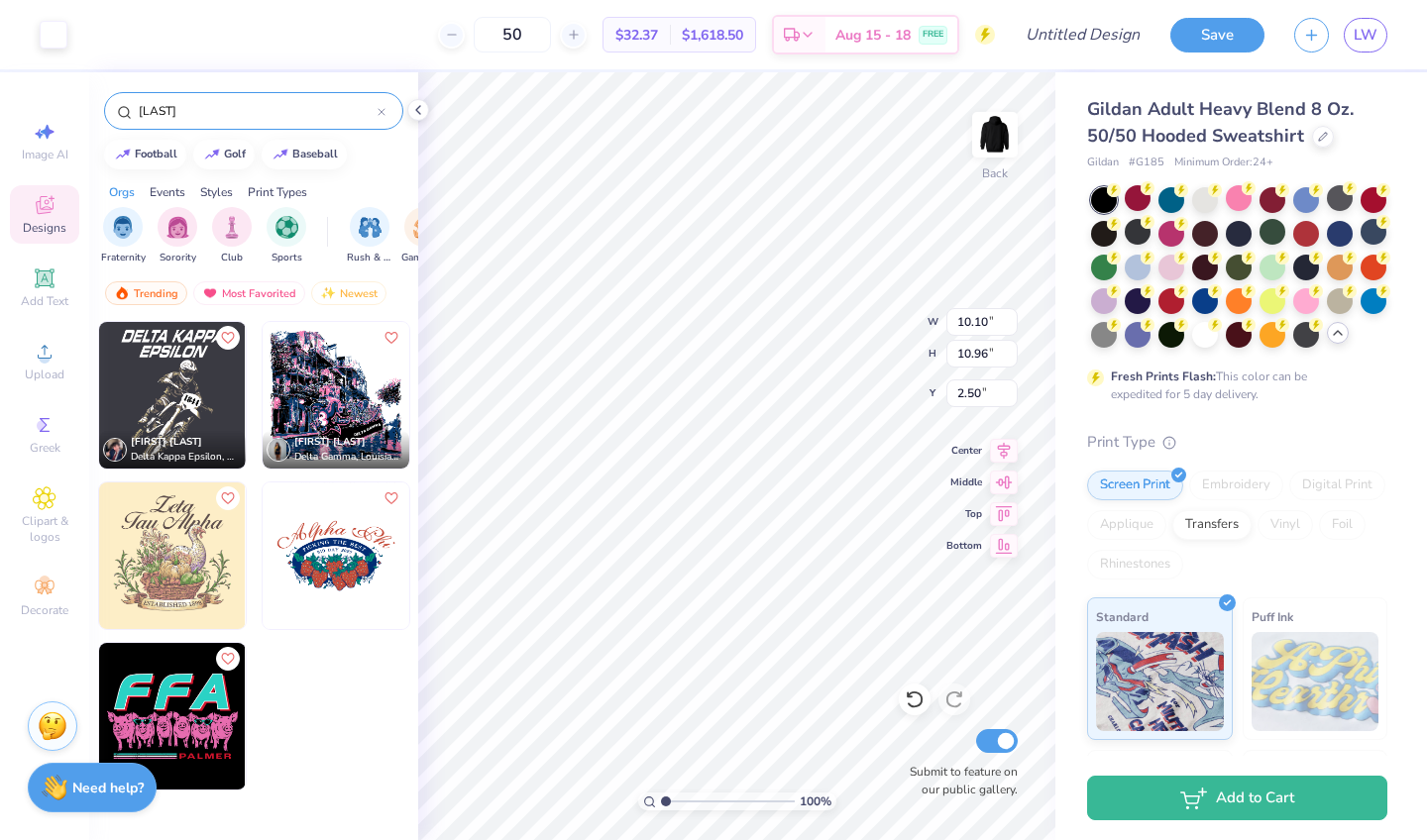 type on "1.56" 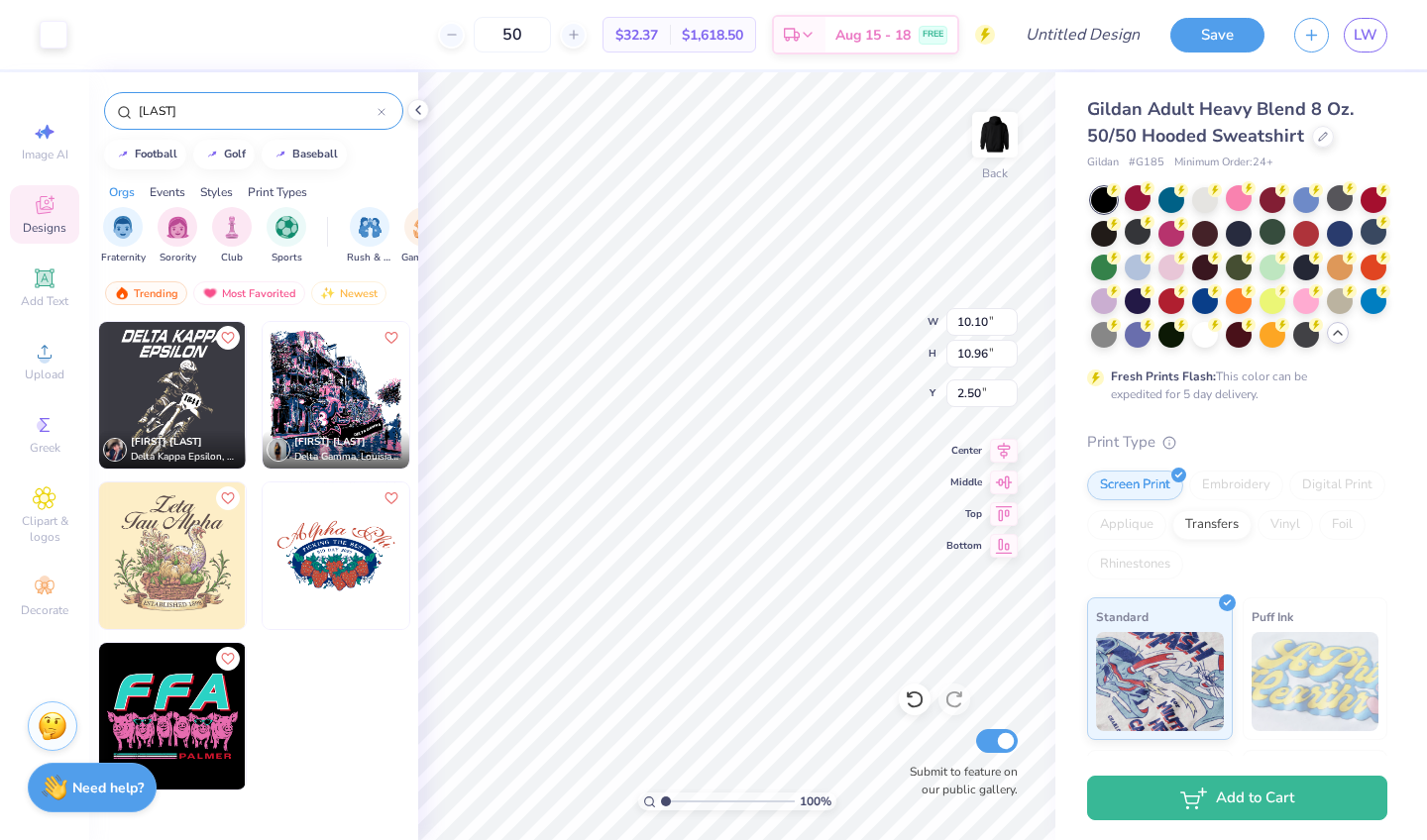 type on "11.91" 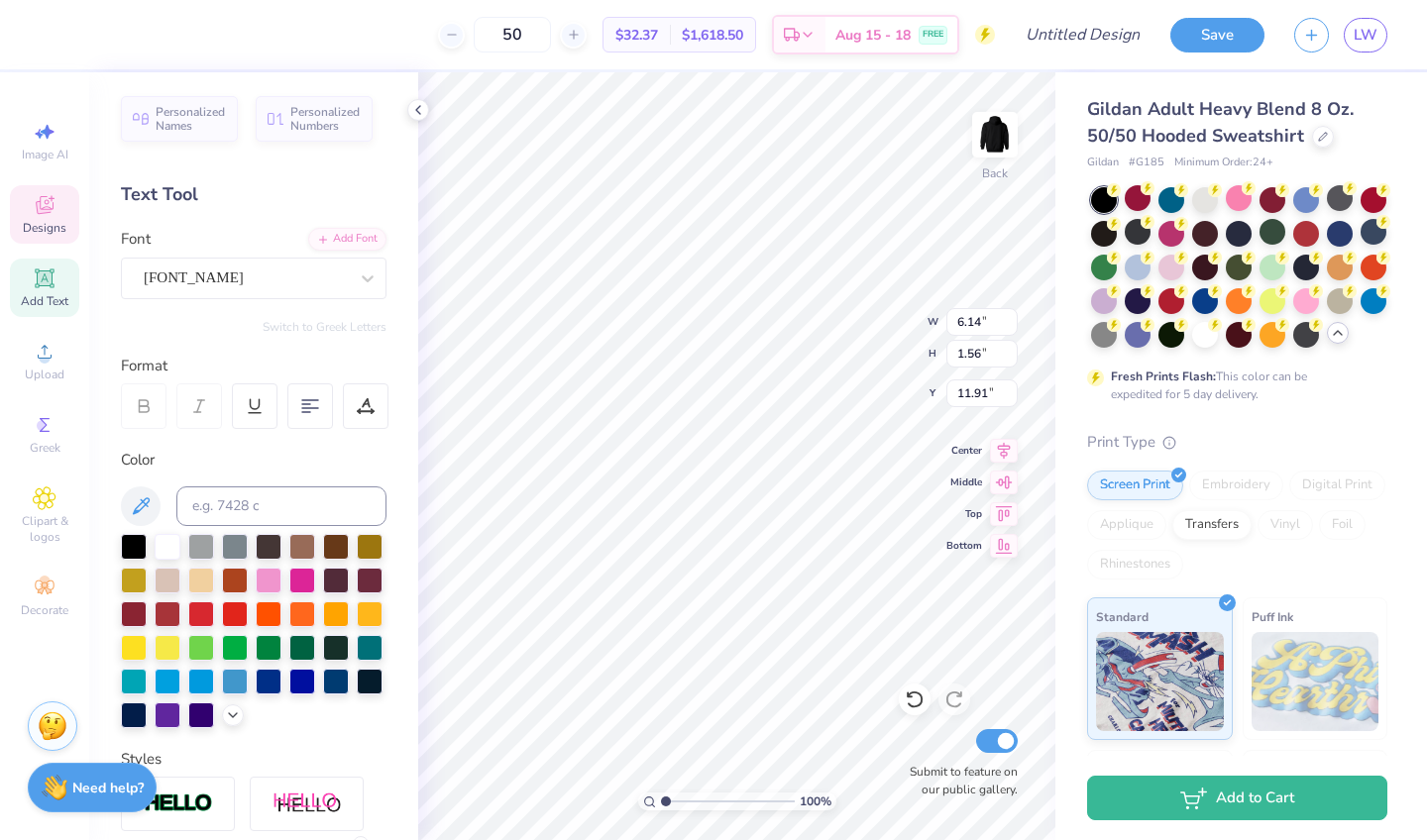 scroll, scrollTop: 0, scrollLeft: 2, axis: horizontal 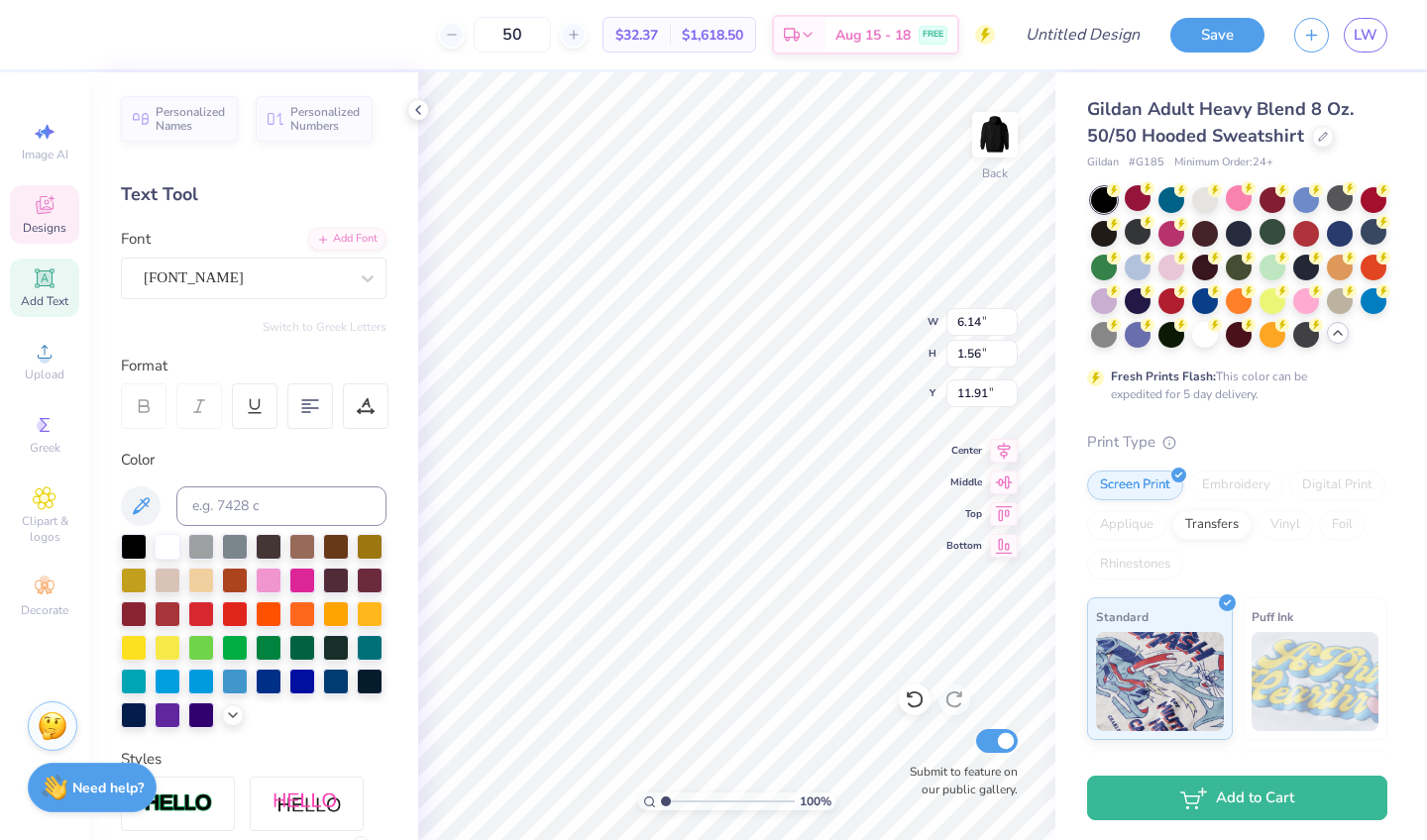 type on "D" 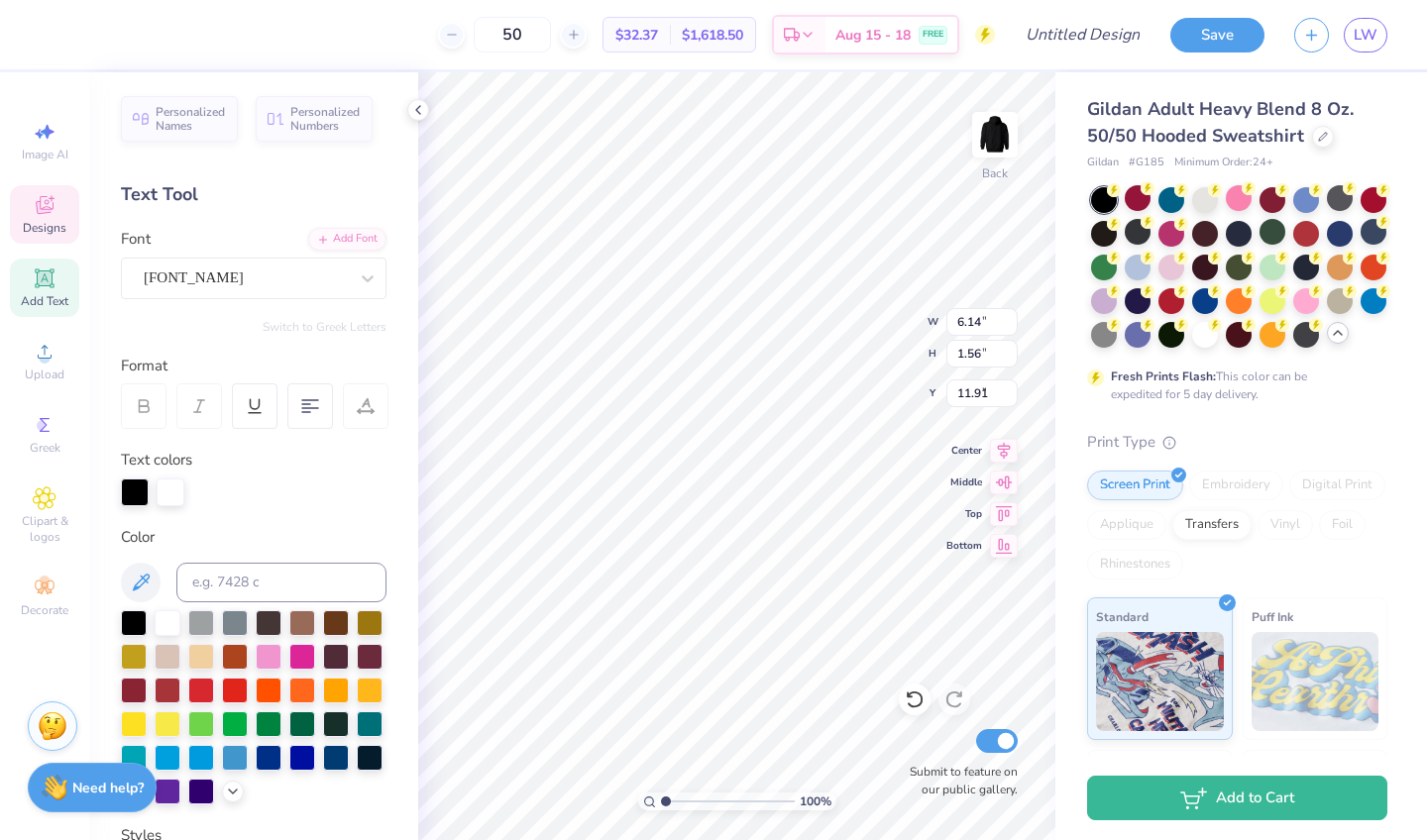 type on "3.90" 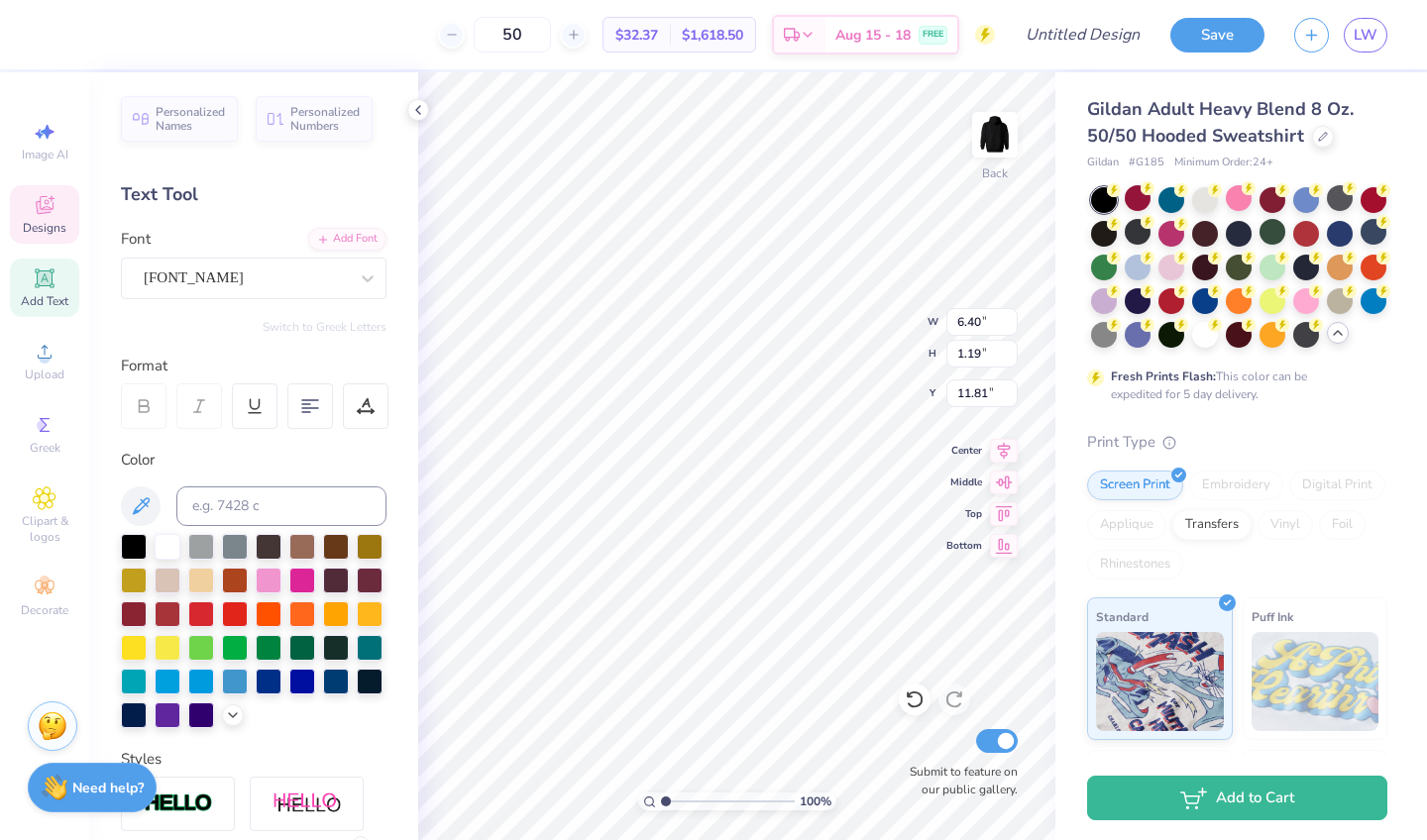 scroll, scrollTop: 0, scrollLeft: 3, axis: horizontal 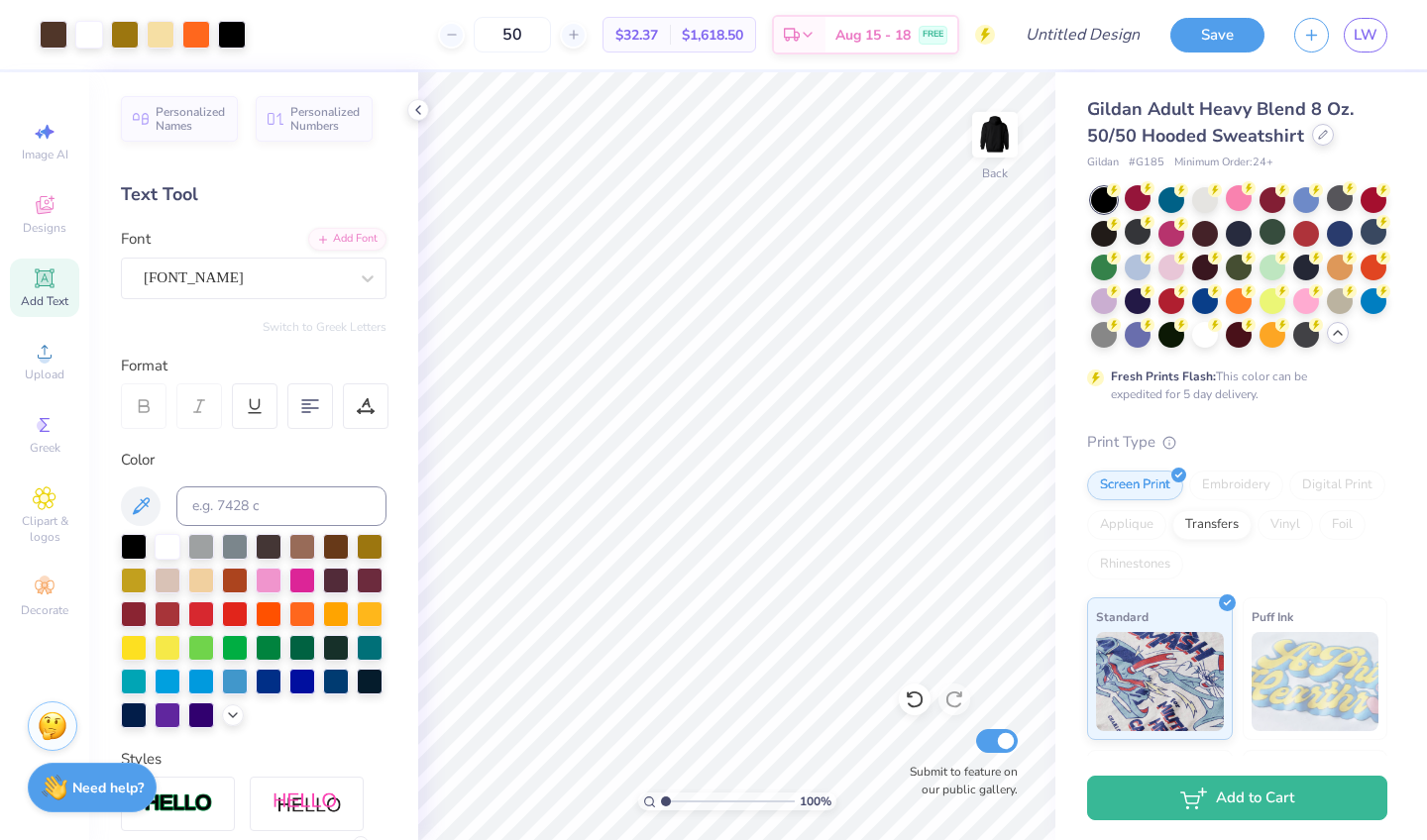 click 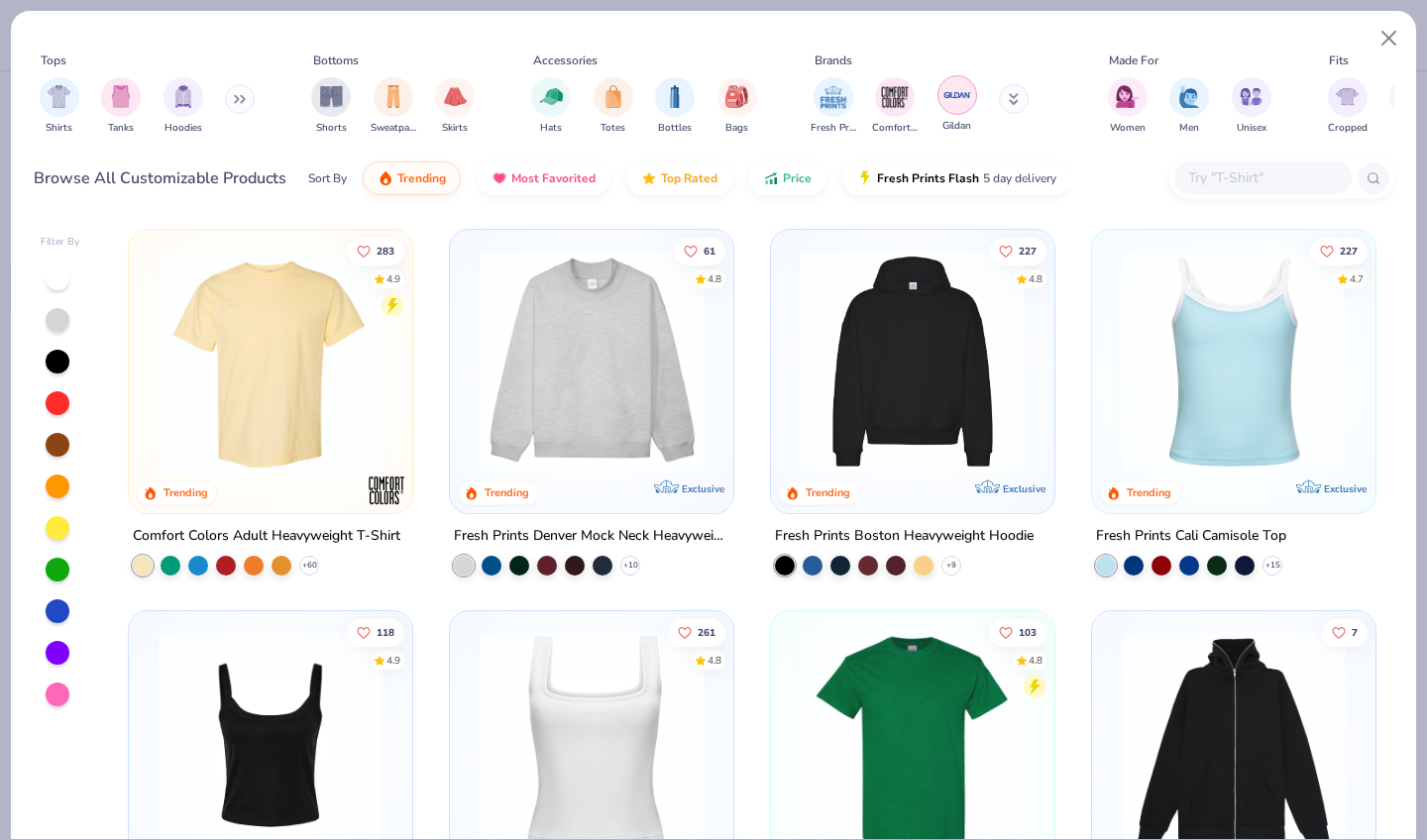 click at bounding box center [957, 95] 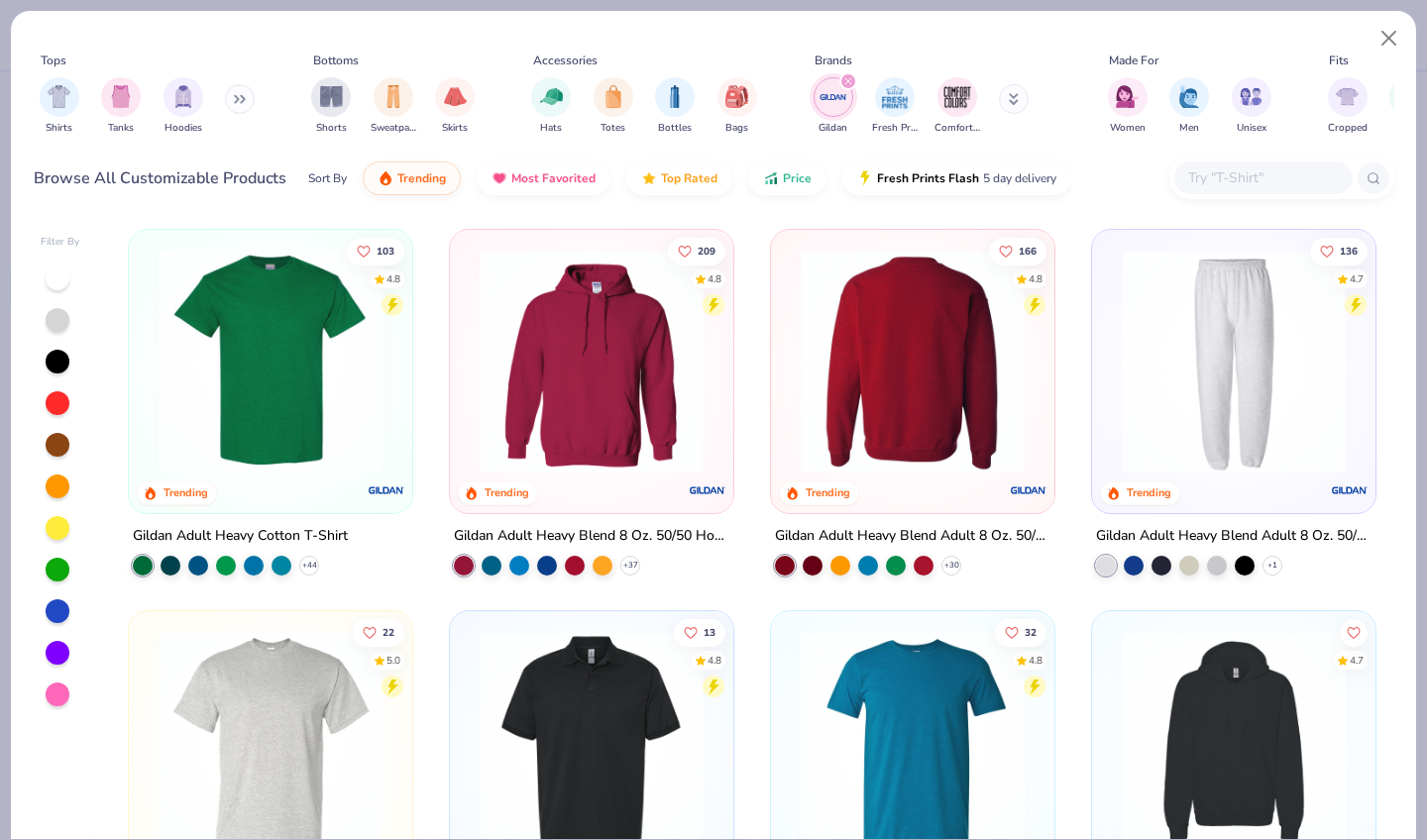 click at bounding box center (912, 362) 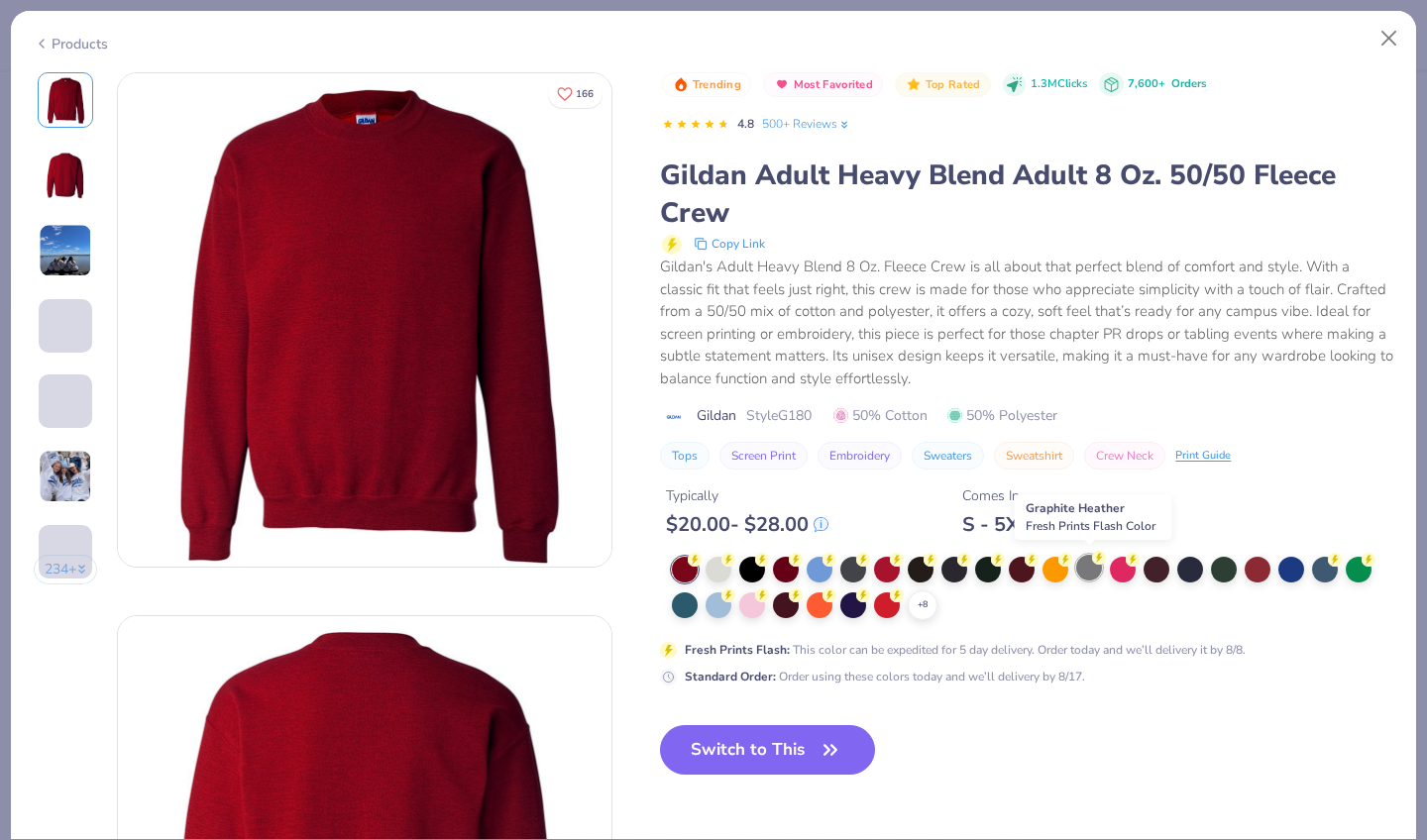 click at bounding box center (1089, 568) 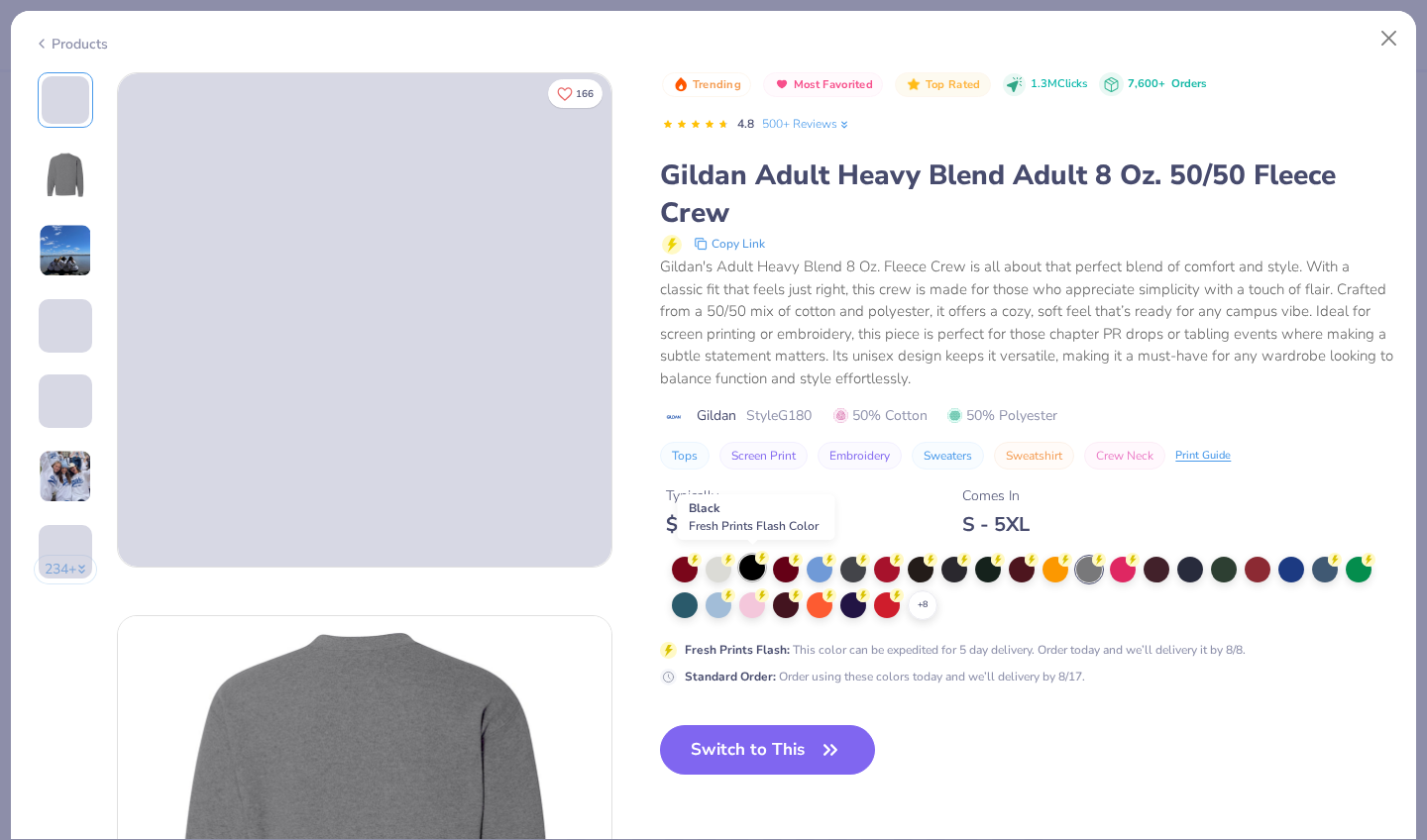click at bounding box center [752, 568] 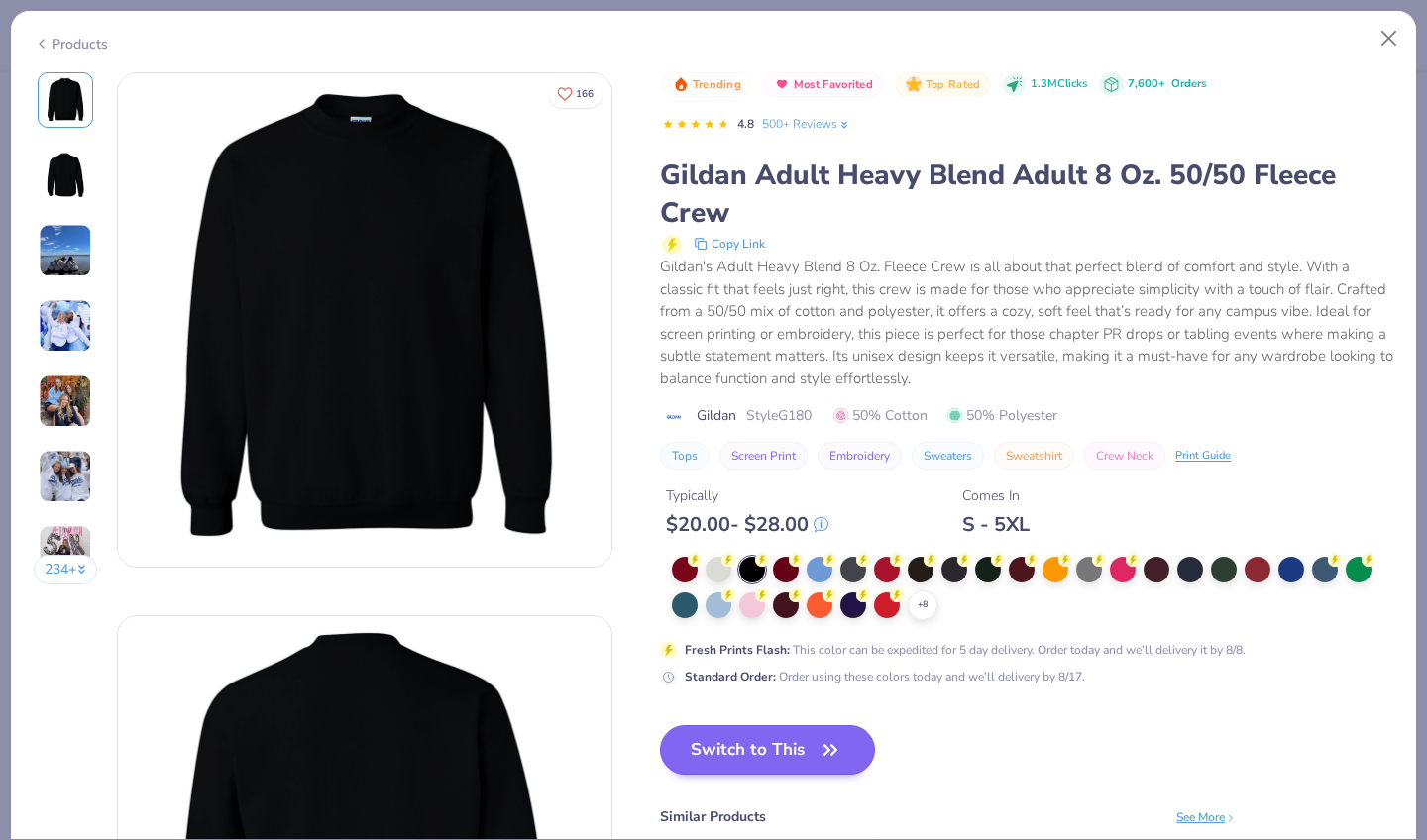click on "Switch to This" at bounding box center (767, 750) 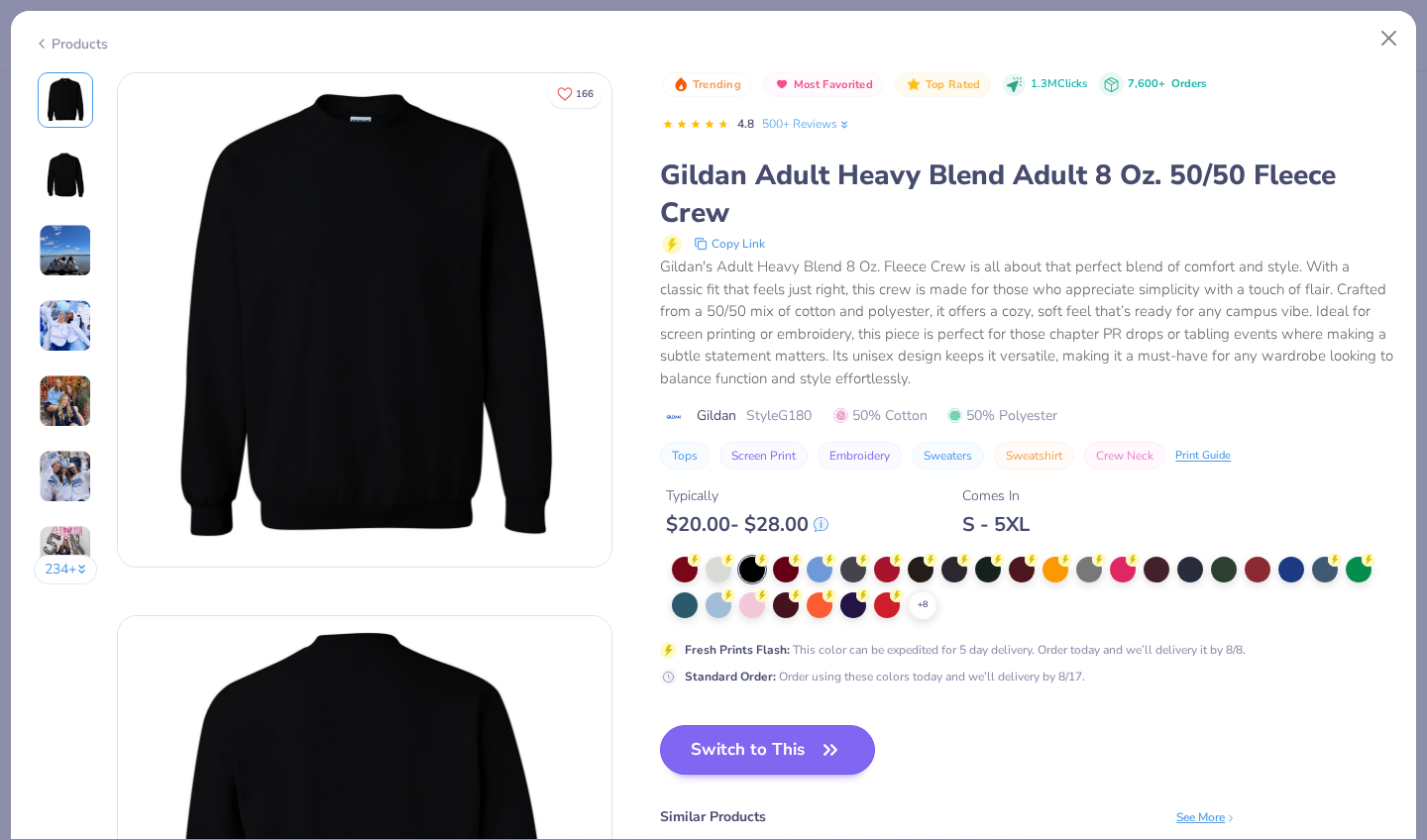 click on "Switch to This" at bounding box center [767, 750] 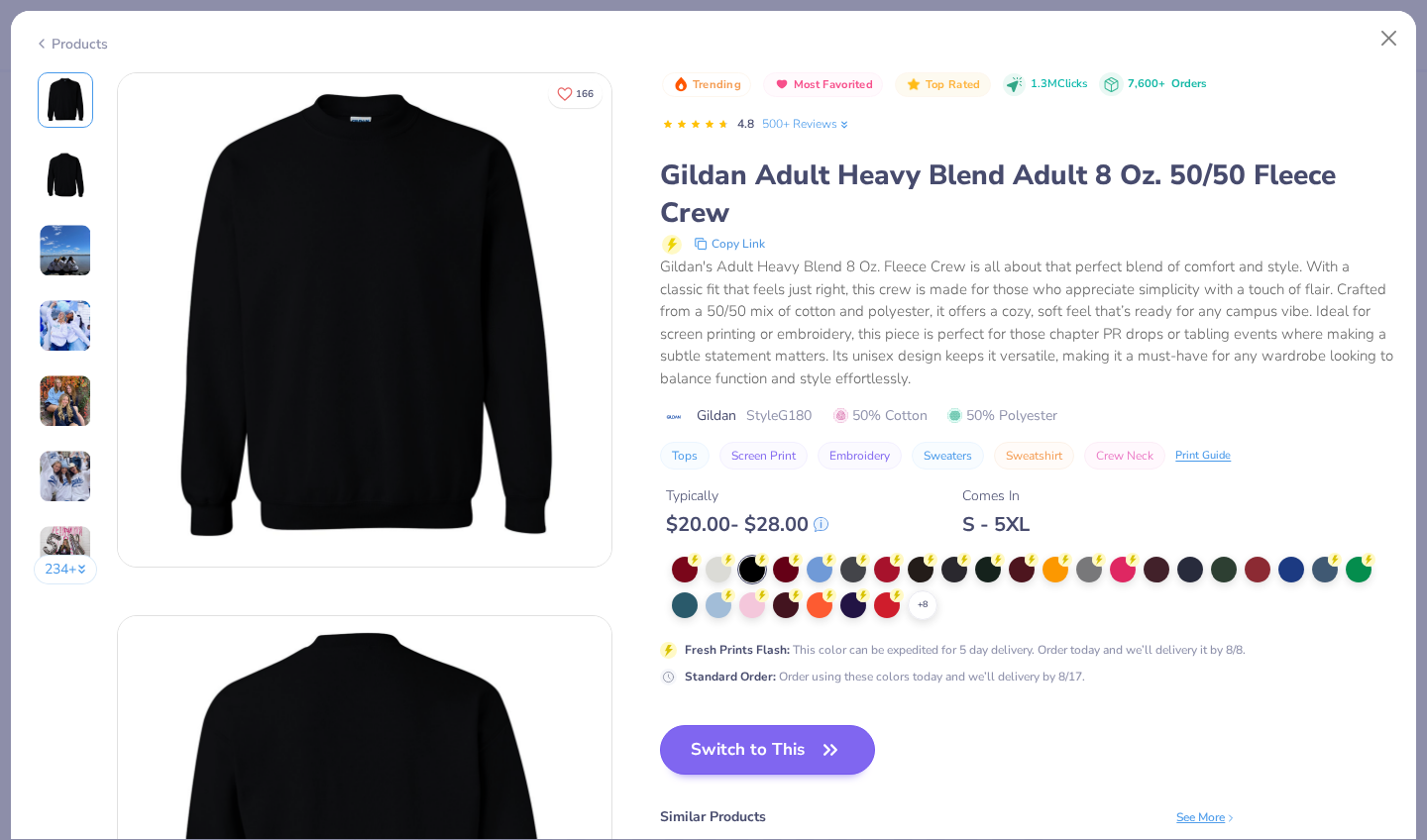 click on "Switch to This" at bounding box center [767, 750] 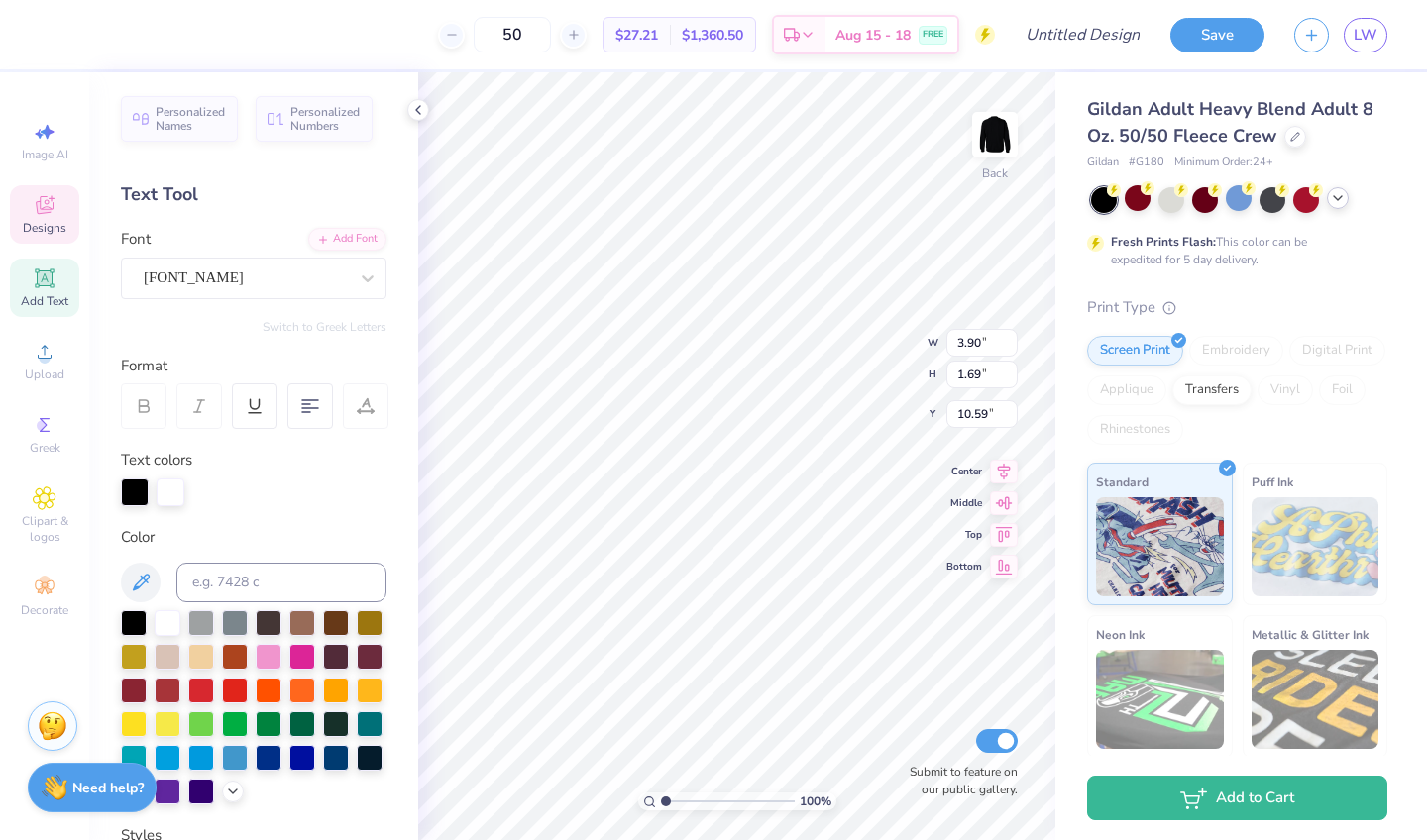 type on "x" 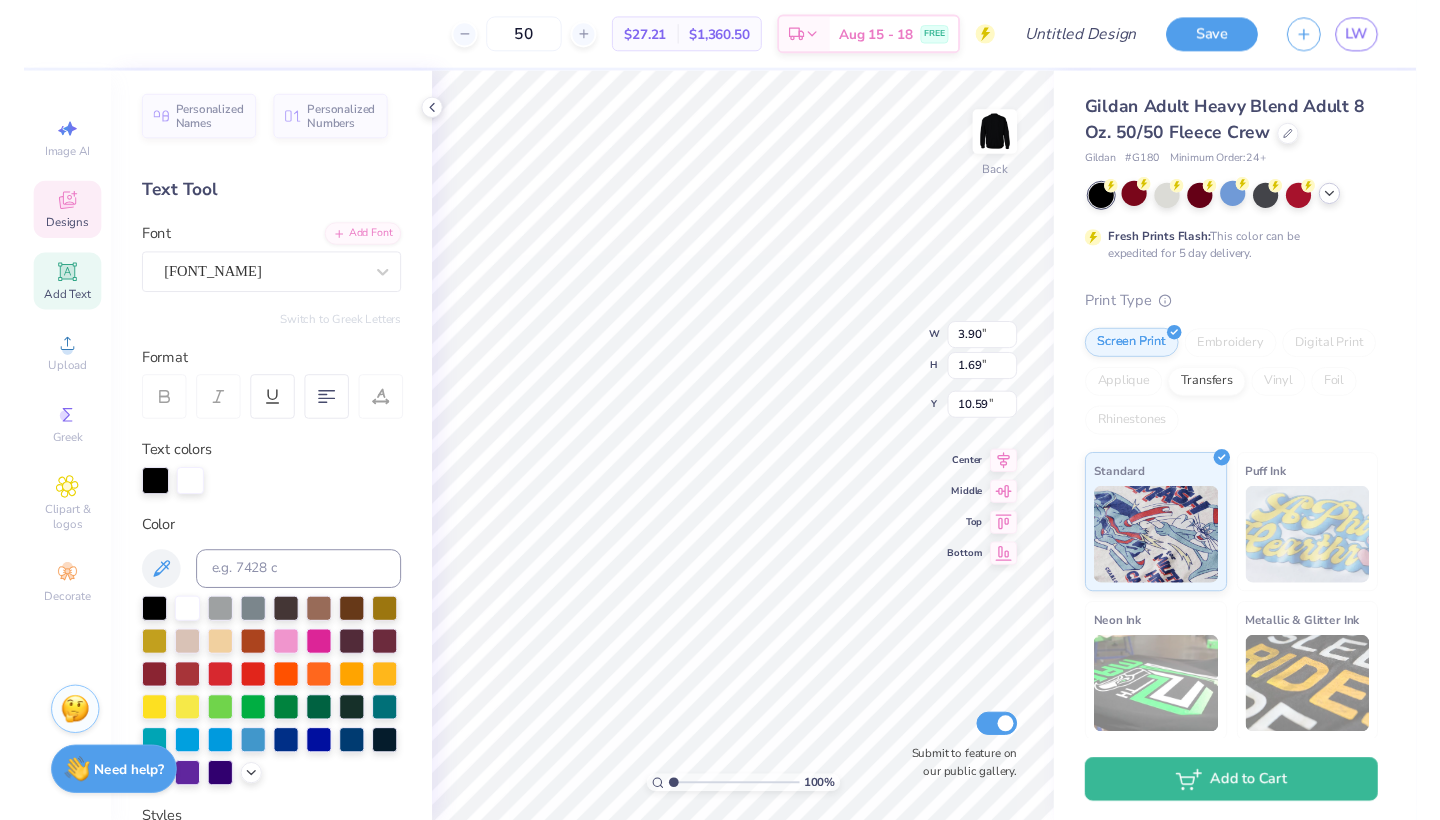 scroll, scrollTop: 0, scrollLeft: 3, axis: horizontal 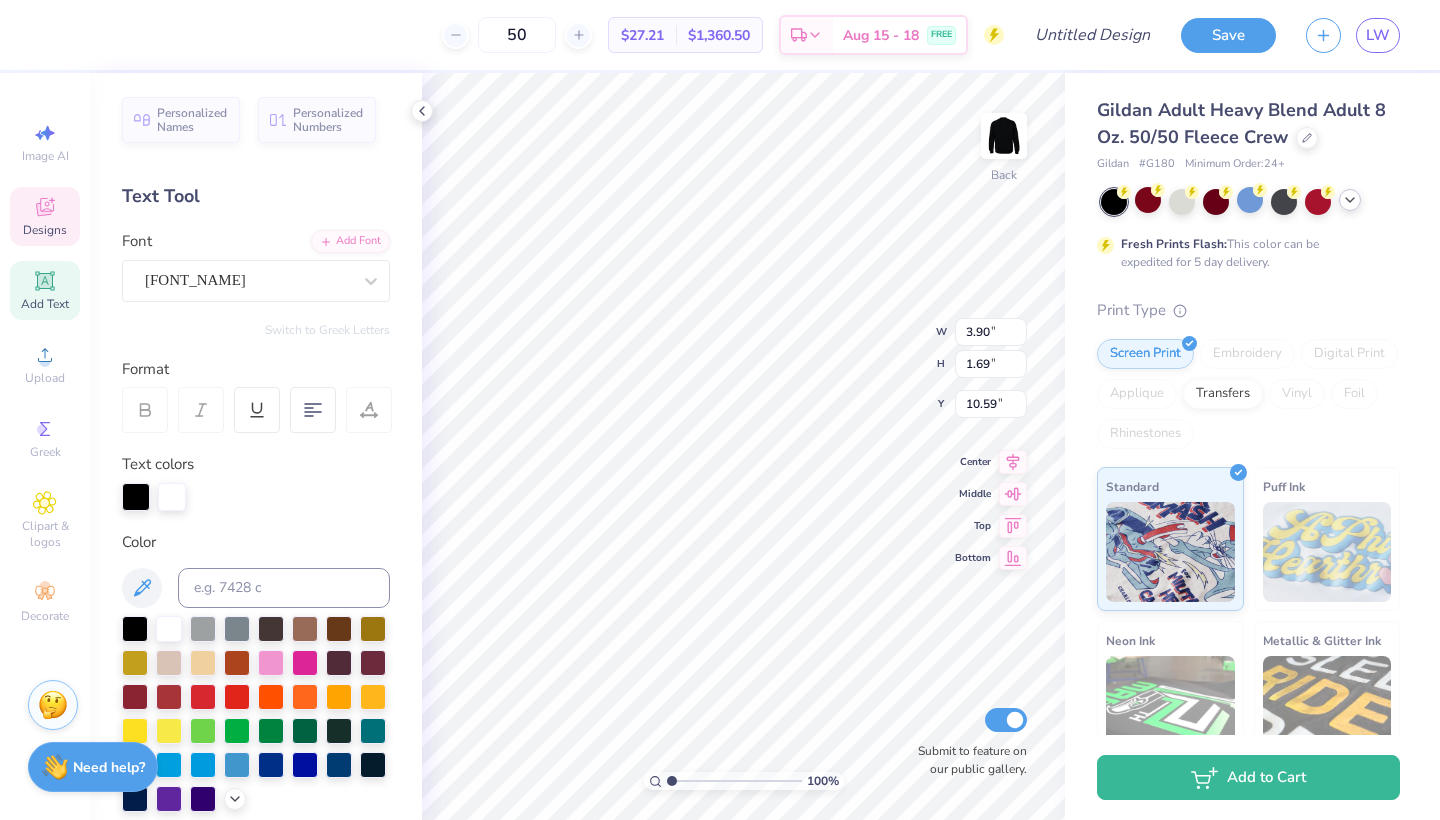 type on "Oktoberfest" 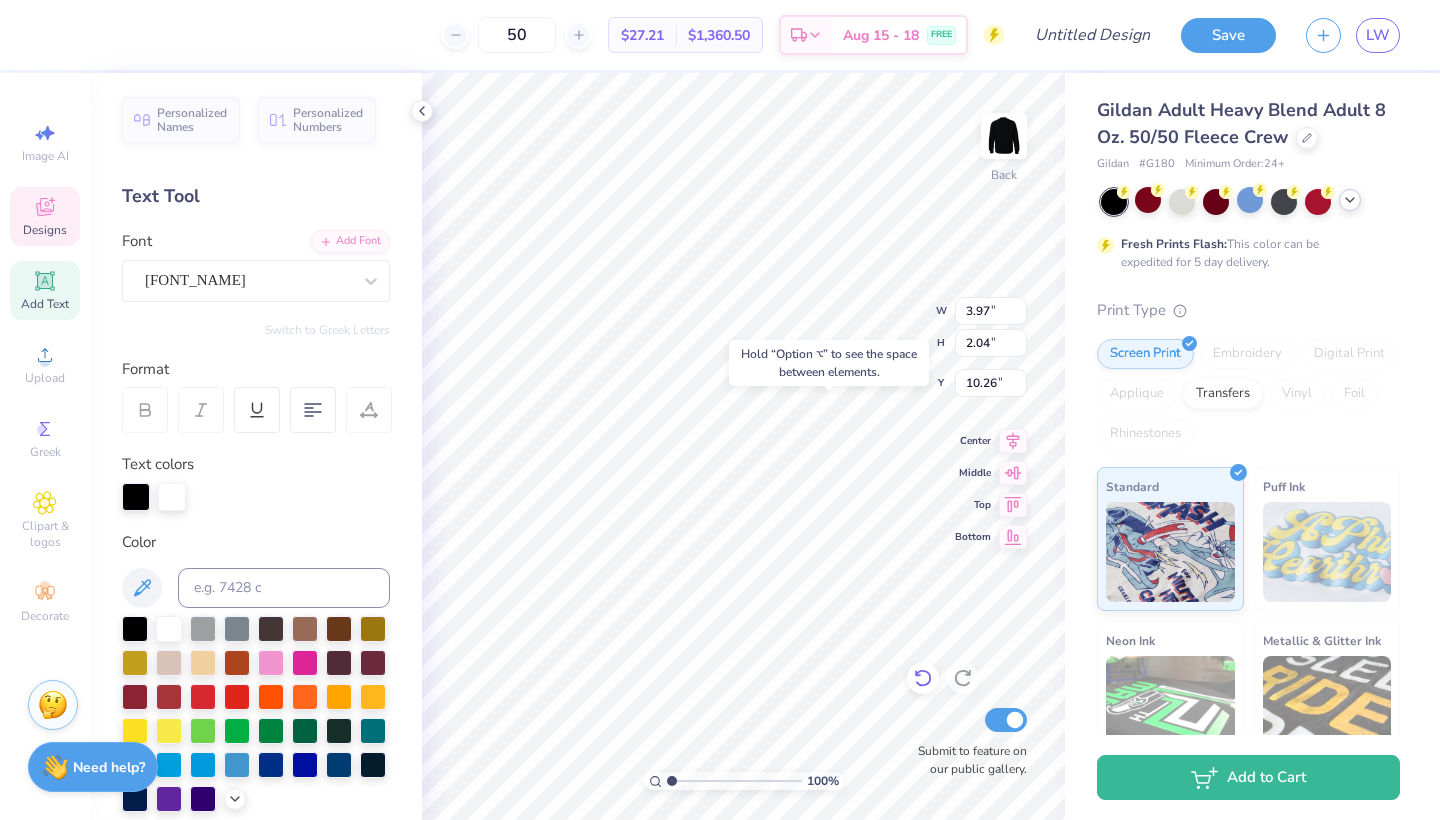 click 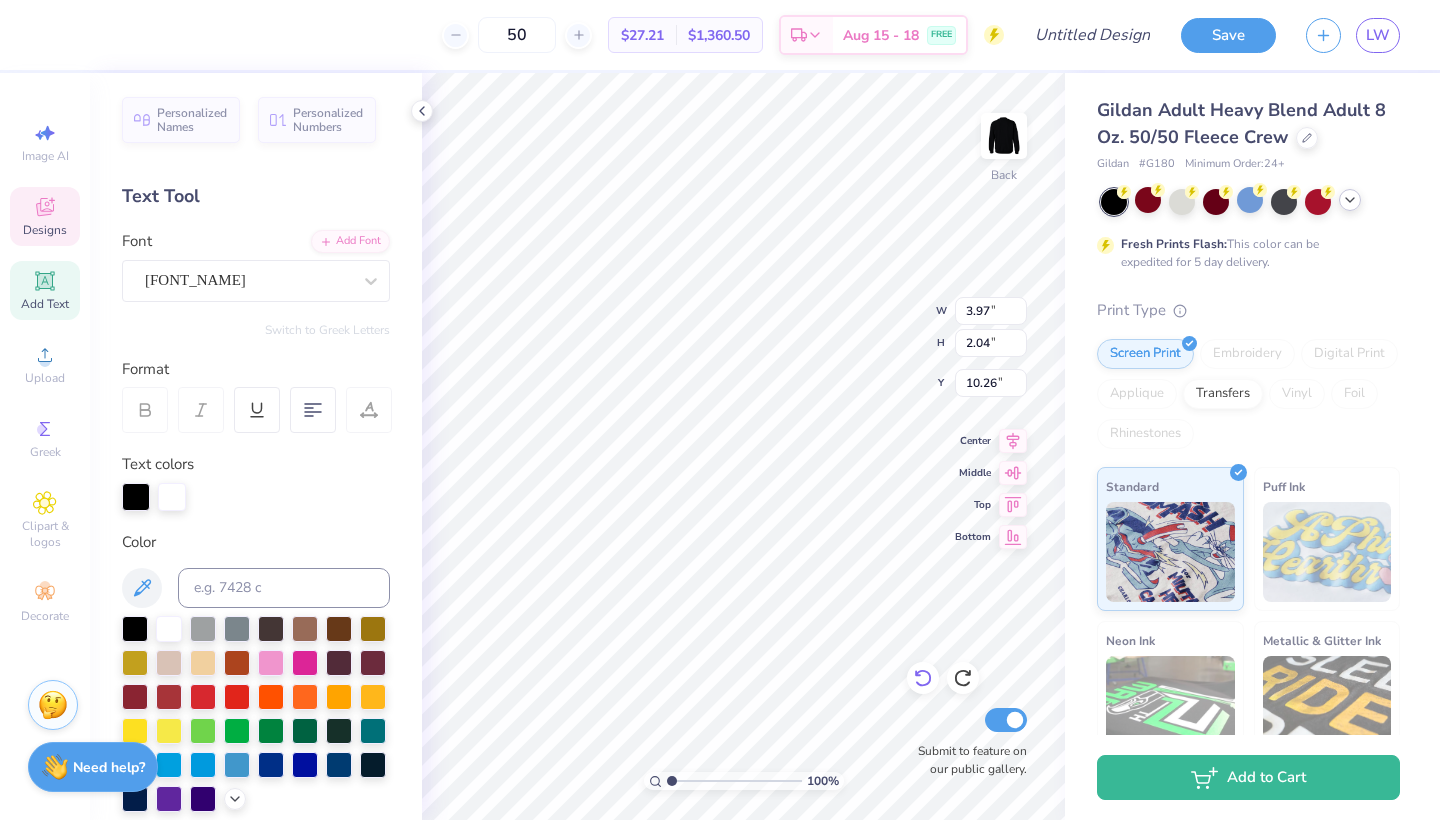type on "10.06" 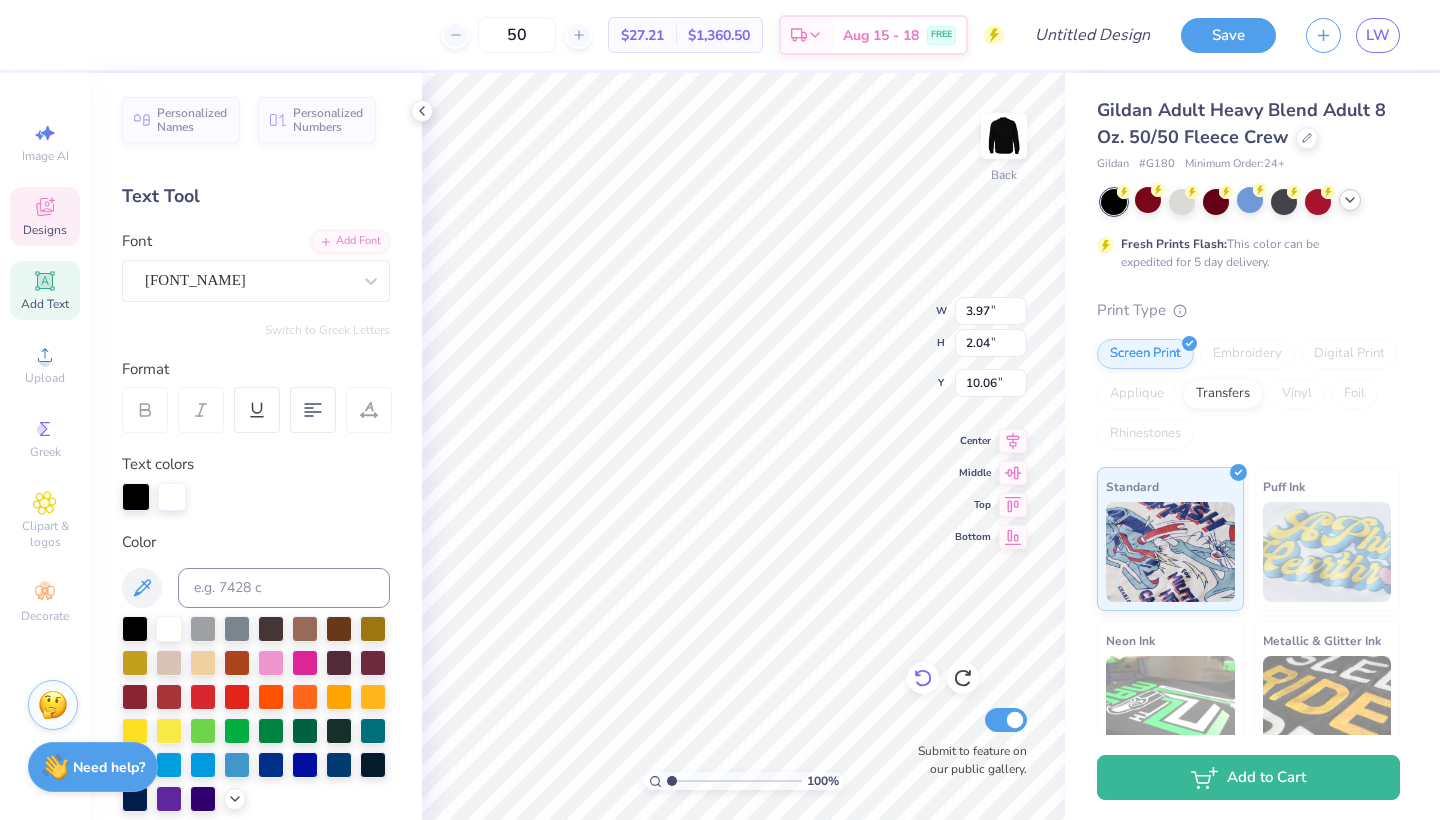 click 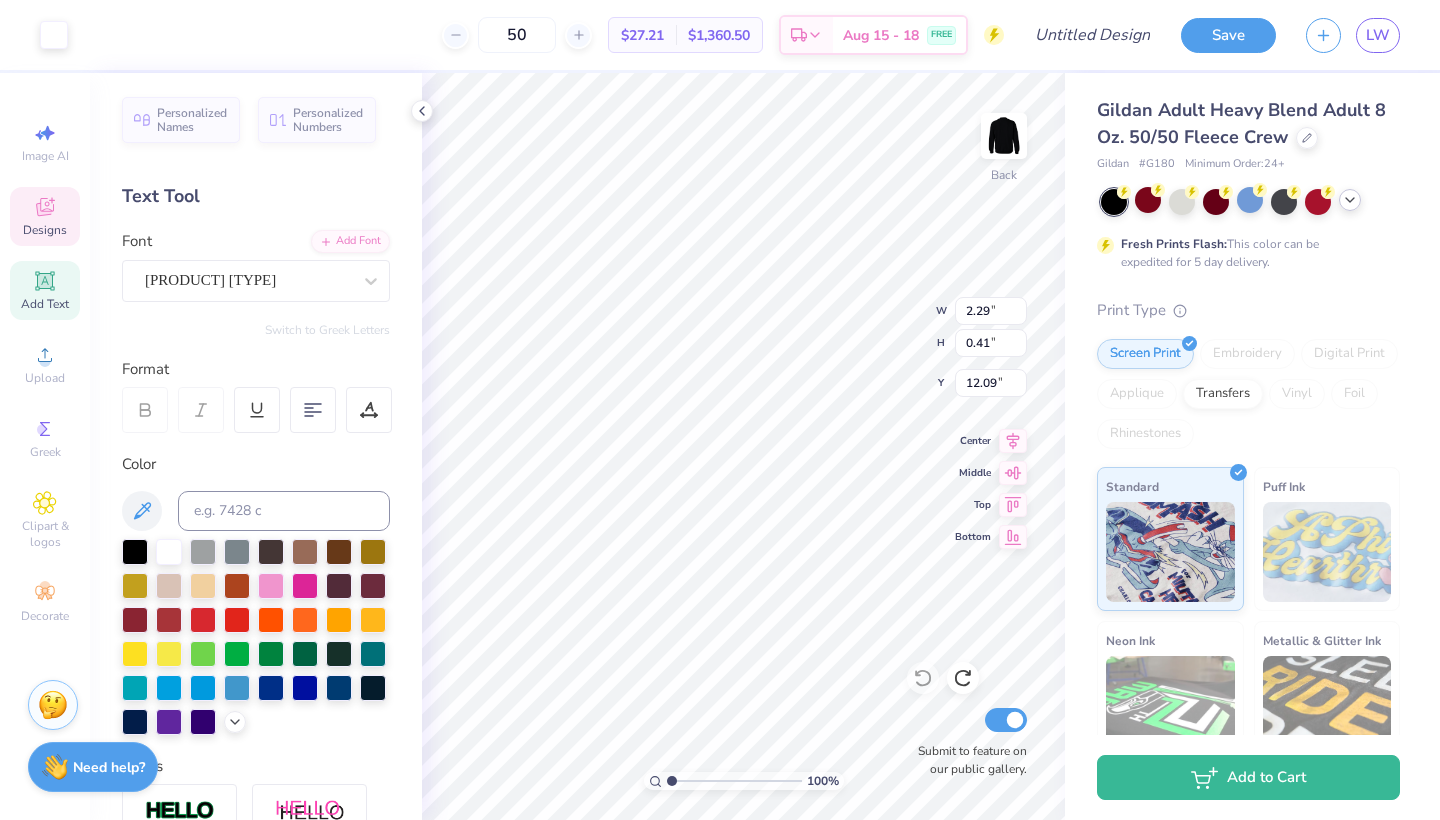 type on "2.29" 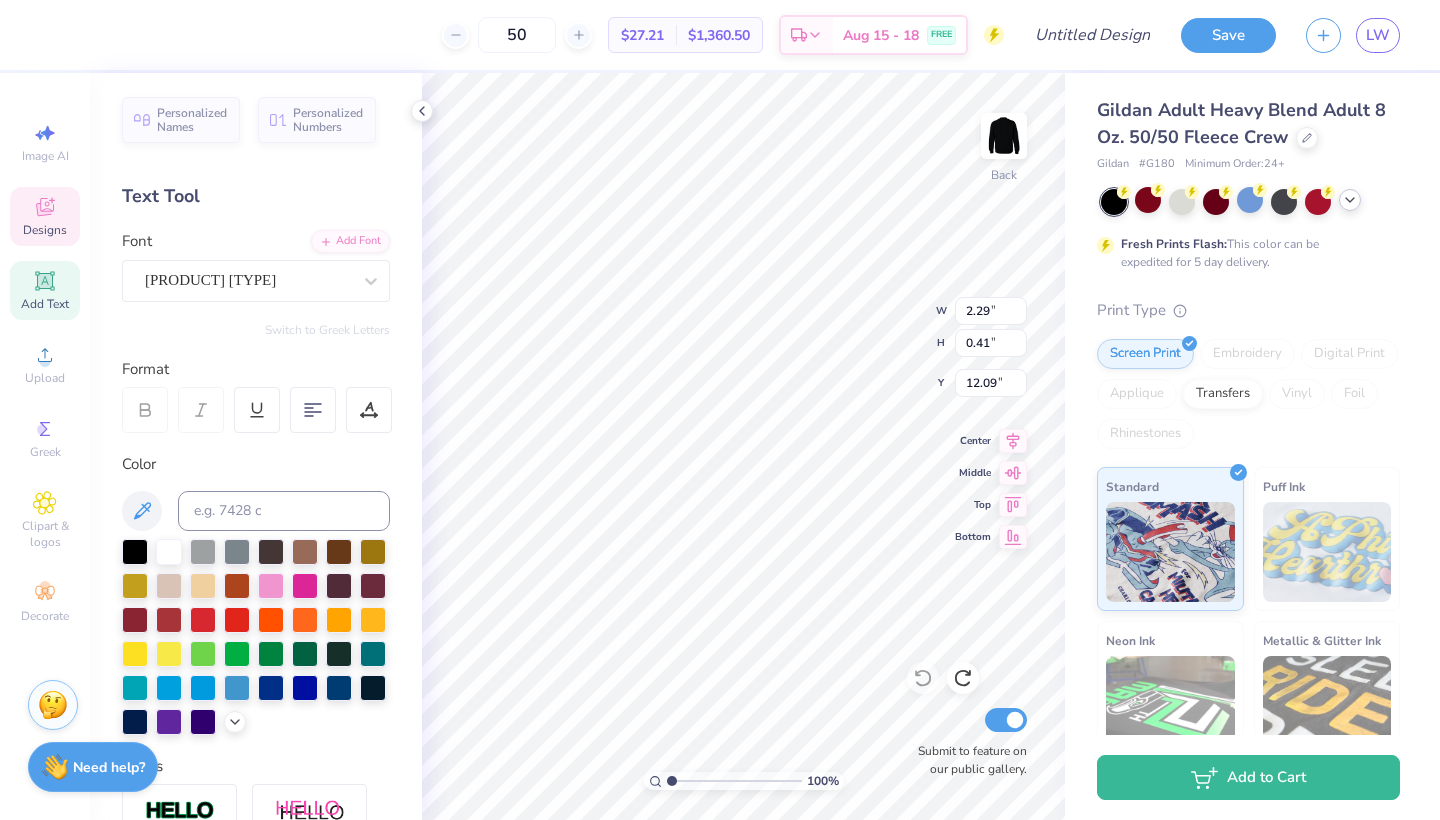 scroll, scrollTop: 0, scrollLeft: 5, axis: horizontal 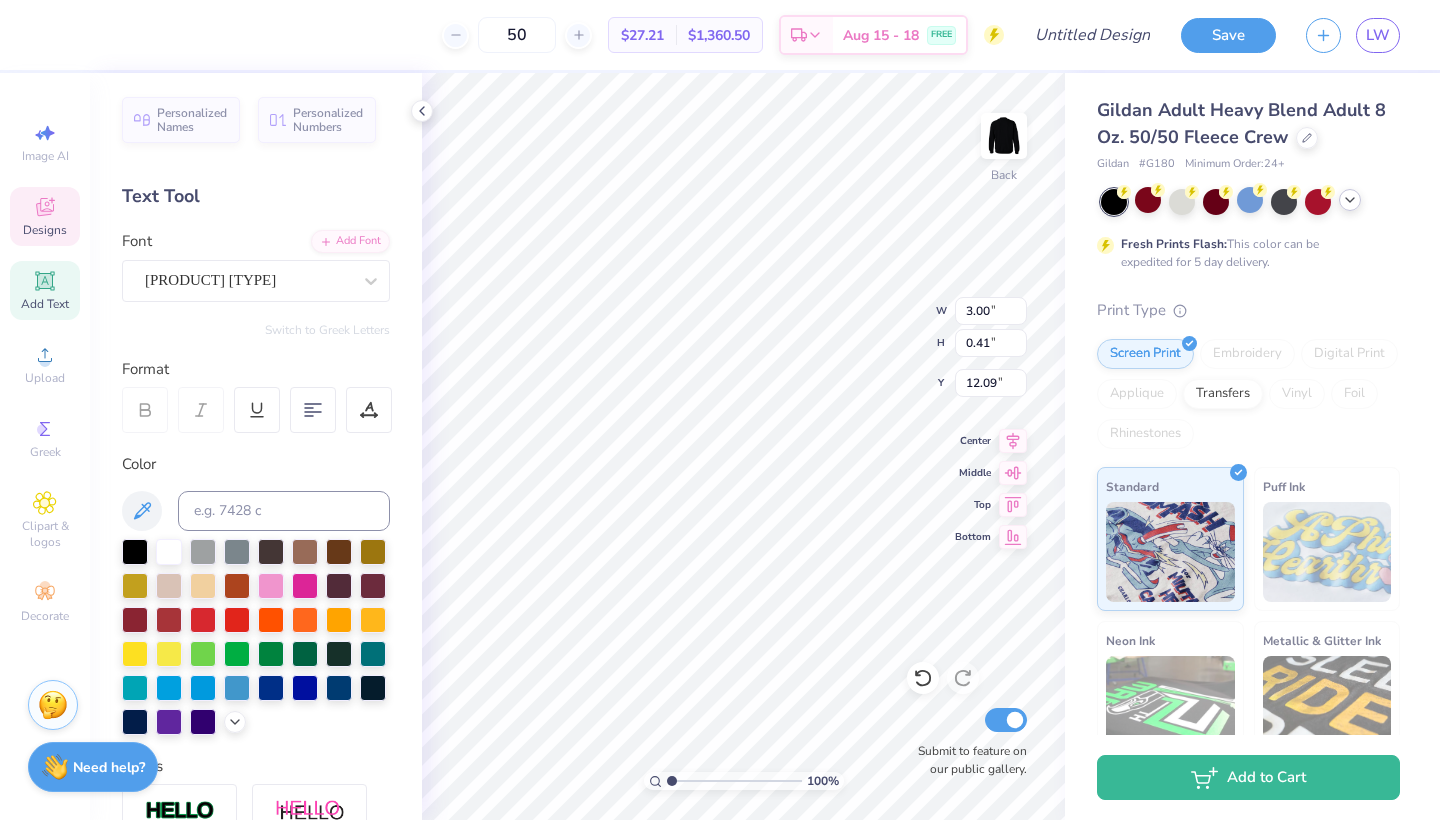 type on "CHI PHI SIG" 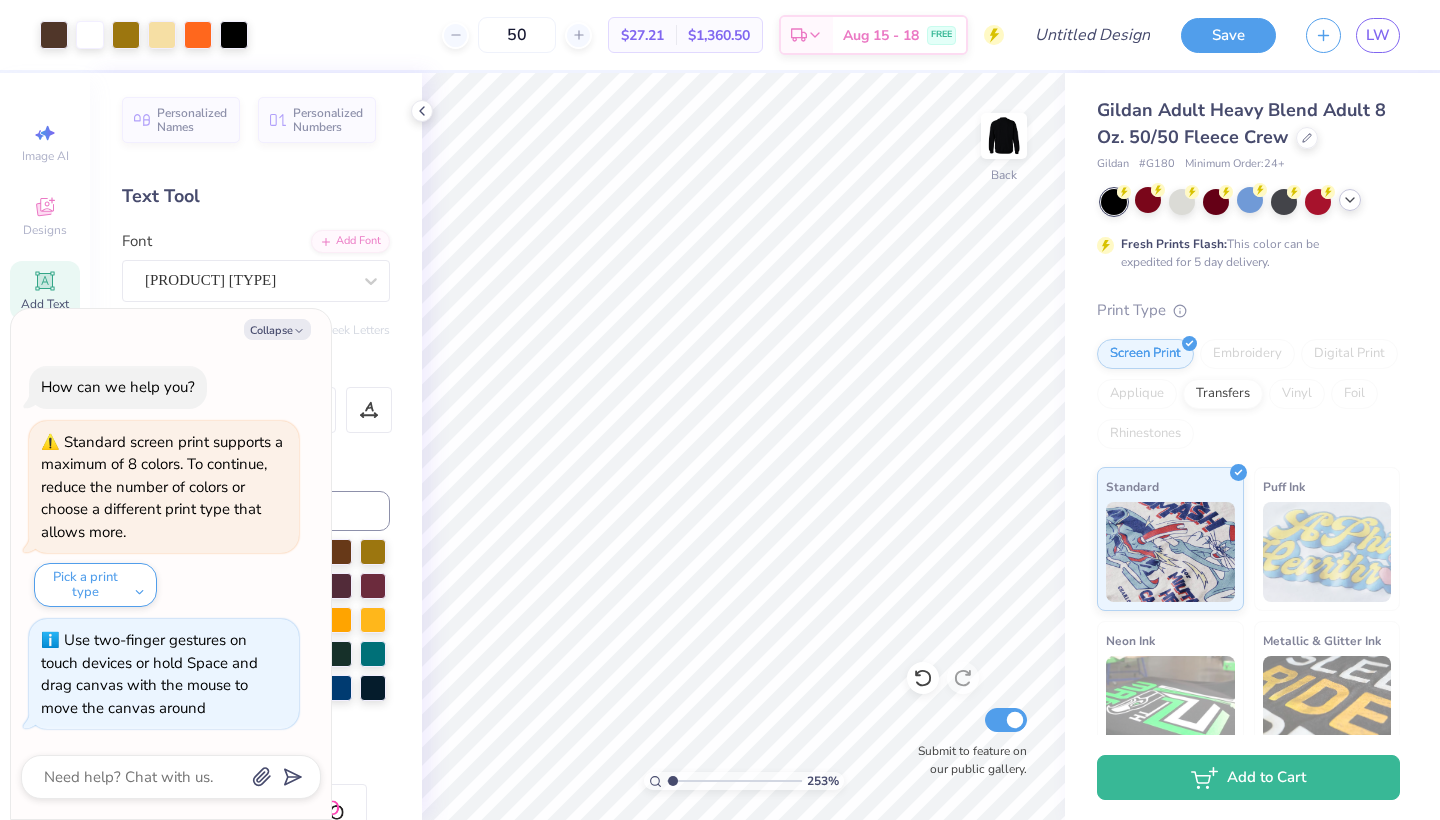 type on "2.53" 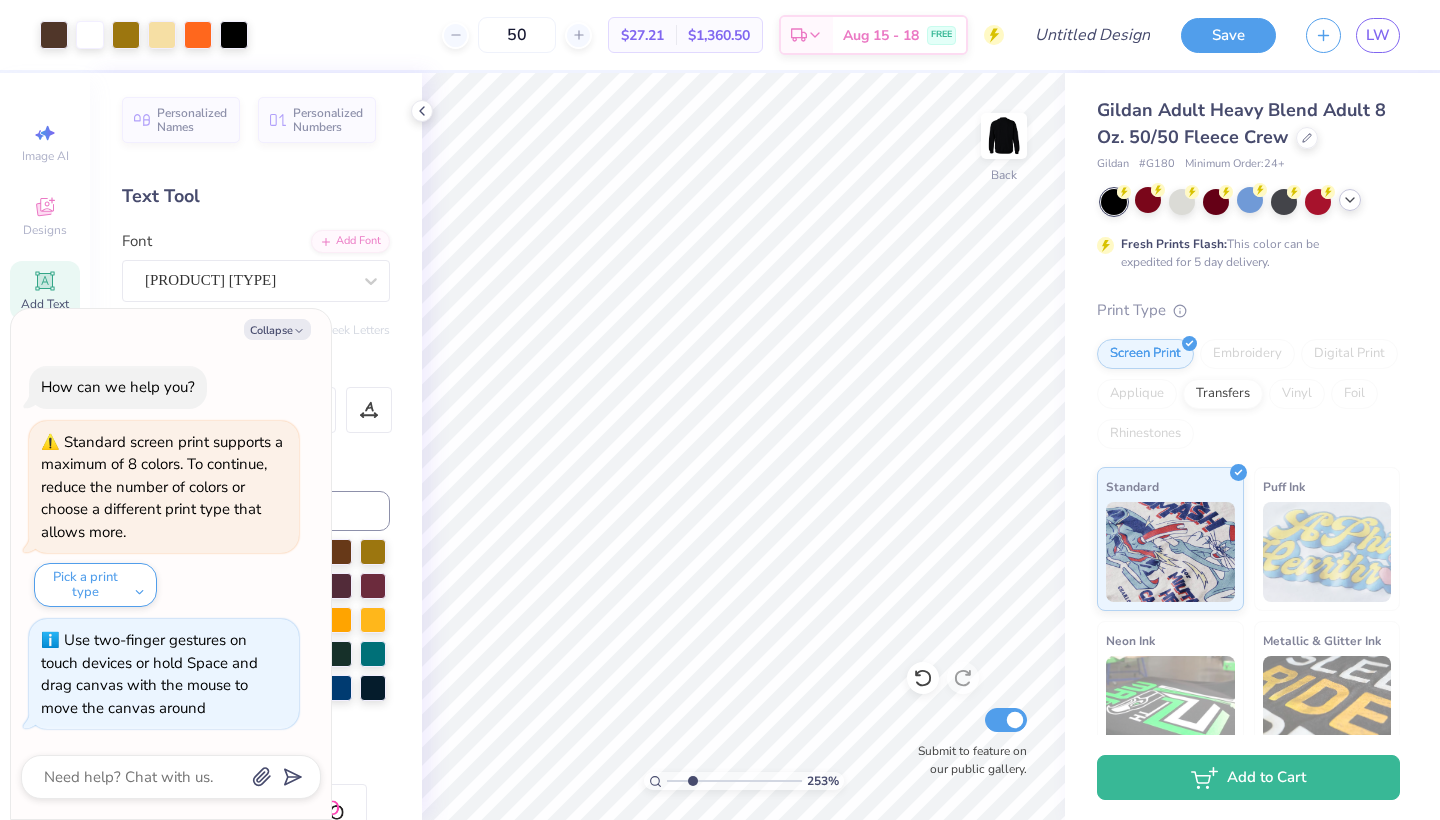 type on "x" 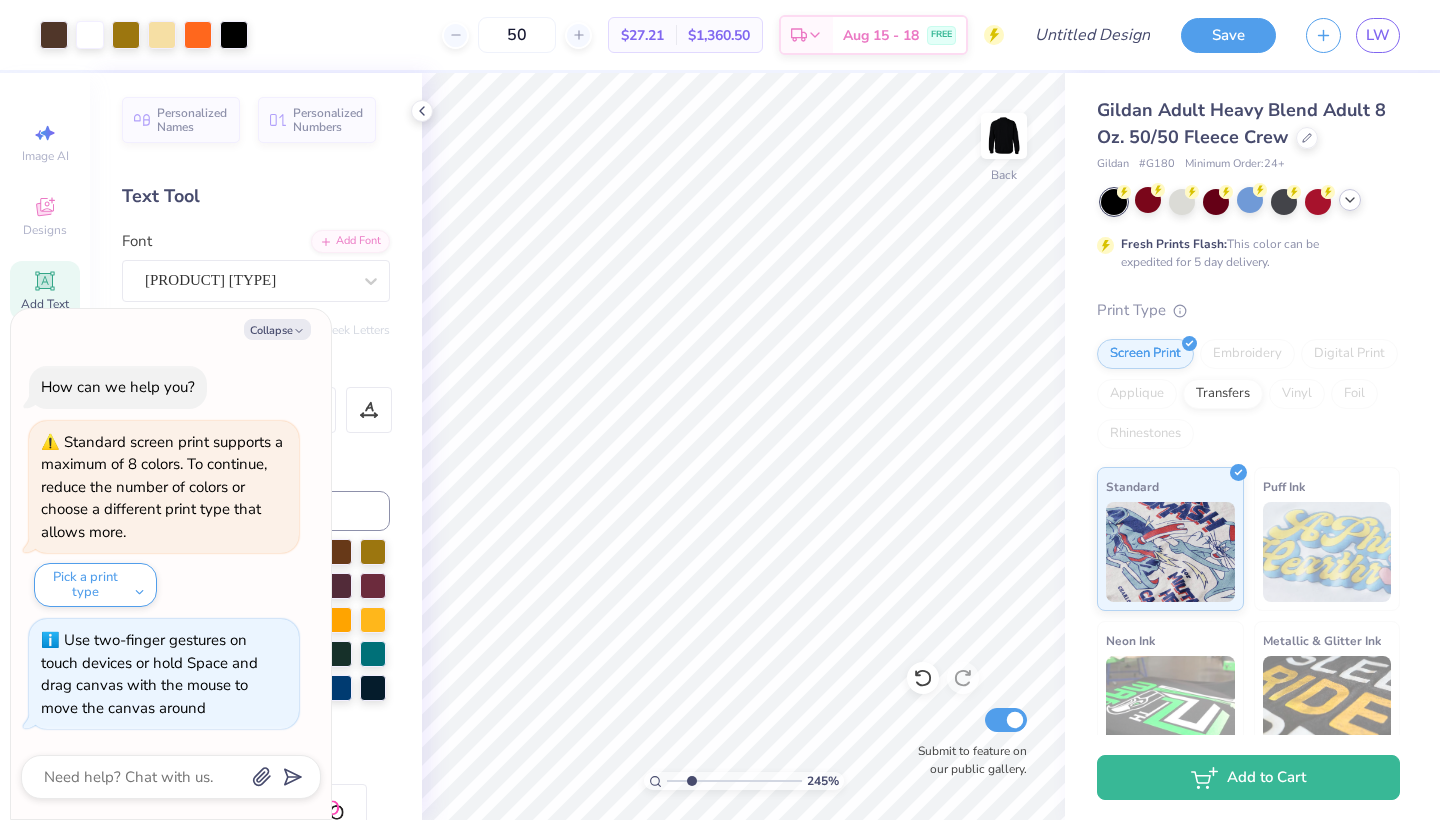 drag, startPoint x: 667, startPoint y: 780, endPoint x: 691, endPoint y: 778, distance: 24.083189 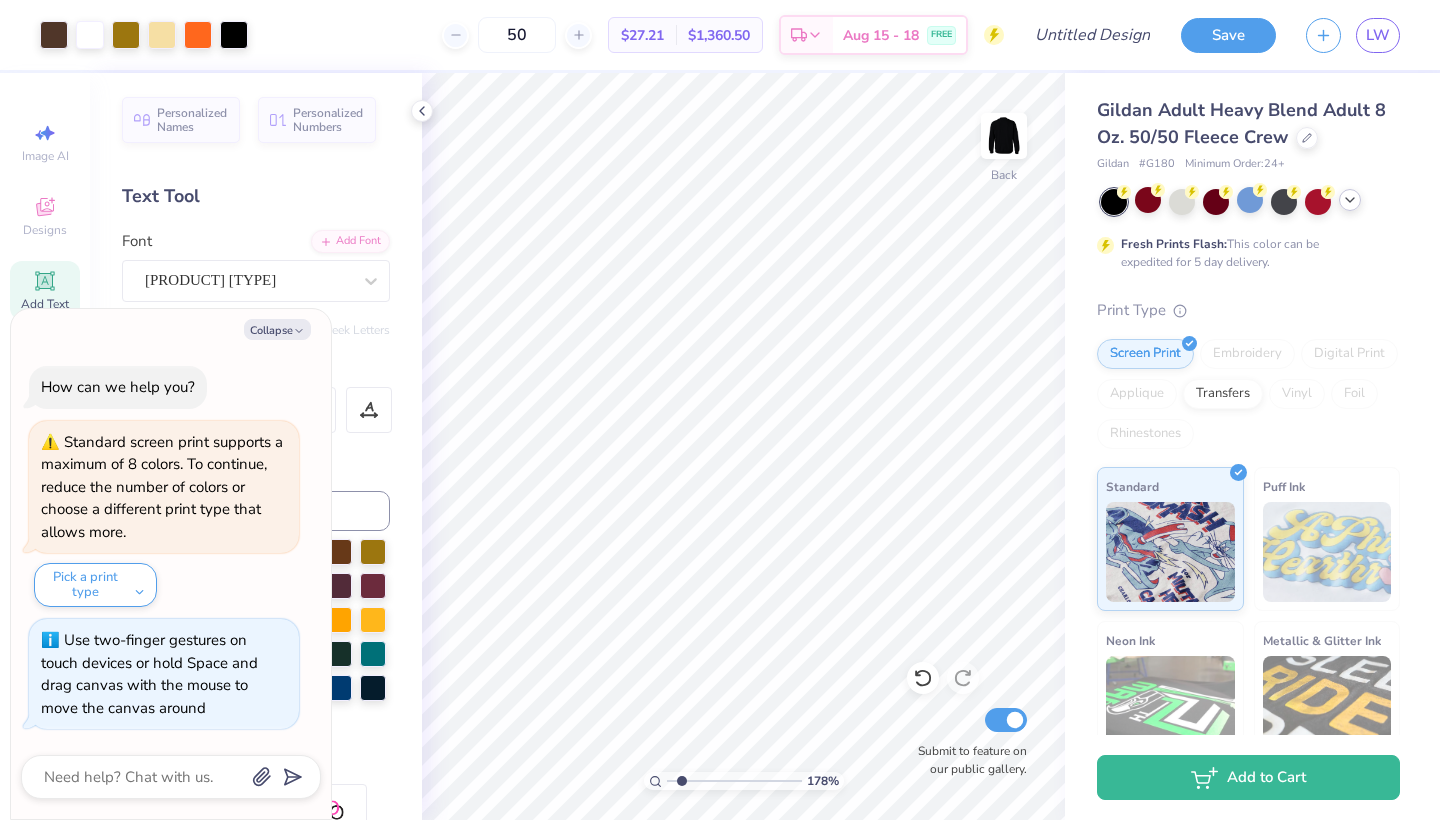 type on "1.78" 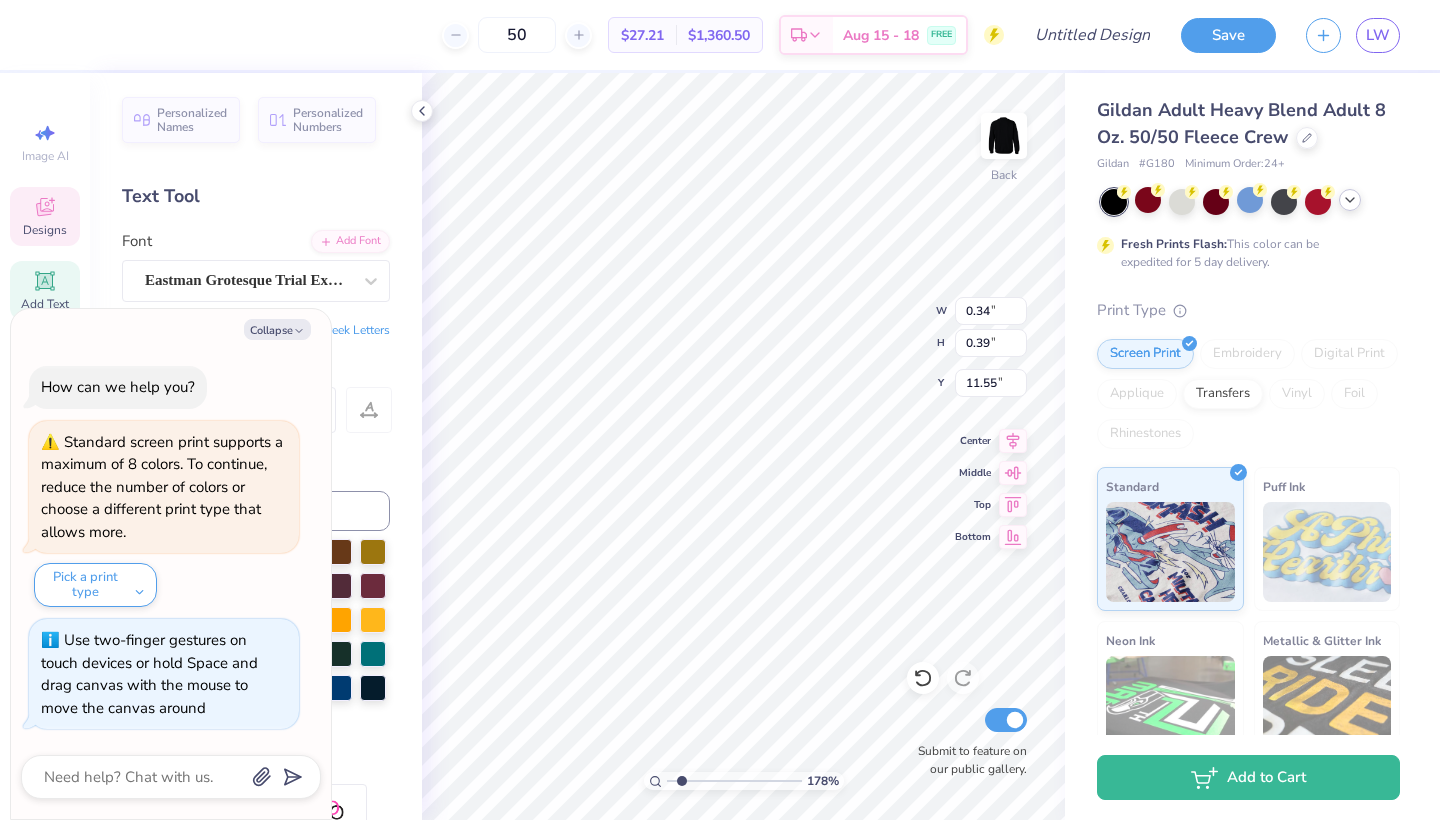 type on "x" 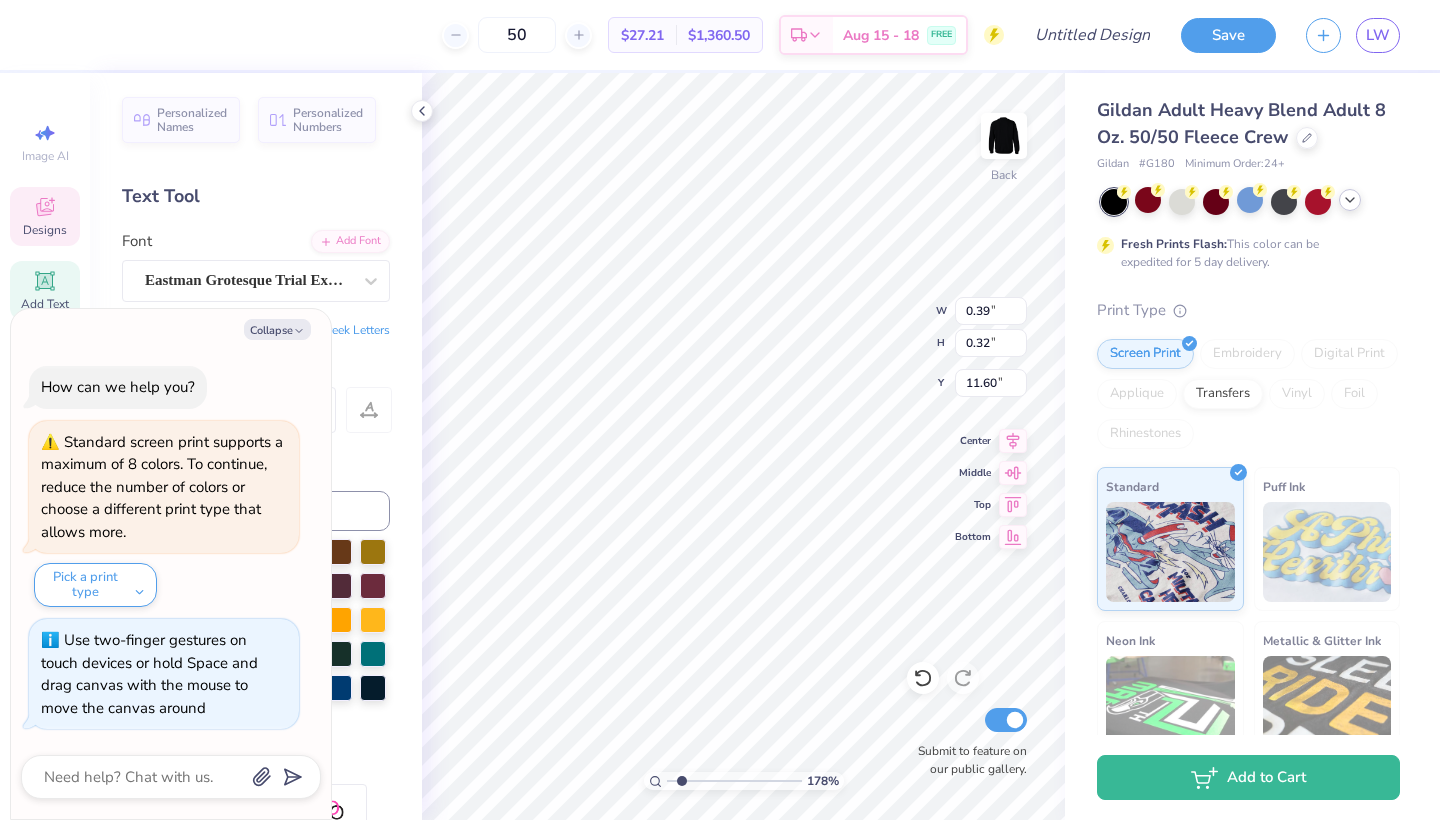type on "x" 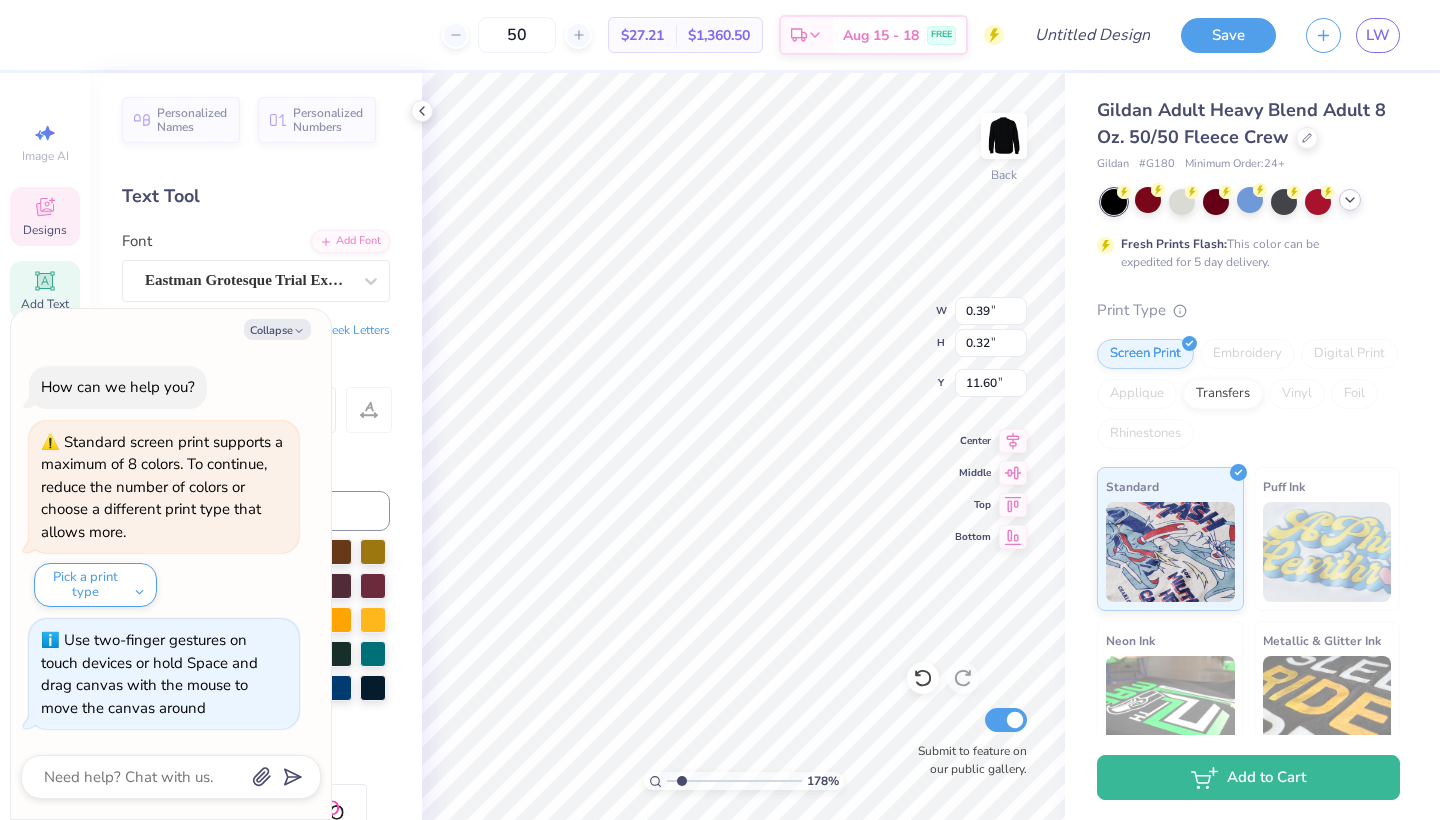 type on "x" 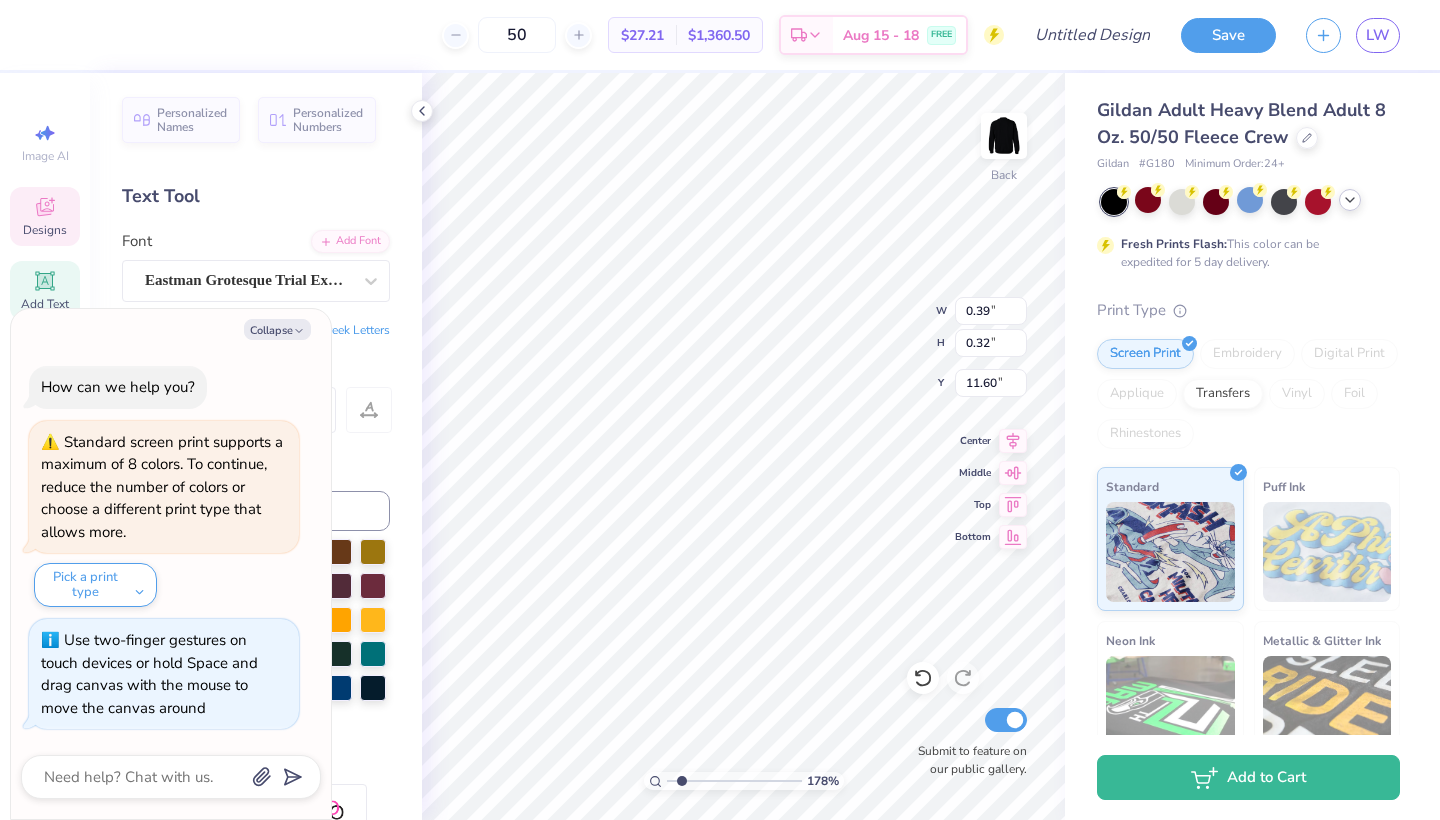 type on "x" 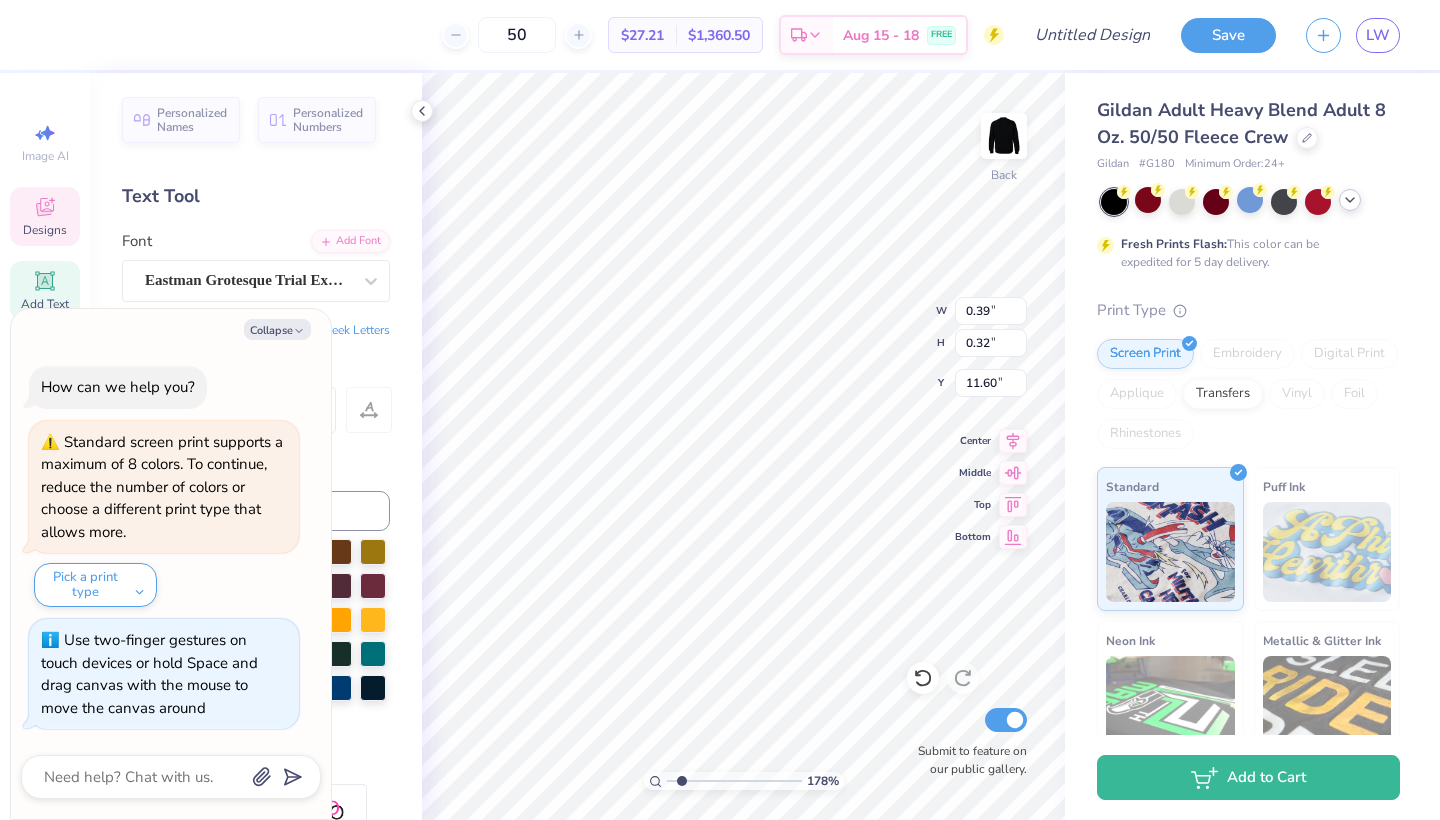 type on "x" 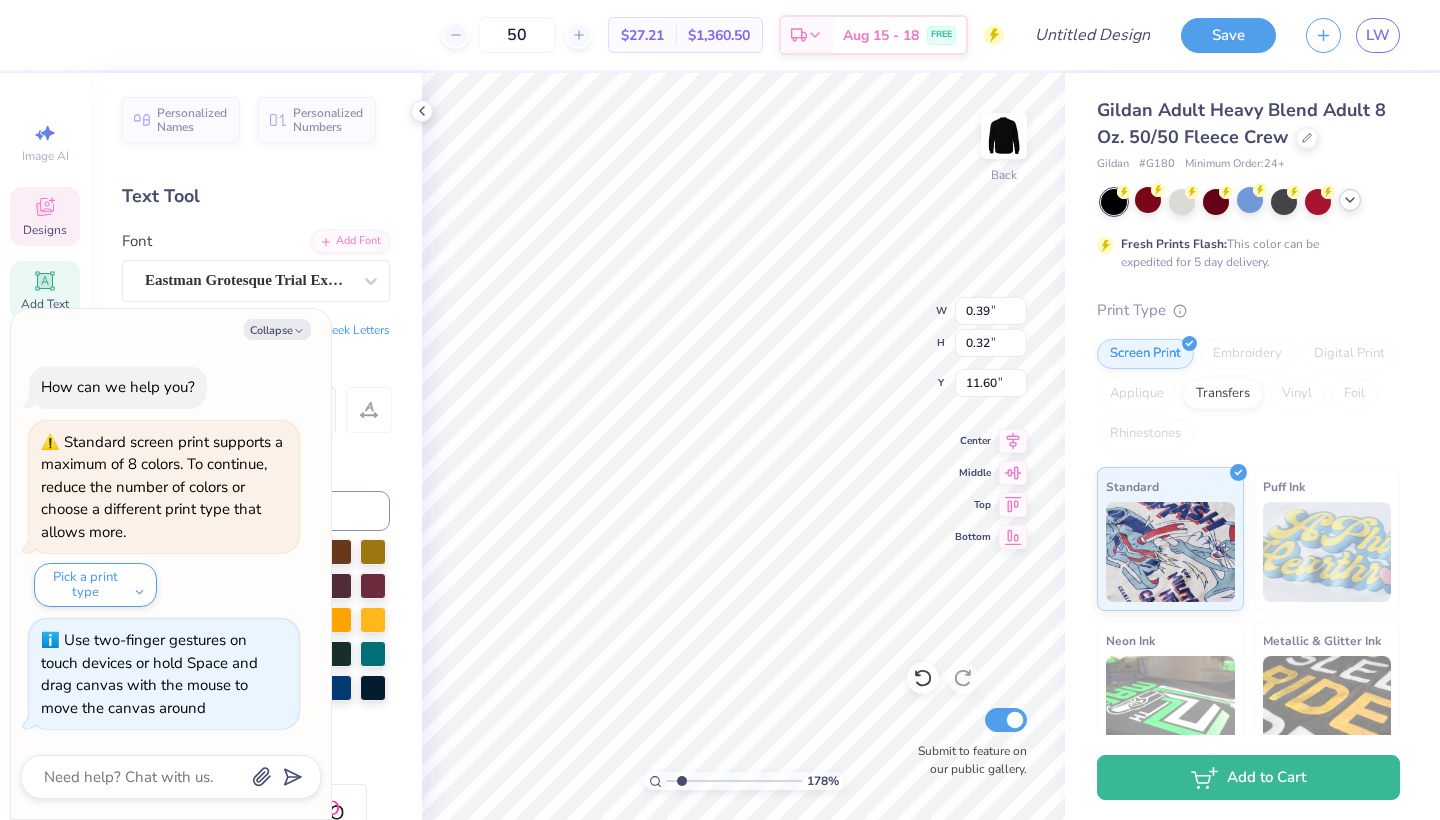 type on "x" 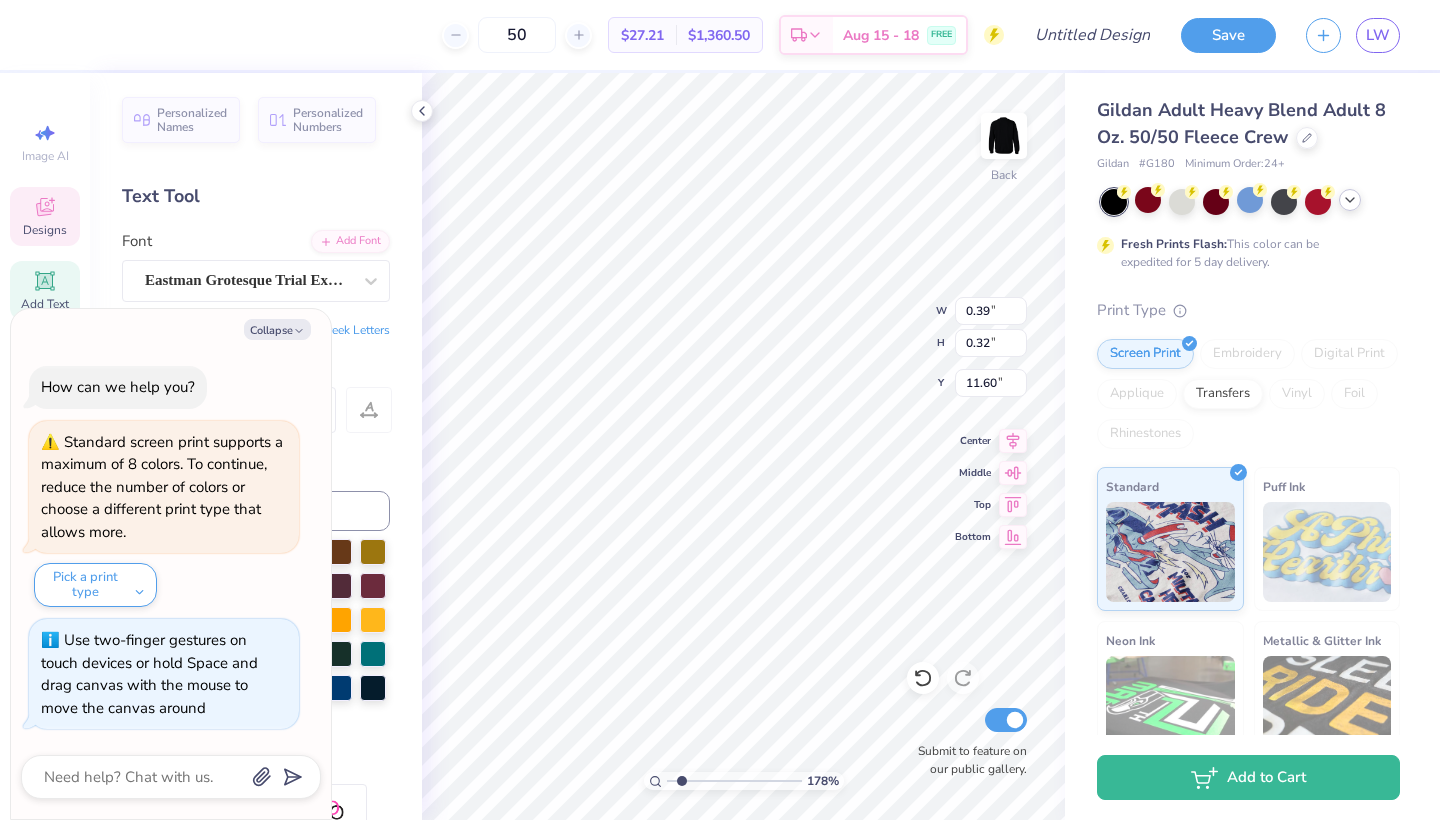 type on "x" 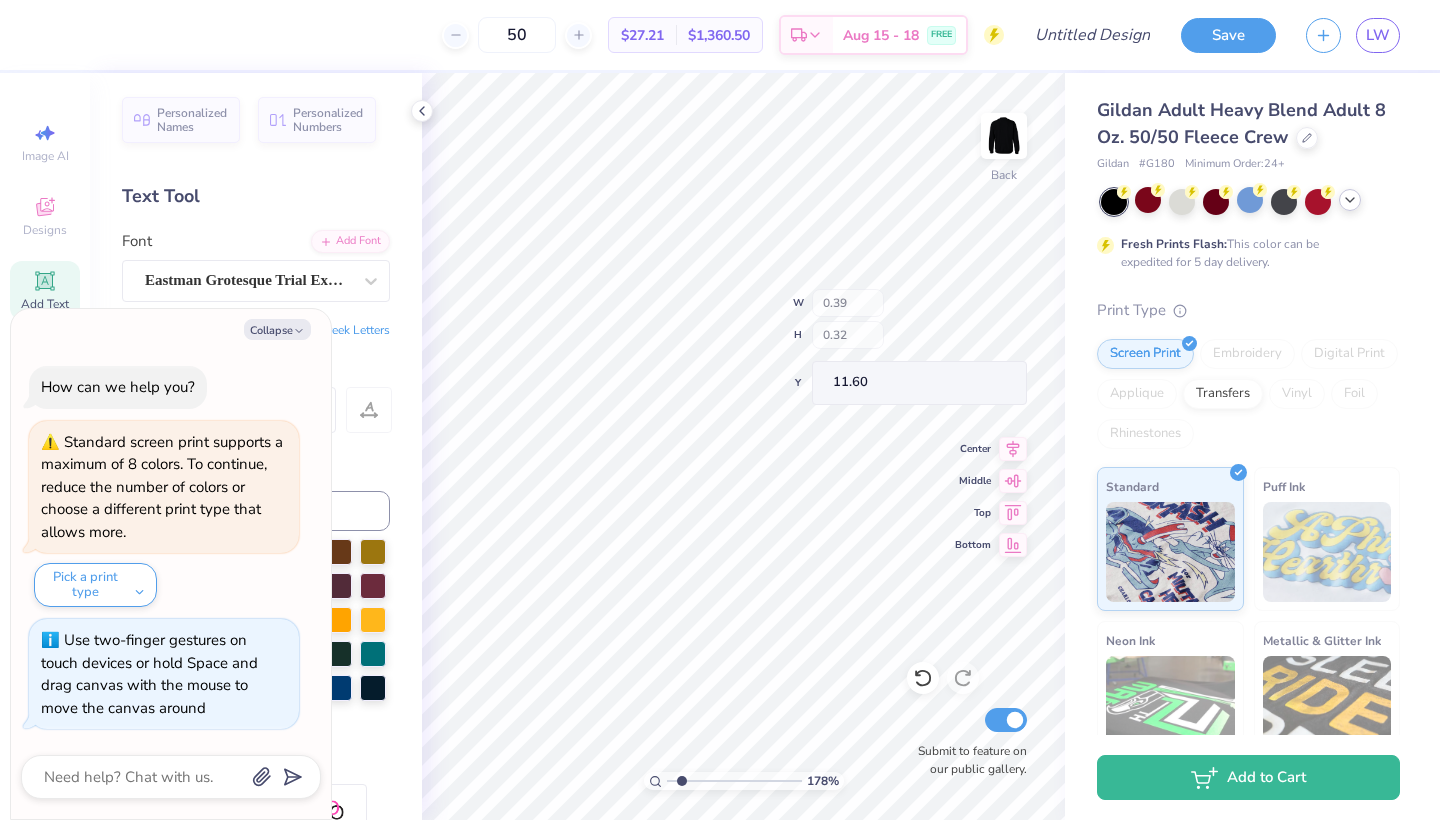 drag, startPoint x: 1258, startPoint y: 290, endPoint x: 1088, endPoint y: 337, distance: 176.37744 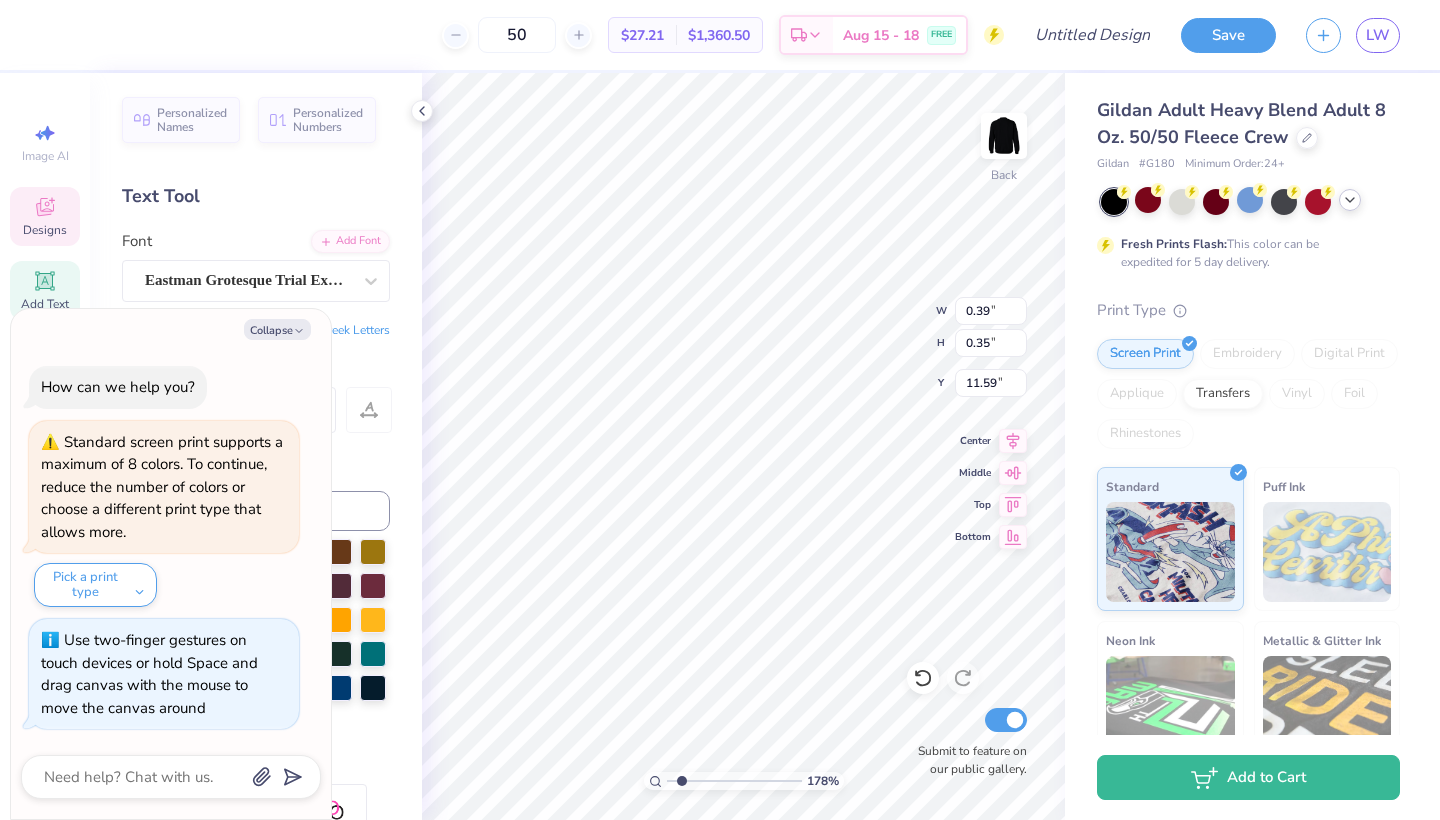 type on "x" 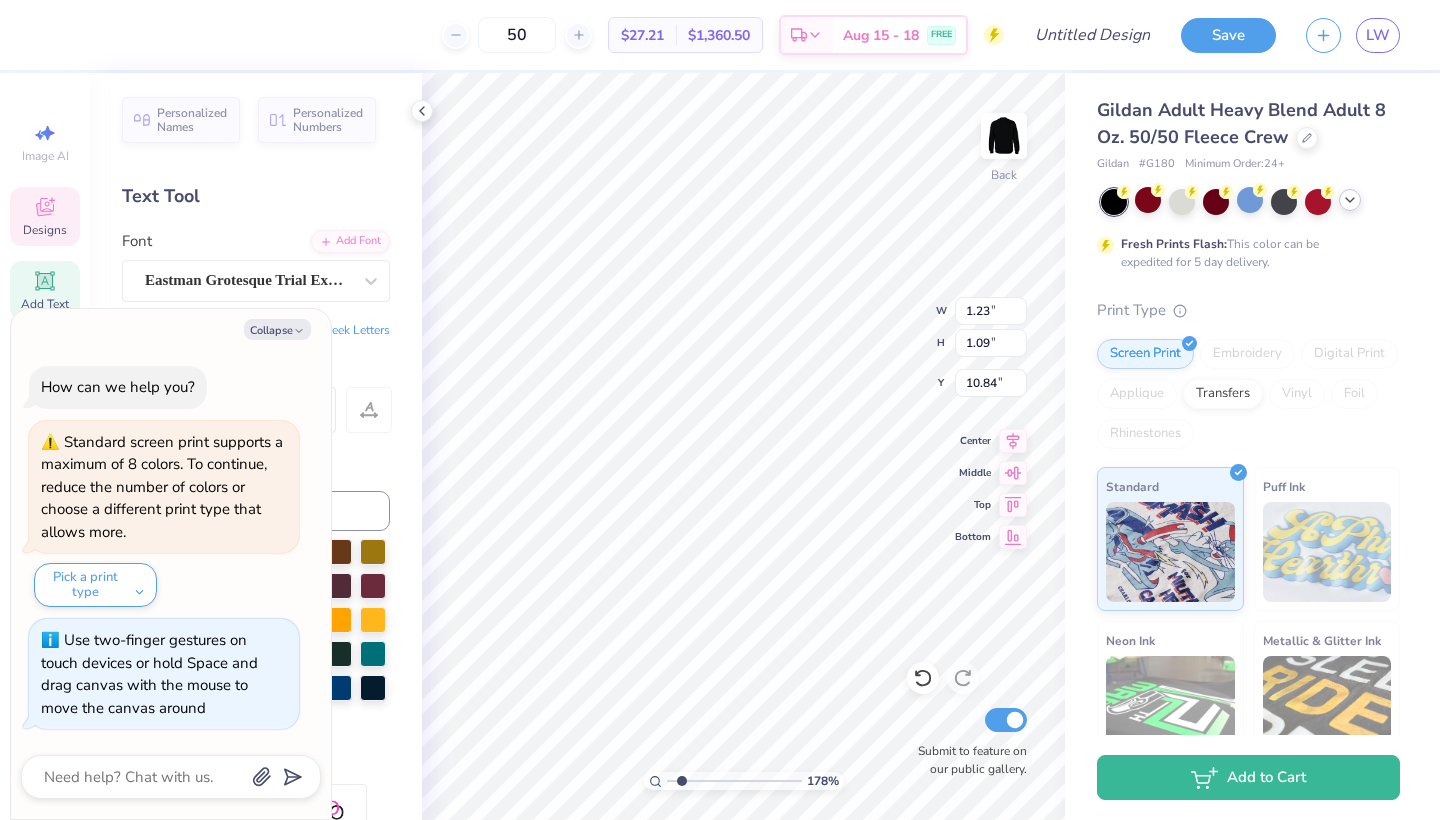click on "Collapse How can we help you? Standard screen print supports a maximum of 8 colors. To continue, reduce the number of colors or choose a different print type that allows more. Pick a print type Use two-finger gestures on touch devices or hold Space and drag canvas with the mouse to move the canvas around" at bounding box center (171, 564) 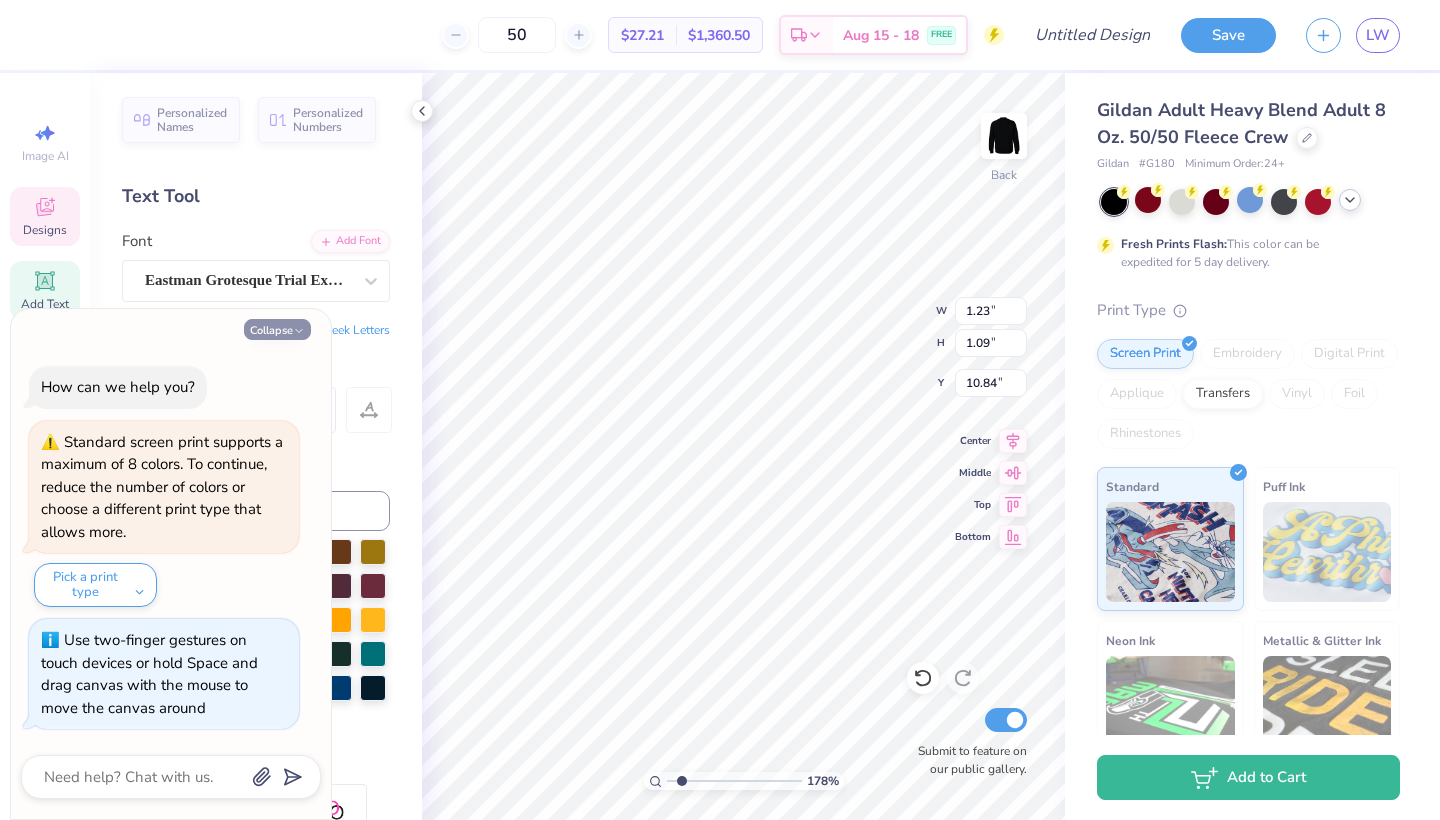click on "Collapse" at bounding box center [277, 329] 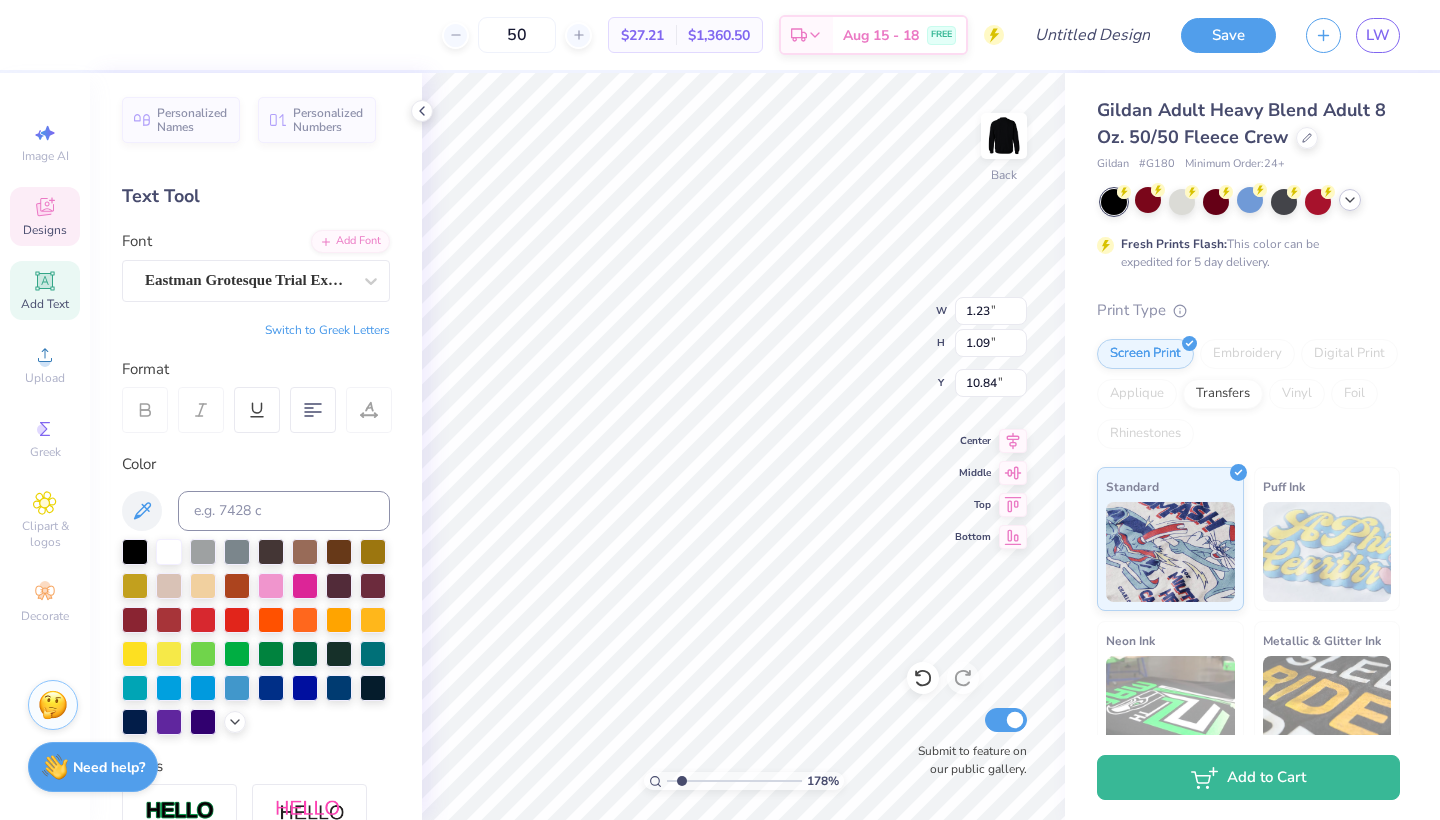 type on "x" 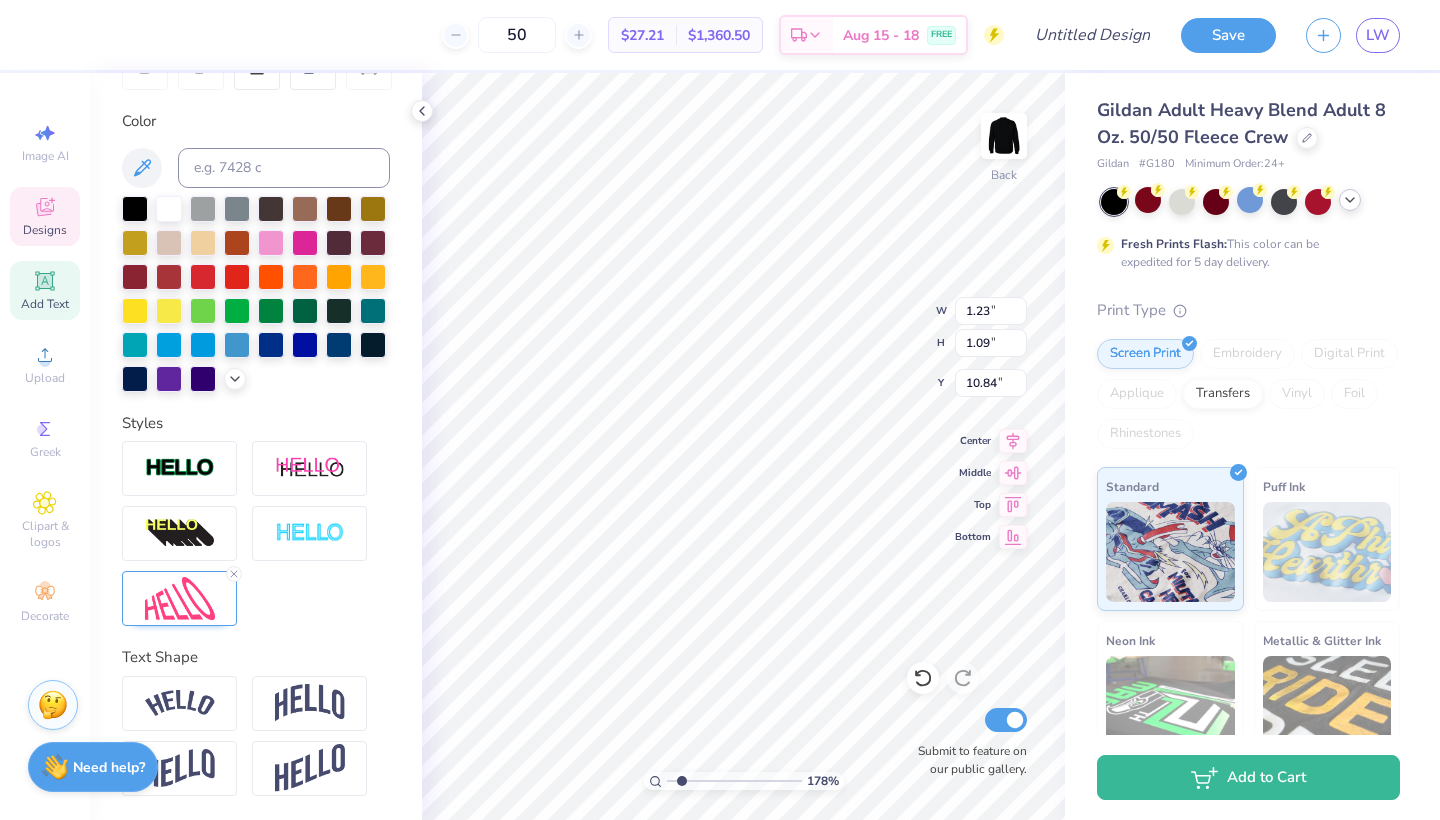 scroll, scrollTop: 343, scrollLeft: 0, axis: vertical 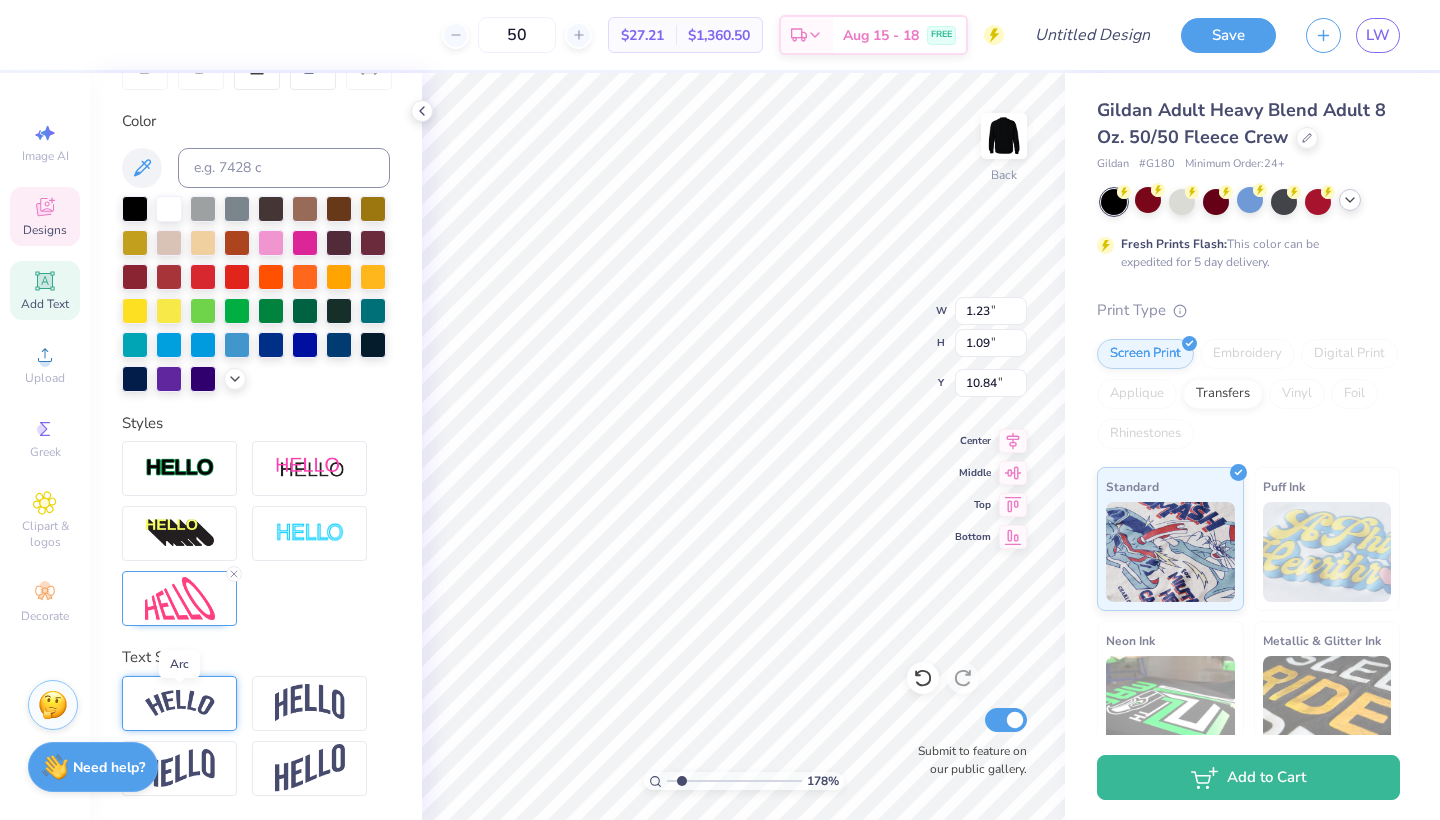 click at bounding box center [180, 703] 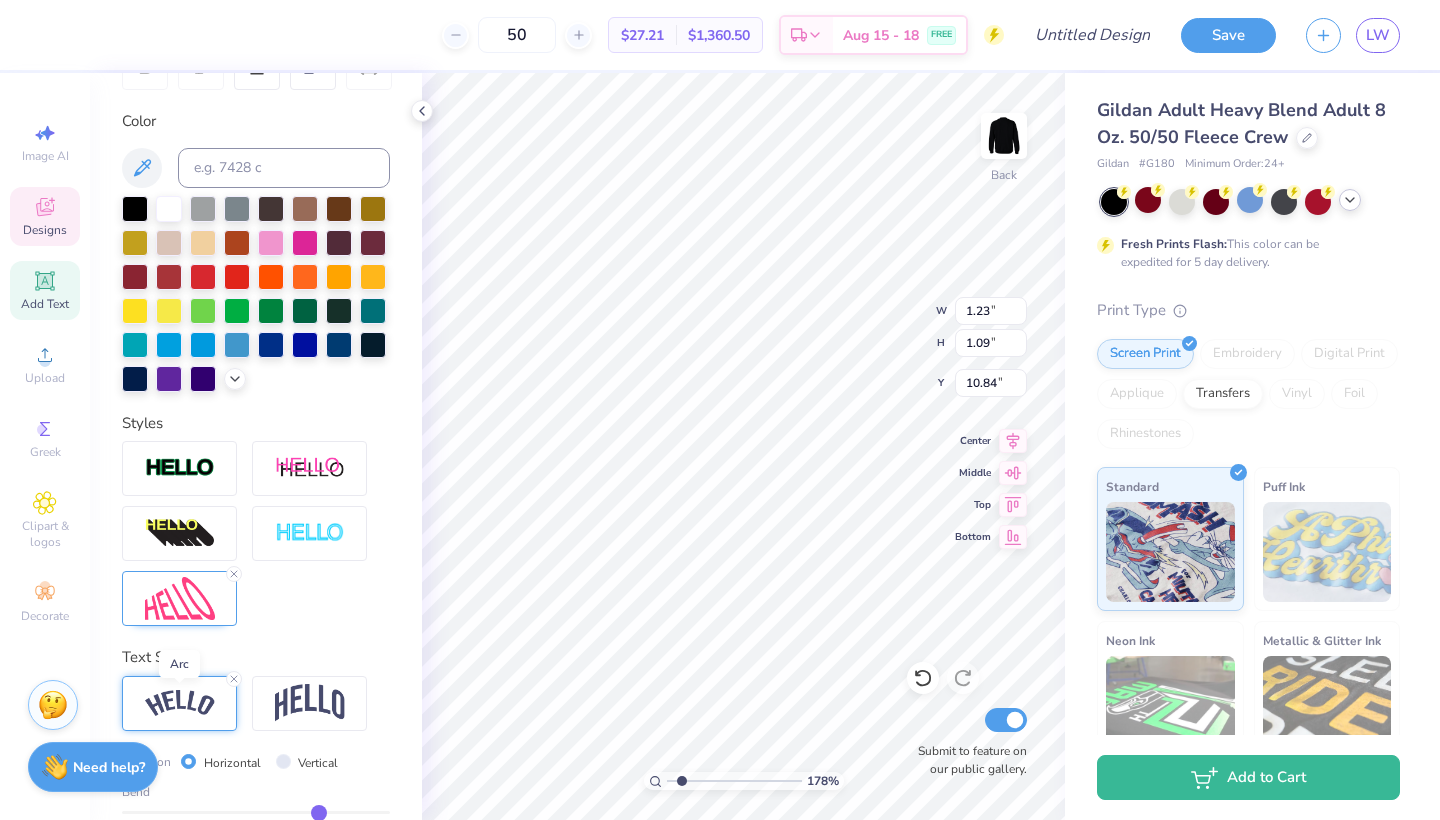 type on "0.97" 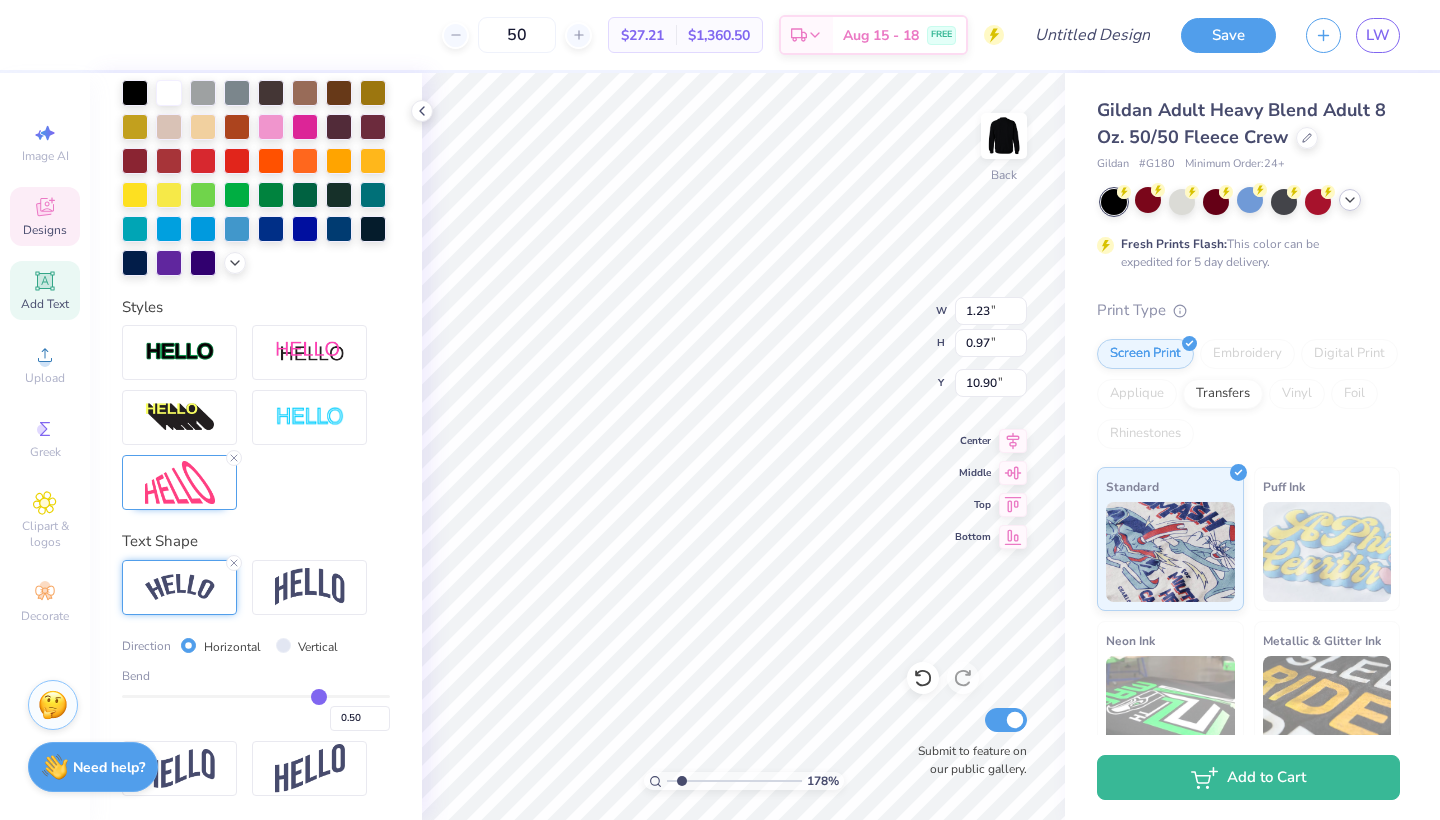 scroll, scrollTop: 460, scrollLeft: 0, axis: vertical 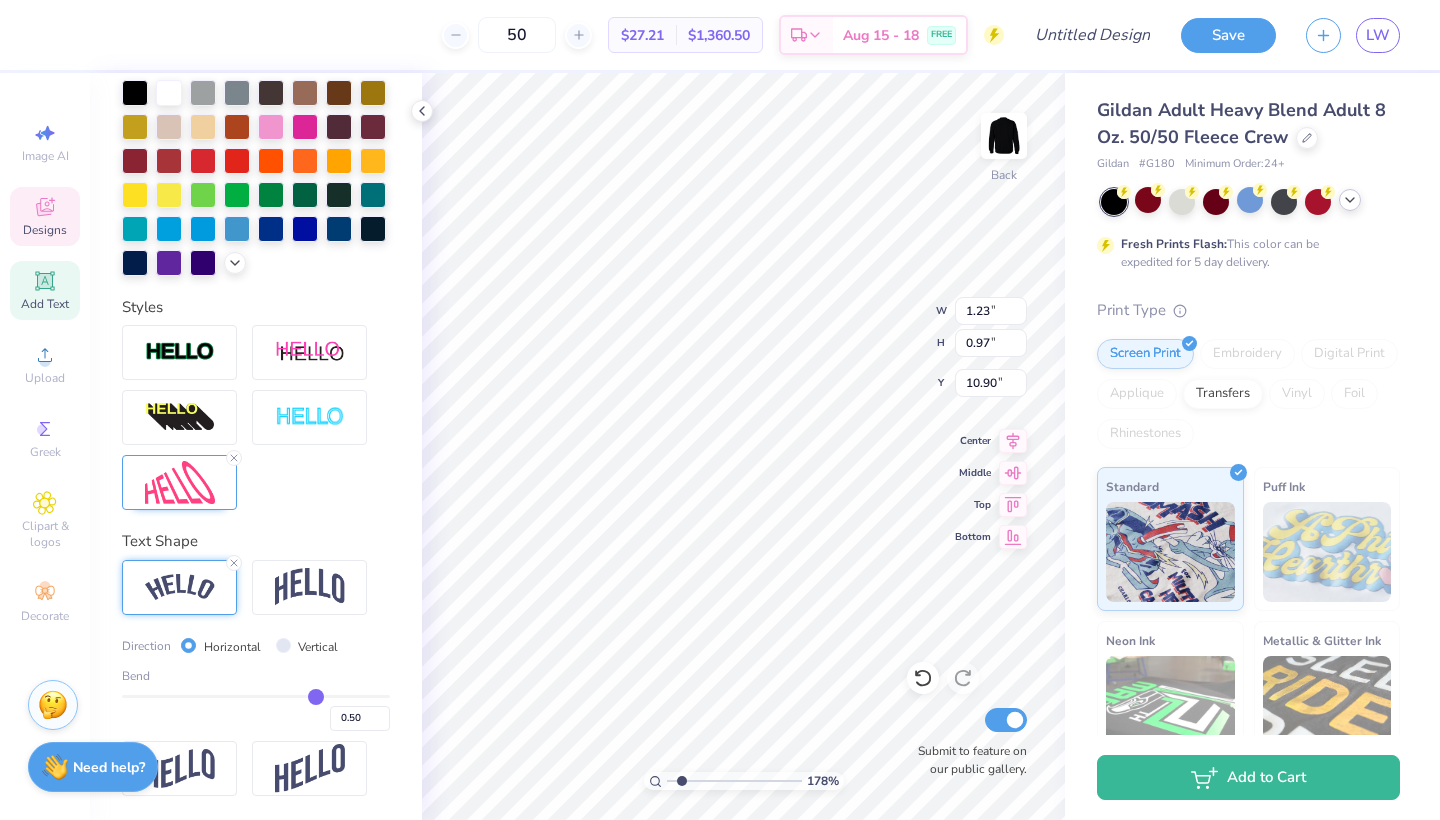 type on "0.48" 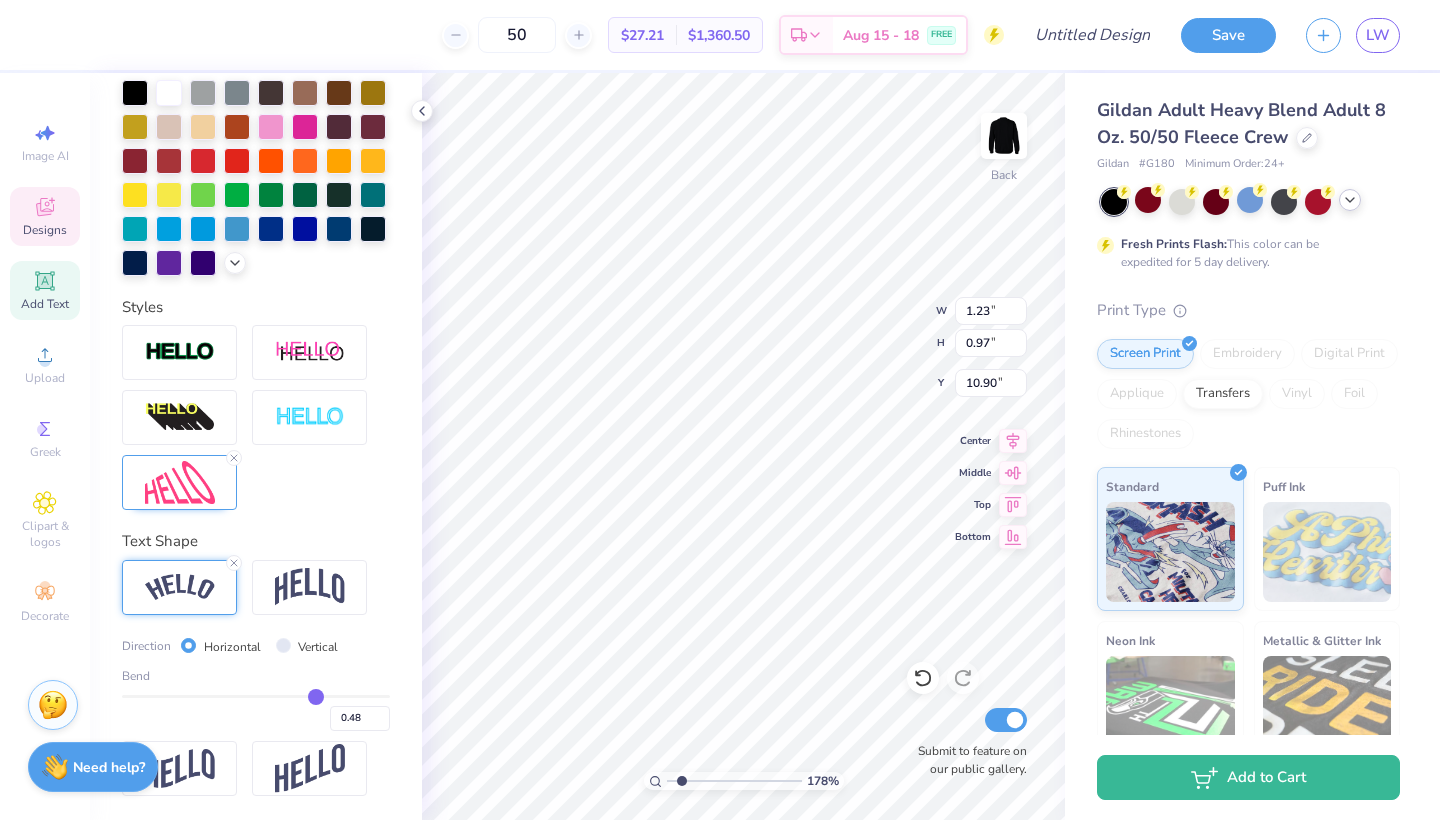 type on "0.47" 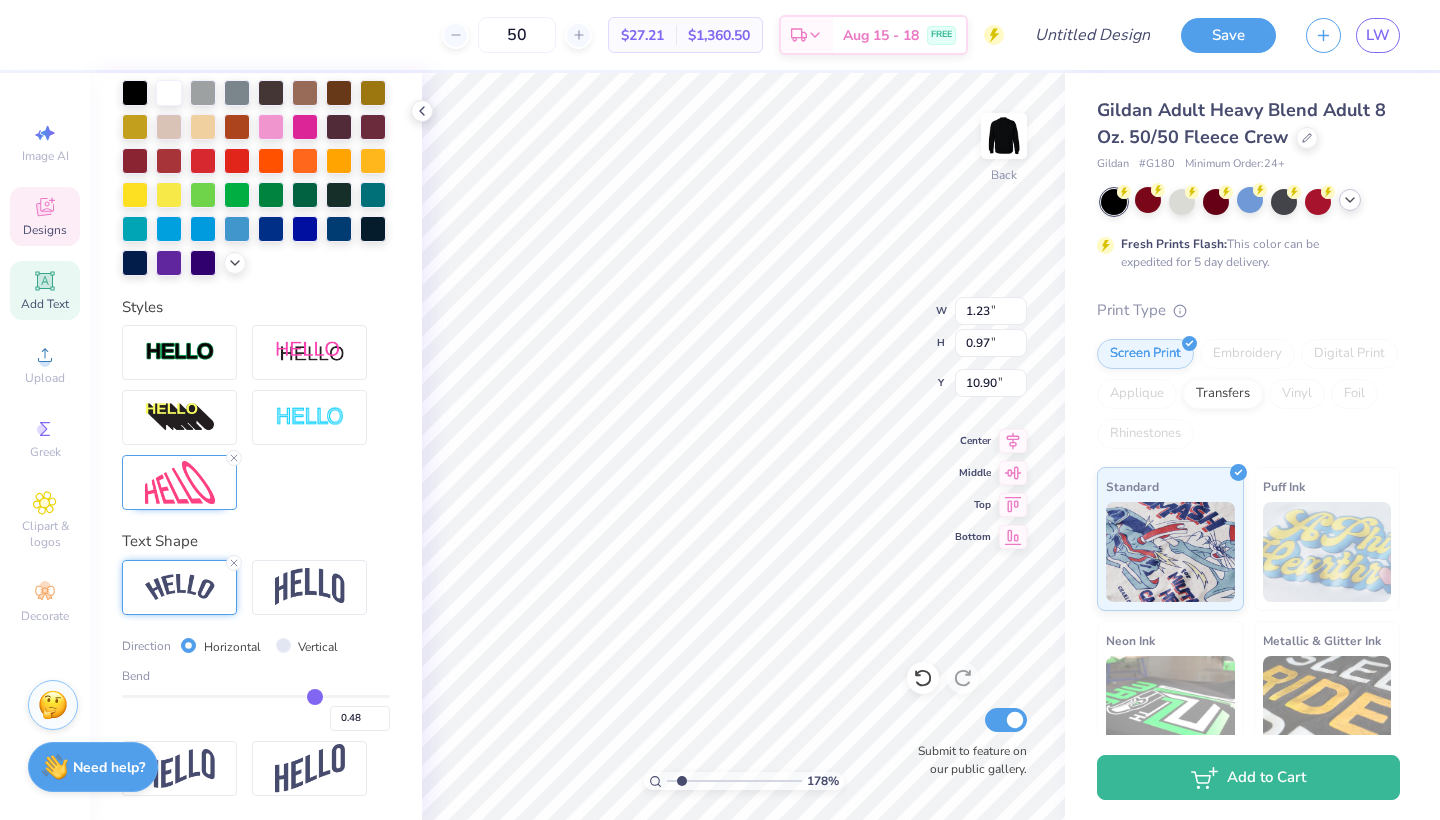 type on "0.47" 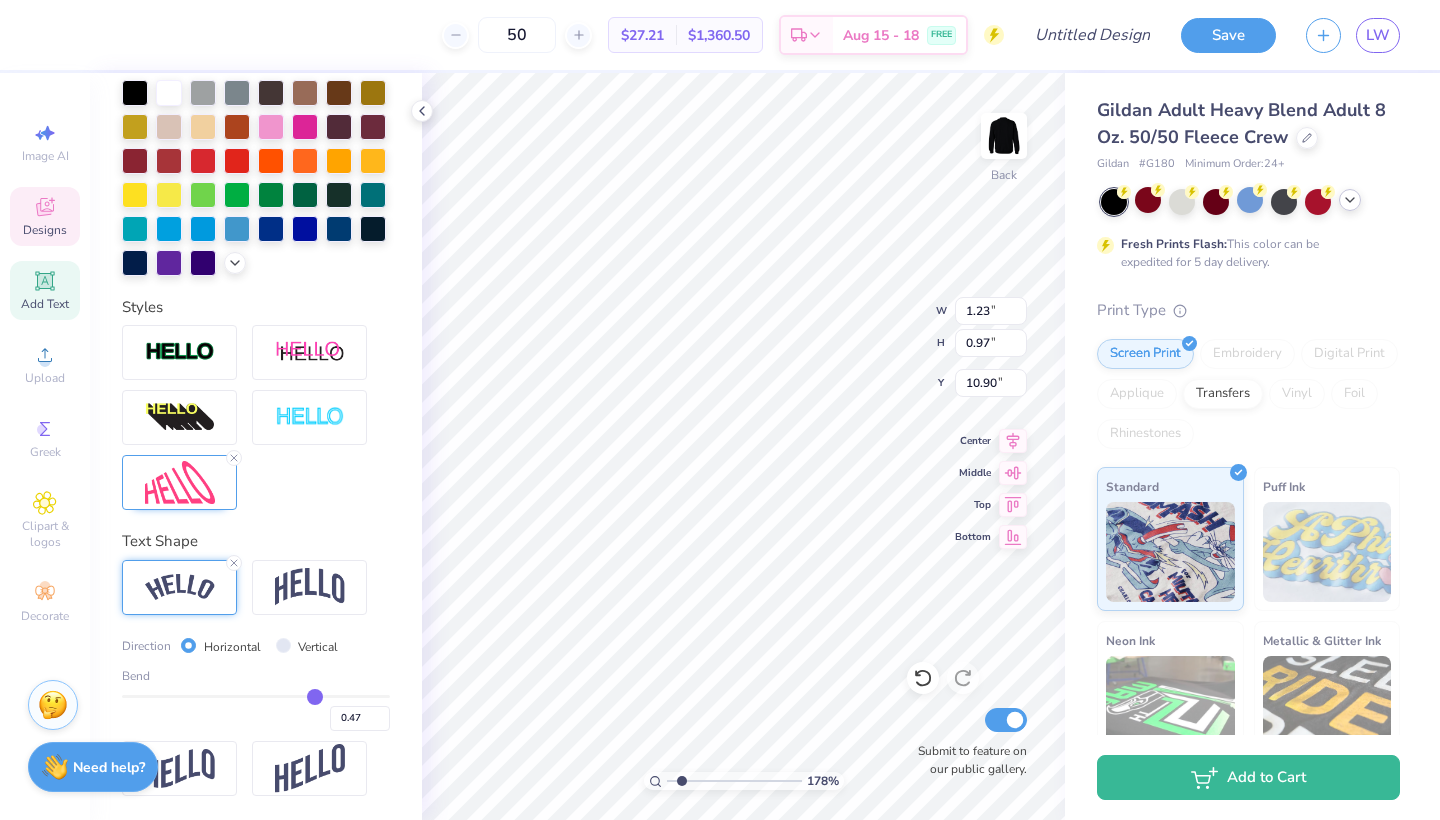 type on "0.46" 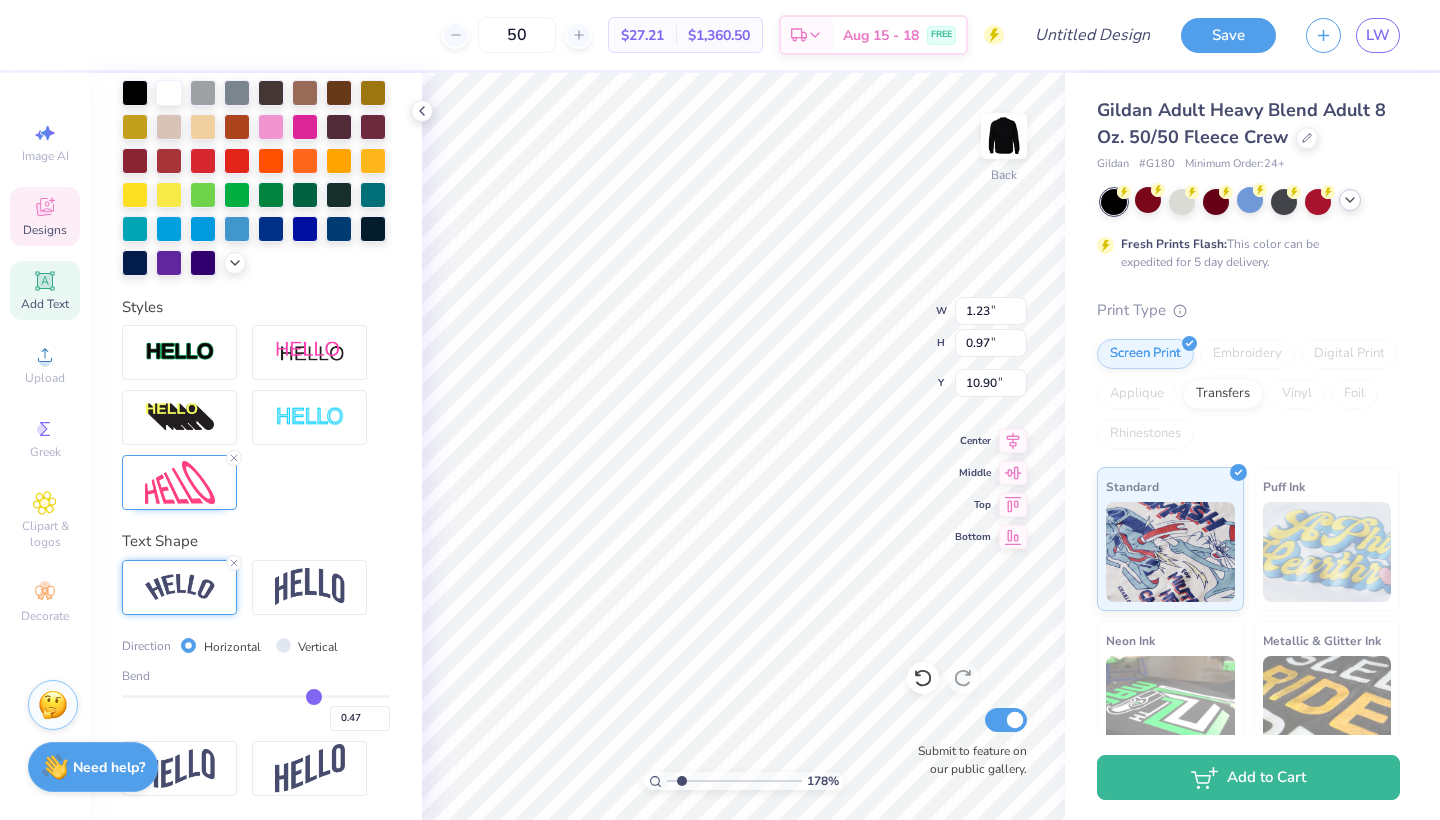 type on "0.46" 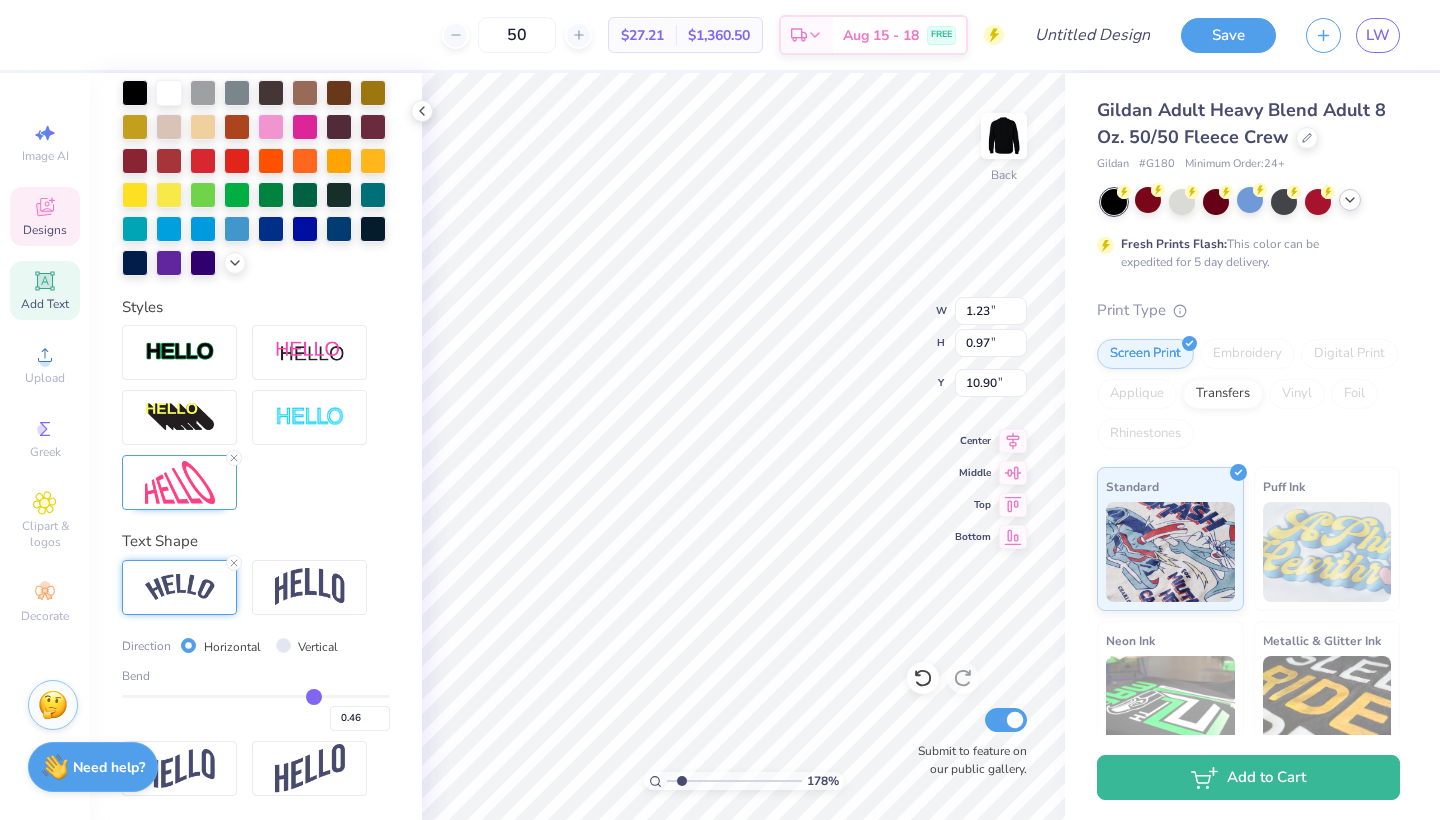 type on "0.45" 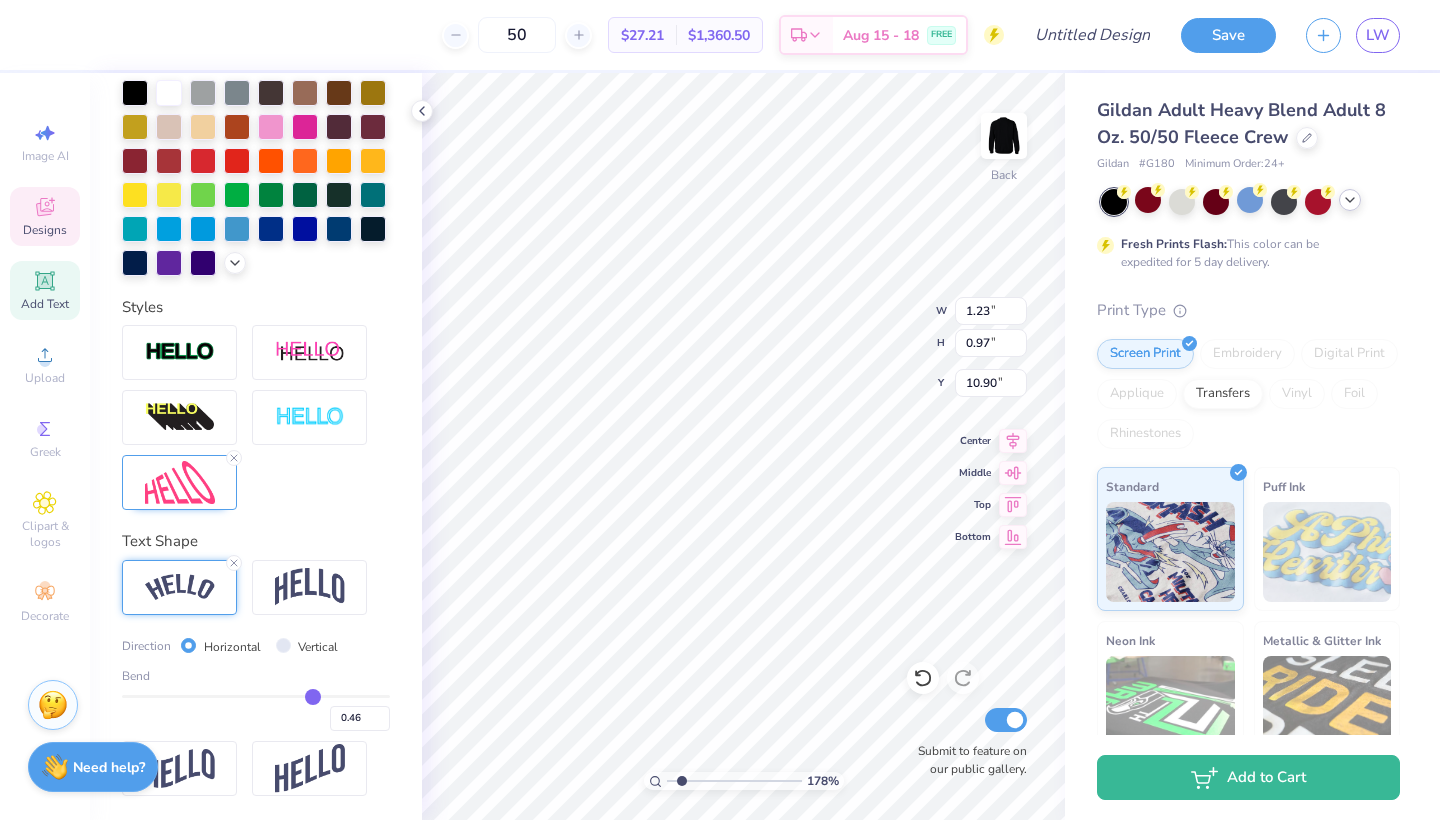 type on "0.45" 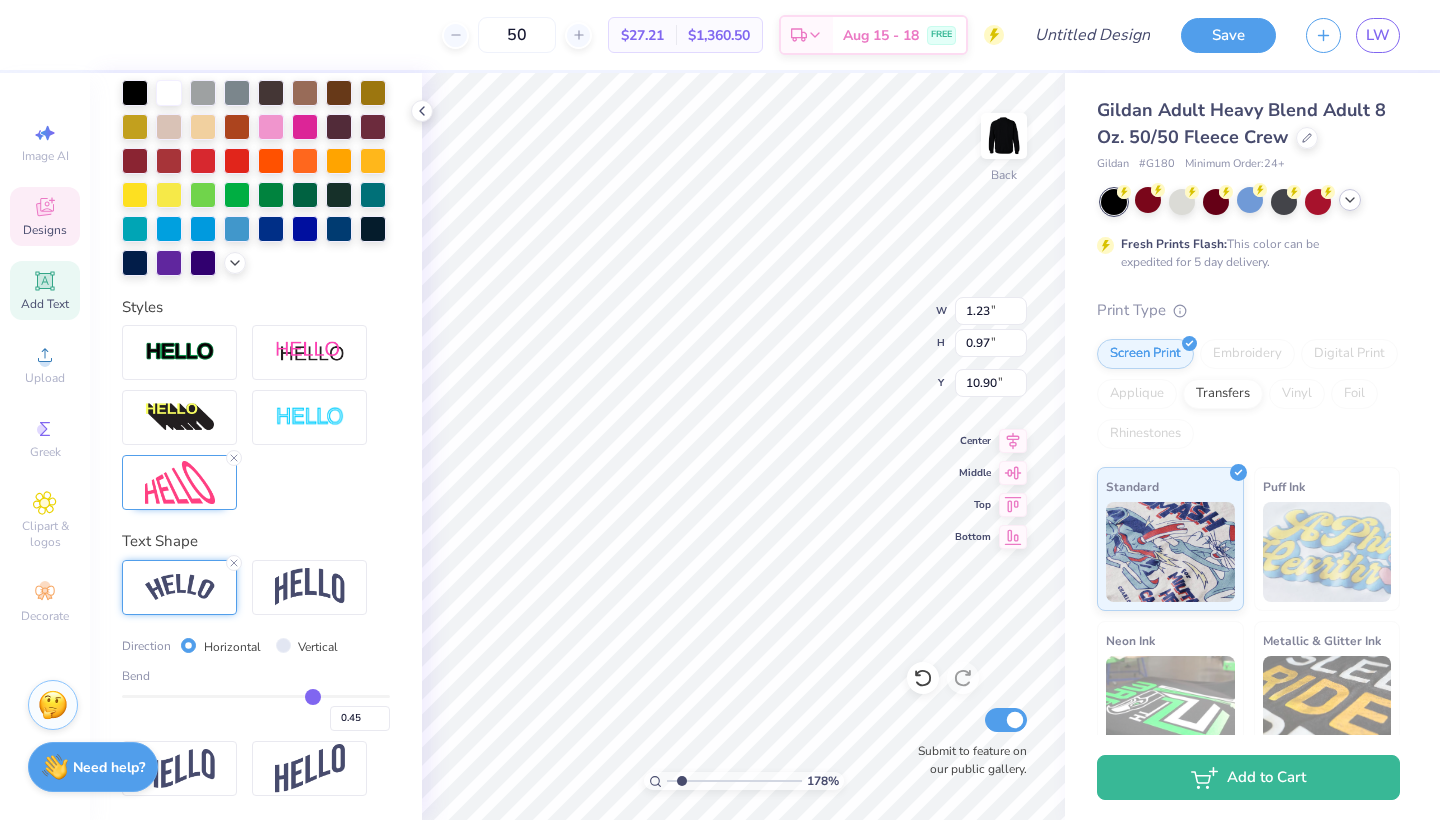 type on "0.44" 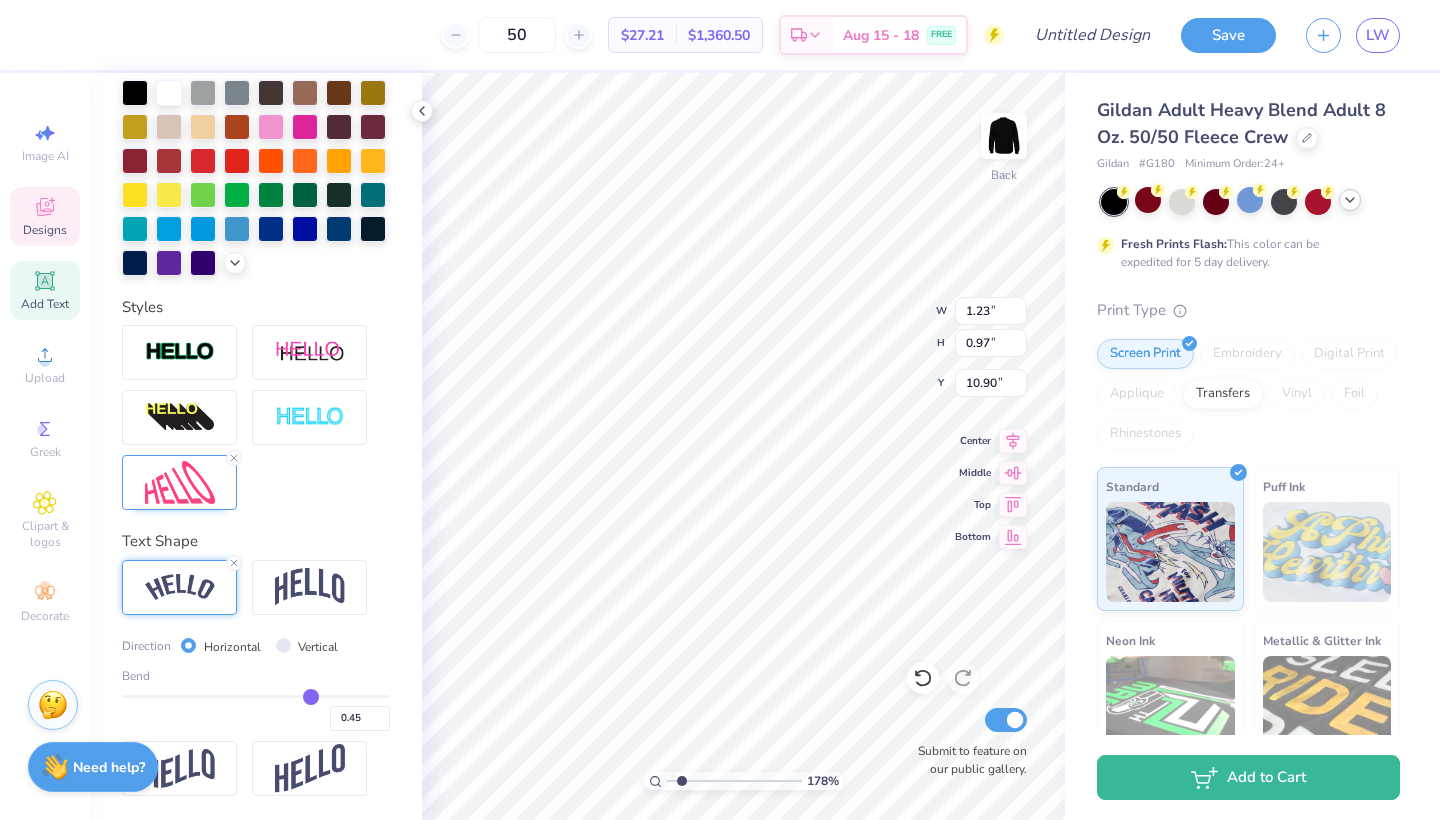 type on "0.44" 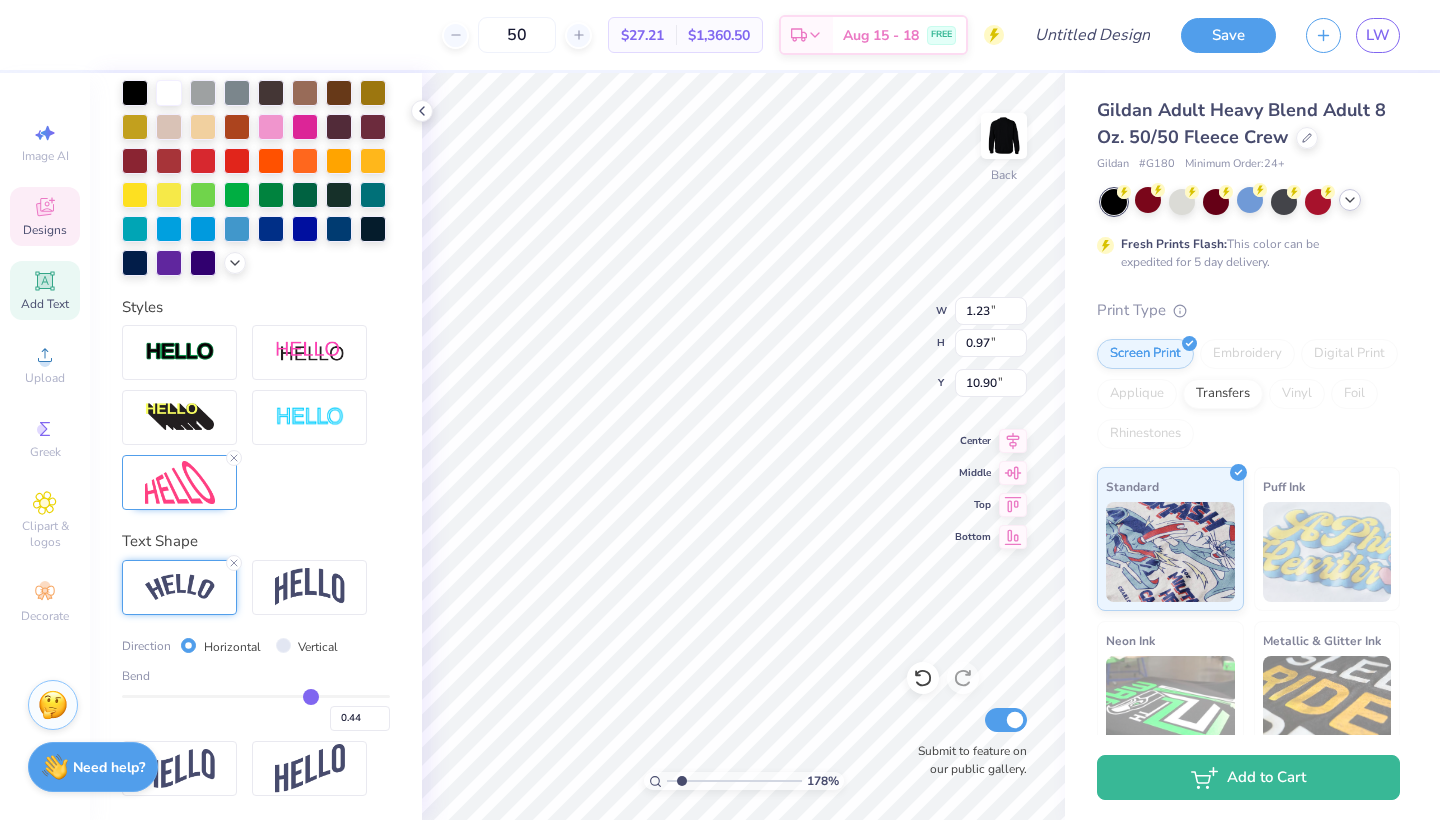 type on "0.42" 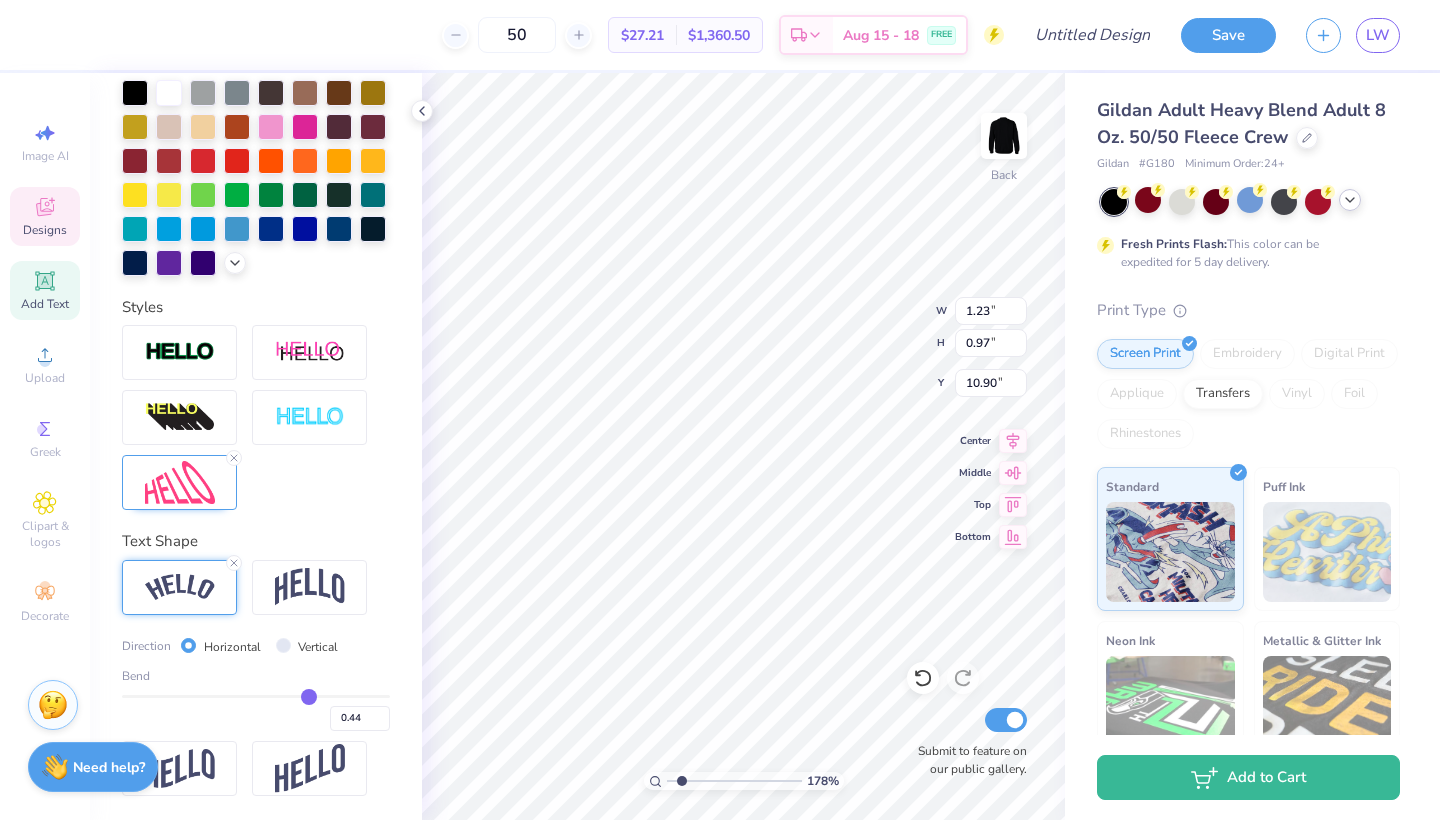 type on "0.42" 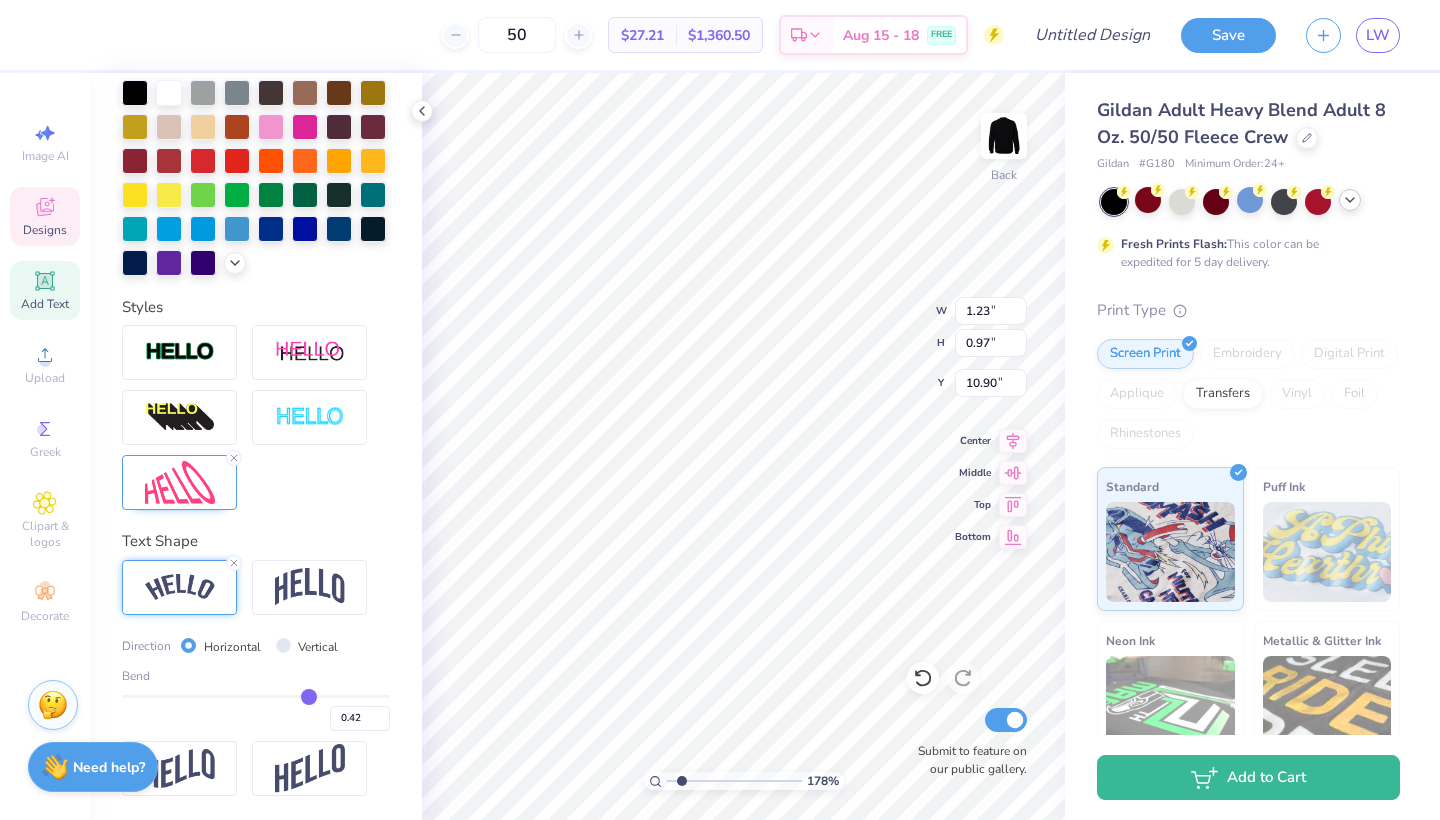 type on "0.4" 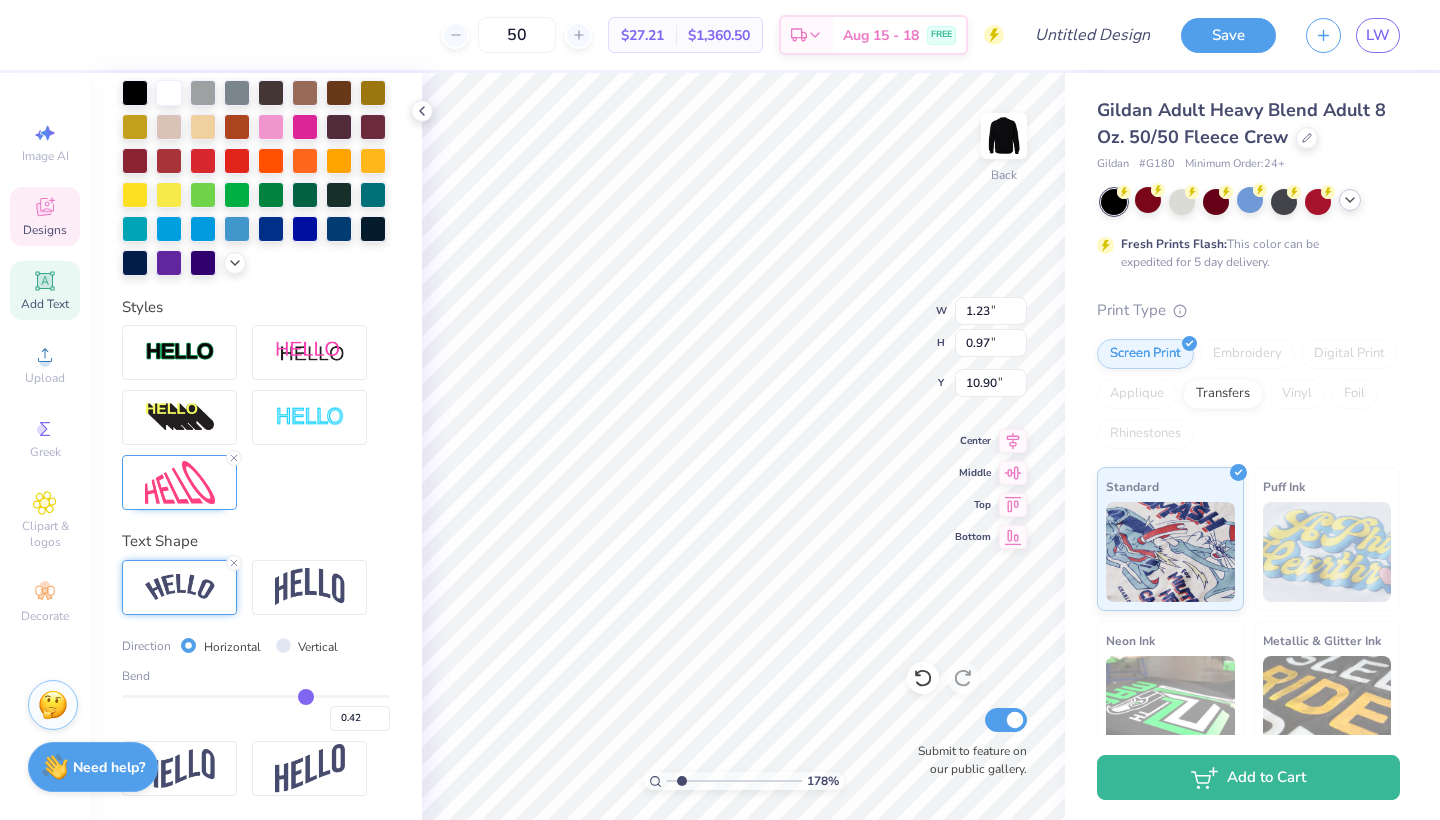 type on "0.40" 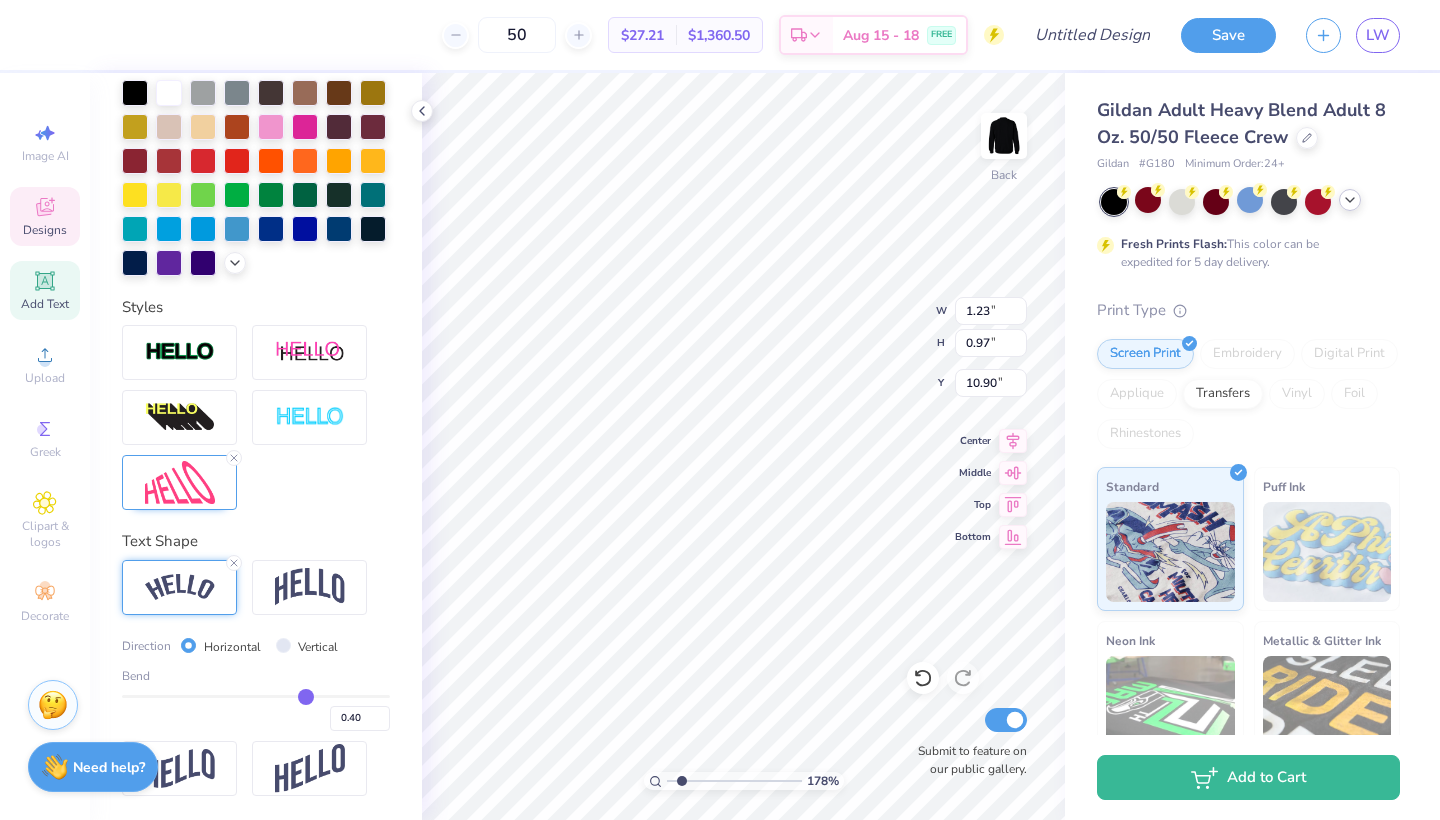 type on "0.38" 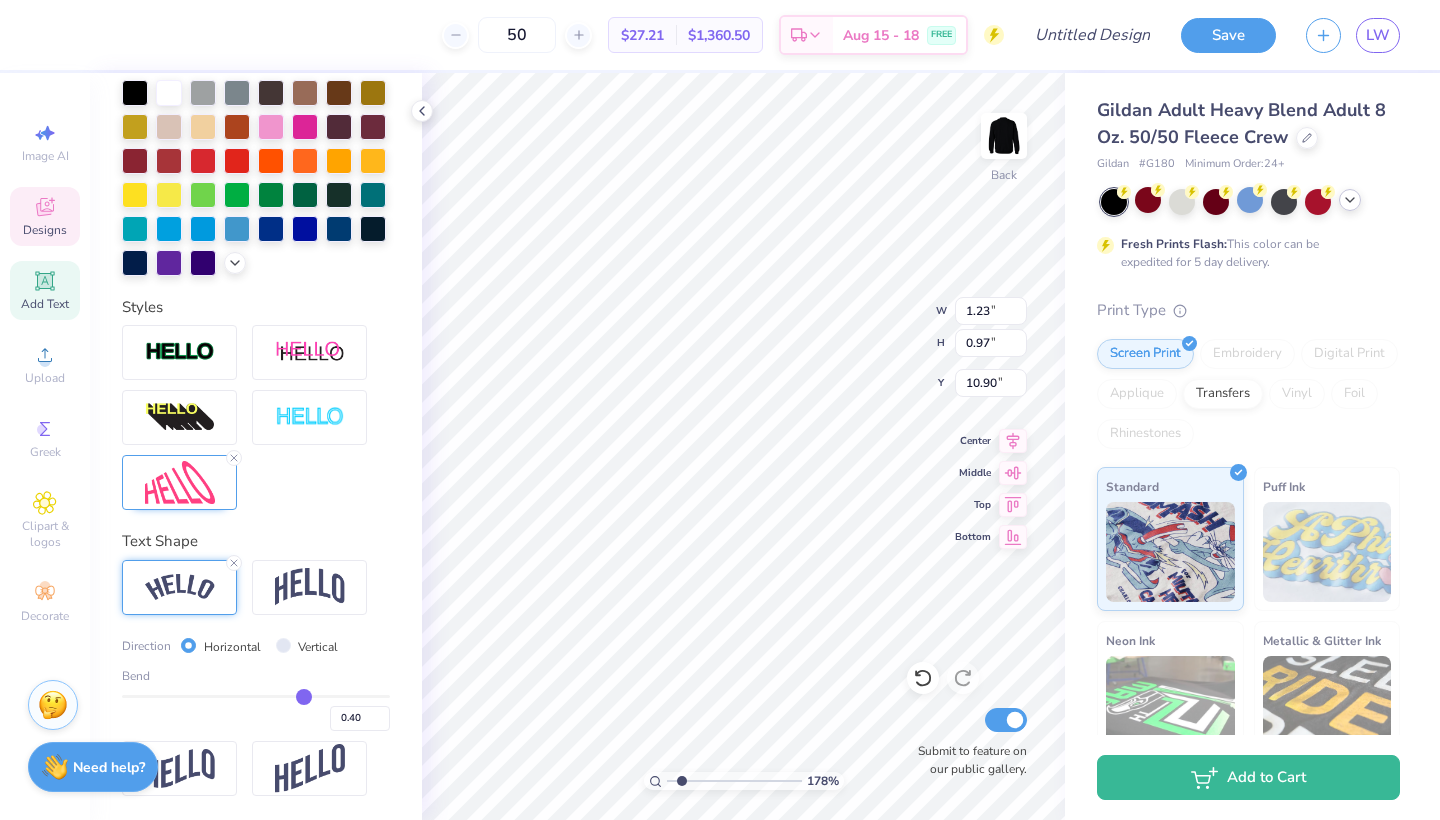 type on "0.38" 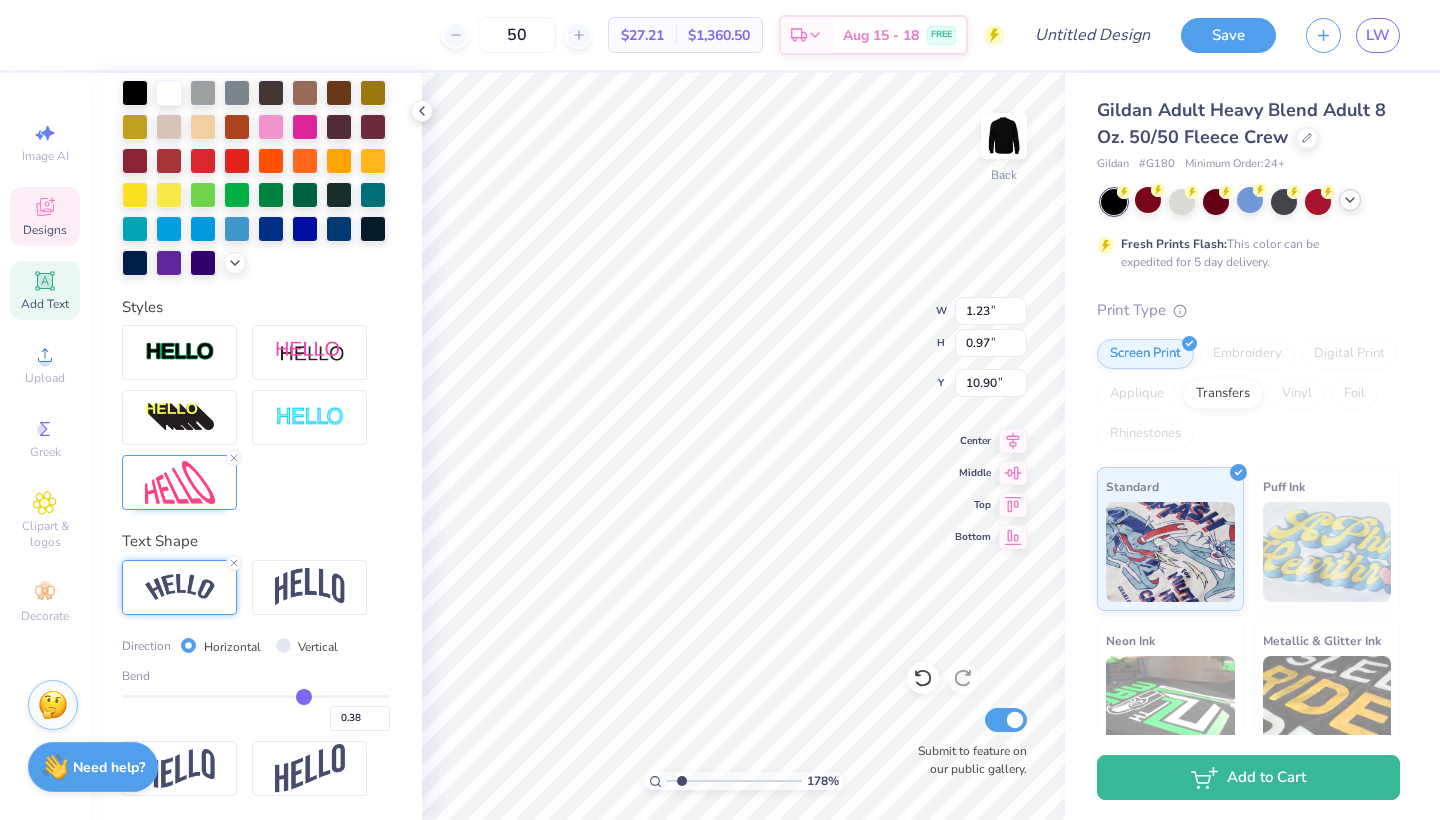 type on "0.36" 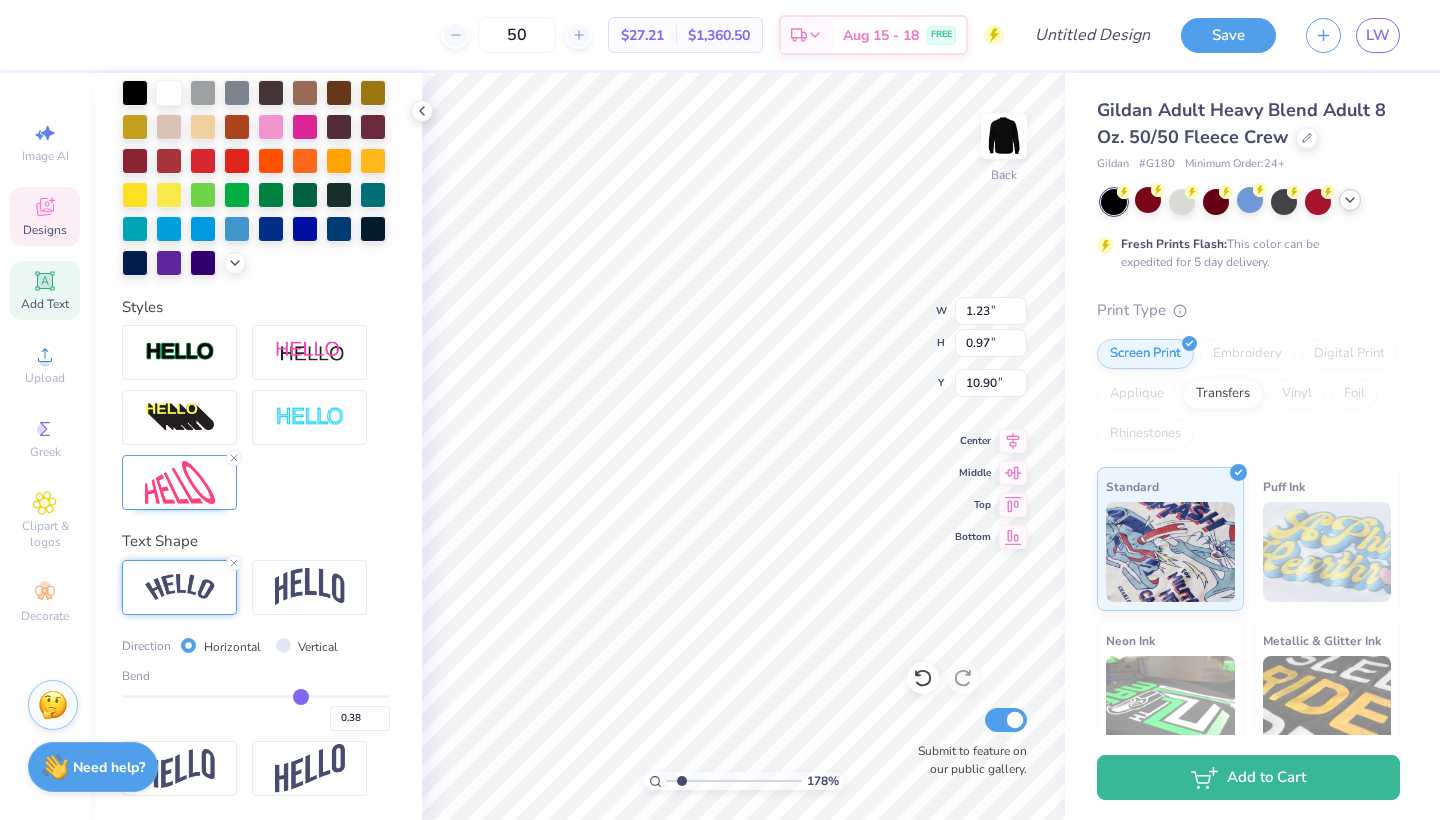type on "0.36" 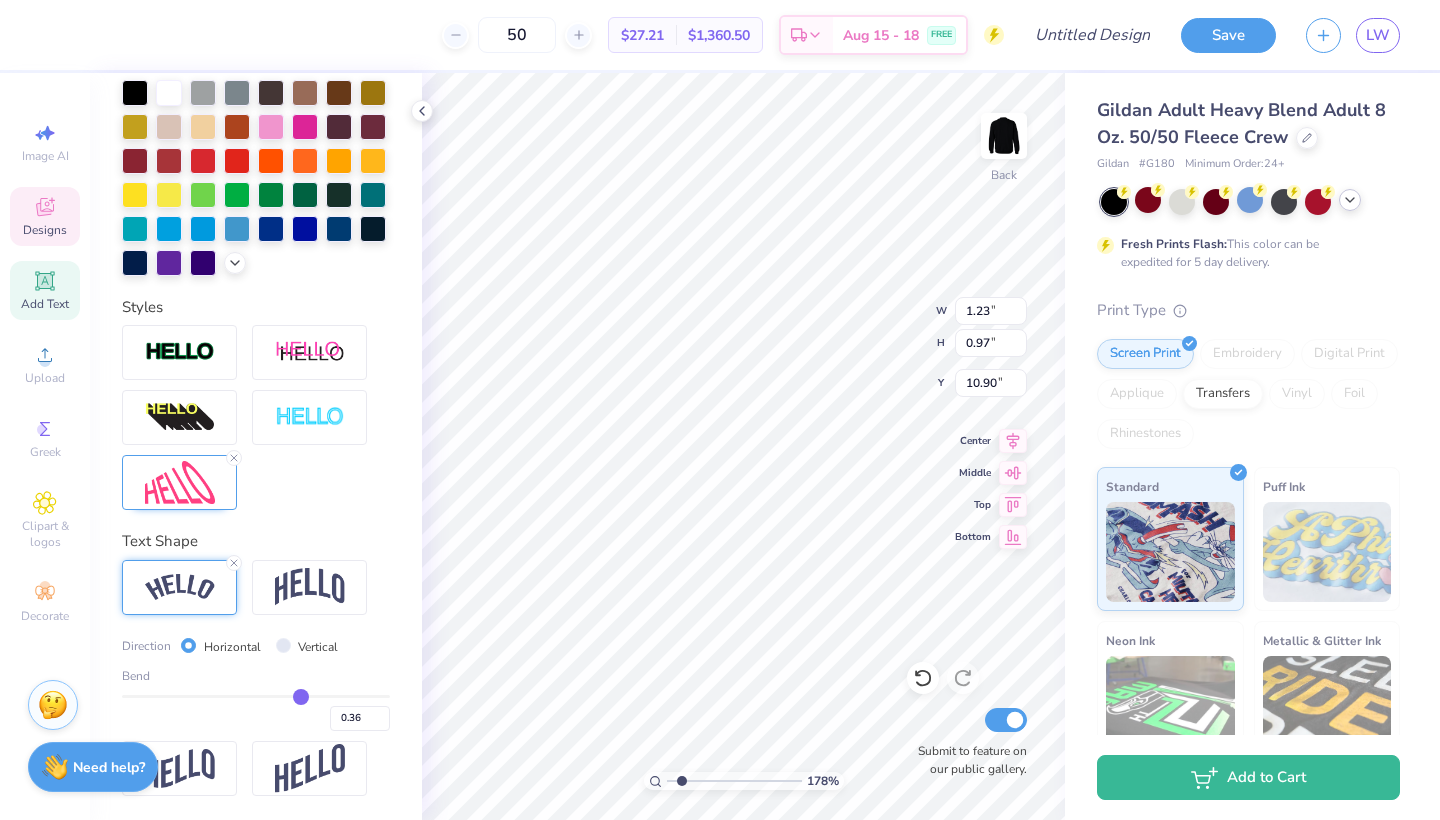type on "0.33" 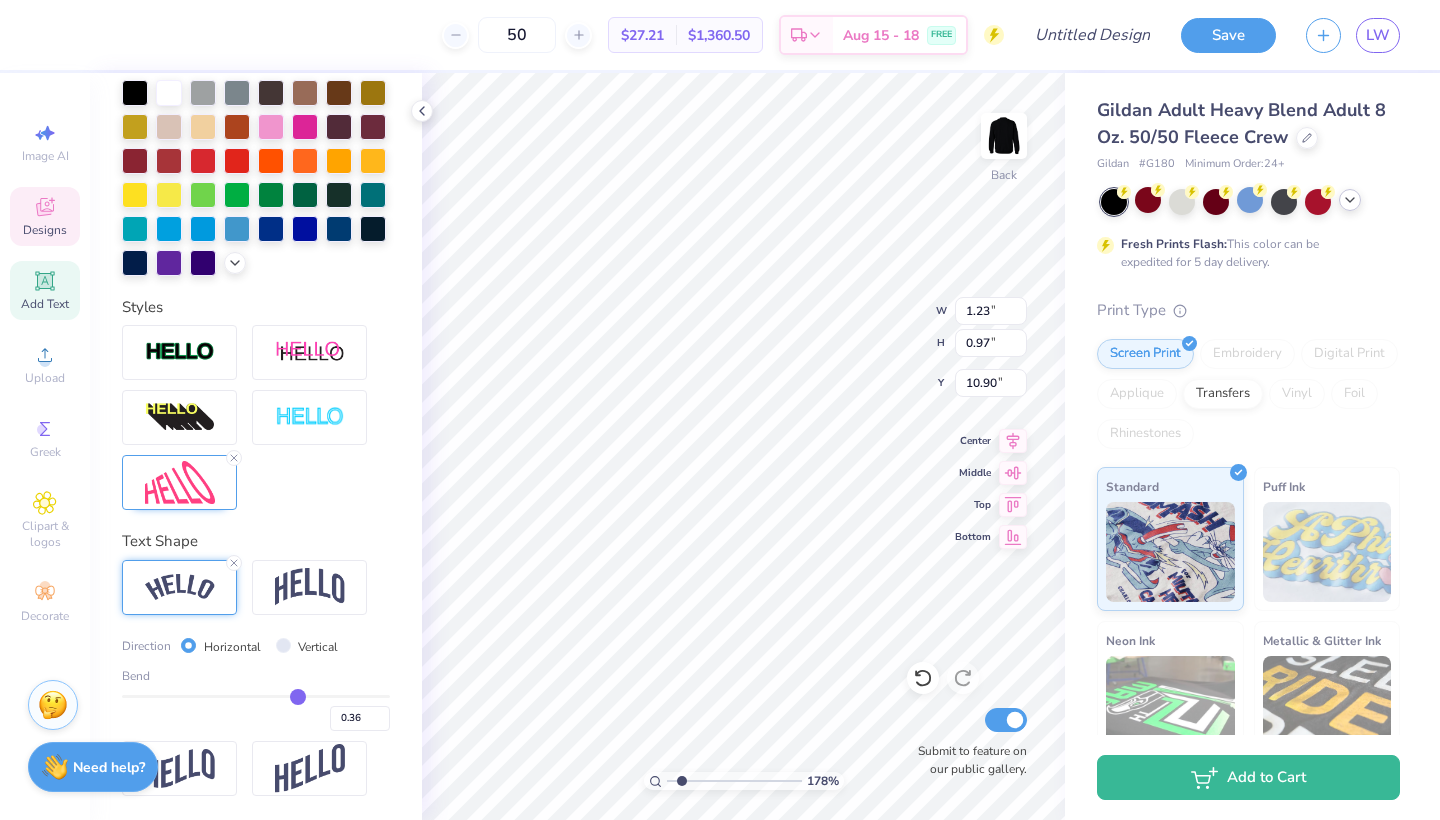 type on "0.33" 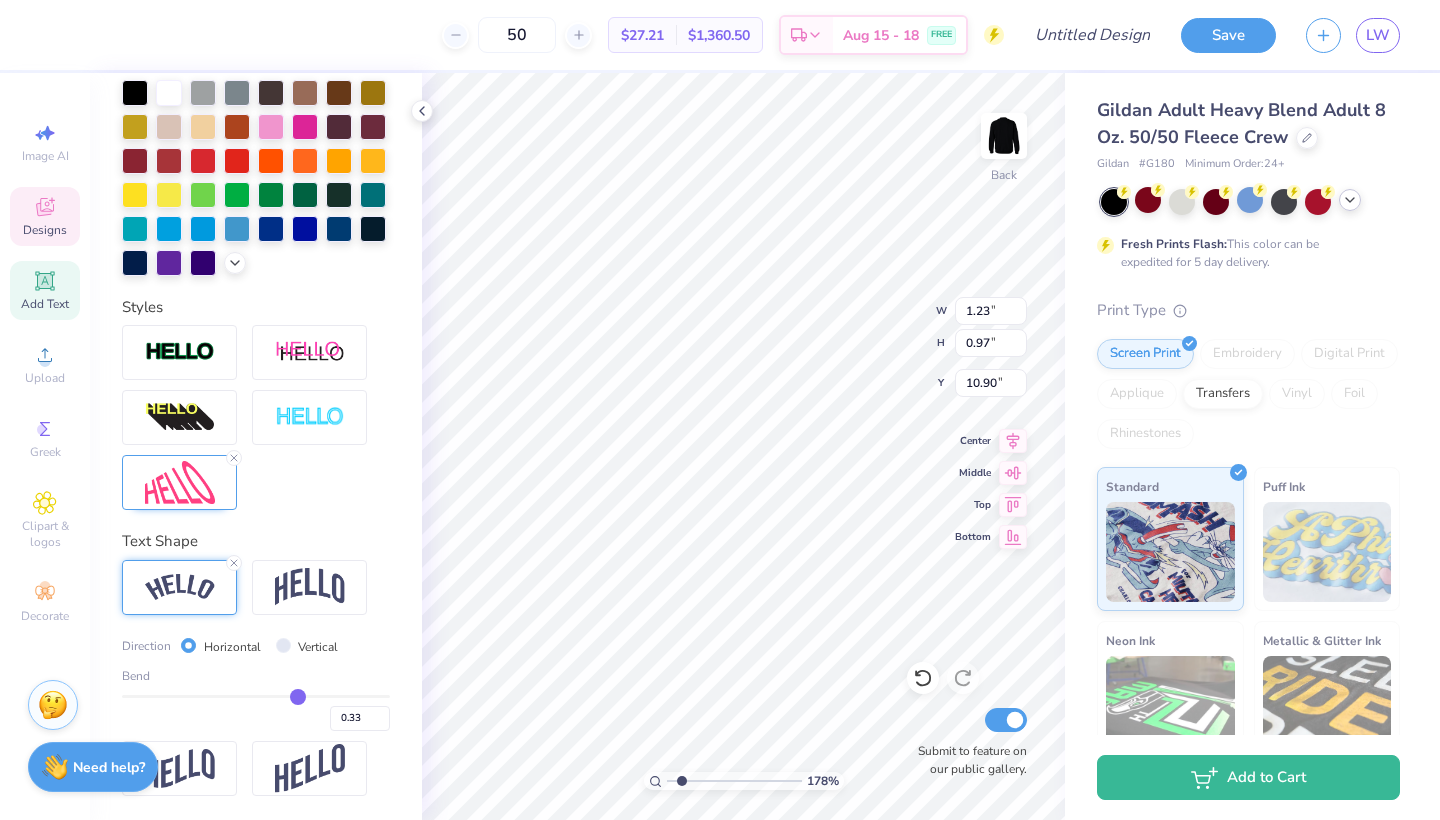 type on "0.31" 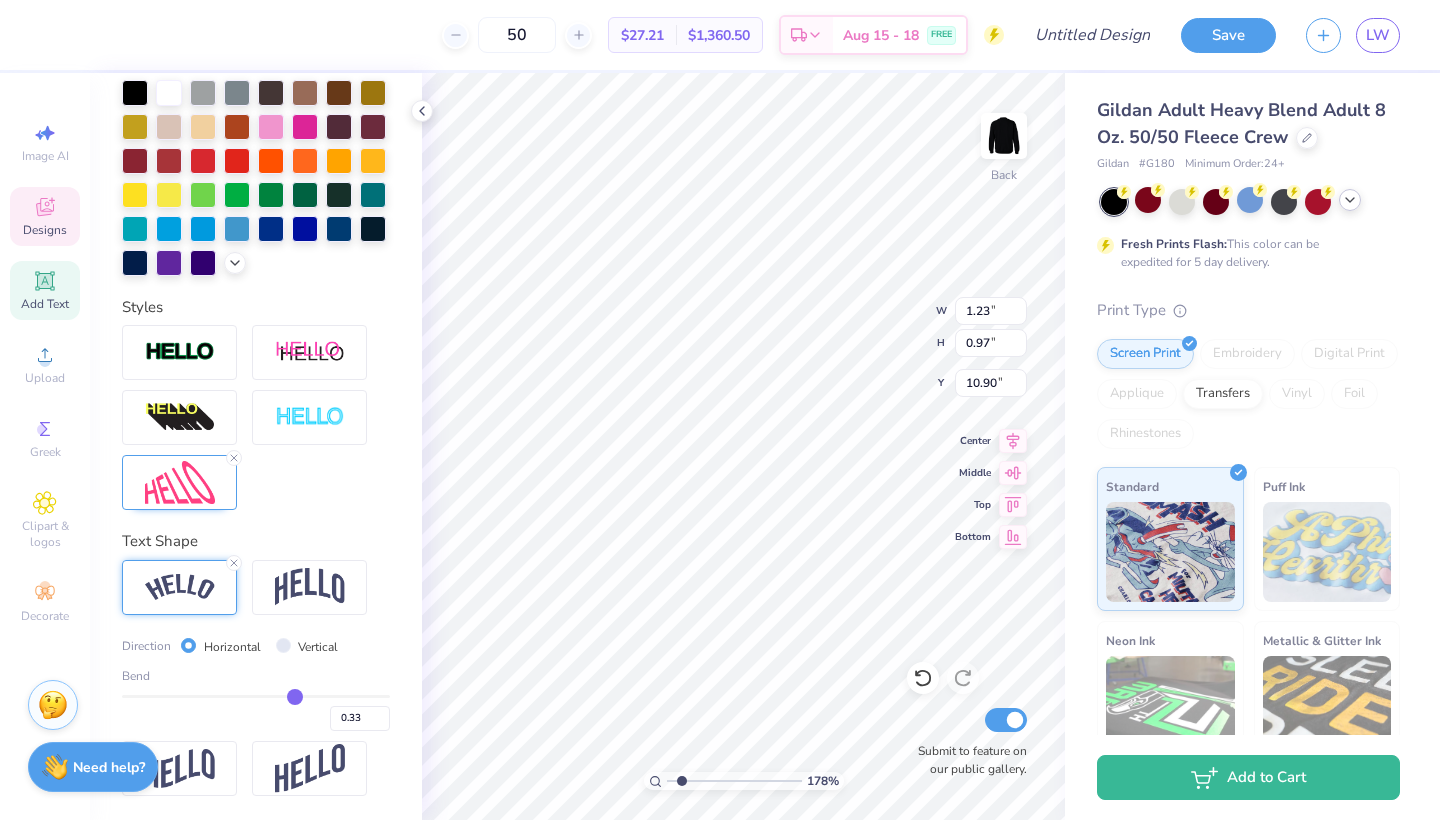 type on "0.31" 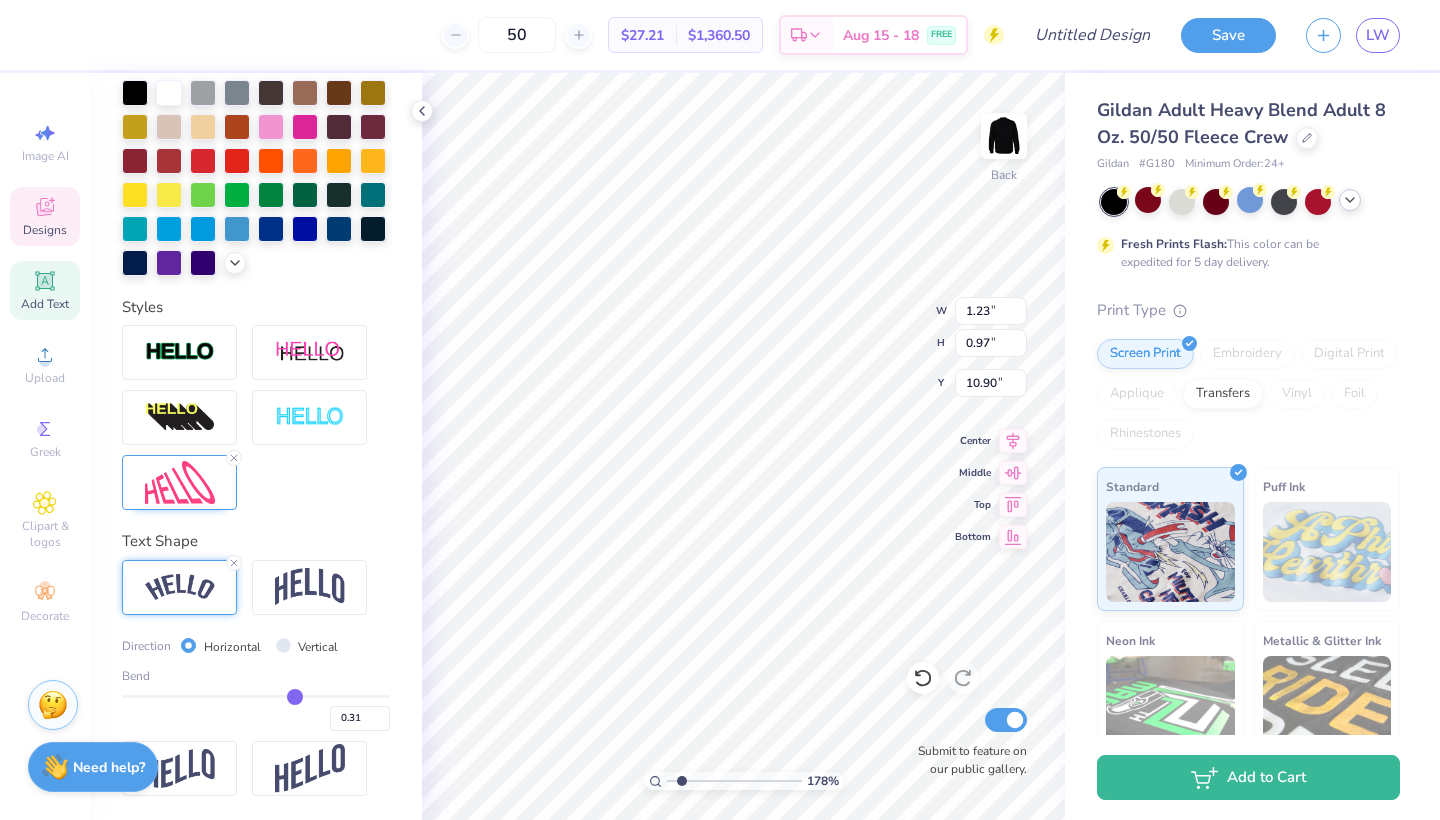 type on "0.29" 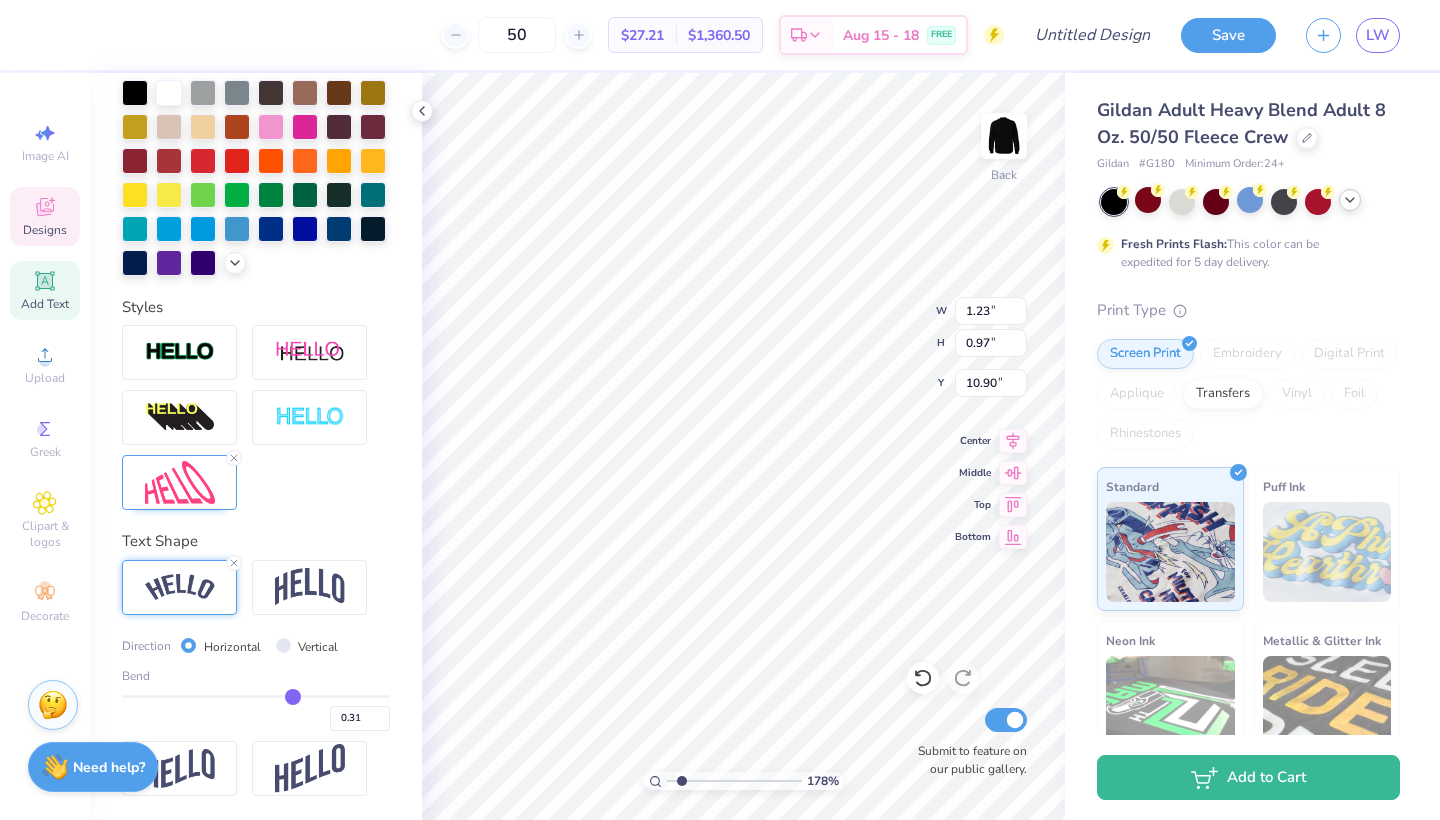 type on "0.29" 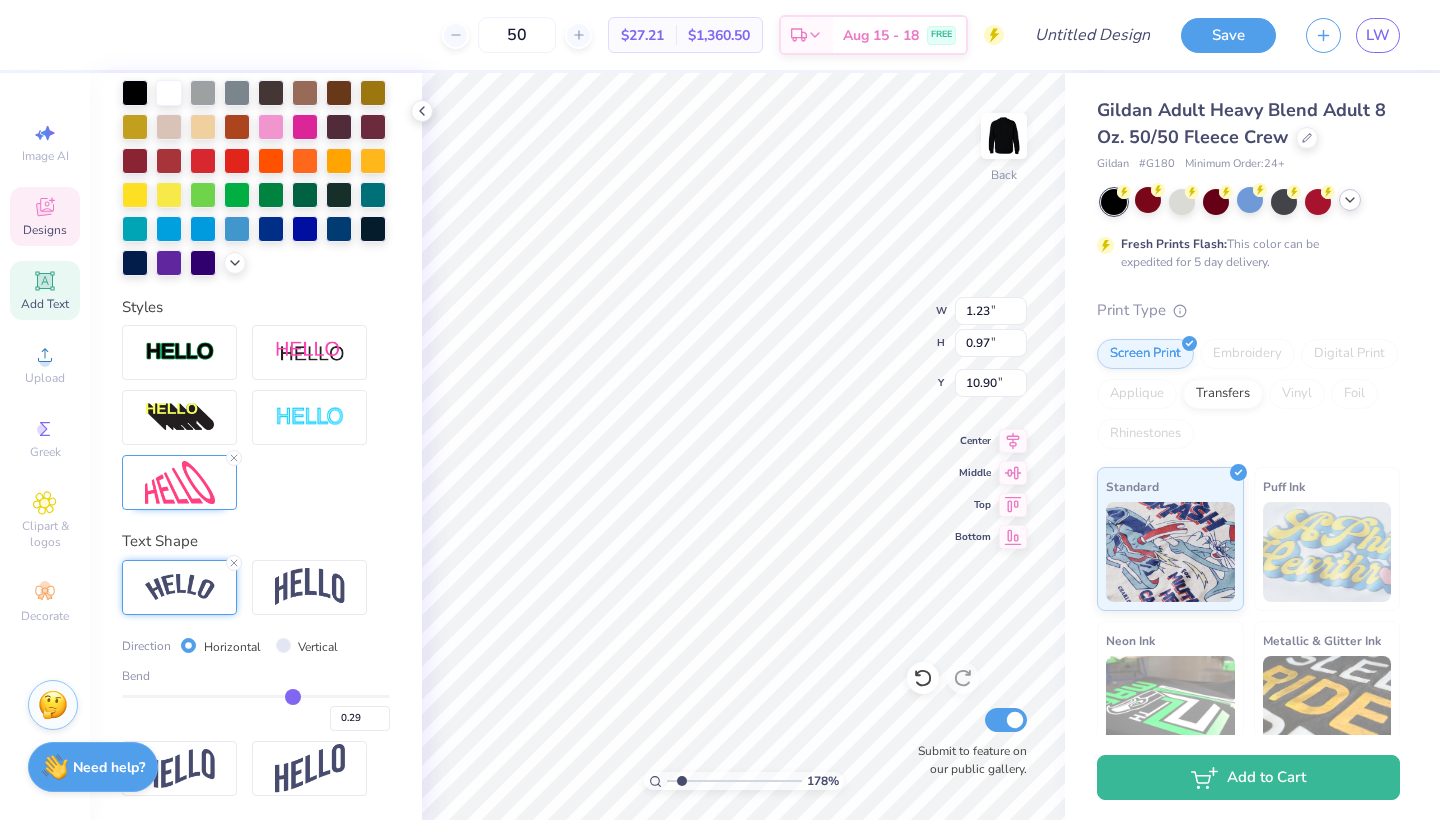 type on "0.27" 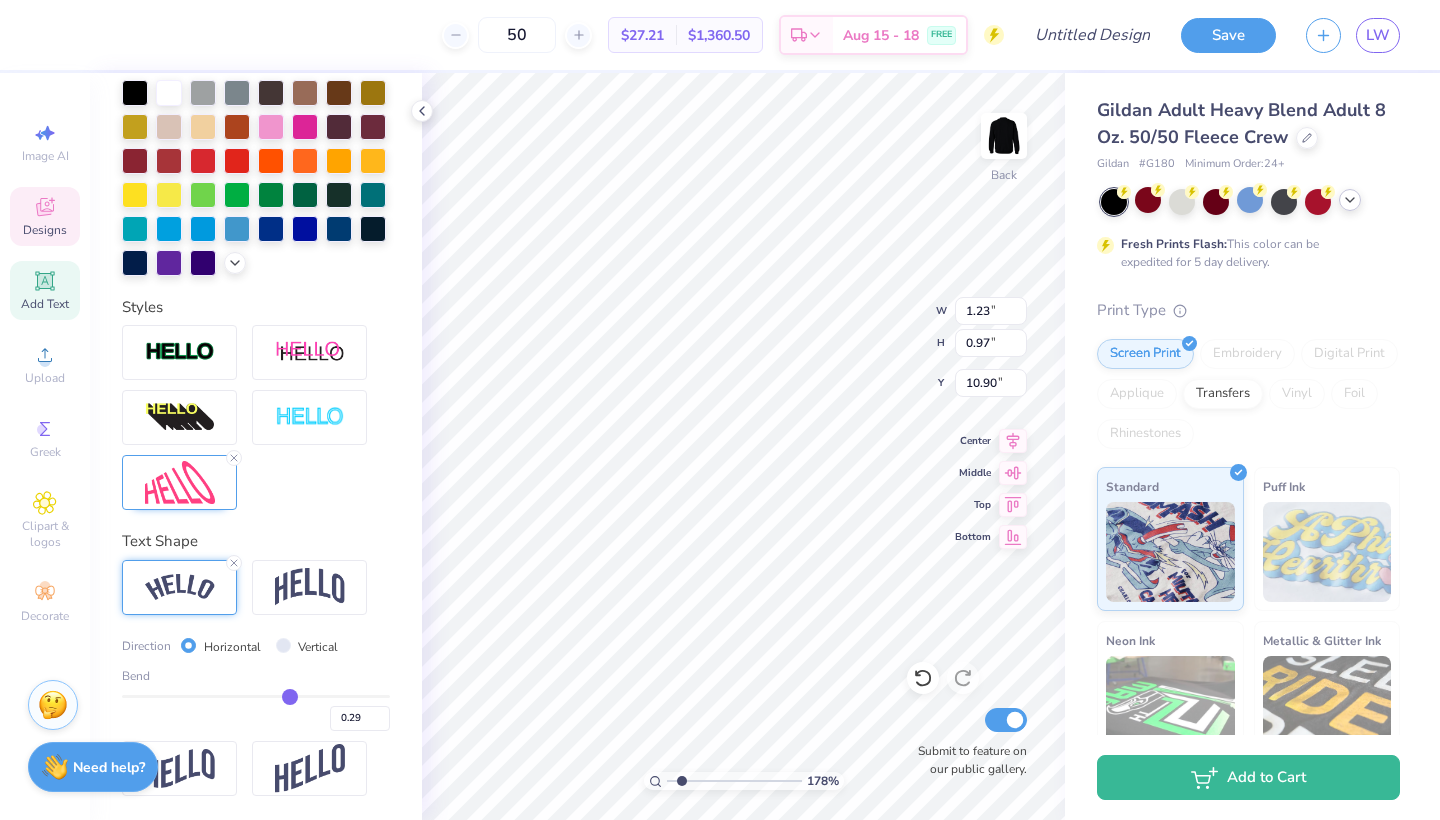 type on "0.27" 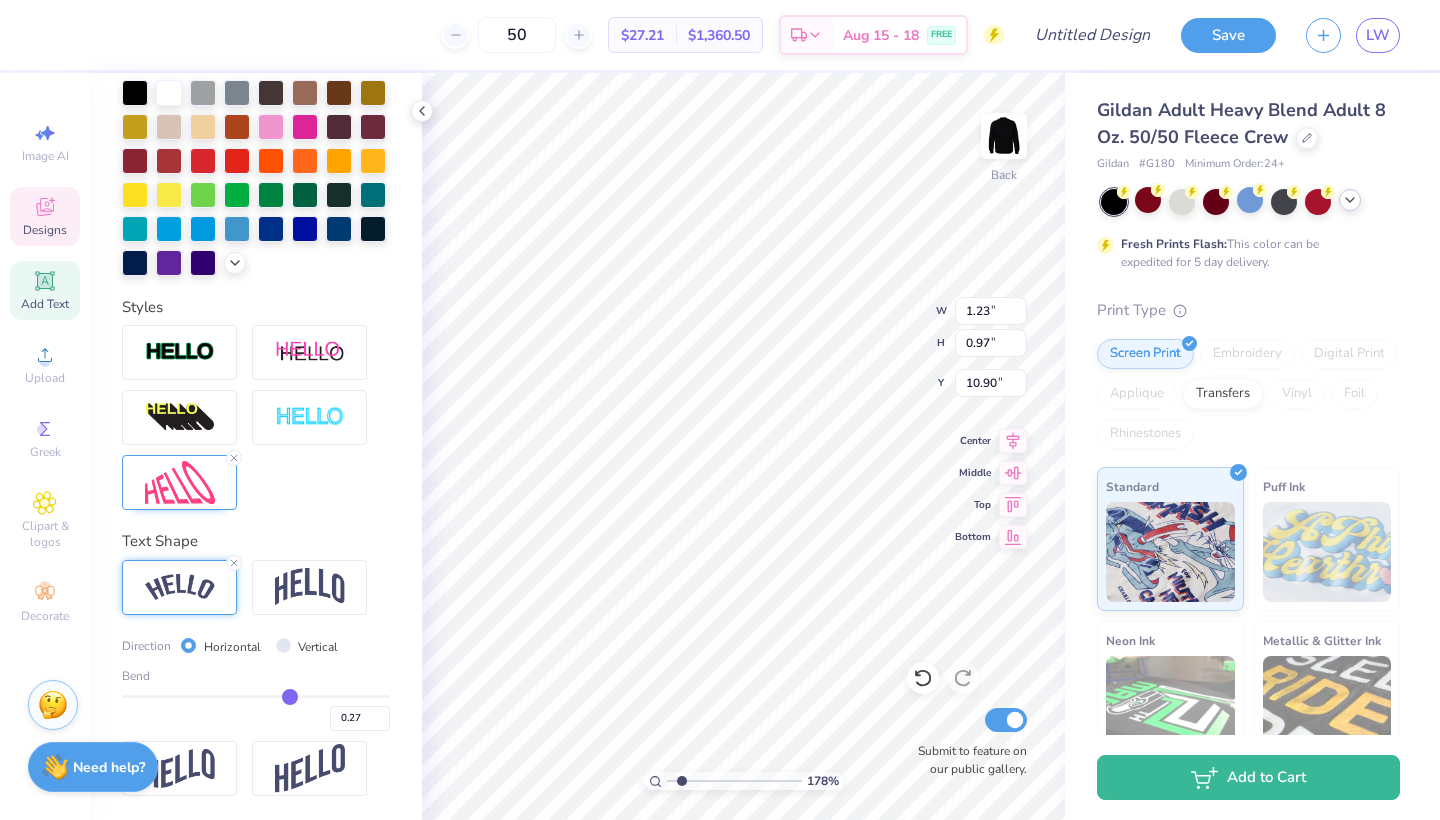 type on "0.25" 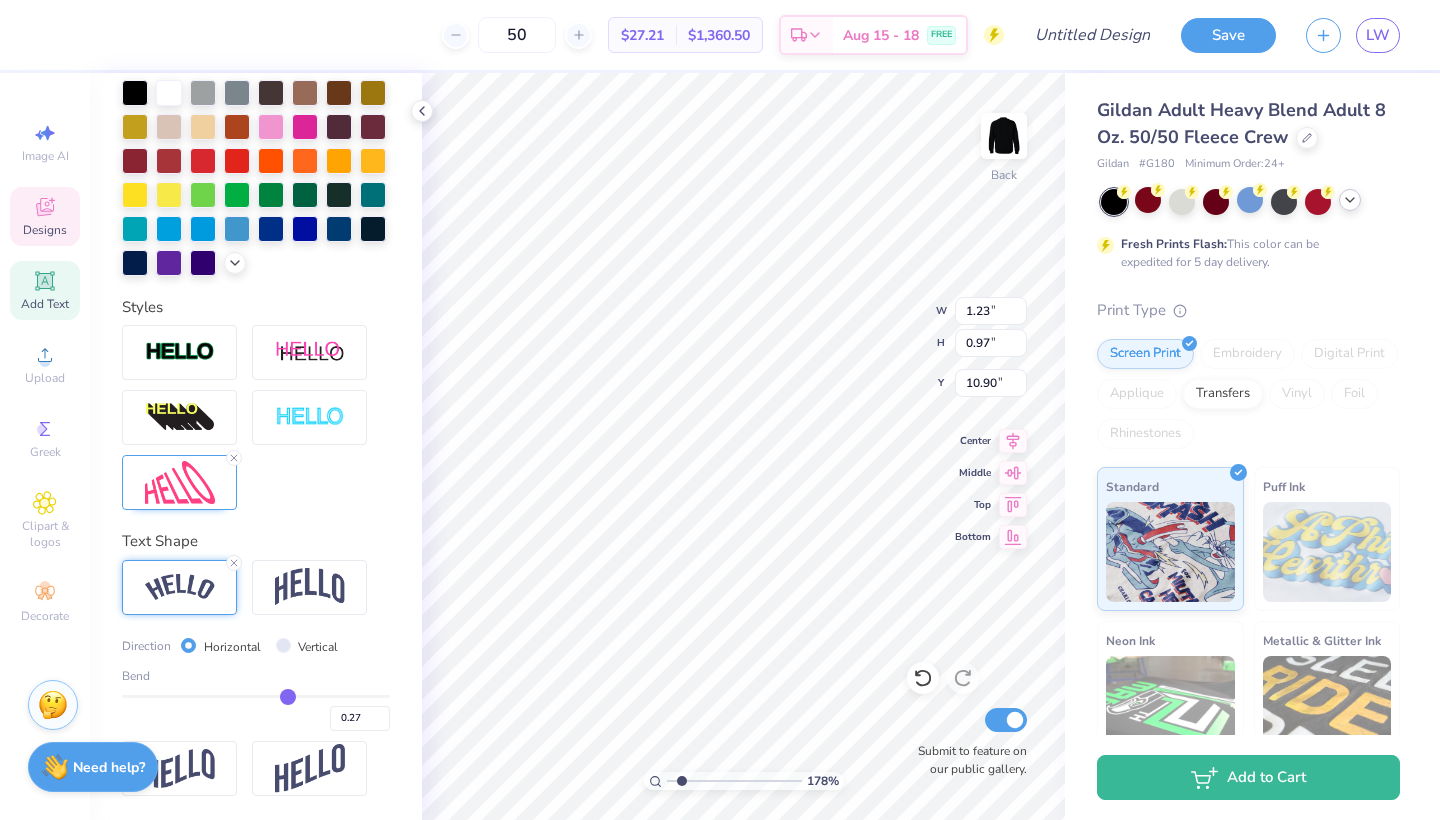 type on "0.25" 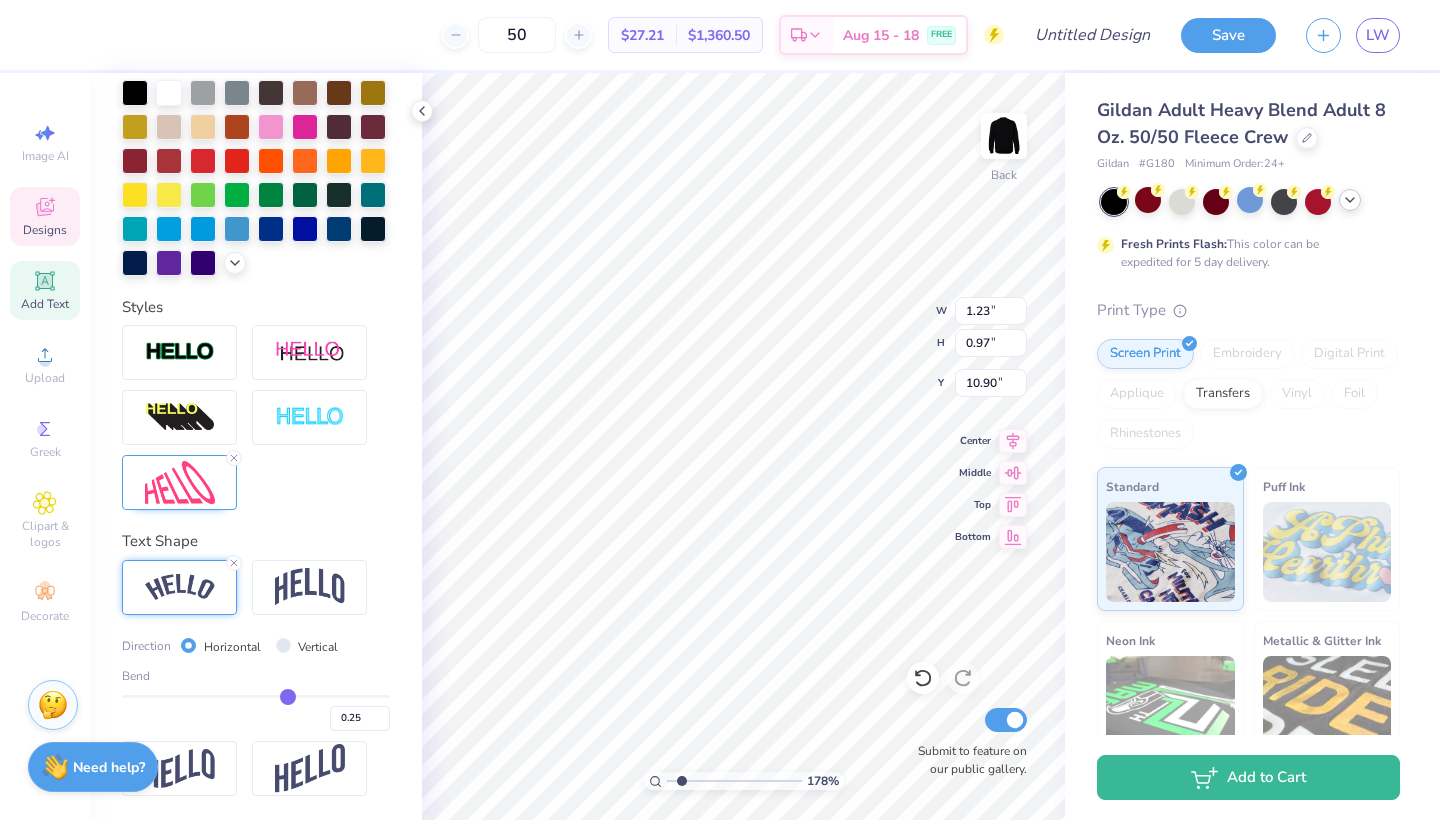 type on "0.24" 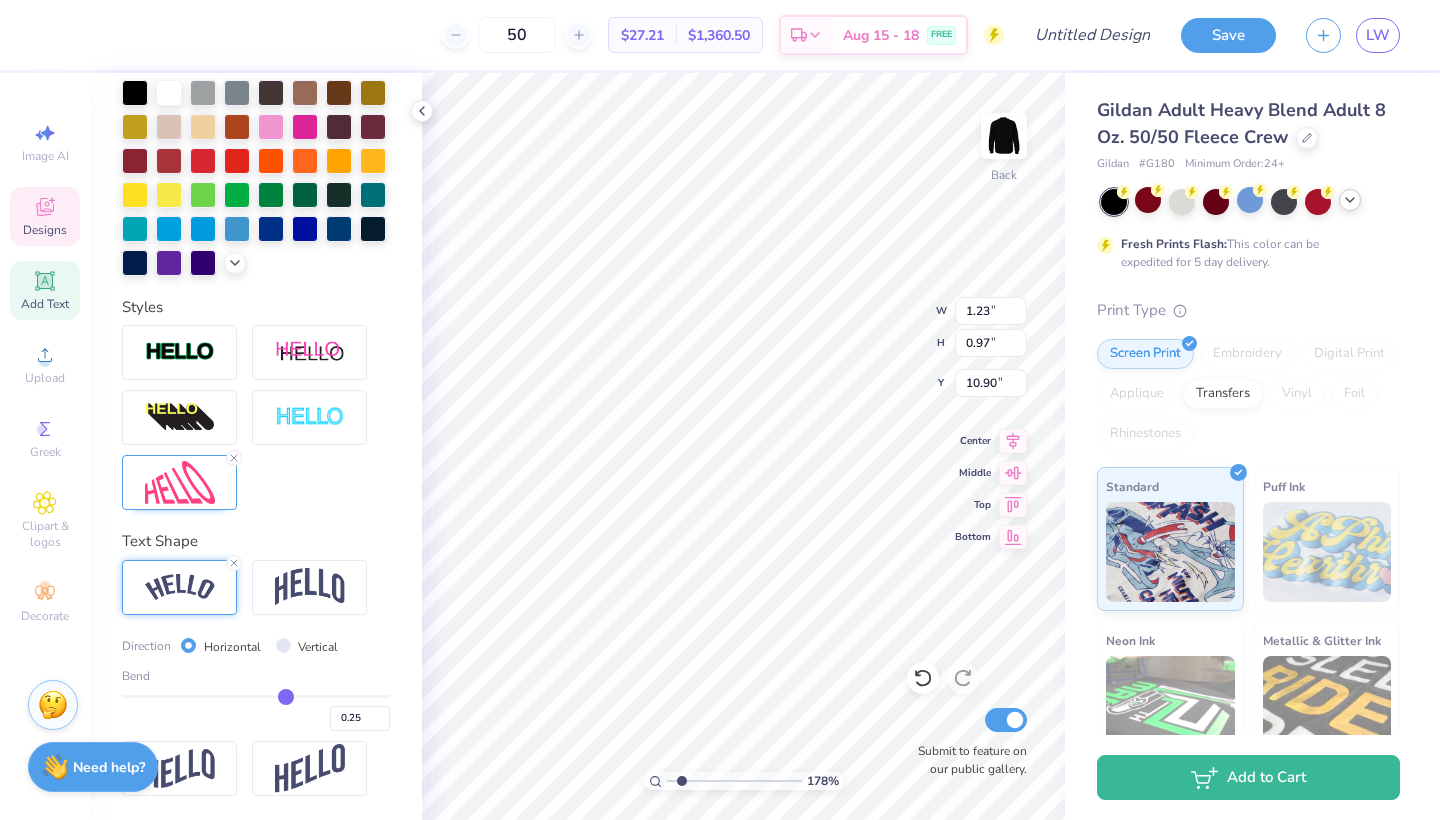 type on "0.24" 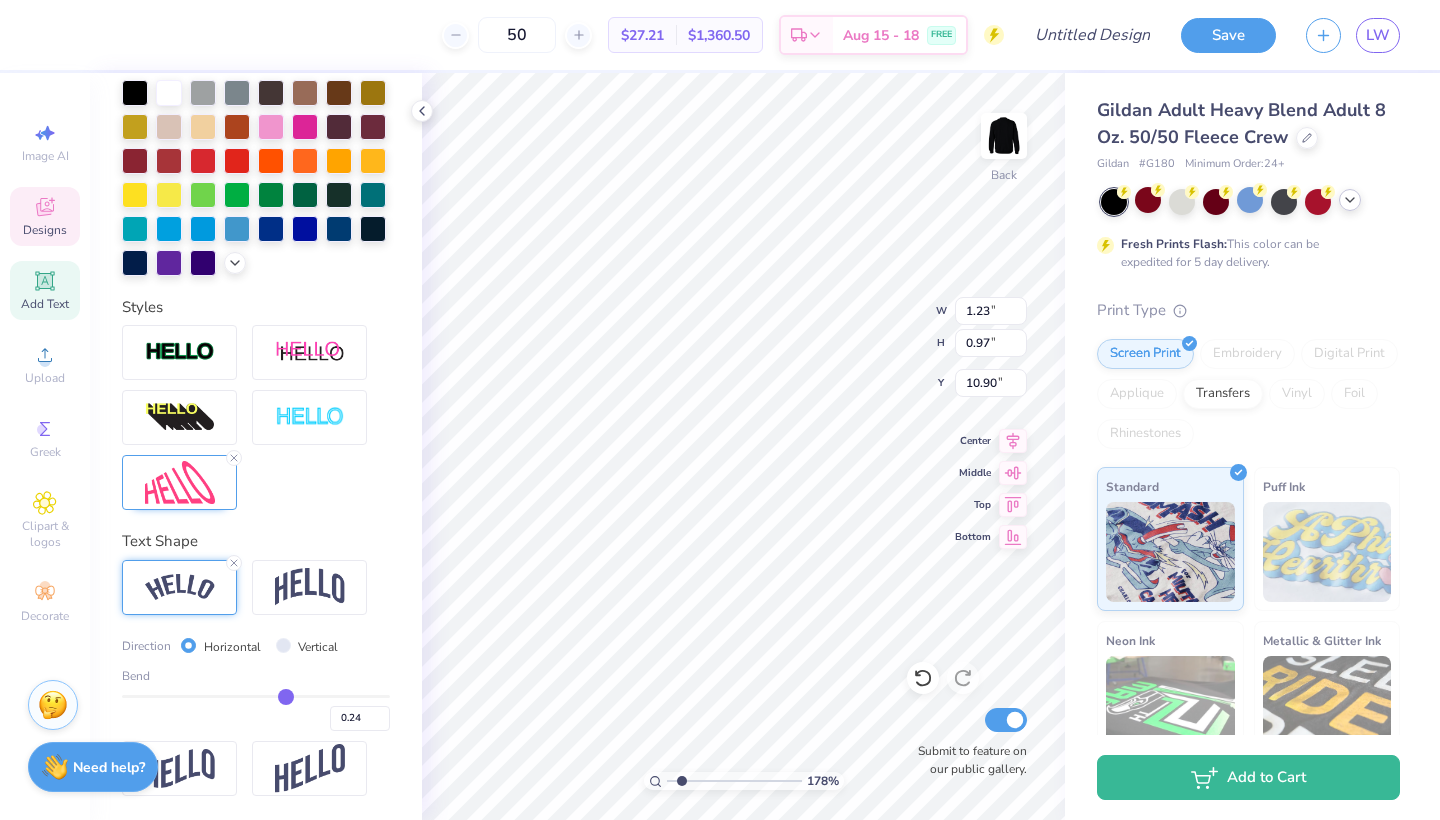 type on "0.22" 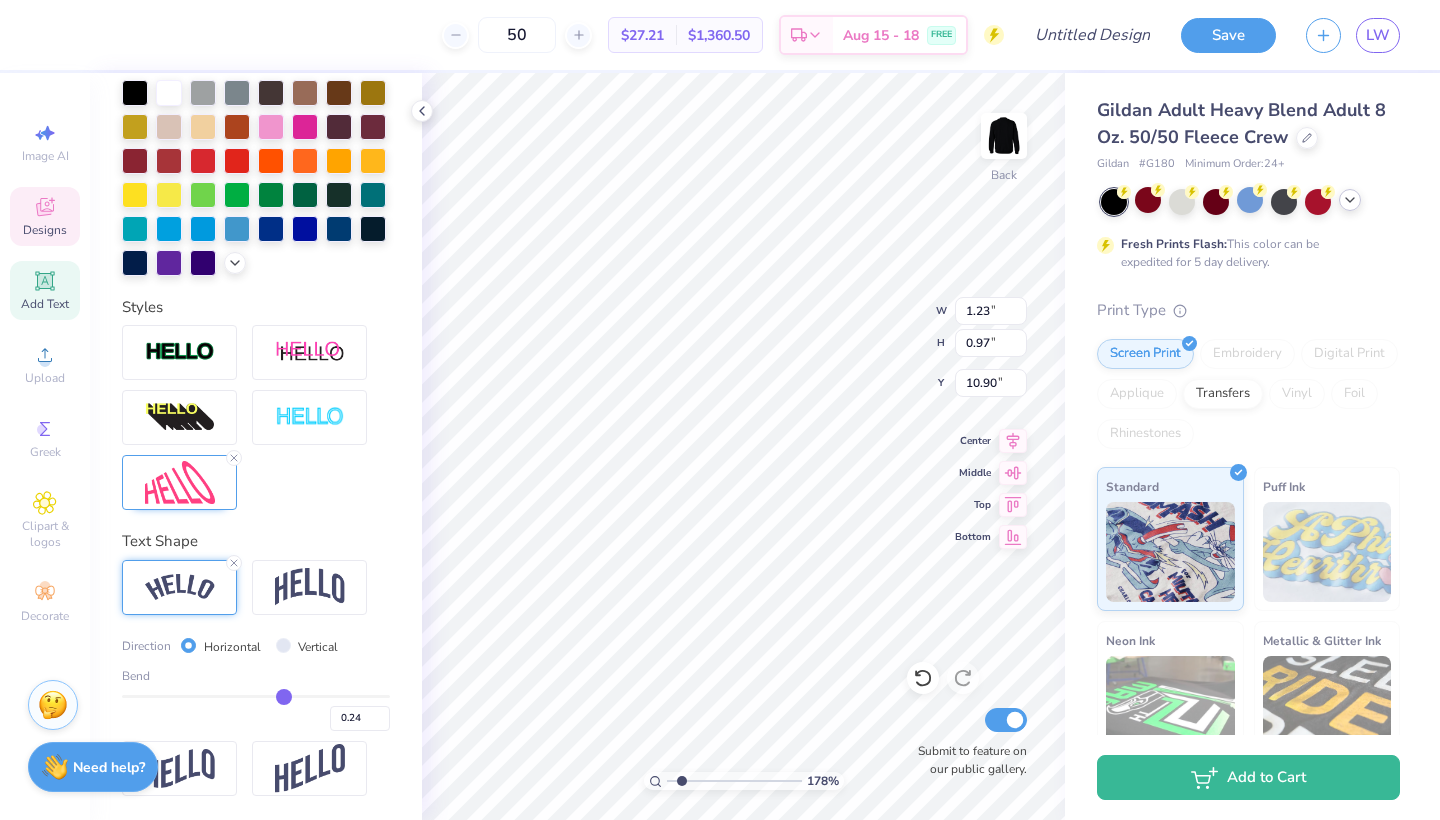 type on "0.22" 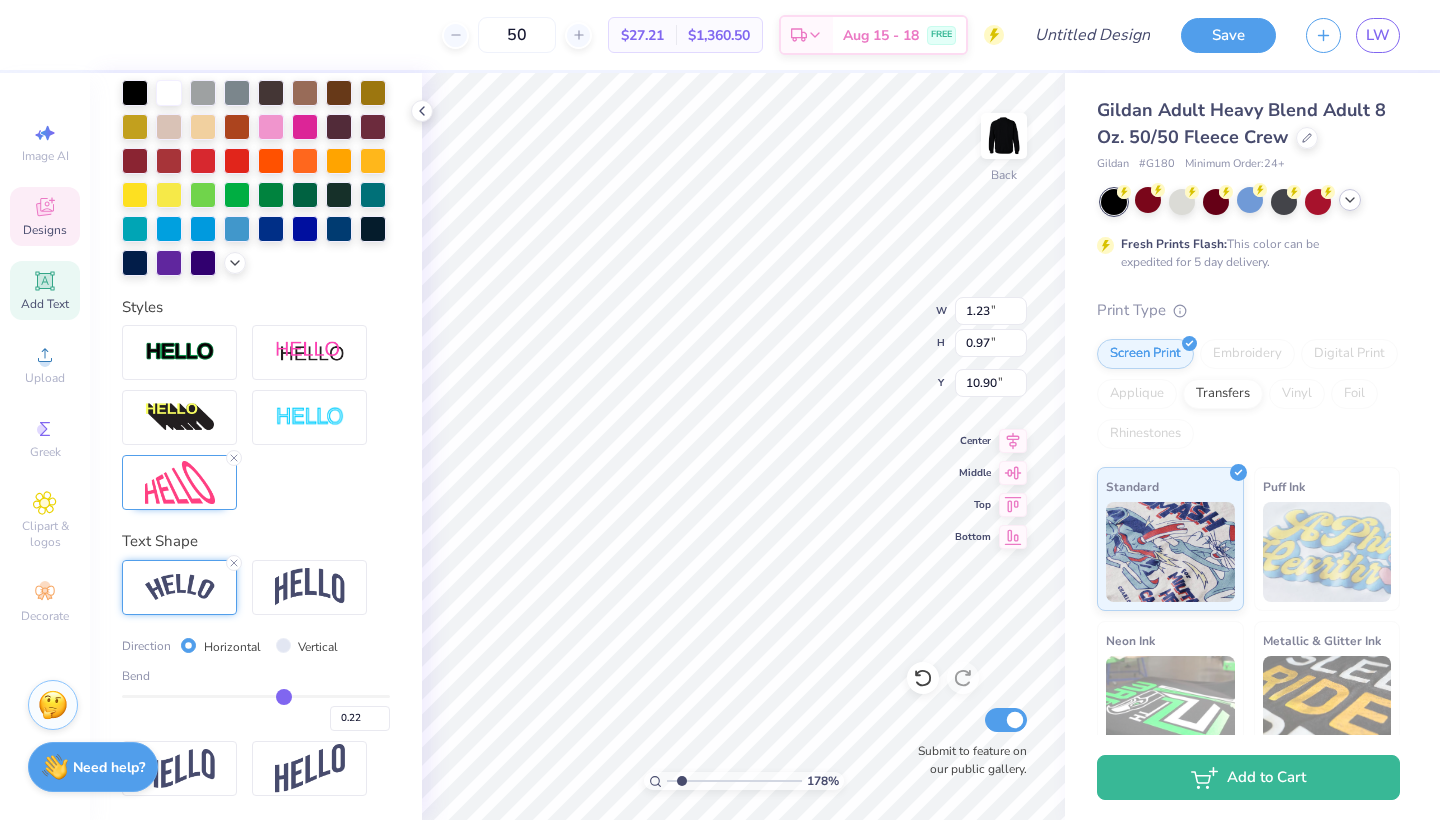 type on "0.1" 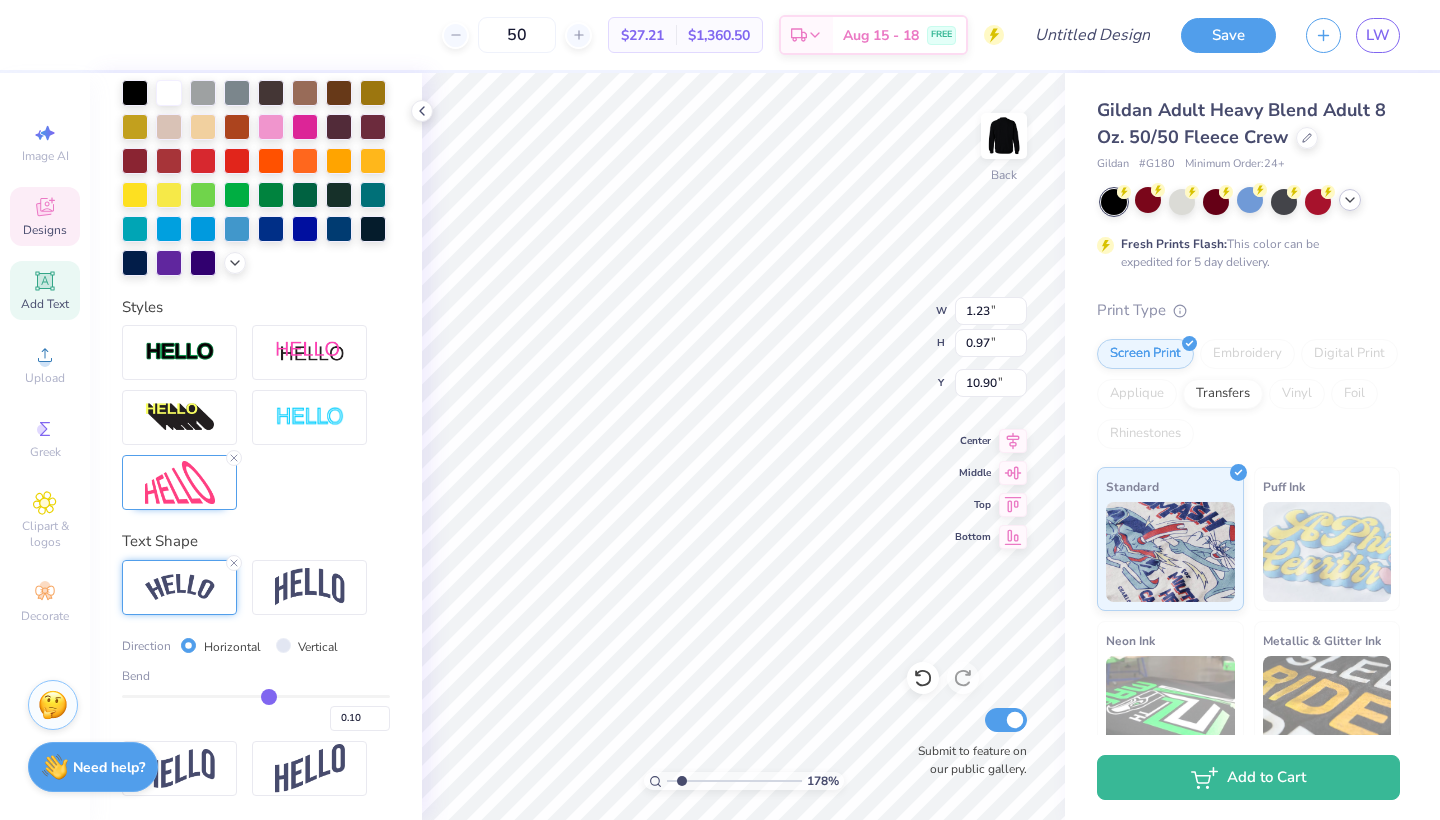 drag, startPoint x: 317, startPoint y: 694, endPoint x: 269, endPoint y: 690, distance: 48.166378 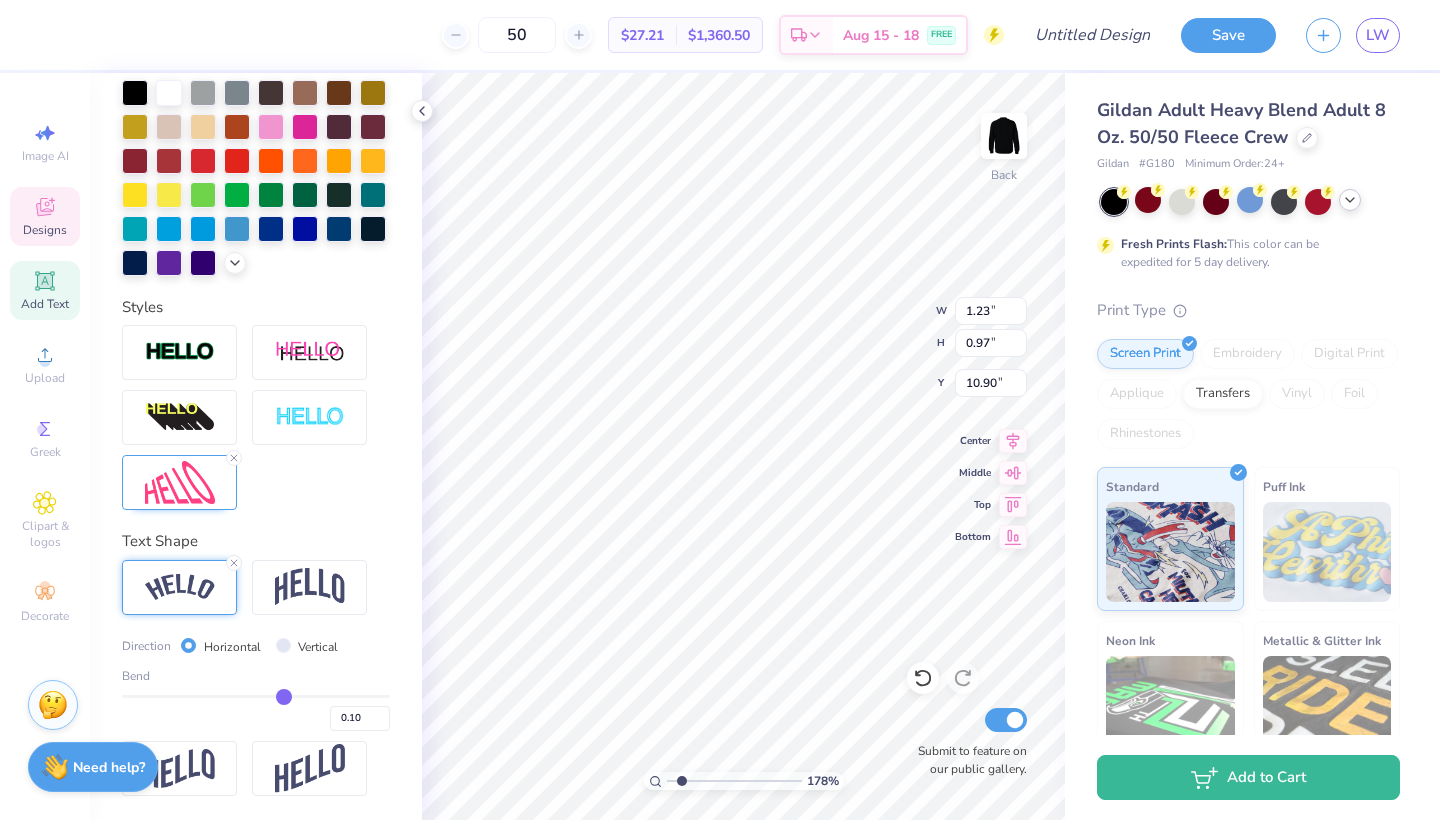 type on "0.99" 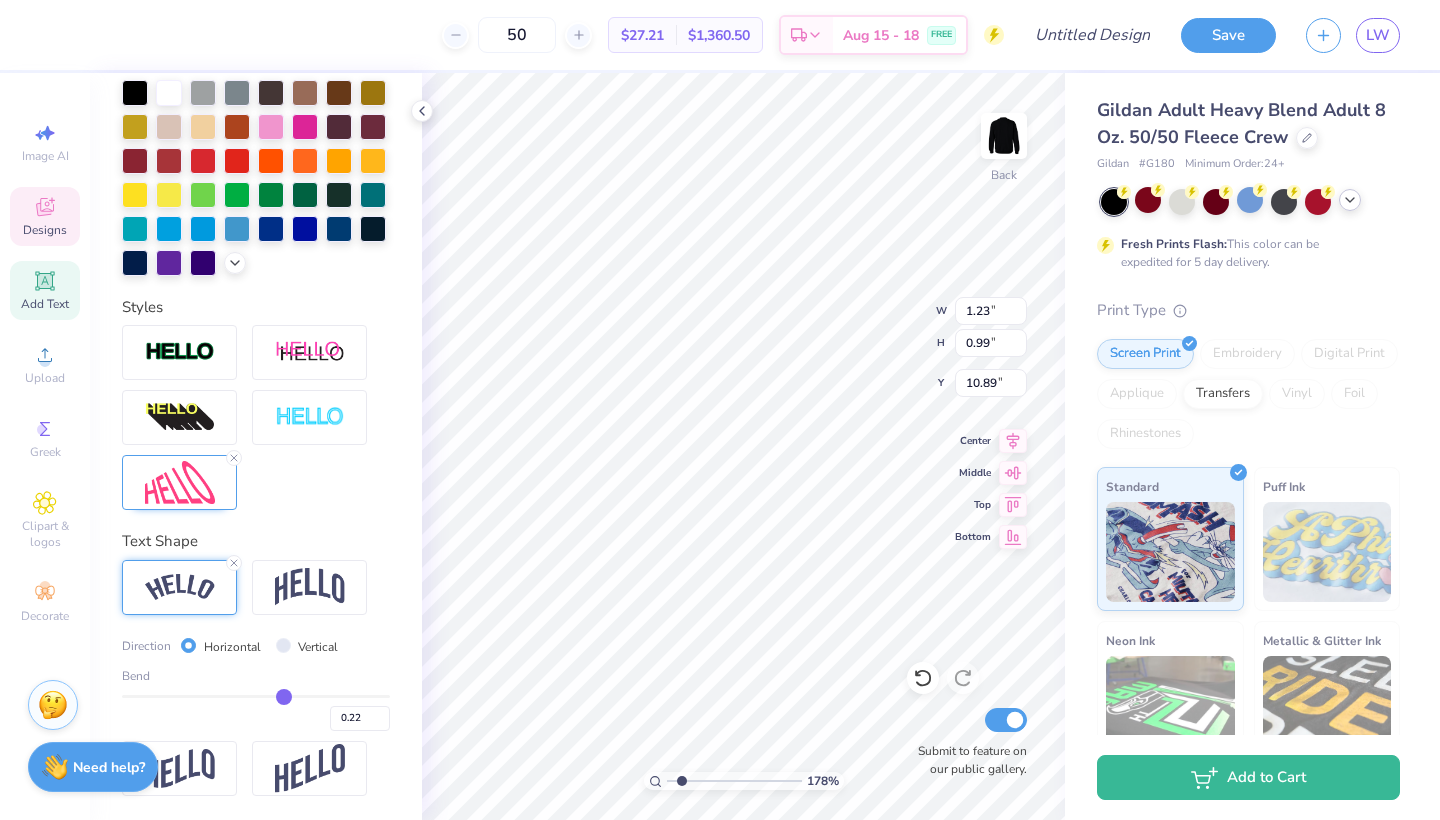 type on "0.2" 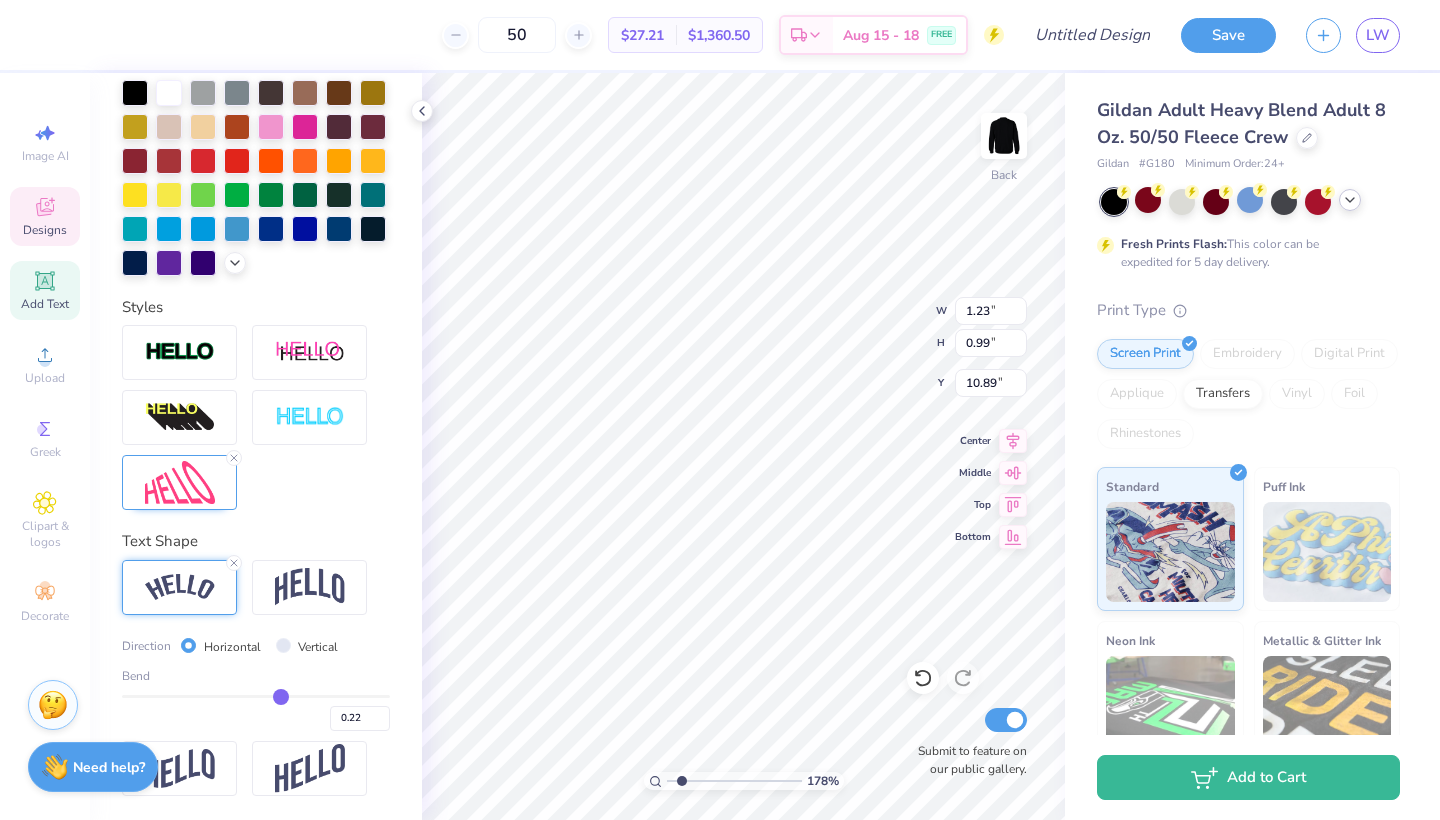 type on "0.20" 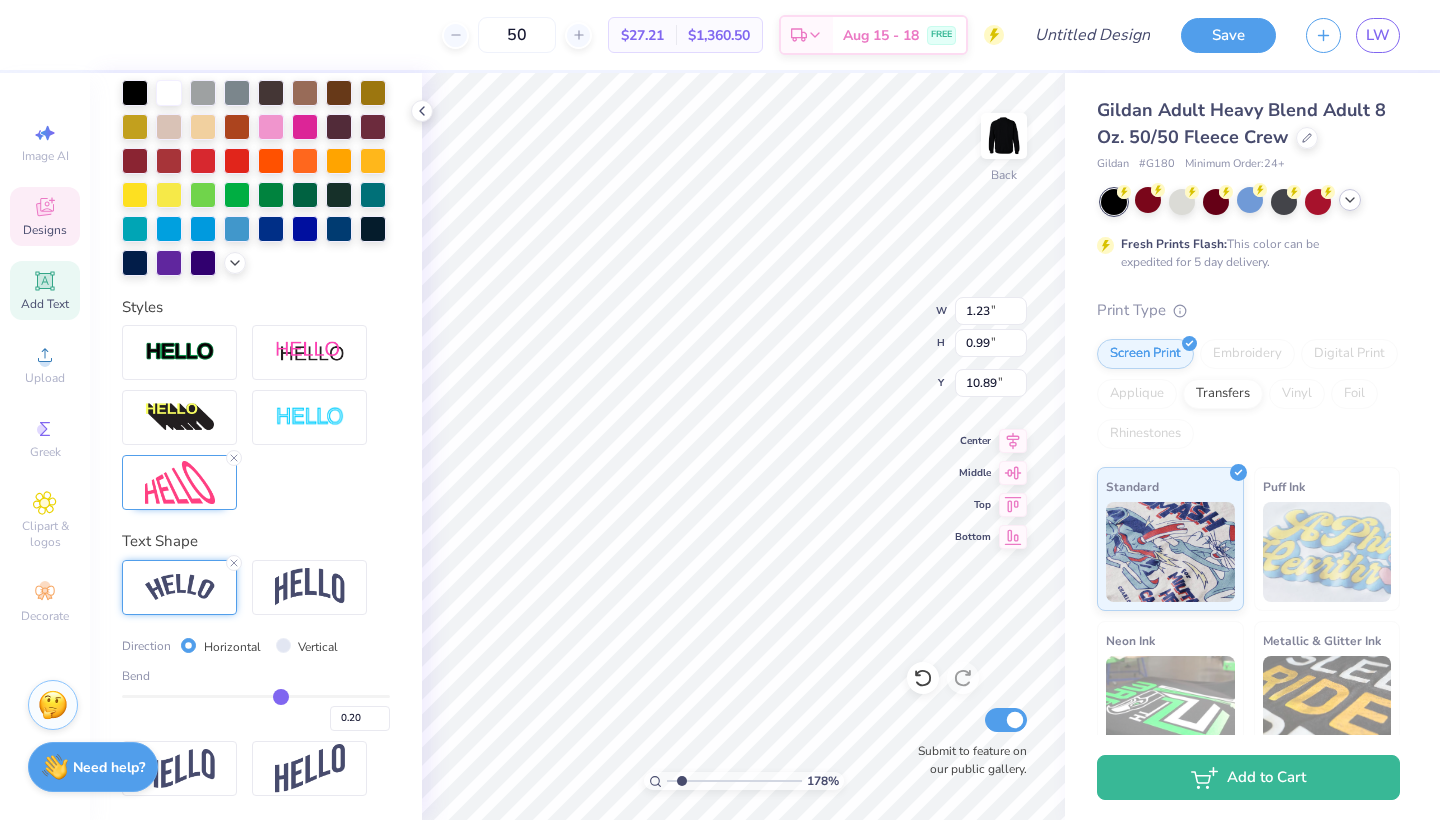 type on "0.18" 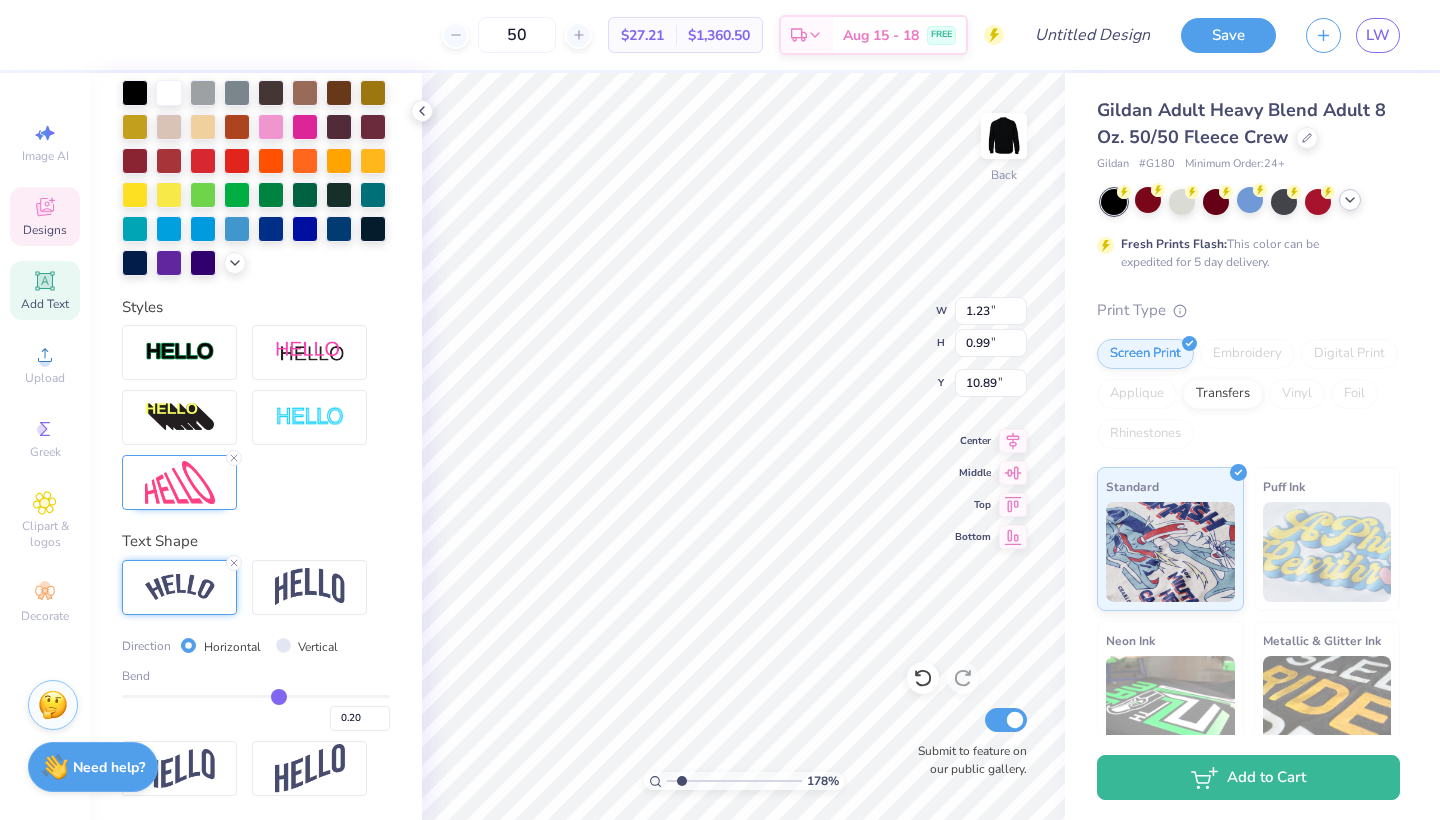 type on "0.18" 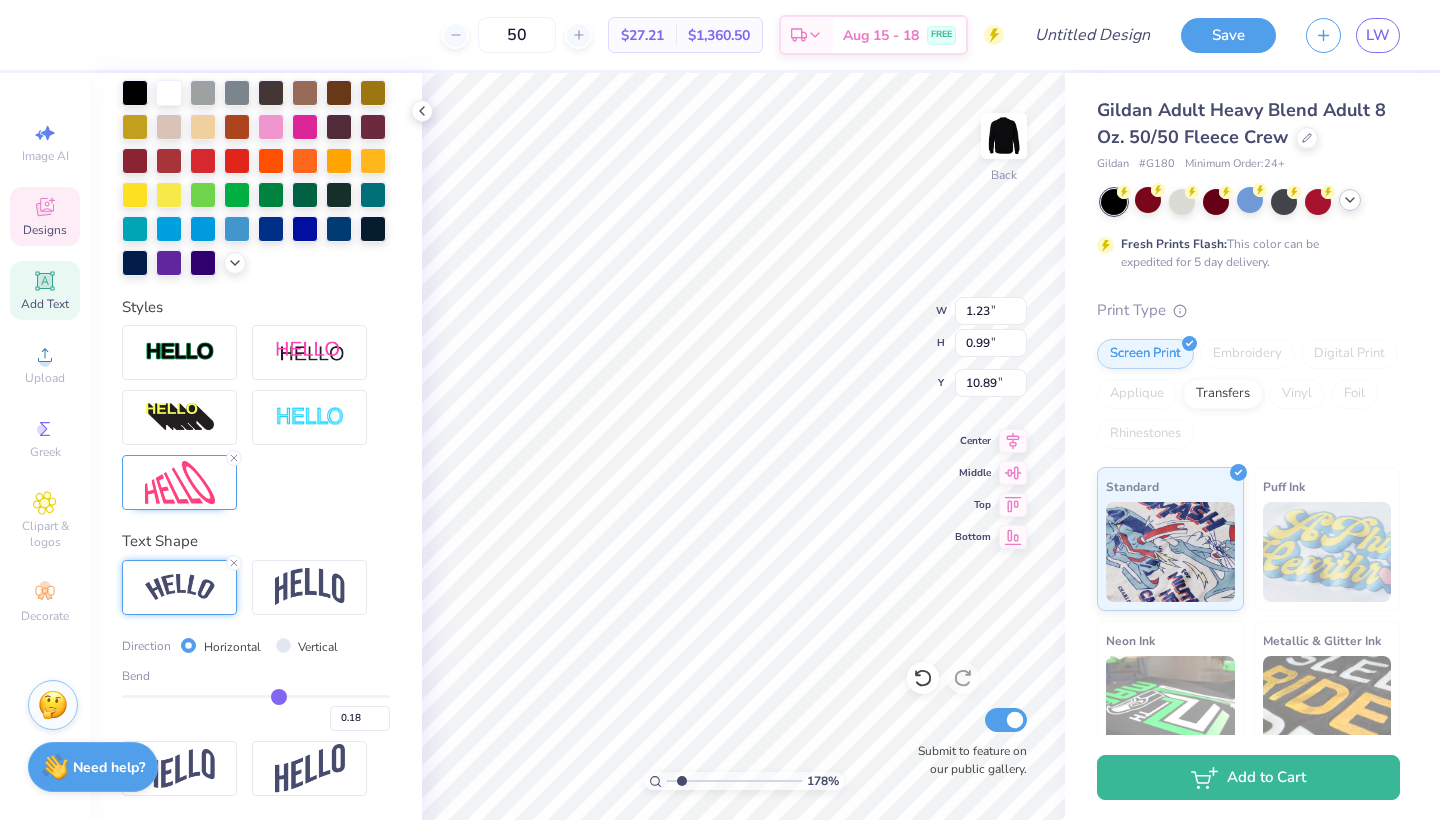 type on "0.17" 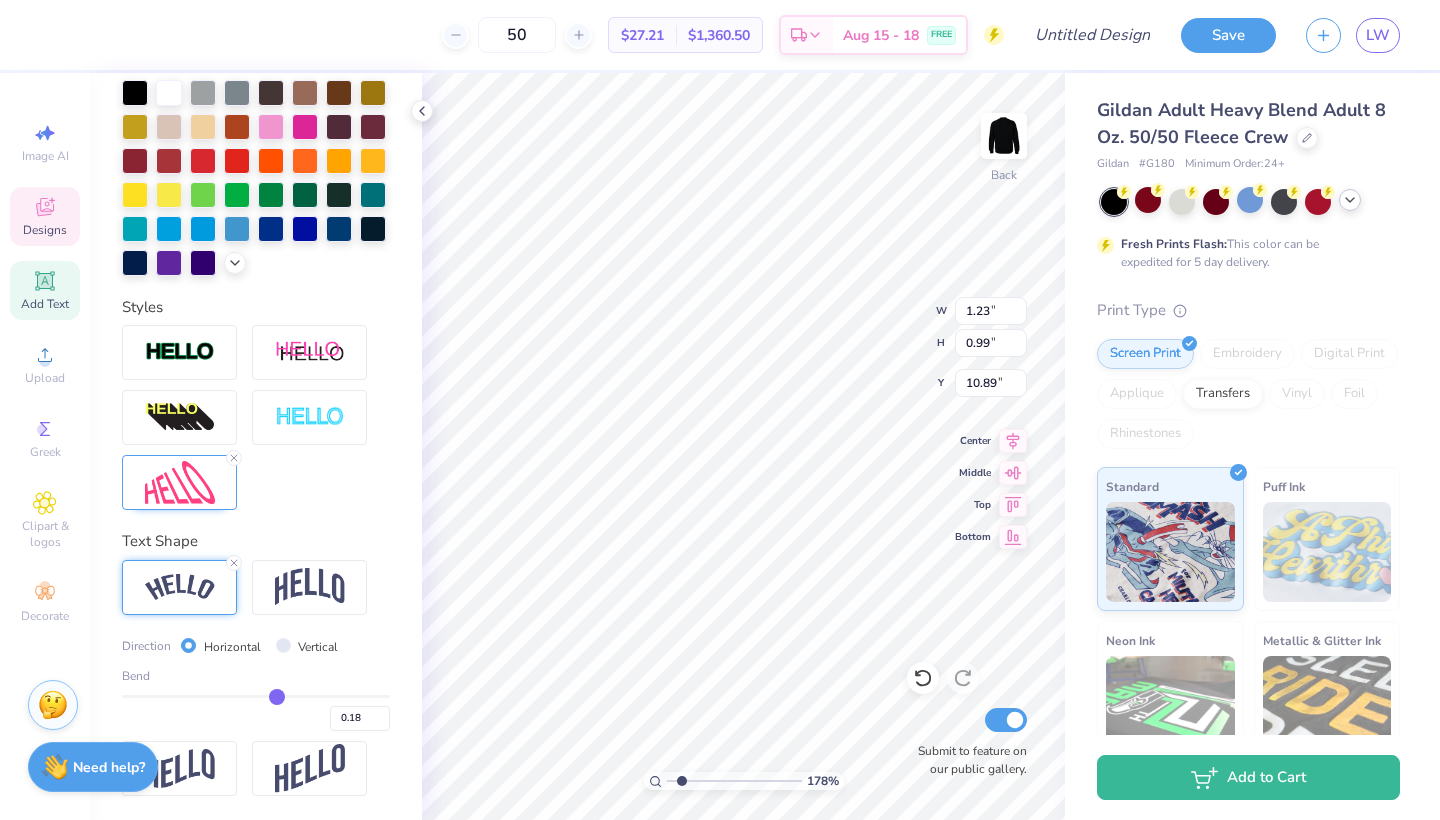 type on "0.17" 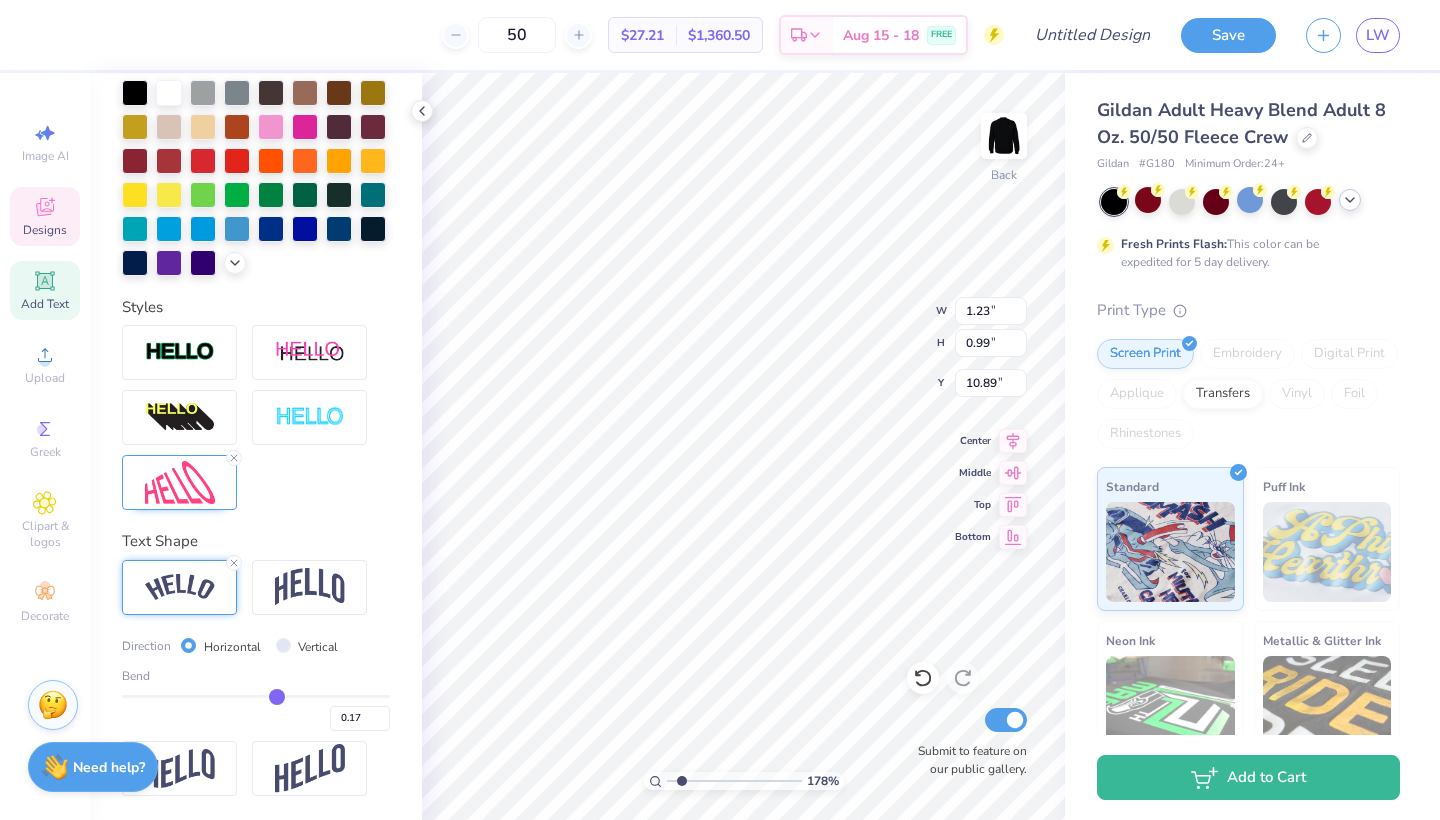 type on "0.16" 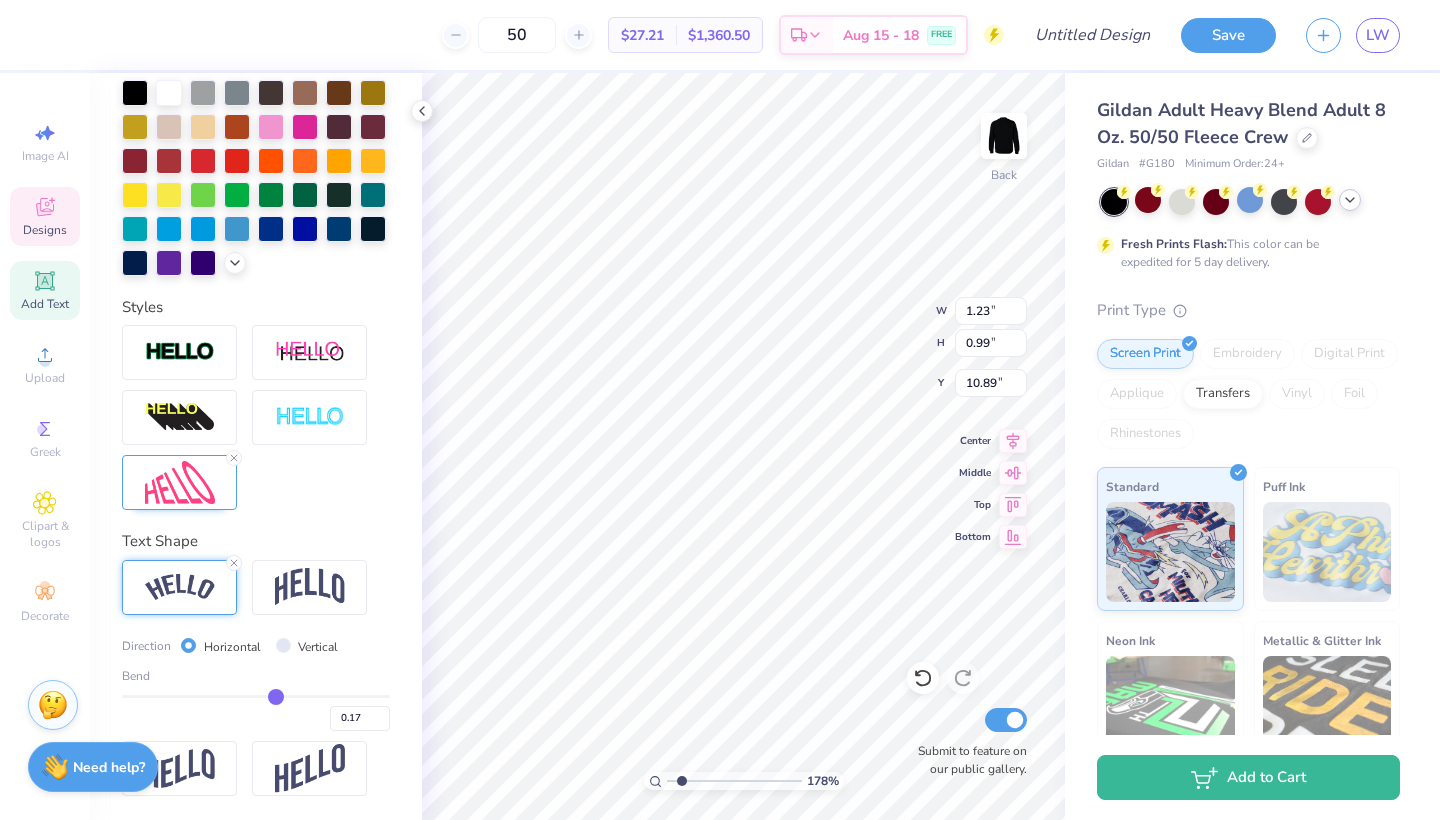 type on "0.16" 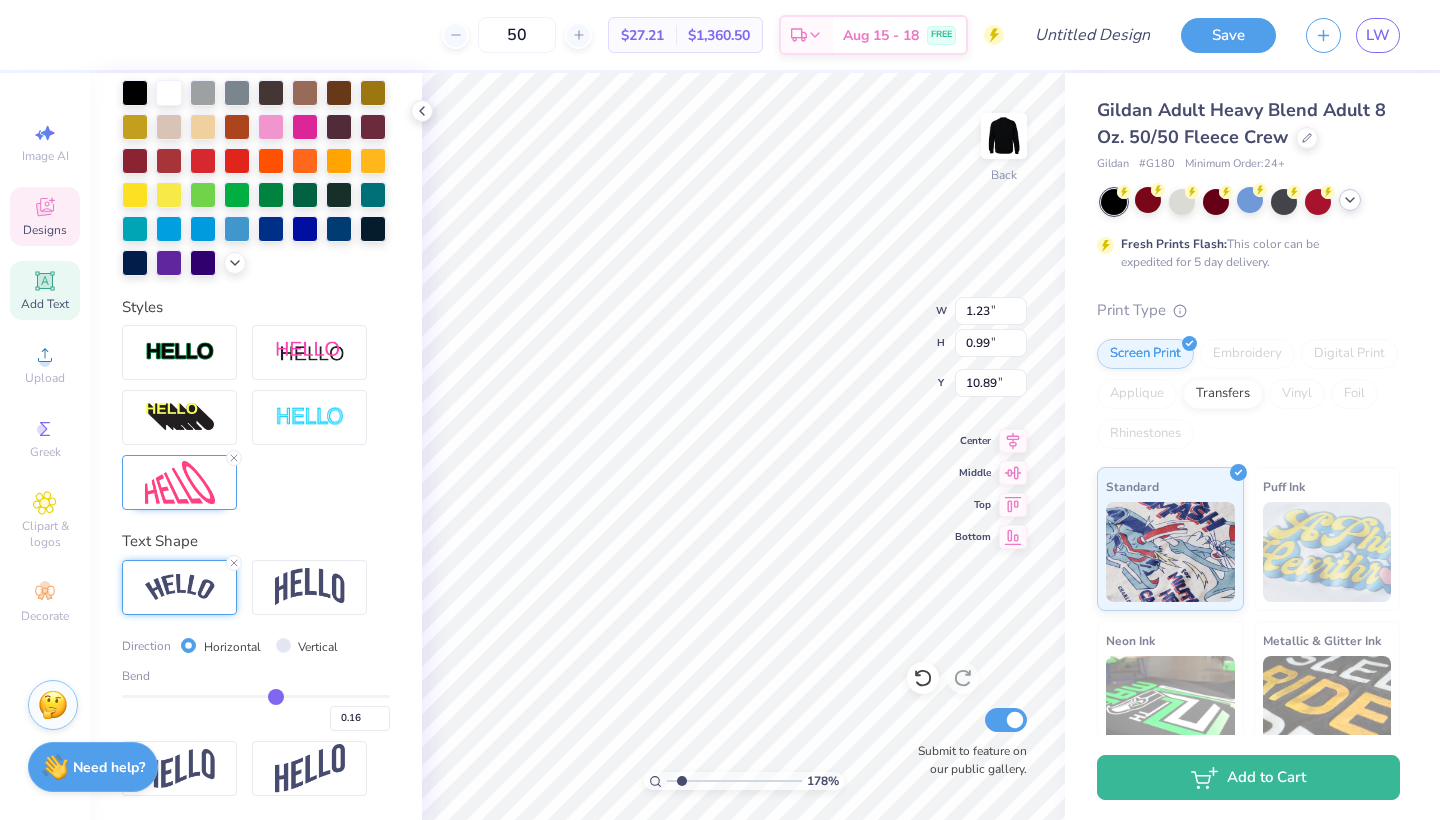 type on "0.13" 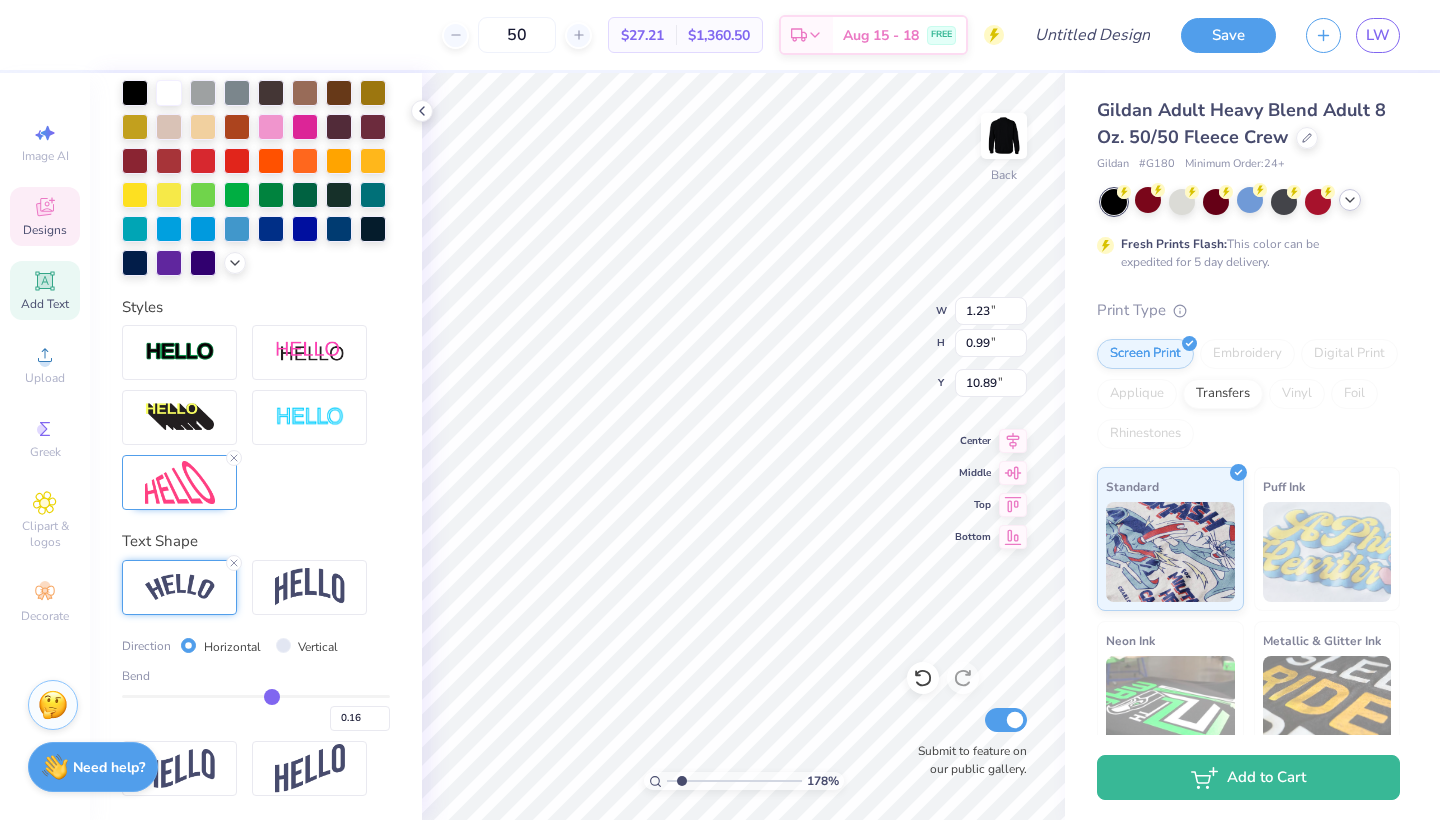 type on "0.13" 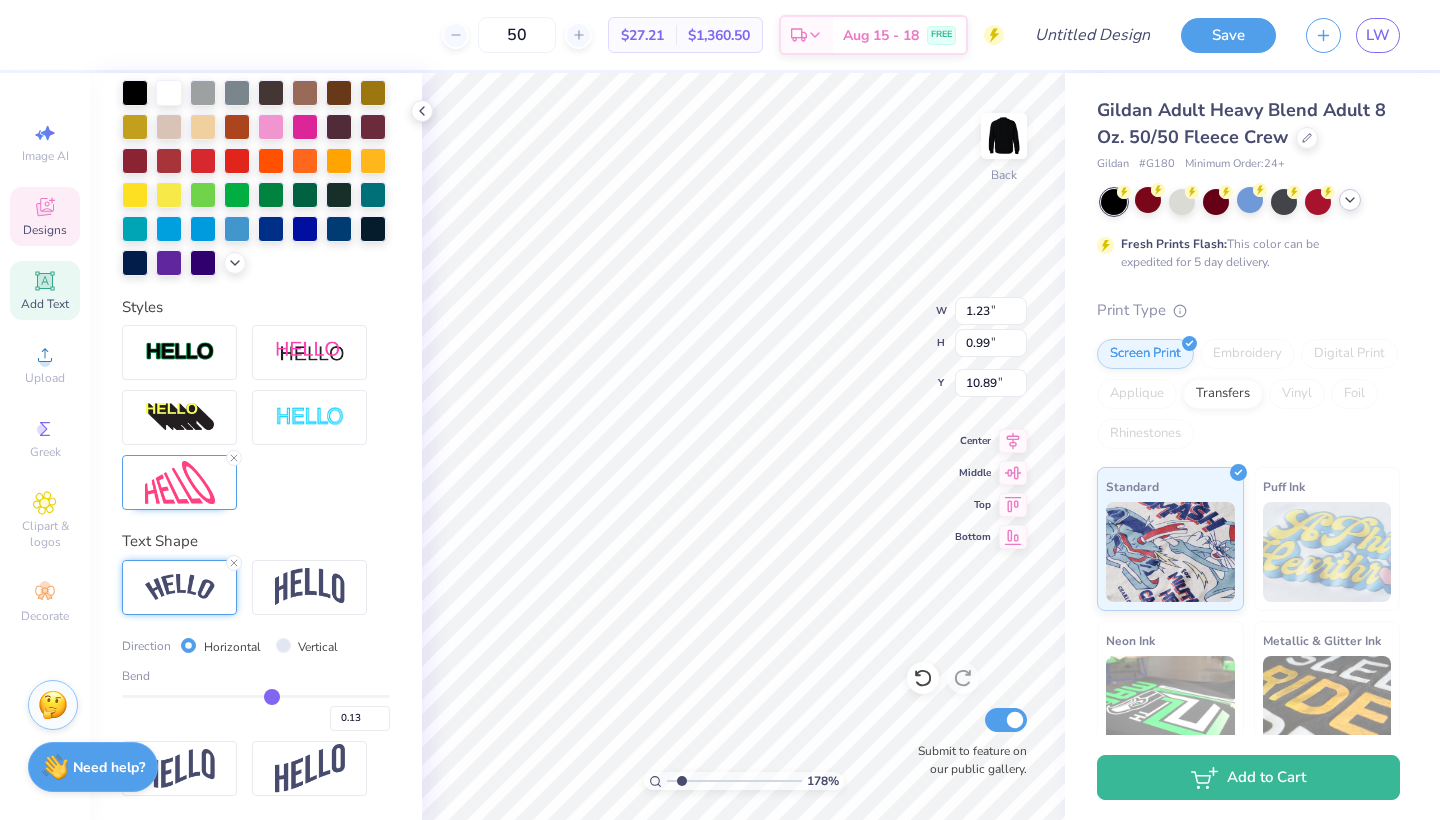 type on "0.11" 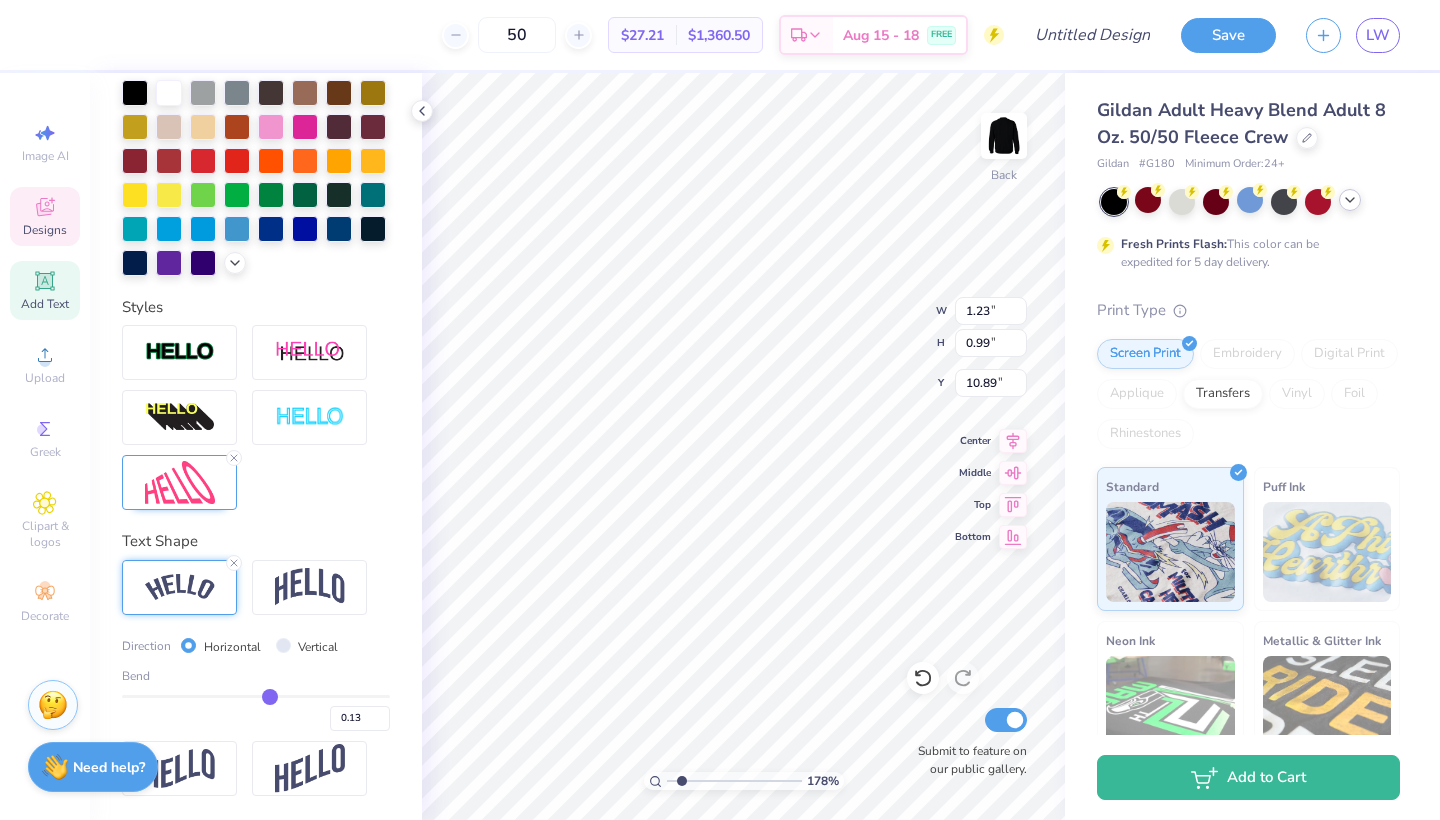 type on "0.11" 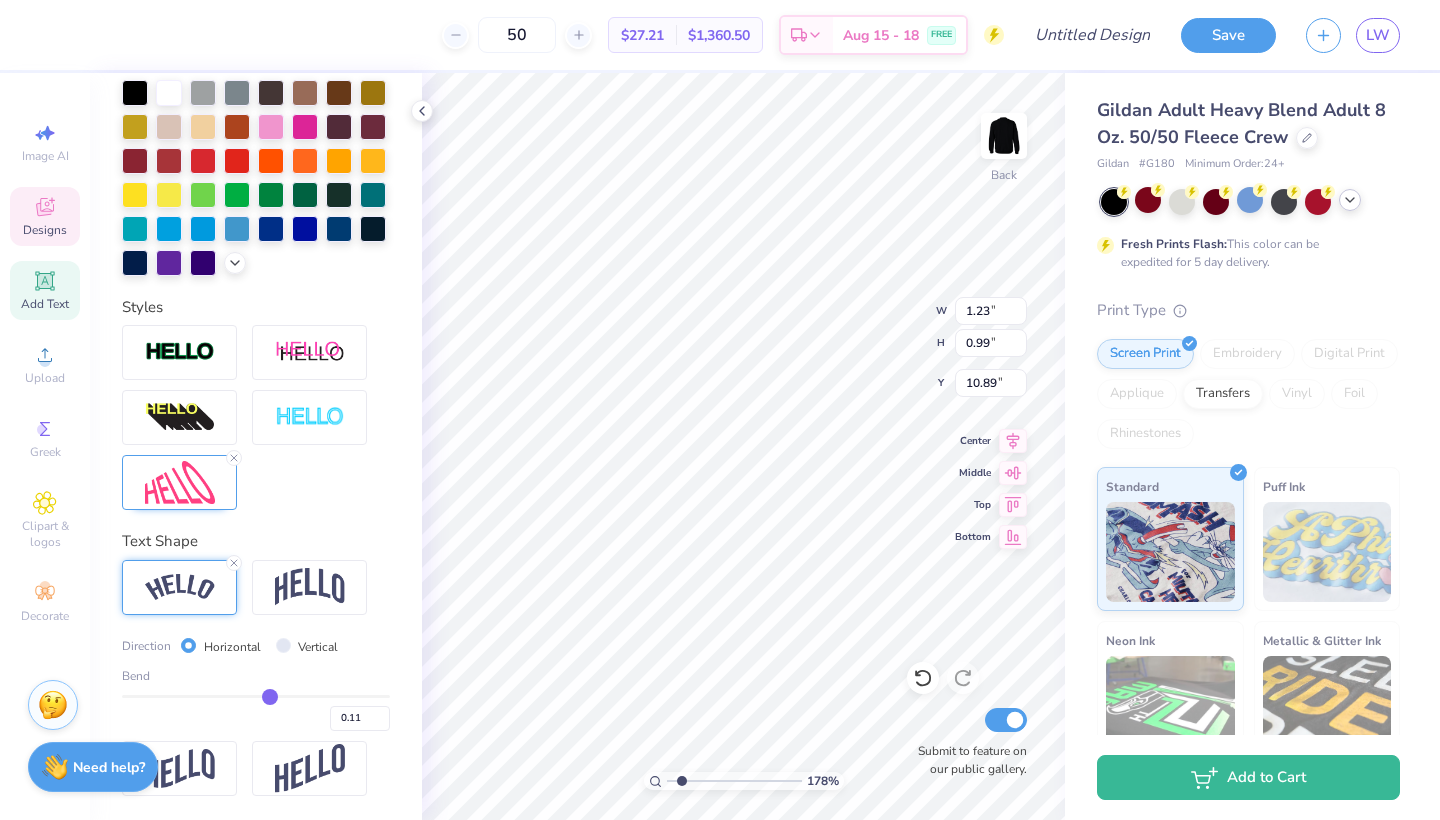 type on "0.1" 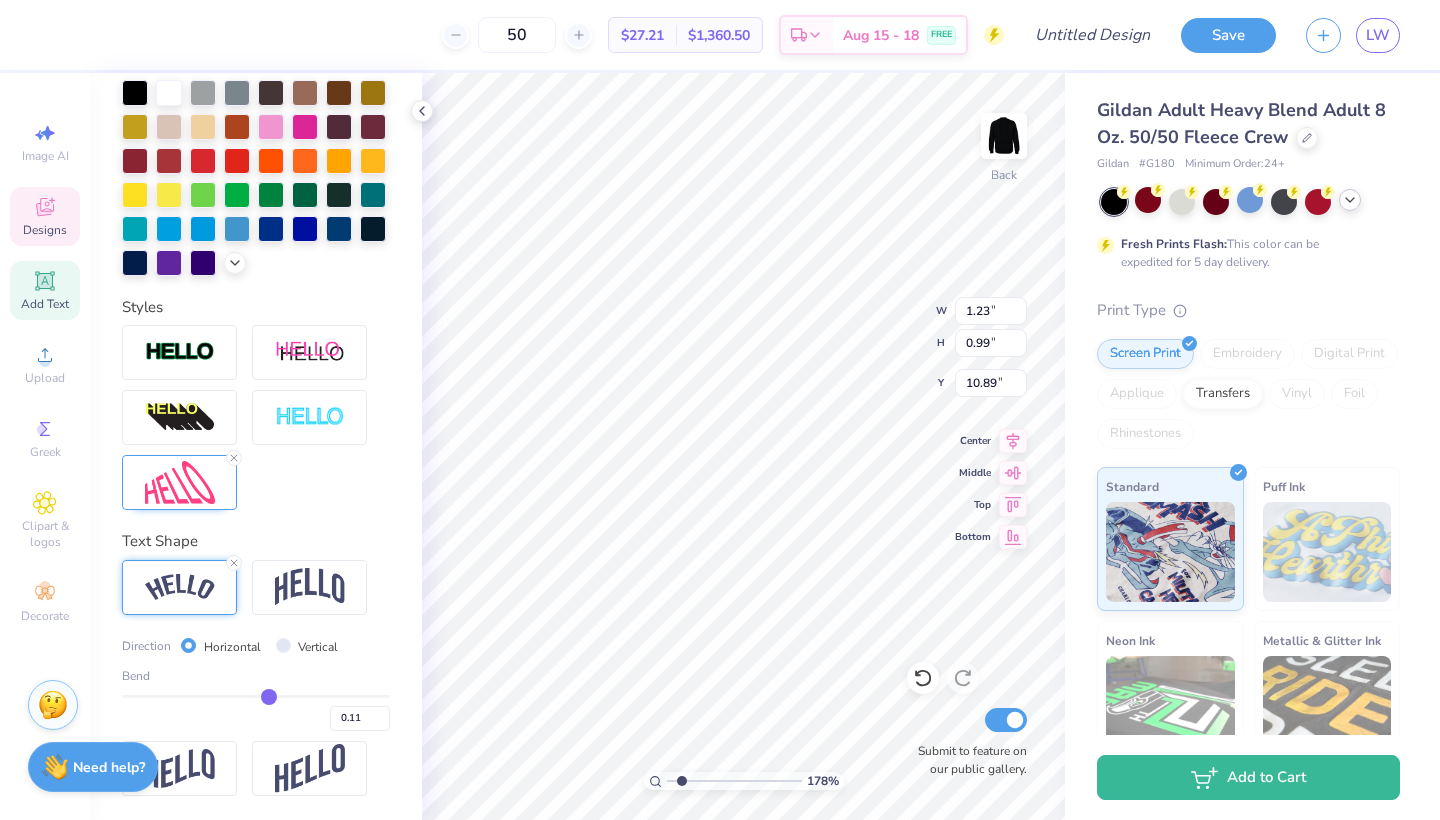 type on "0.10" 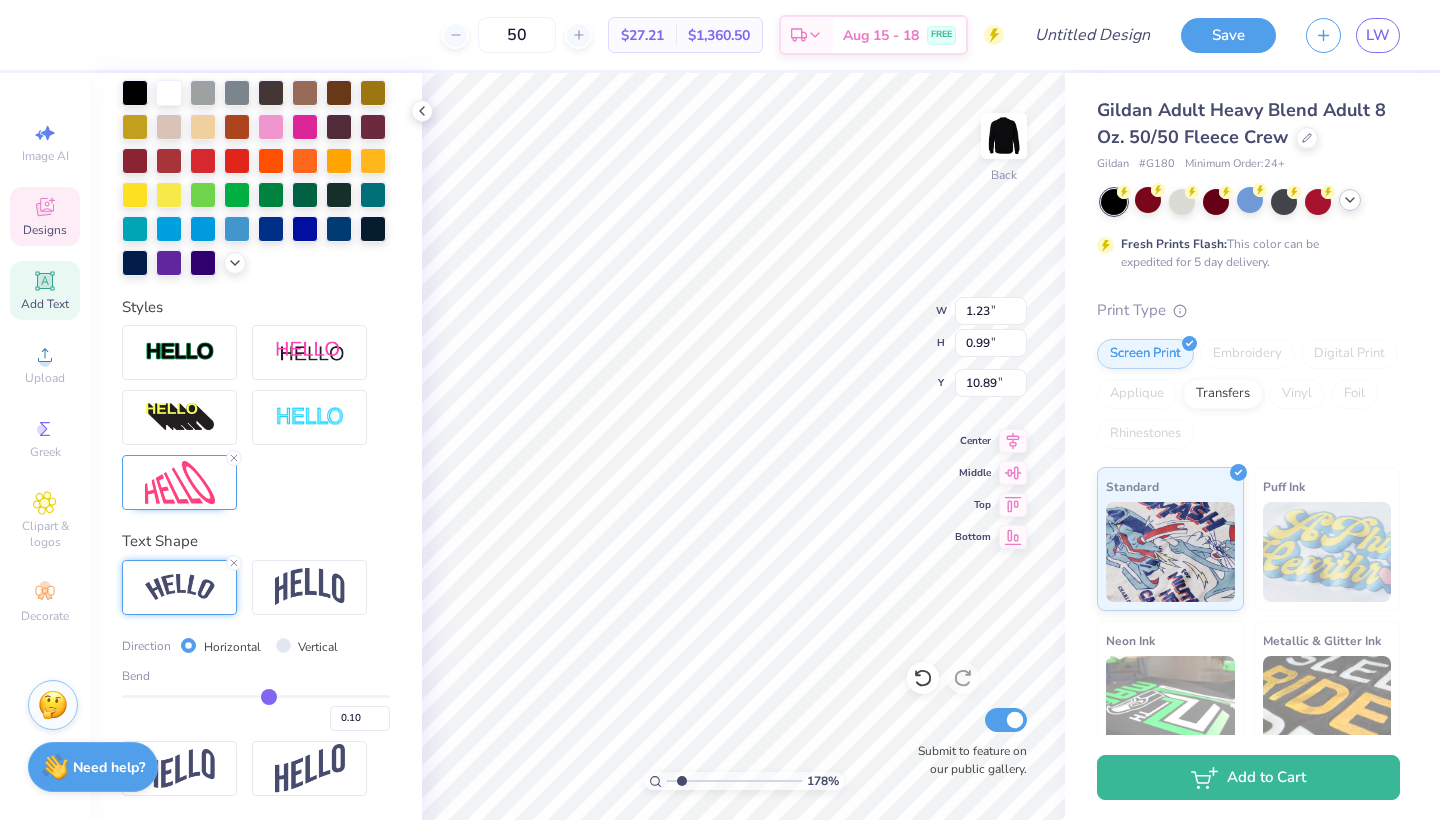 type on "0.07" 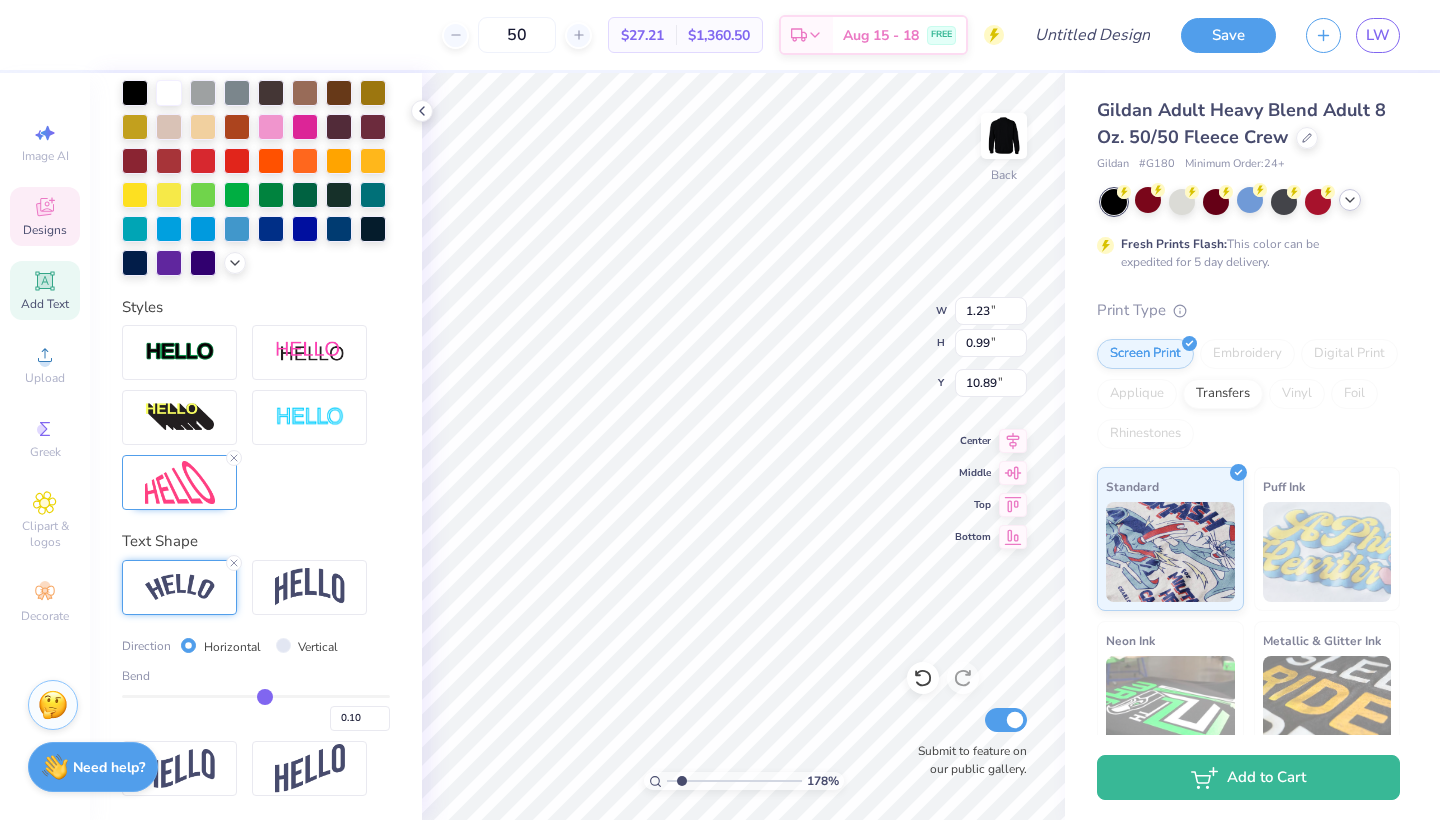 type on "0.07" 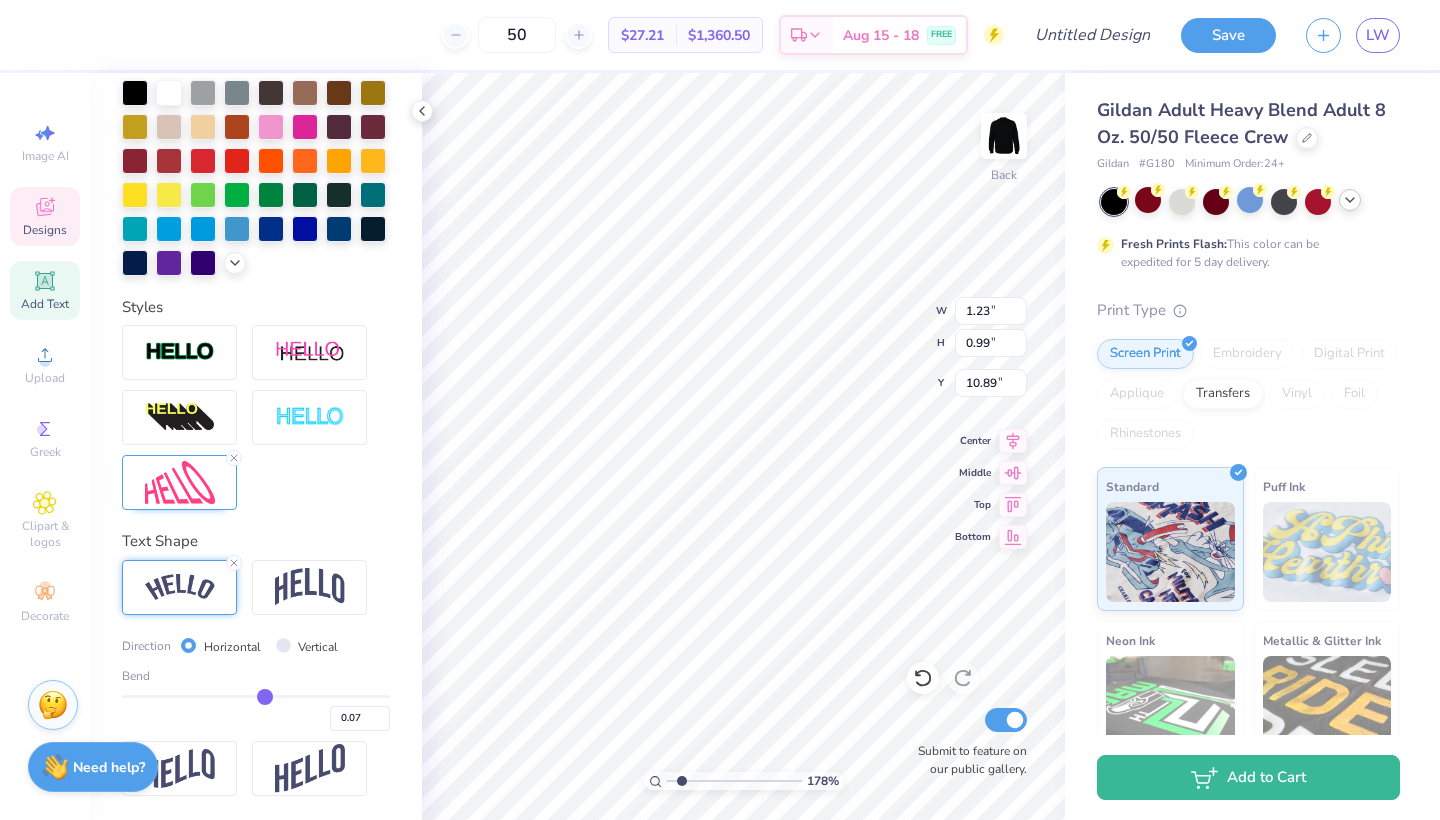 type on "0.06" 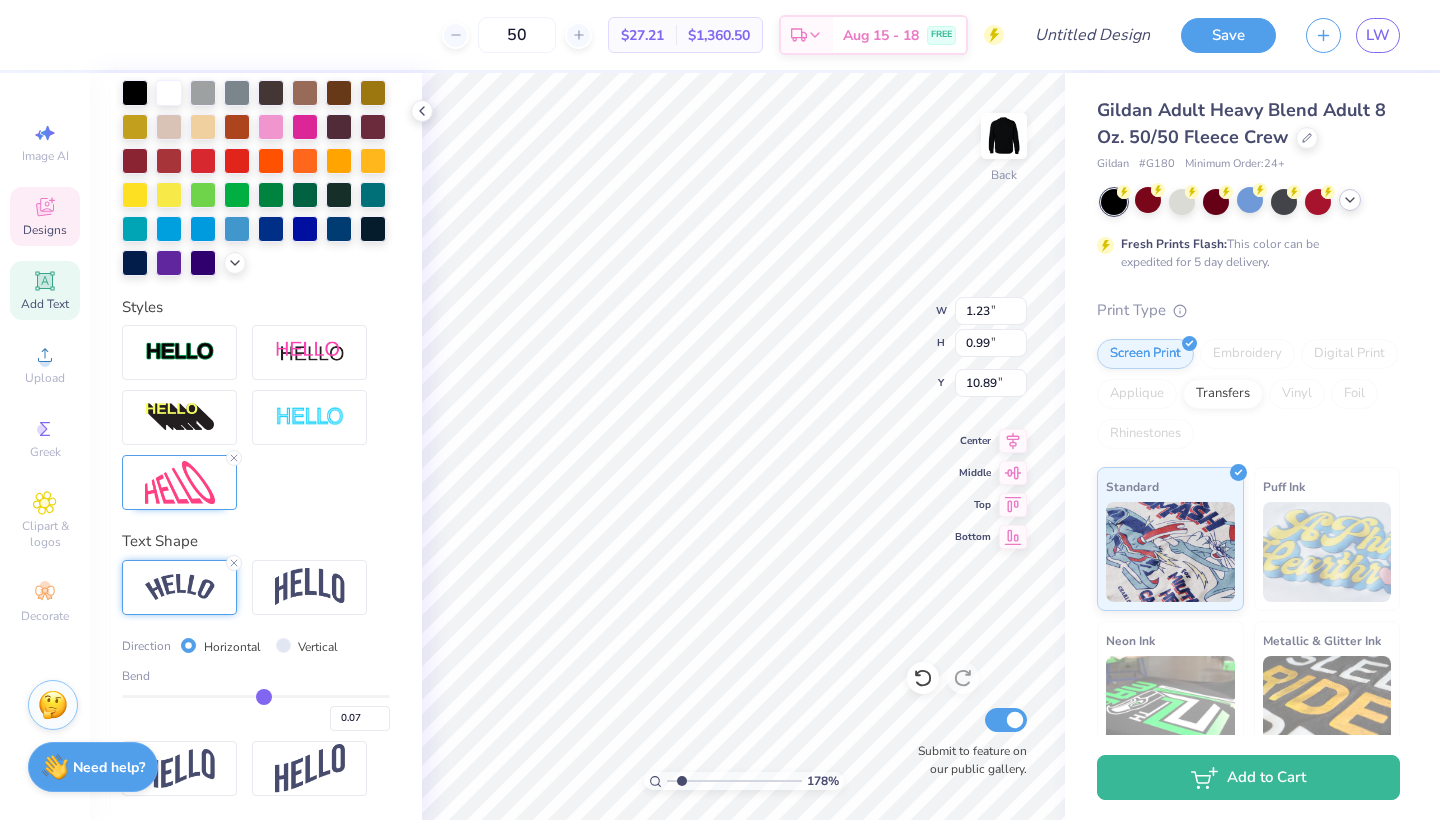 type on "0.06" 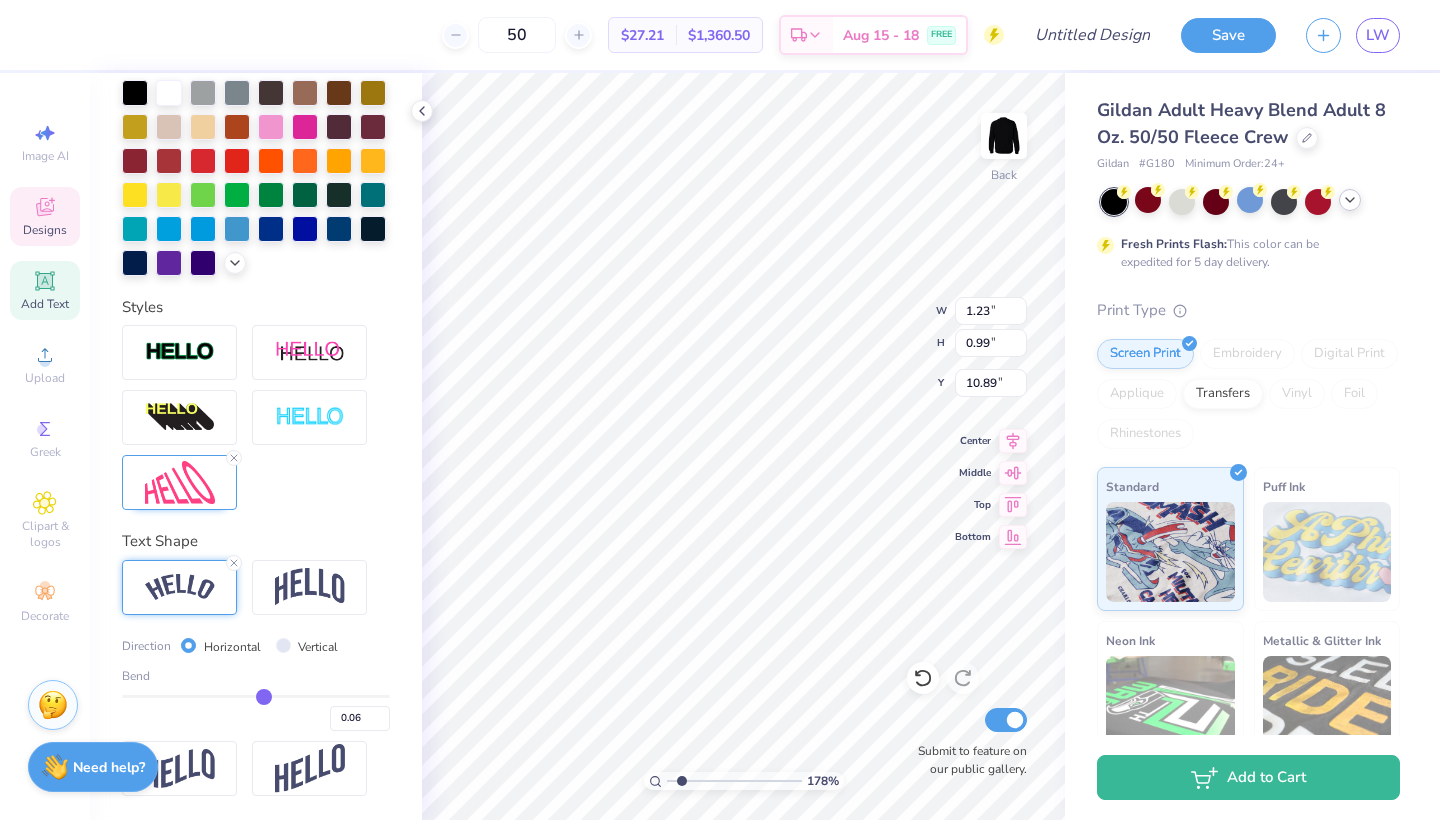 type on "0.04" 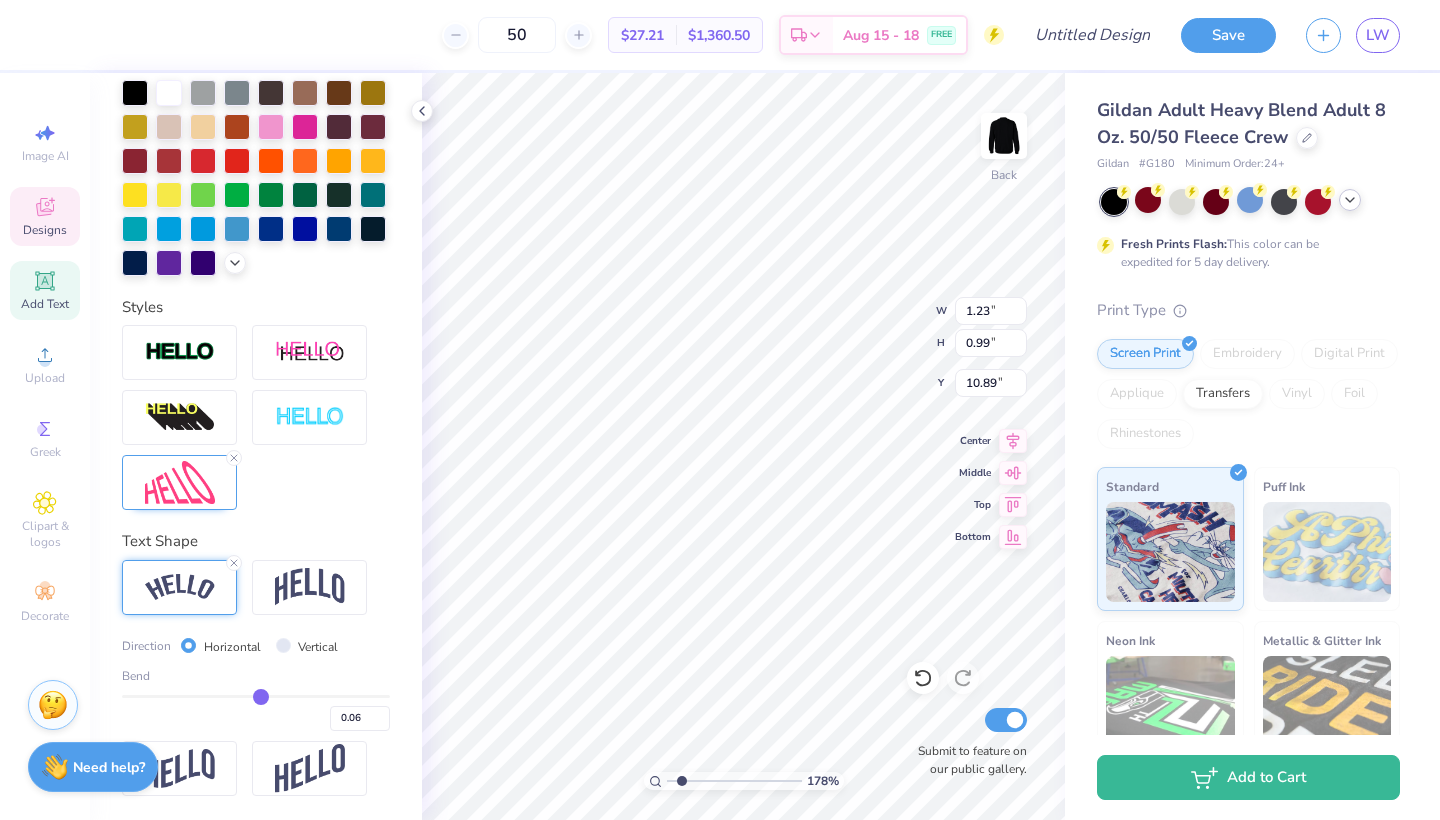 type on "0.04" 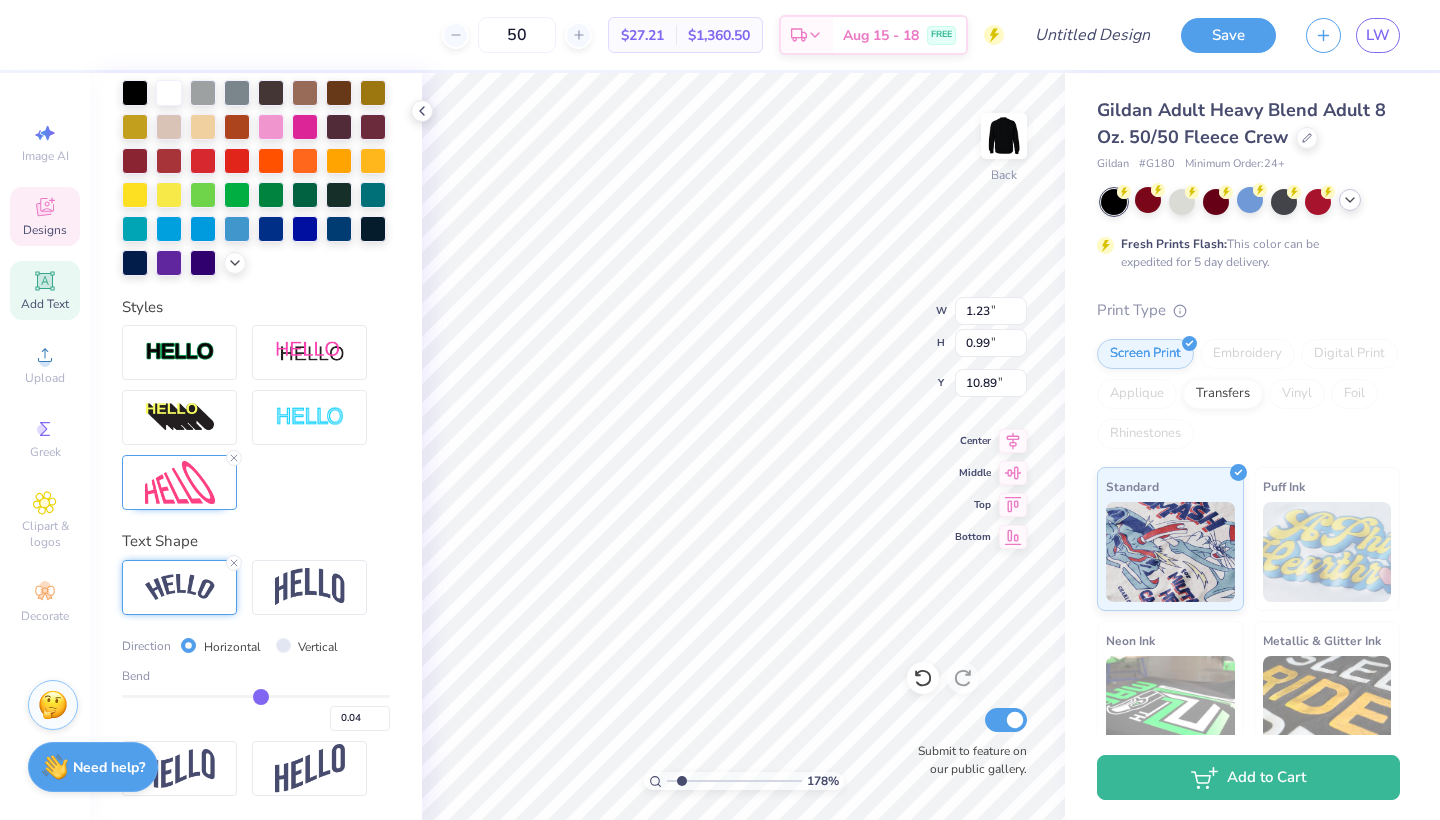 type on "0.02" 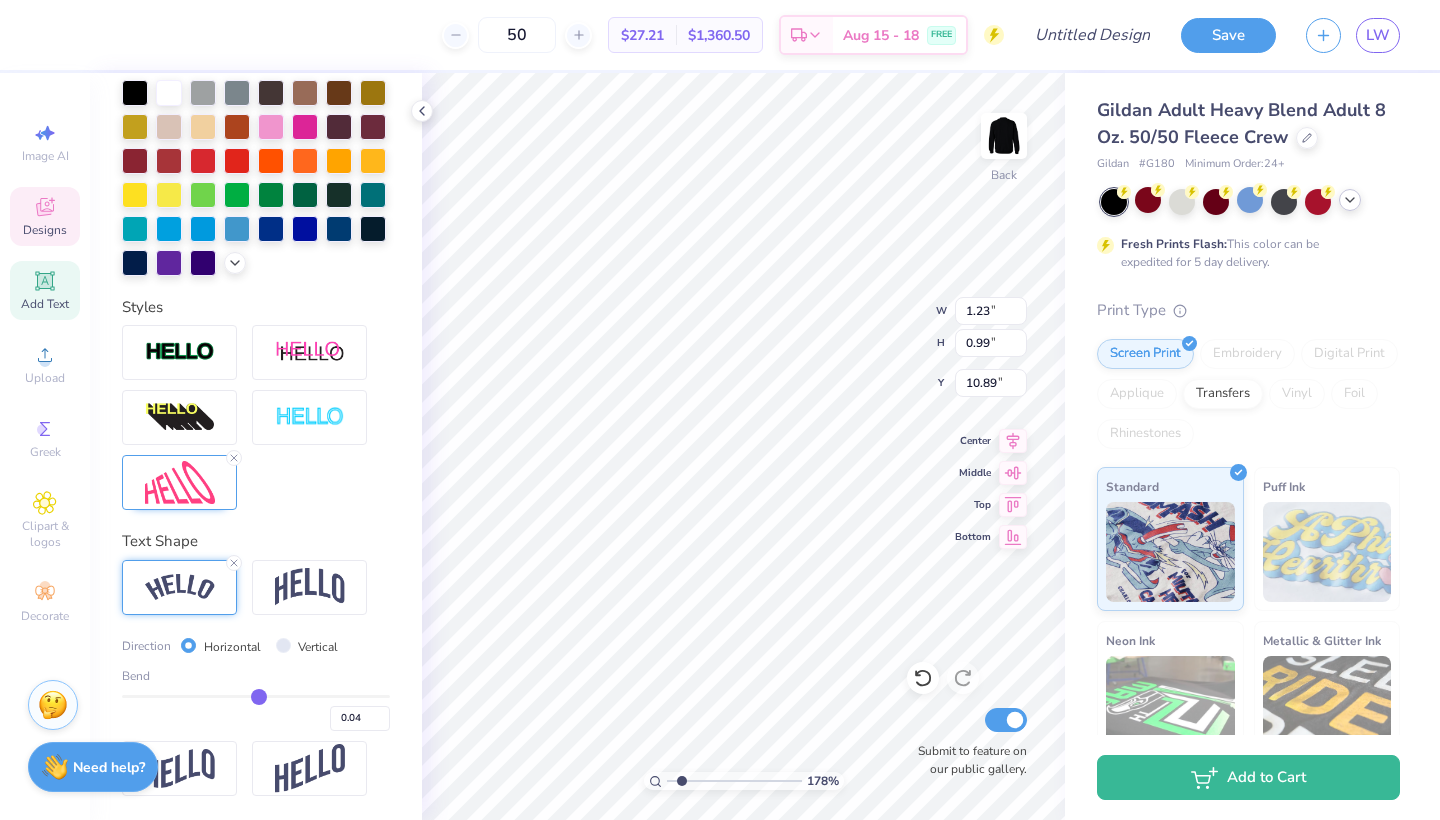 type on "0.02" 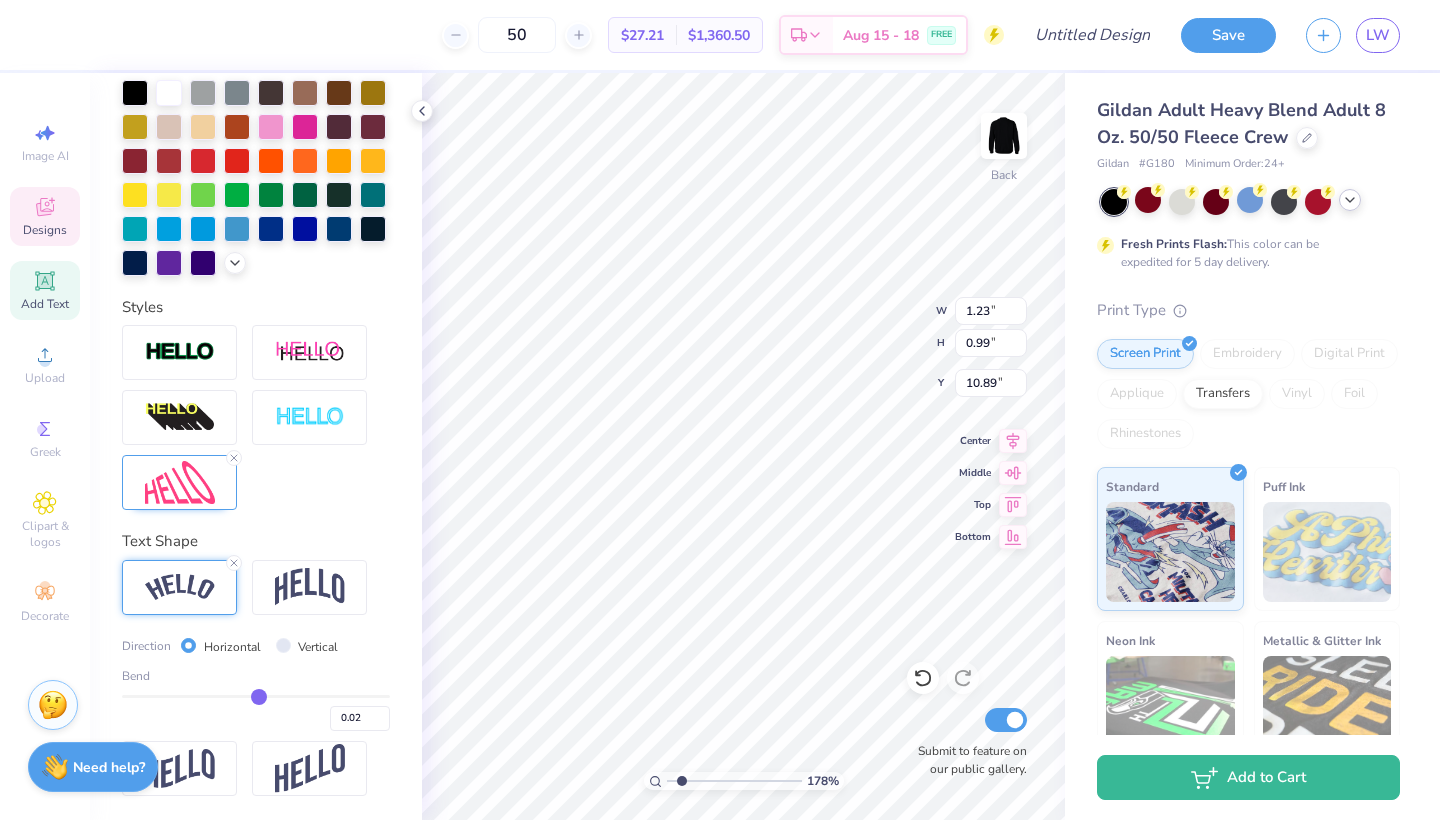 type on "0" 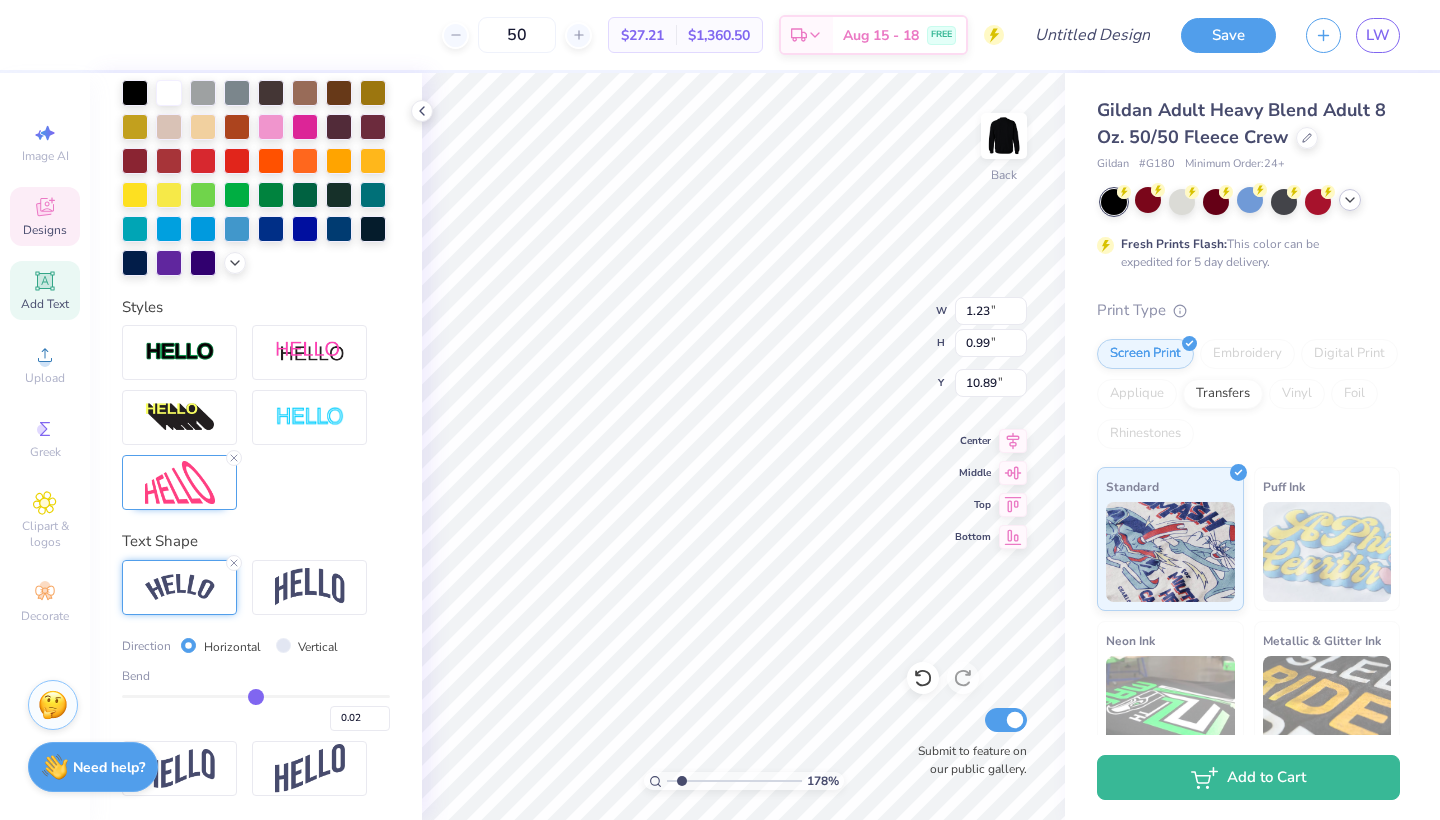 type on "0.00" 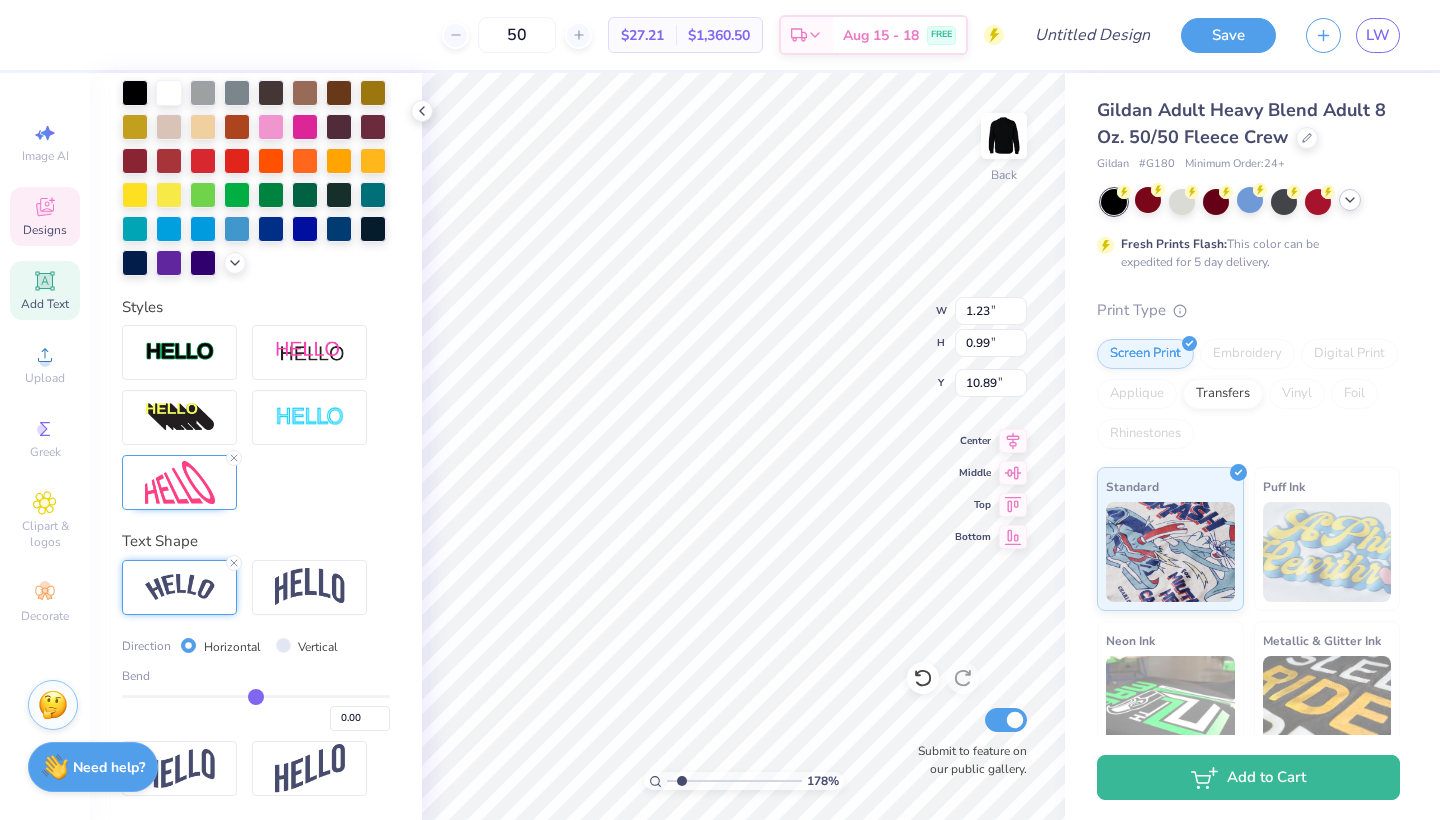 type on "-0.02" 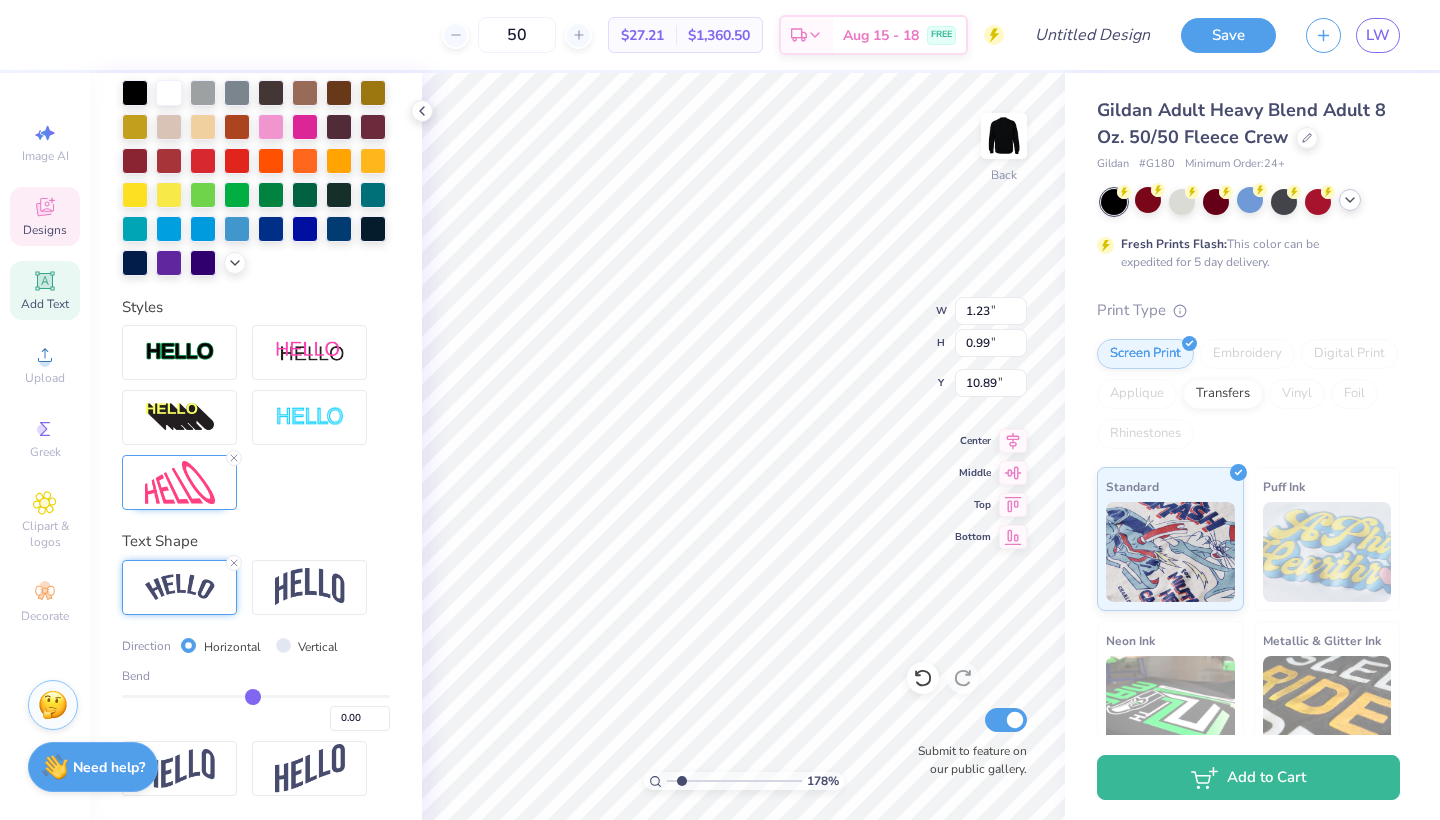 type on "-0.02" 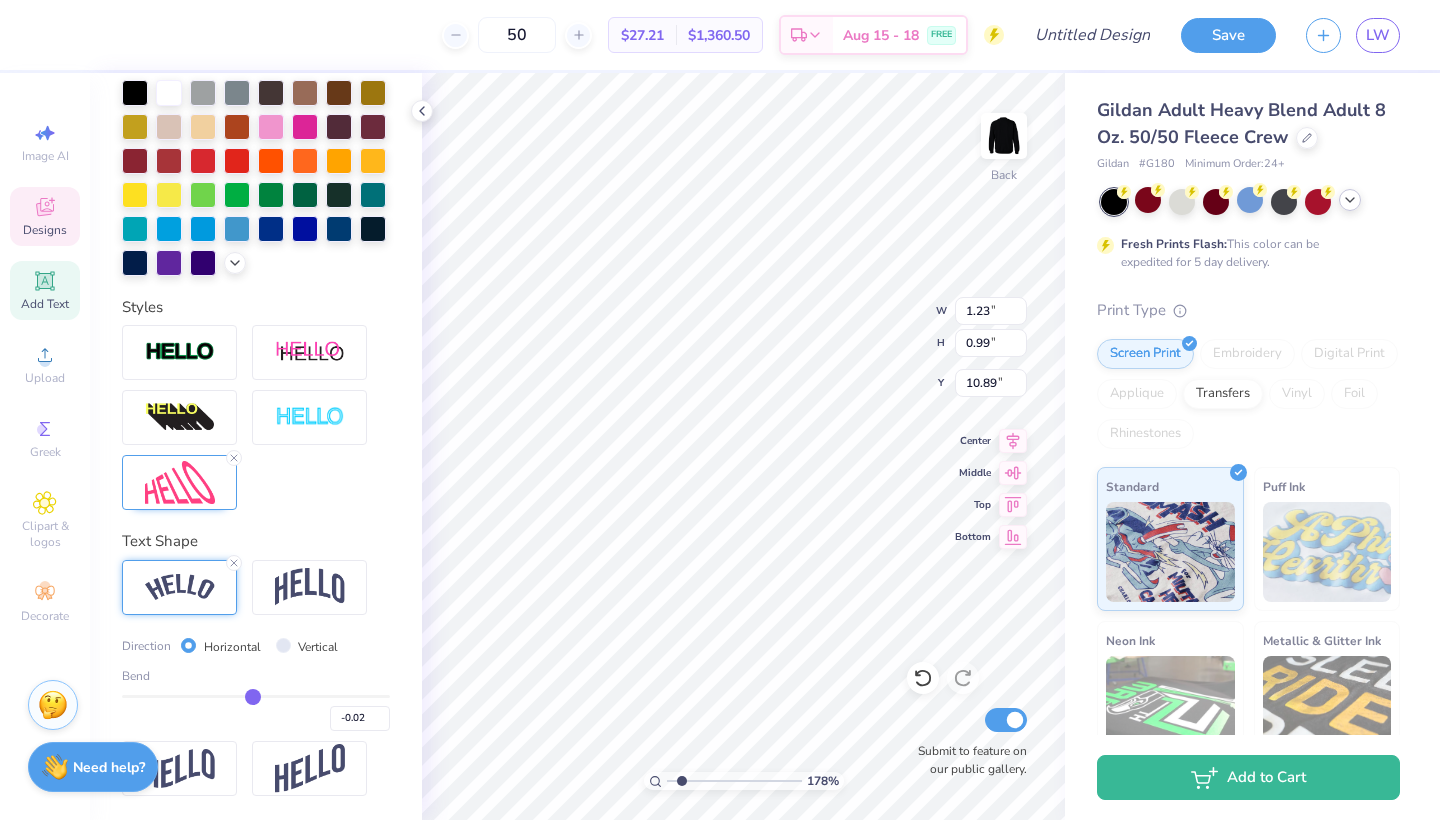 type on "-0.04" 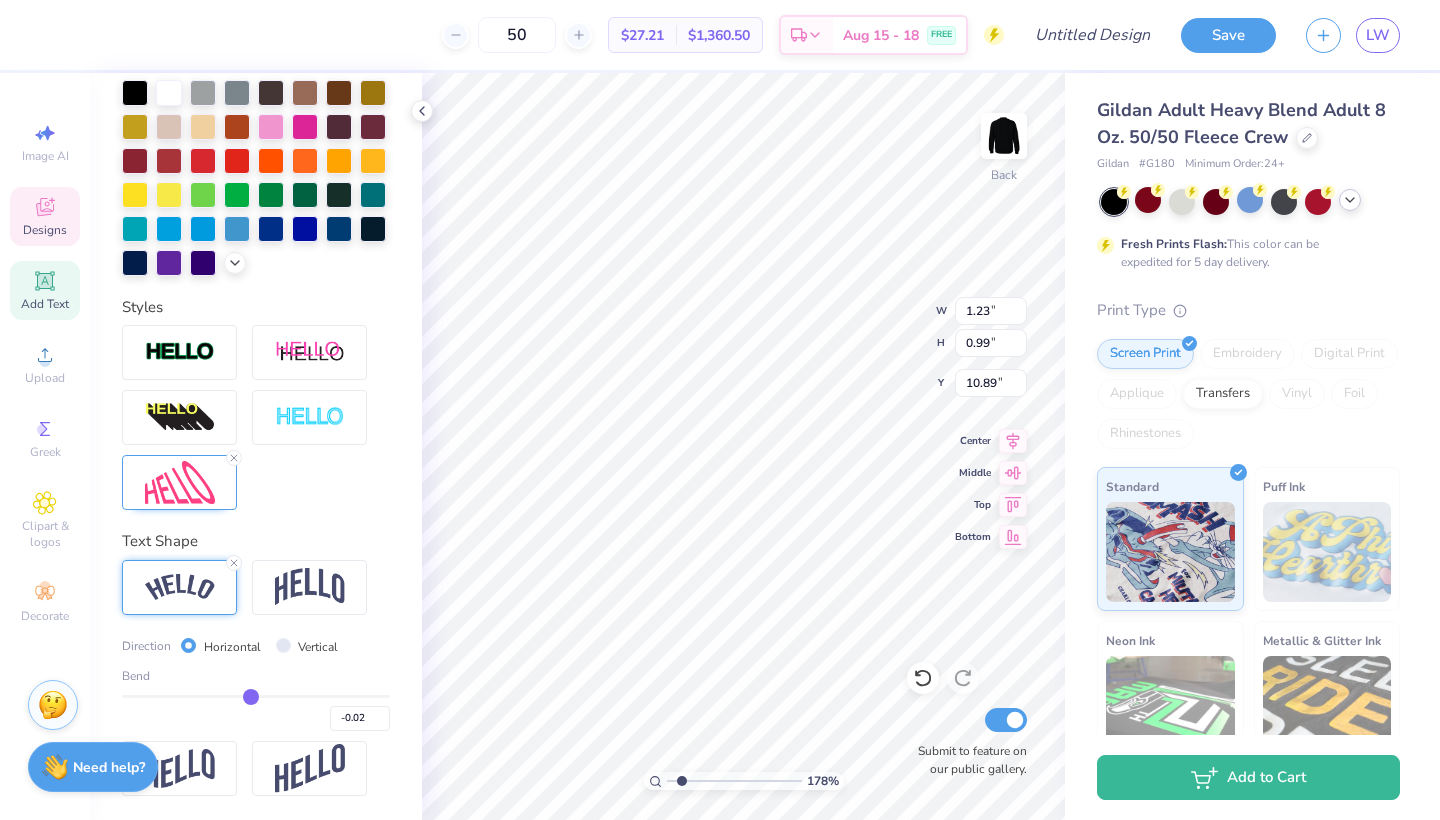 type on "-0.04" 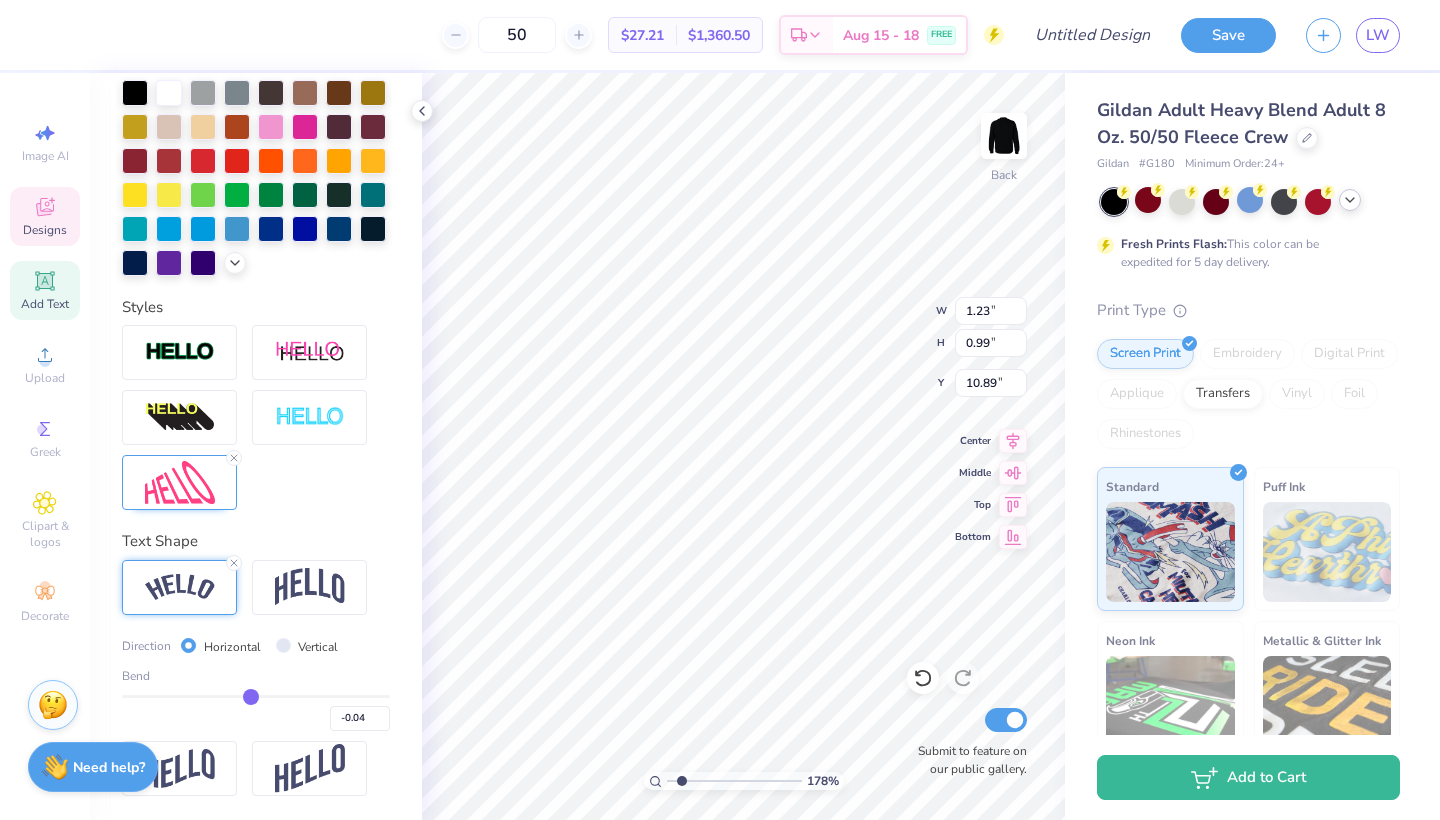 type on "-0.06" 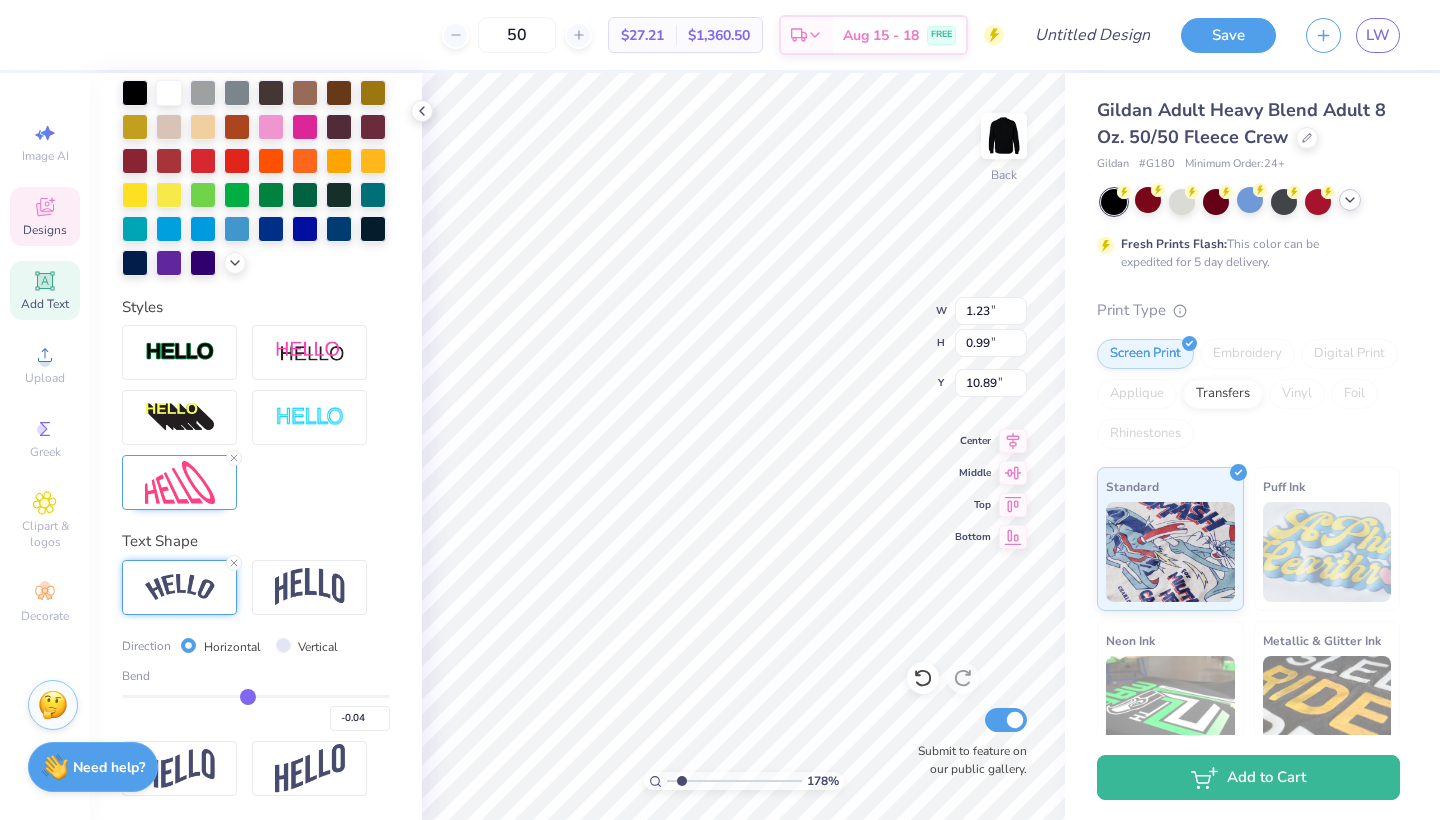 type on "-0.06" 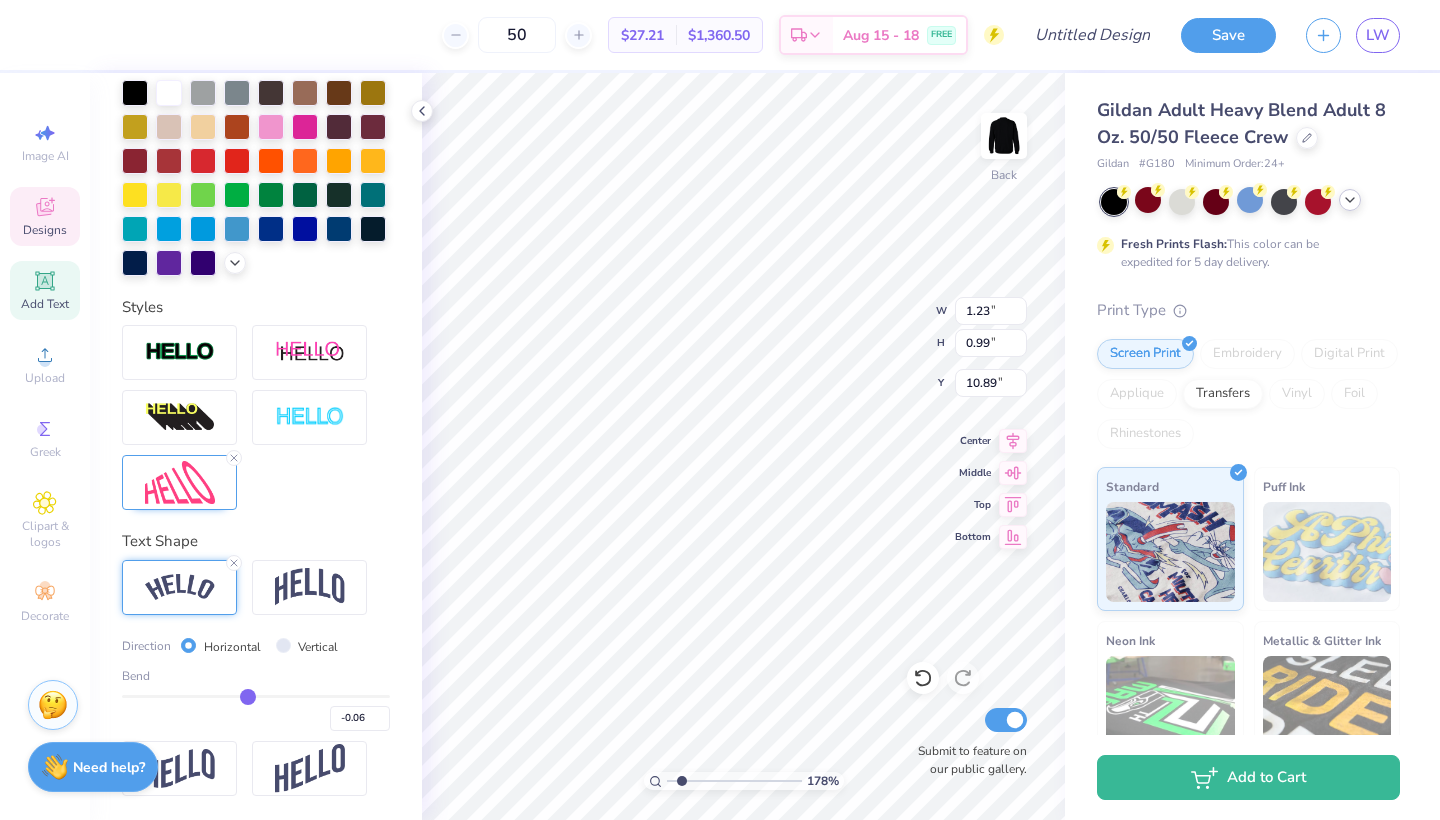 type on "-0.08" 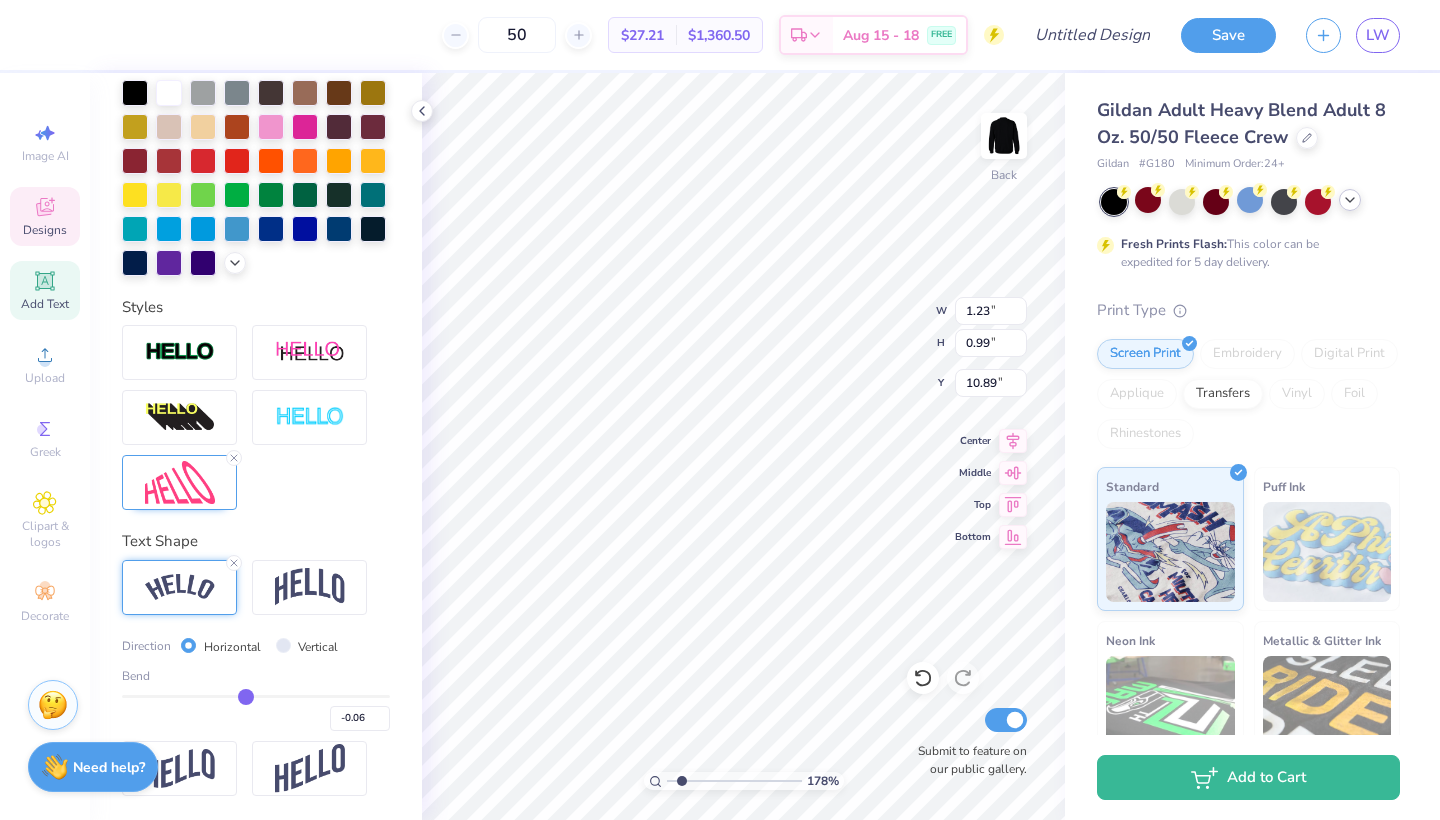 type on "-0.08" 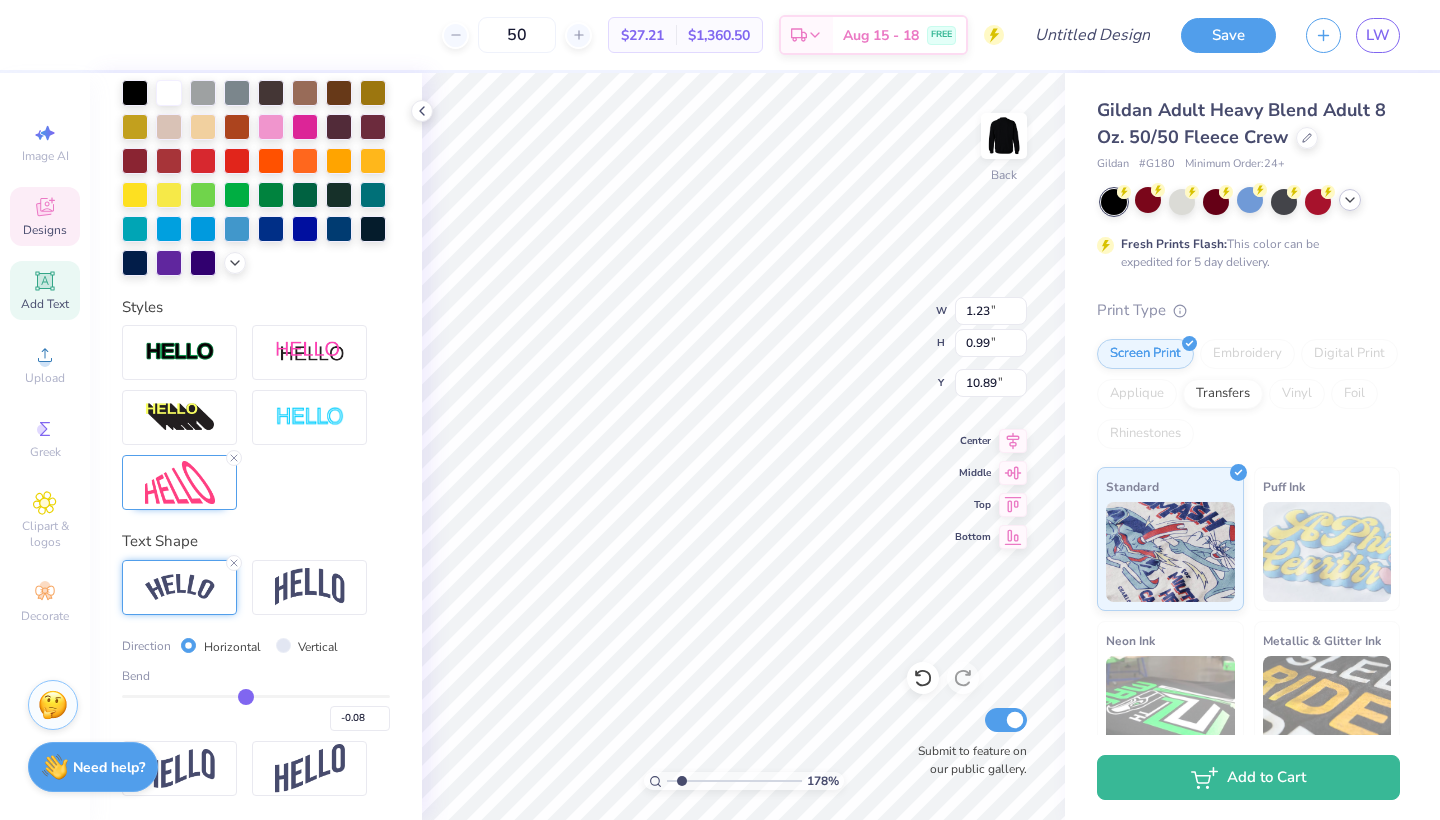 type on "-0.1" 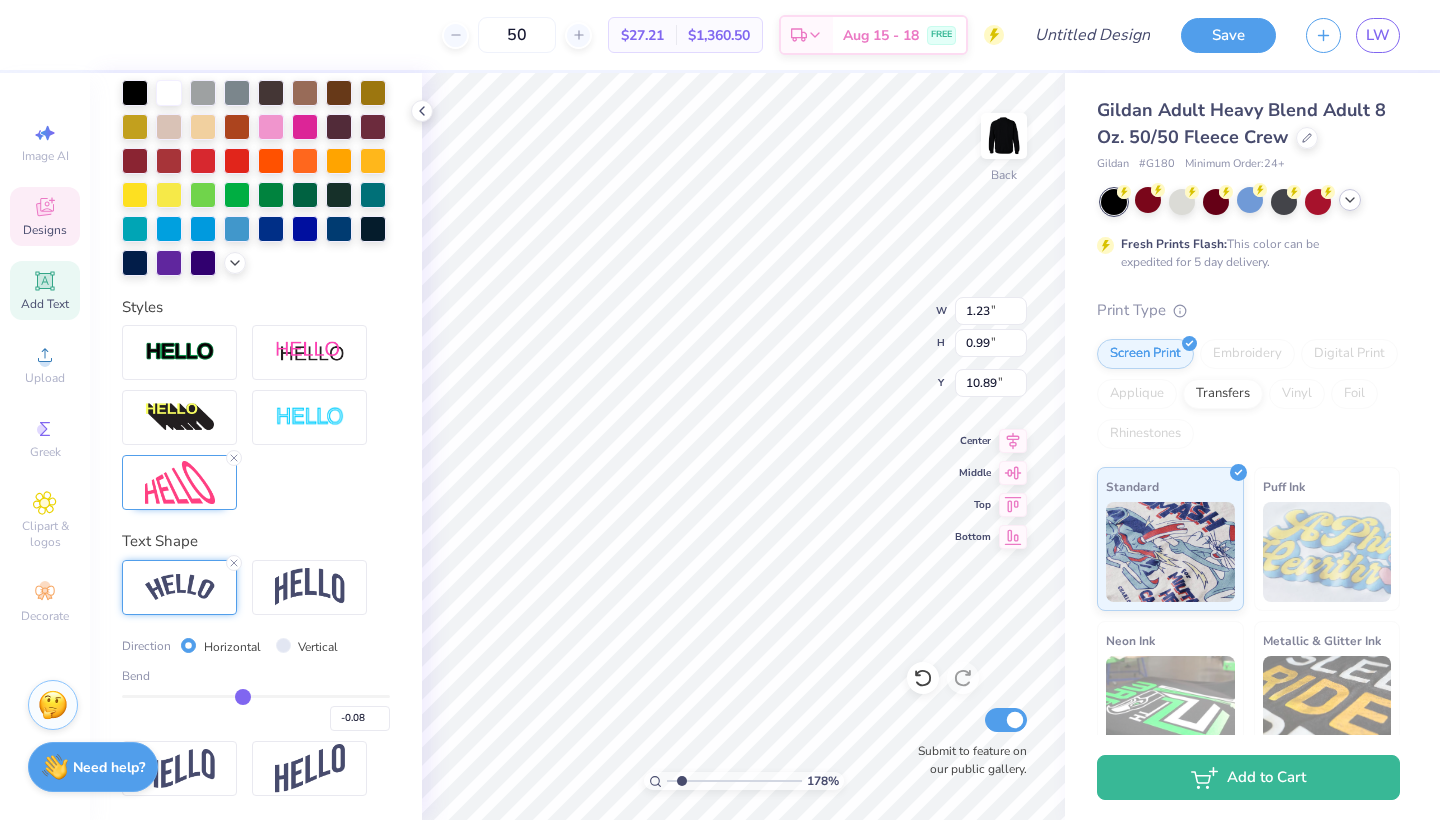 type on "-0.10" 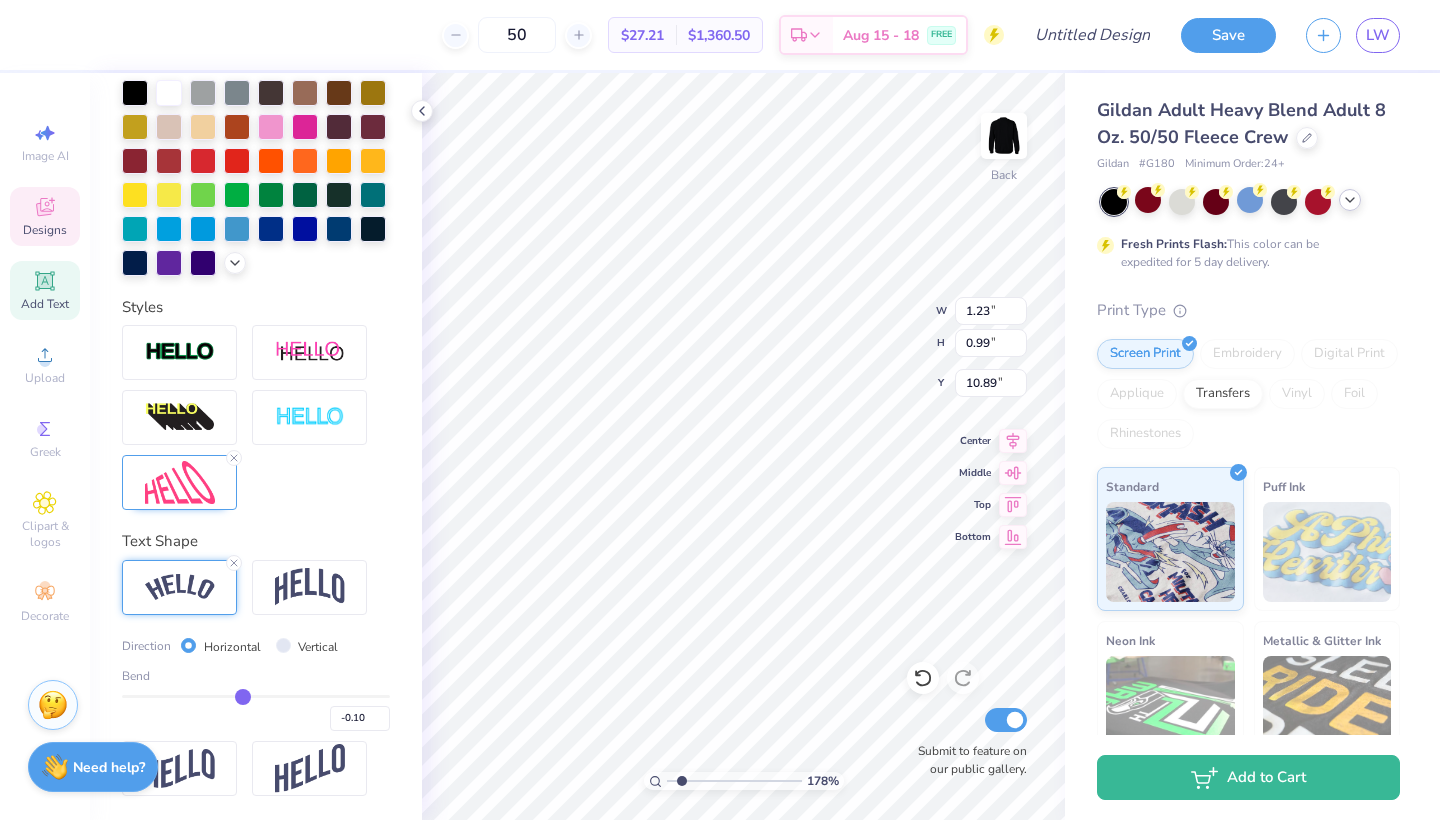 type on "-0.13" 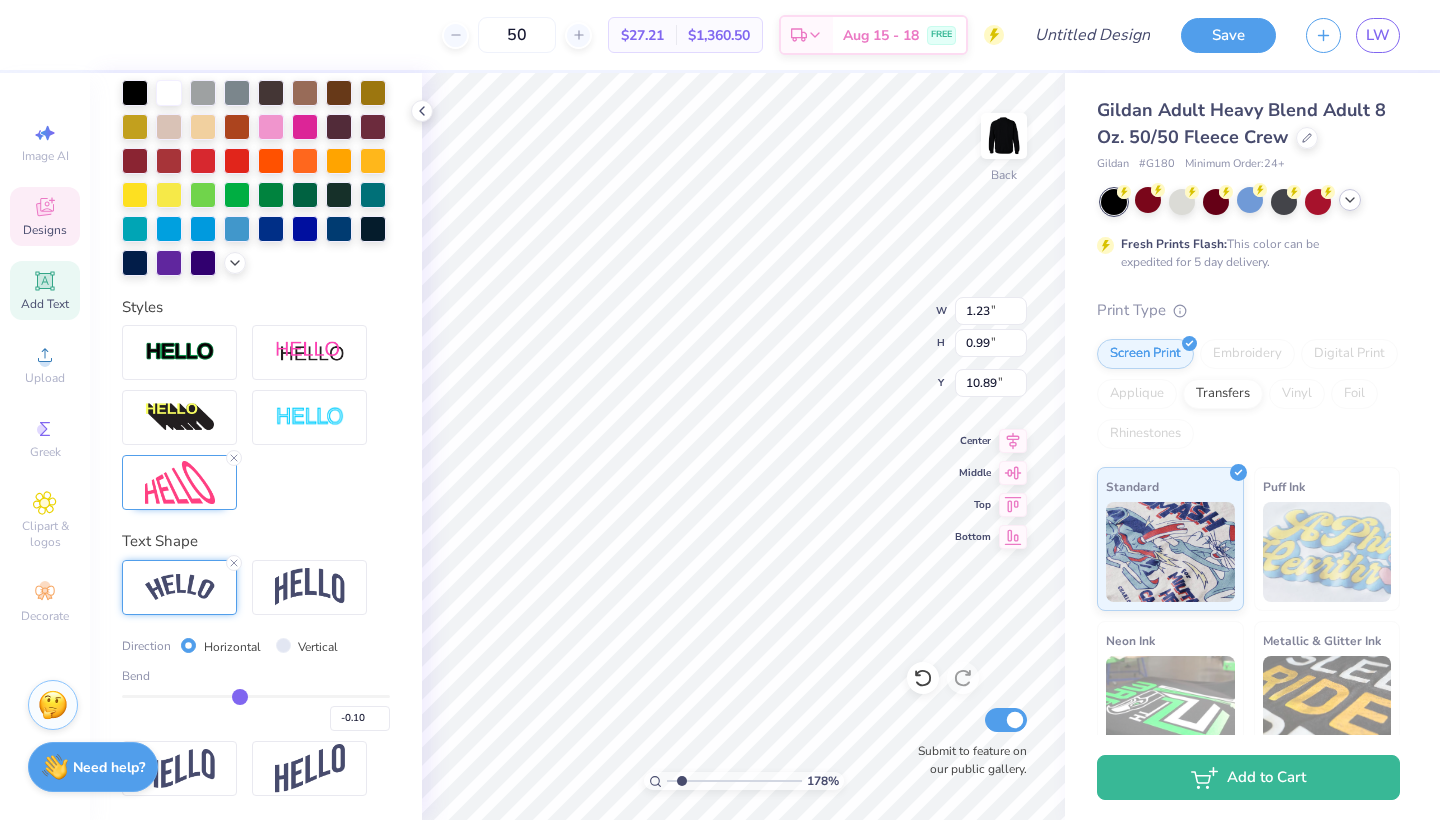 type 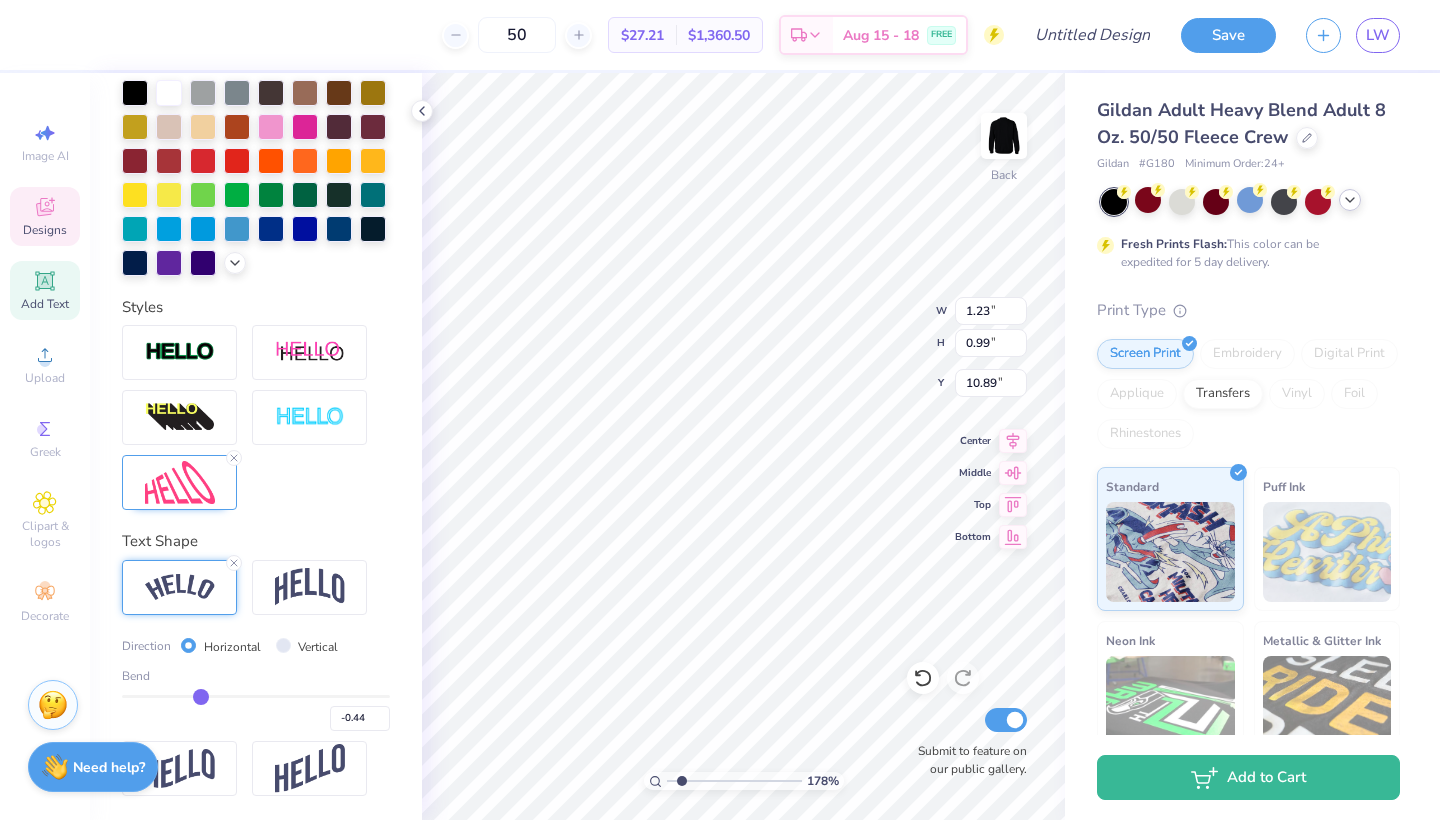 drag, startPoint x: 282, startPoint y: 692, endPoint x: 201, endPoint y: 703, distance: 81.7435 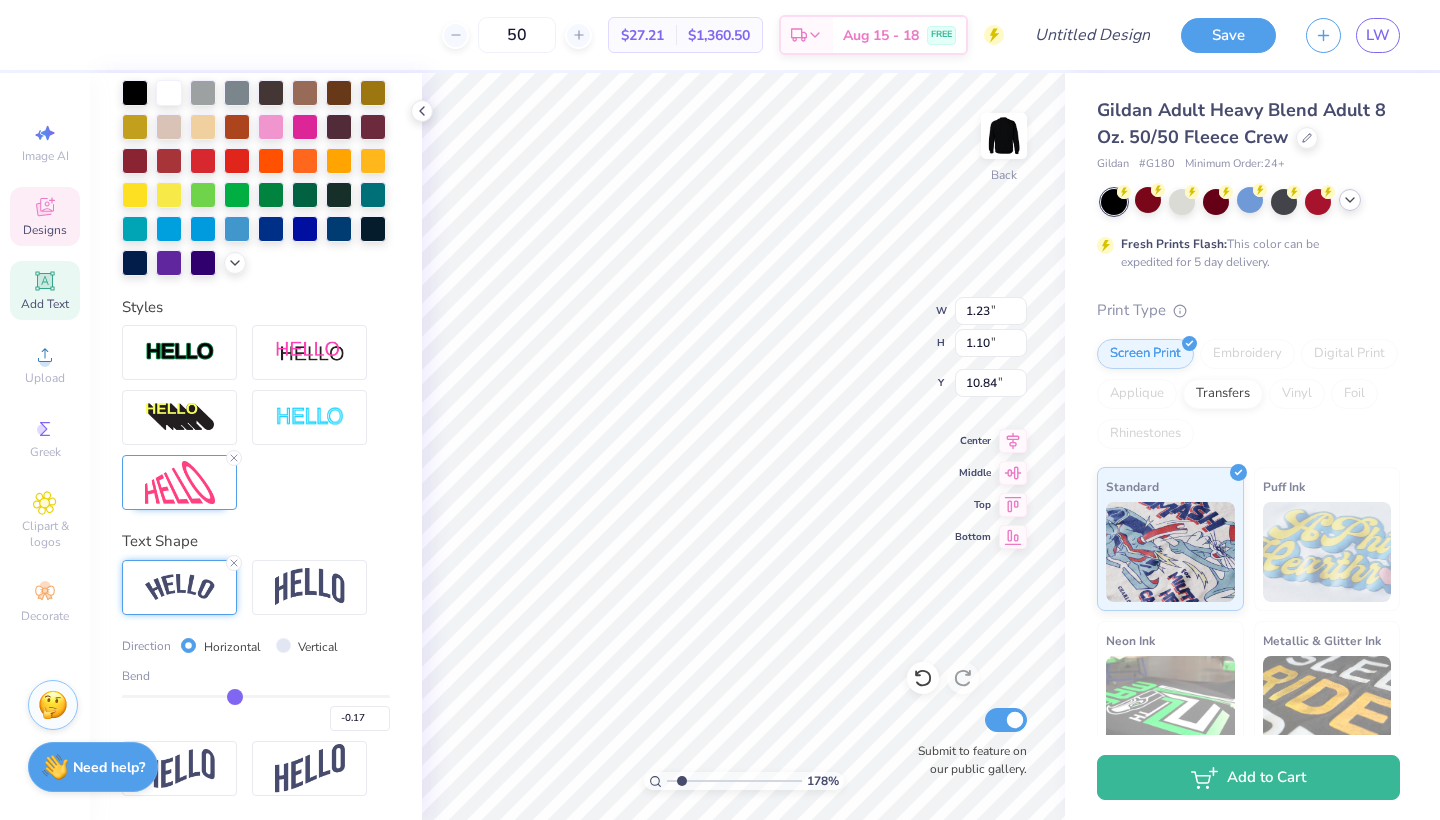 drag, startPoint x: 203, startPoint y: 692, endPoint x: 234, endPoint y: 689, distance: 31.144823 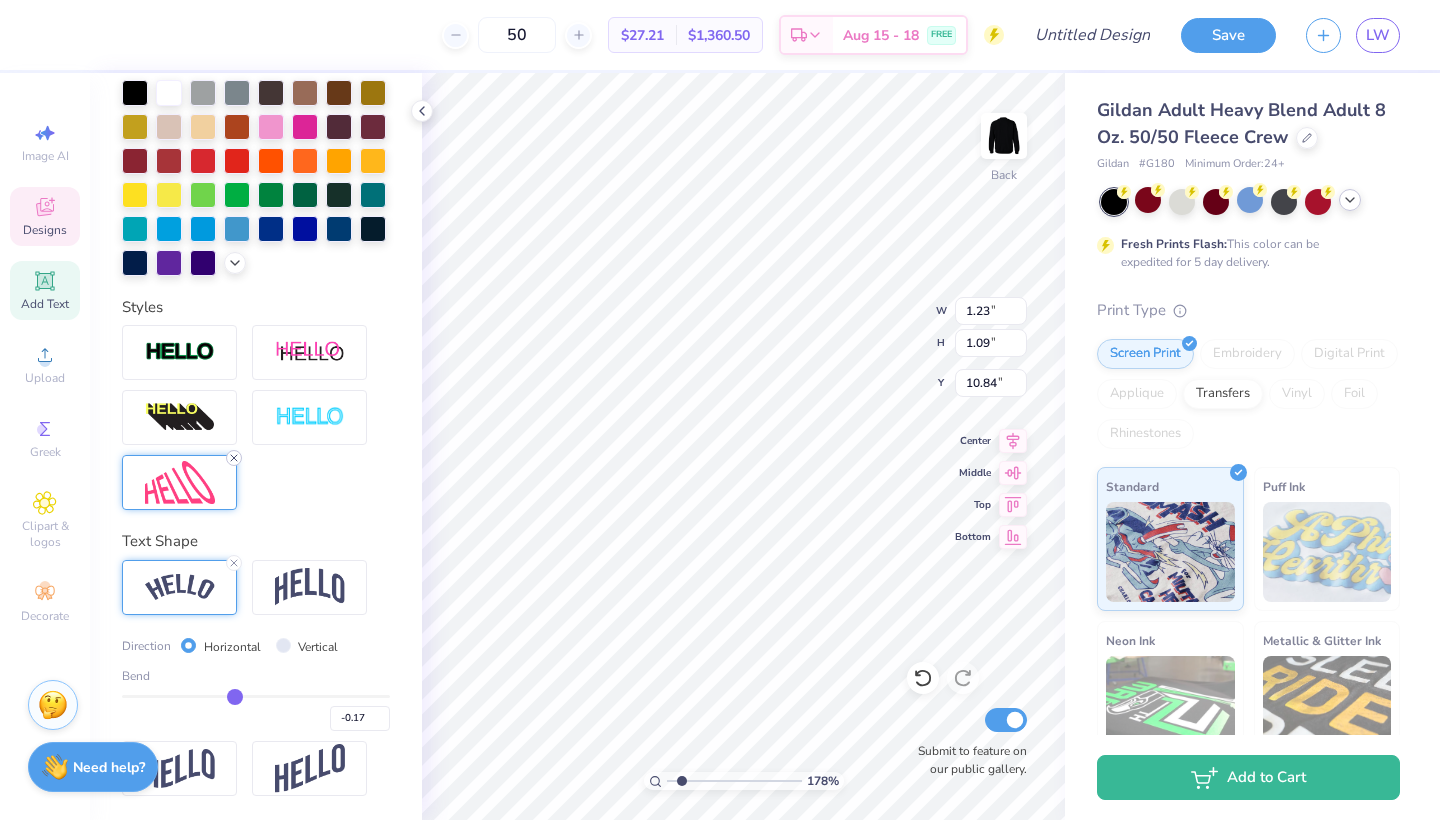 click 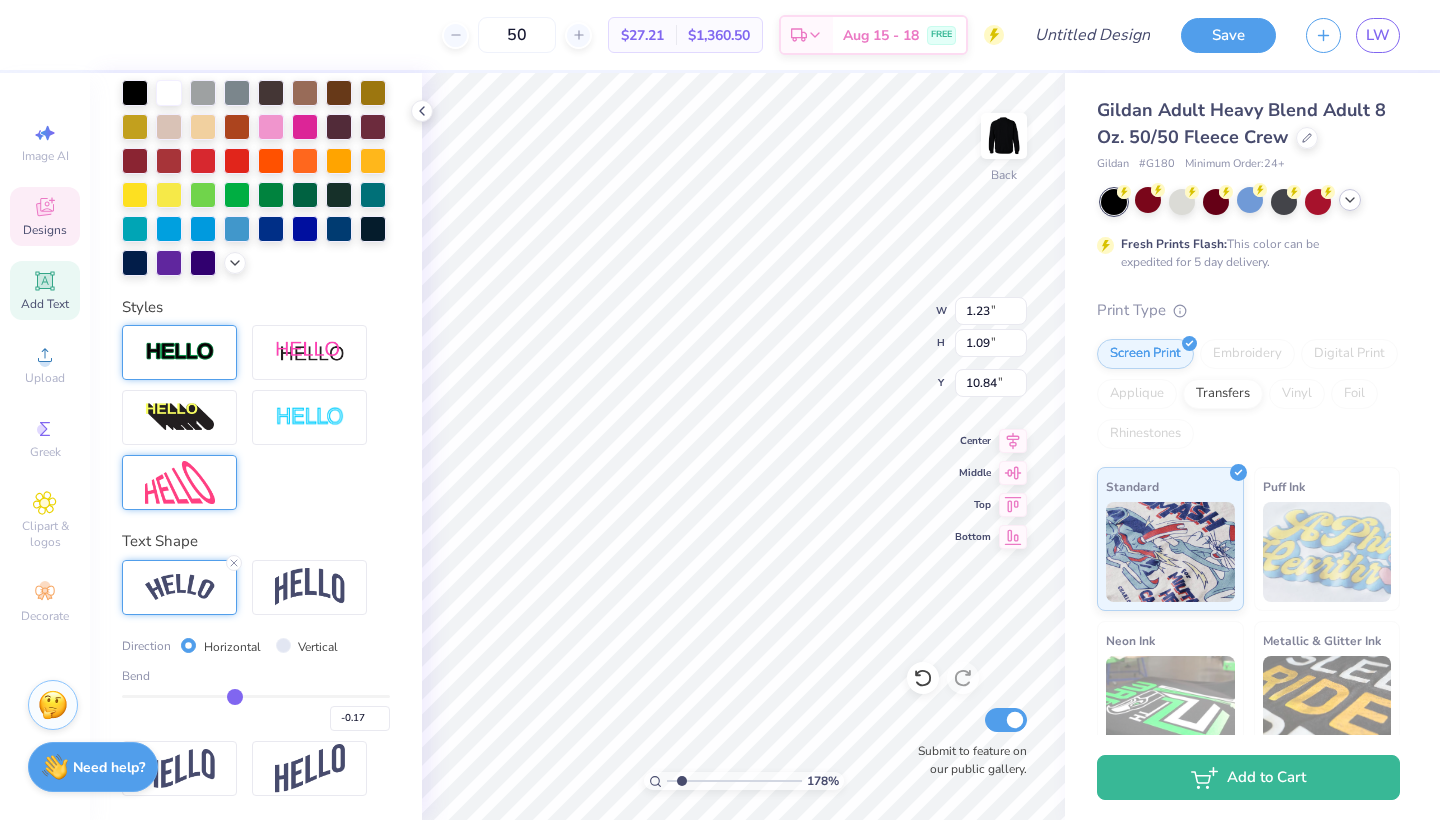 click at bounding box center [180, 352] 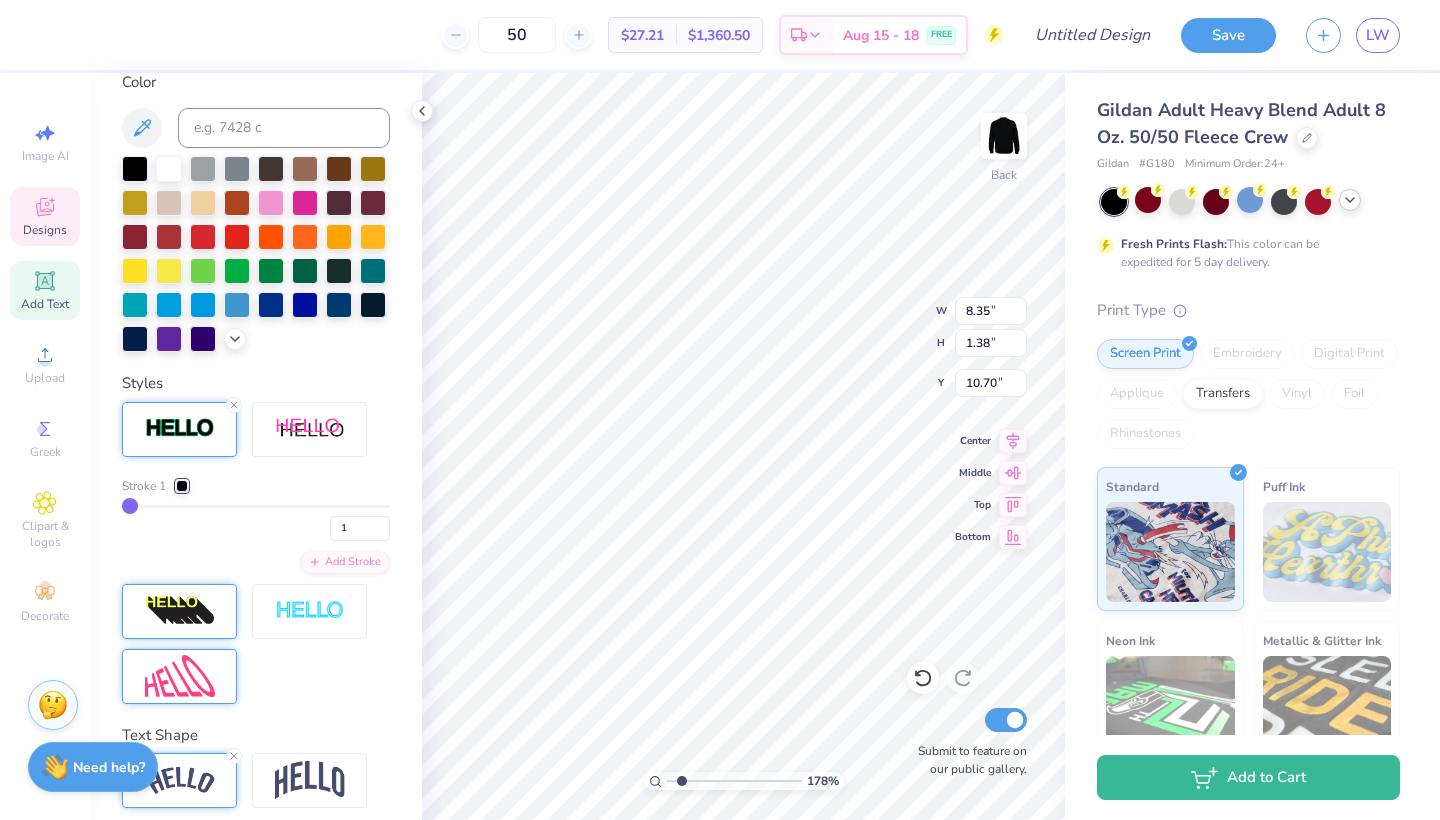 click at bounding box center [179, 611] 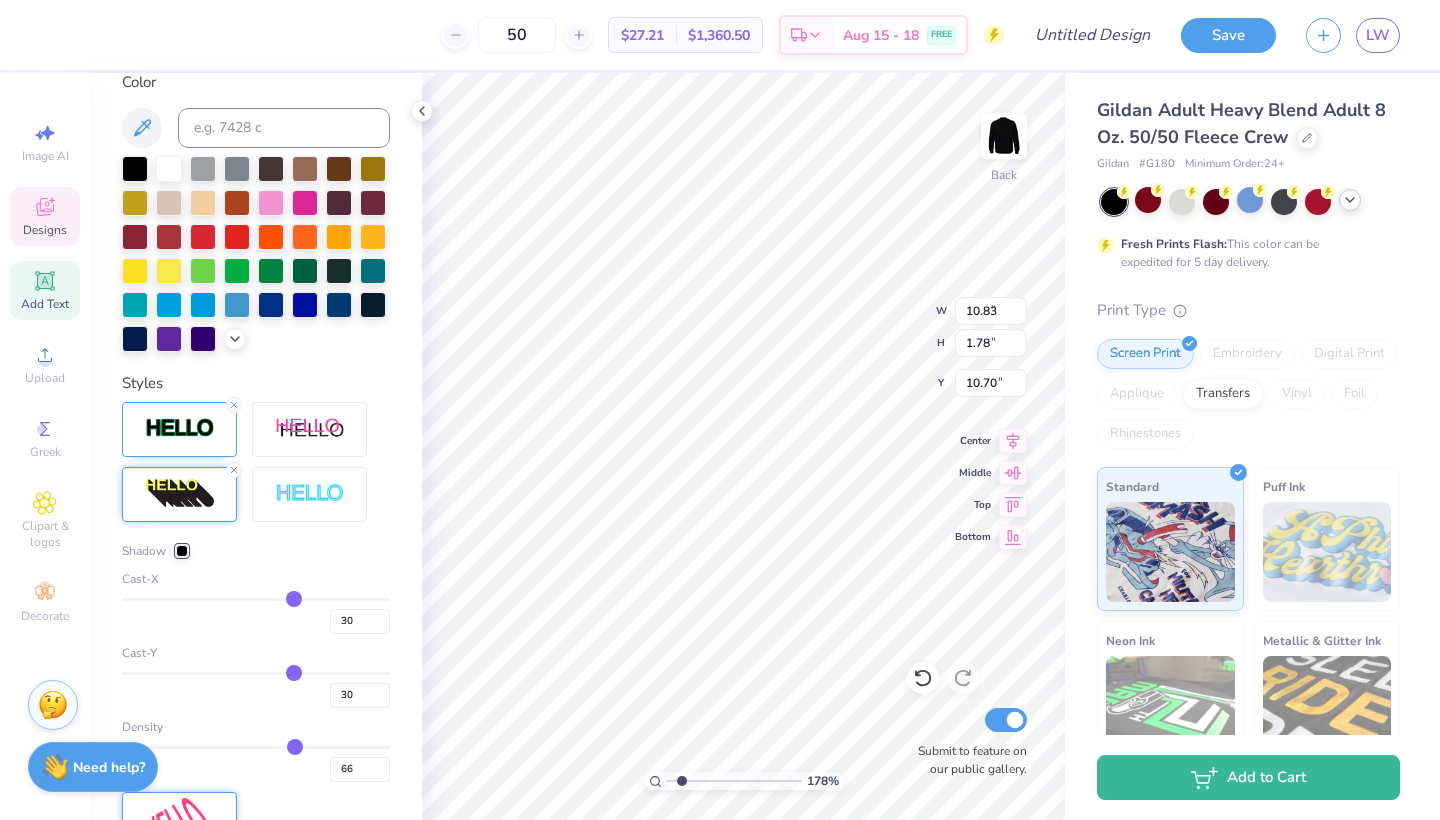 click at bounding box center (256, 1033) 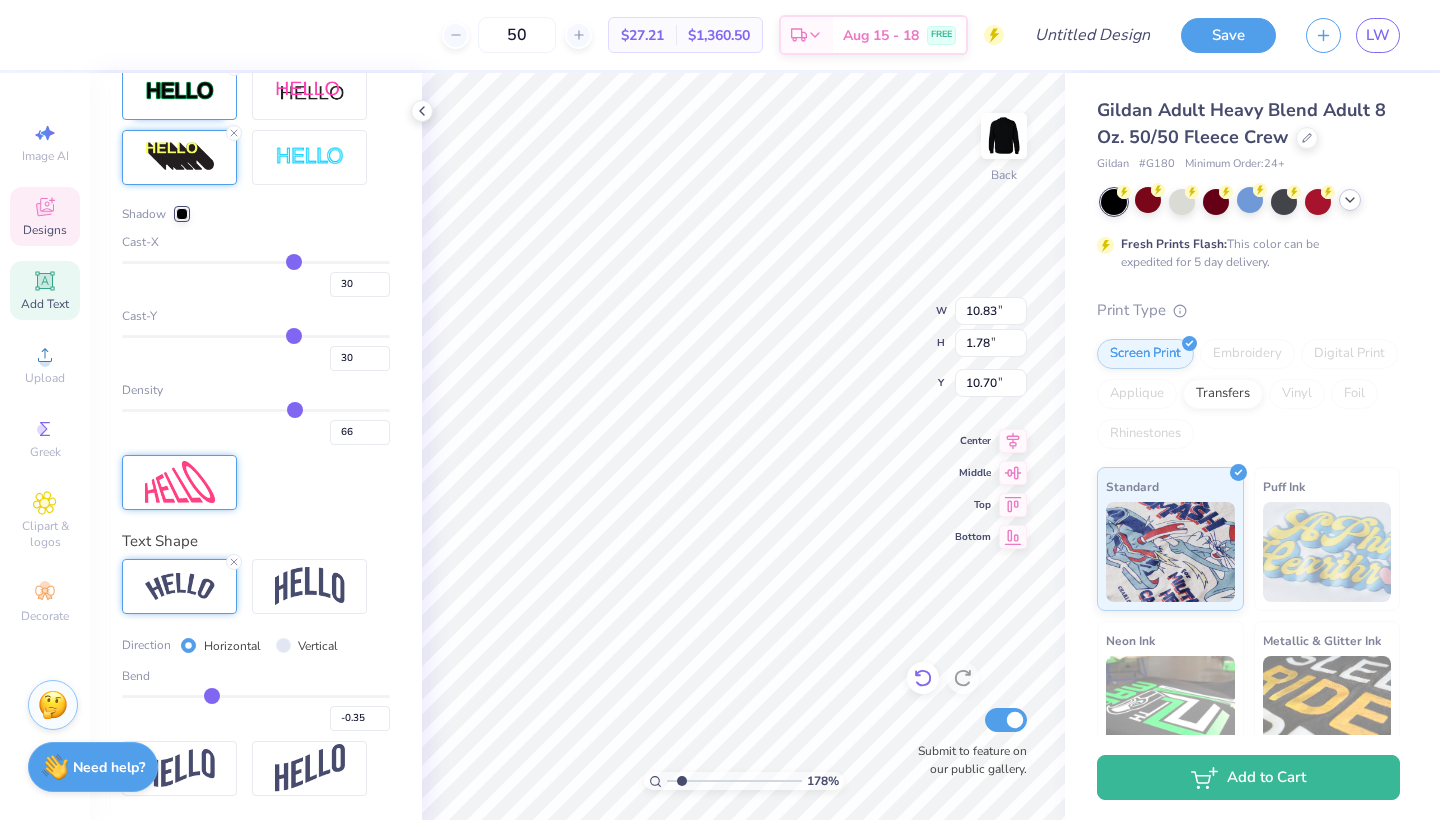 click 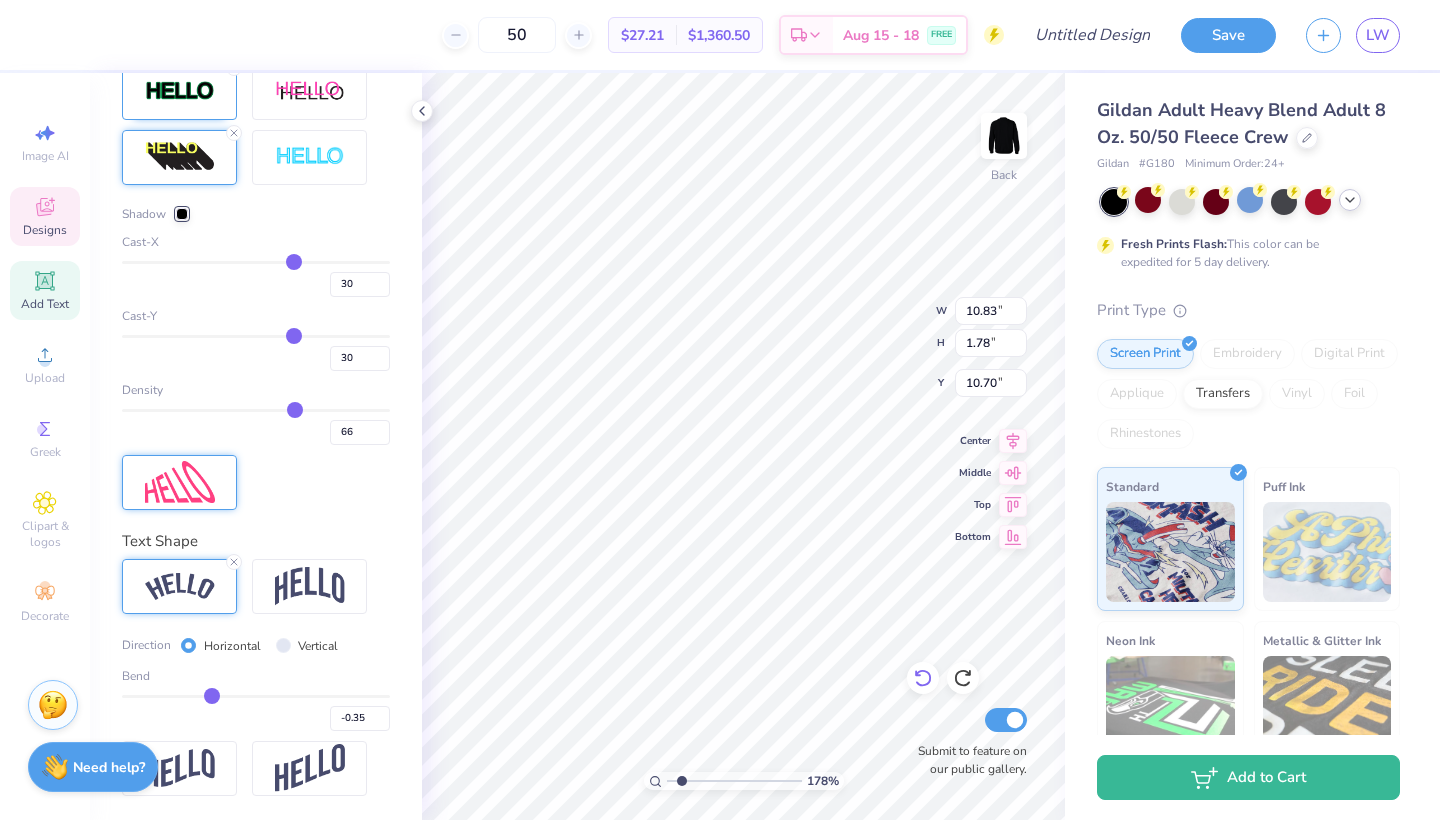 click 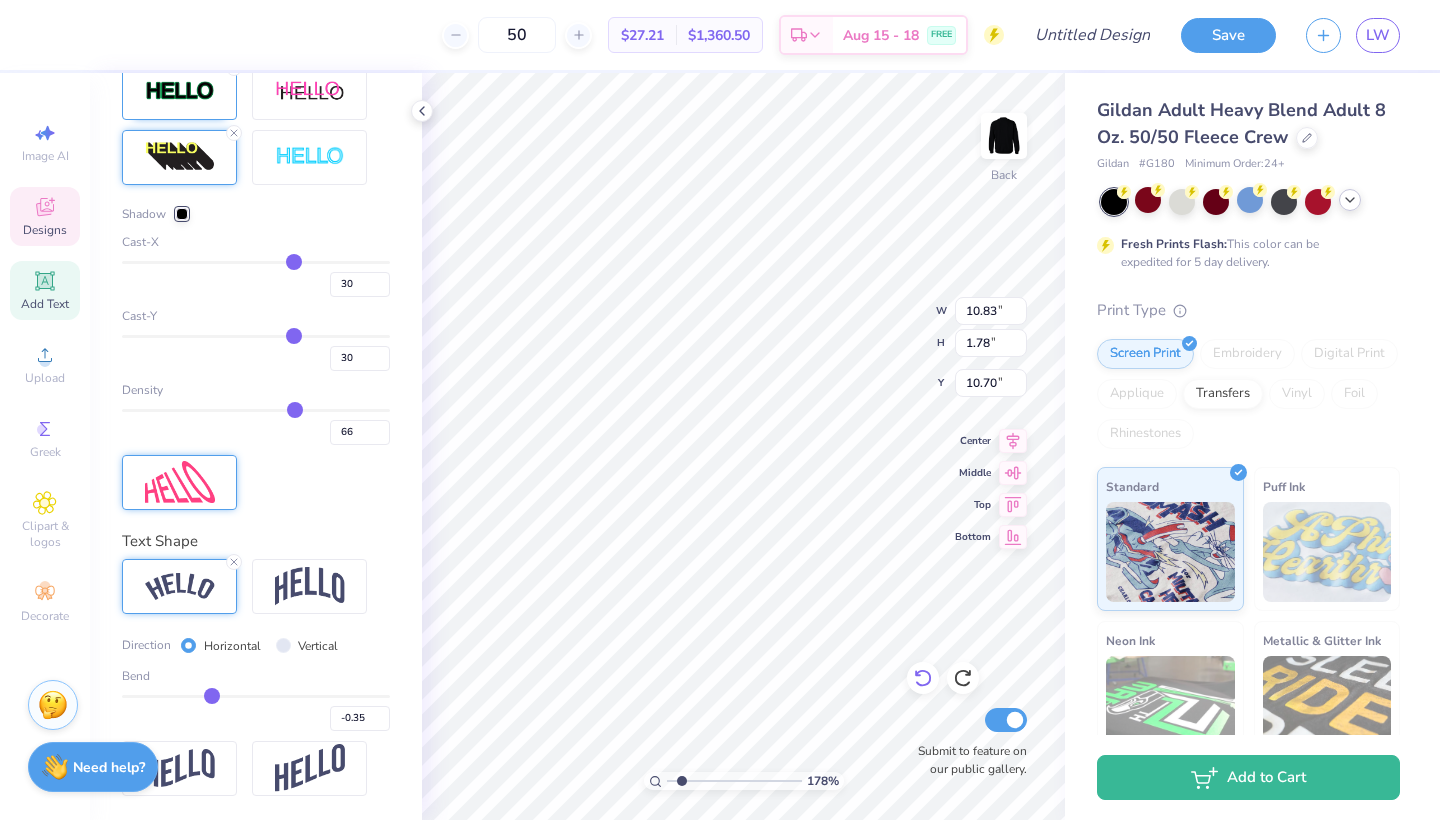 click 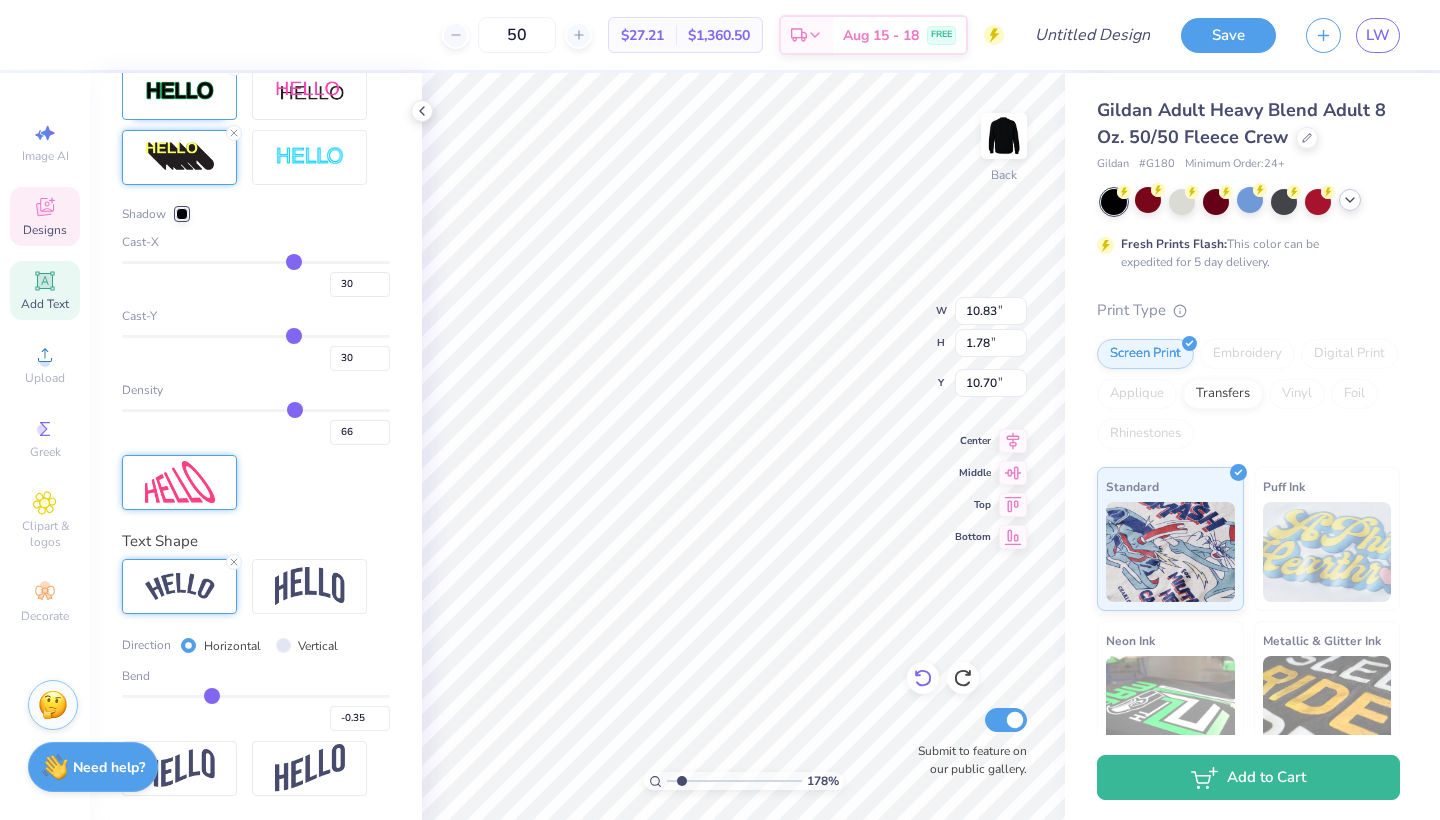 click 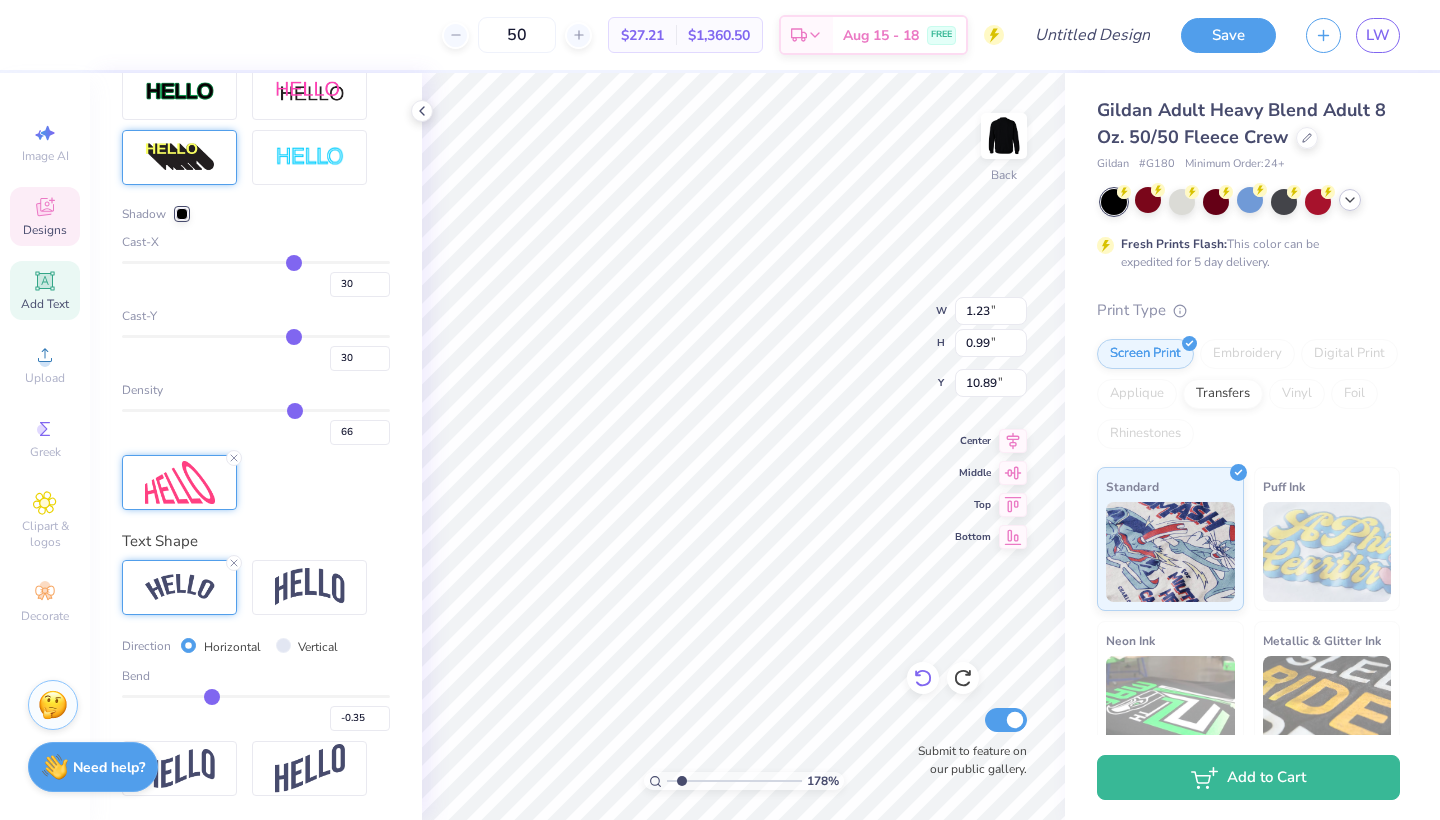 click 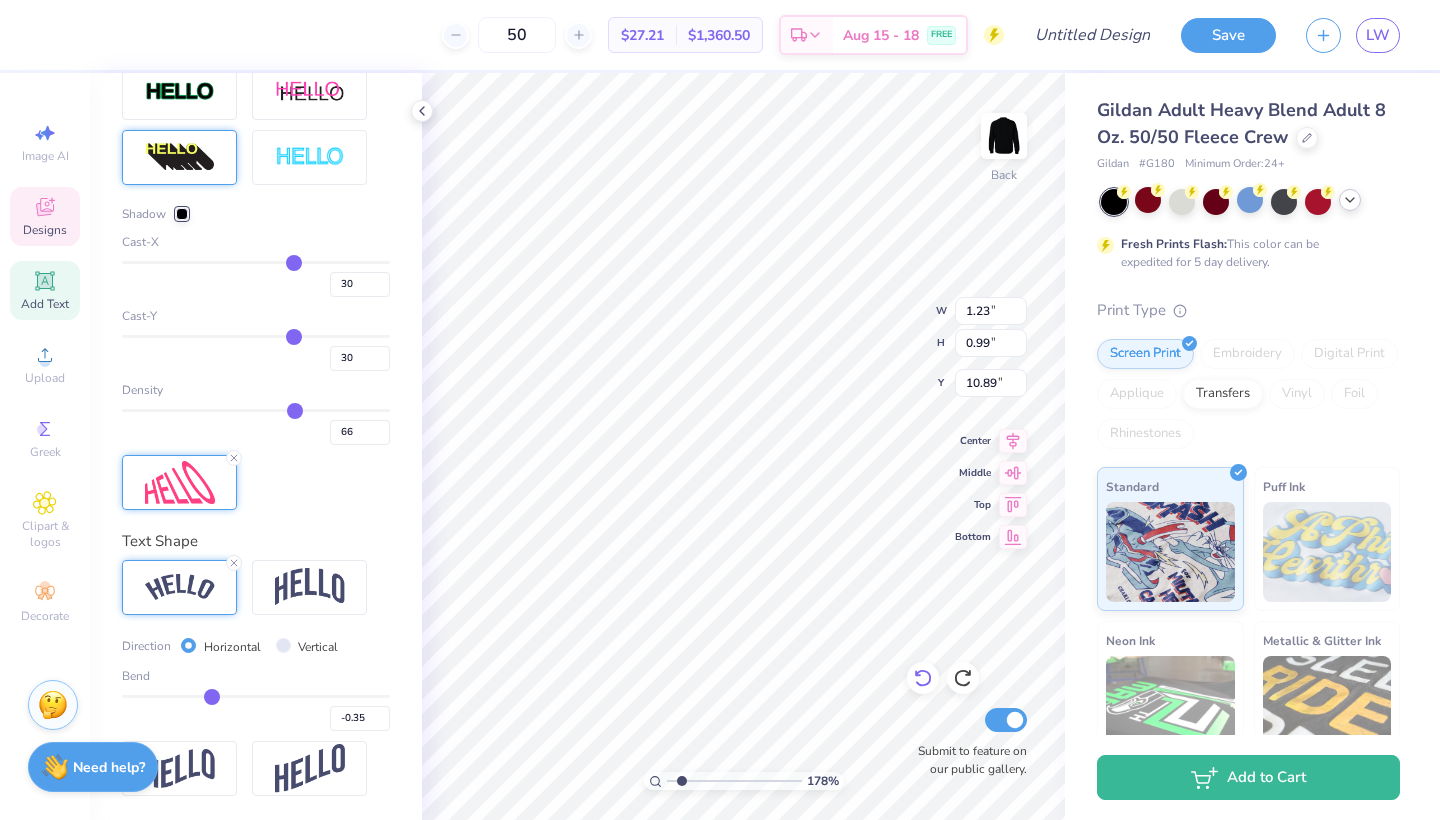 click 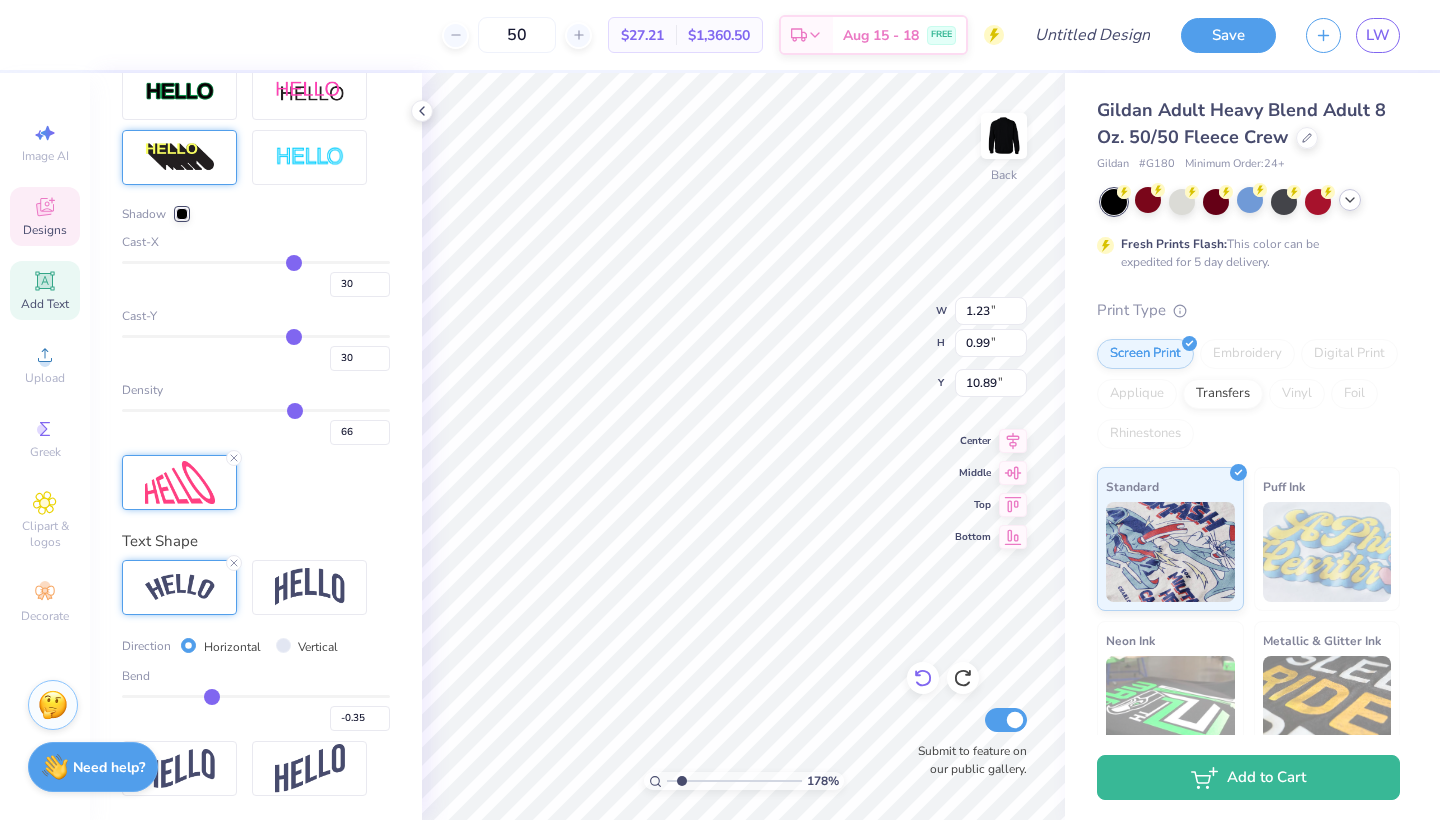 click 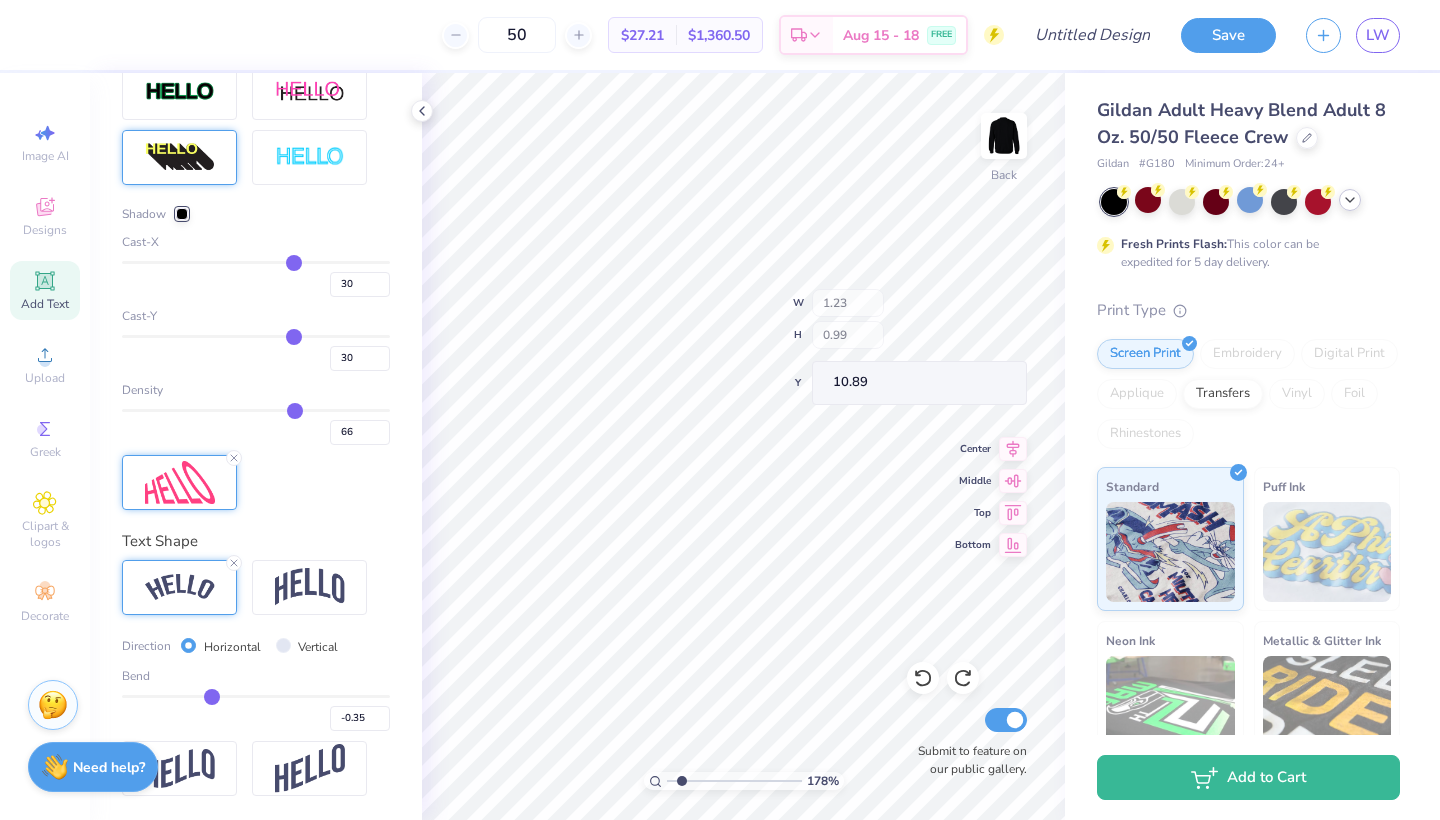drag, startPoint x: 1357, startPoint y: 252, endPoint x: 1333, endPoint y: 284, distance: 40 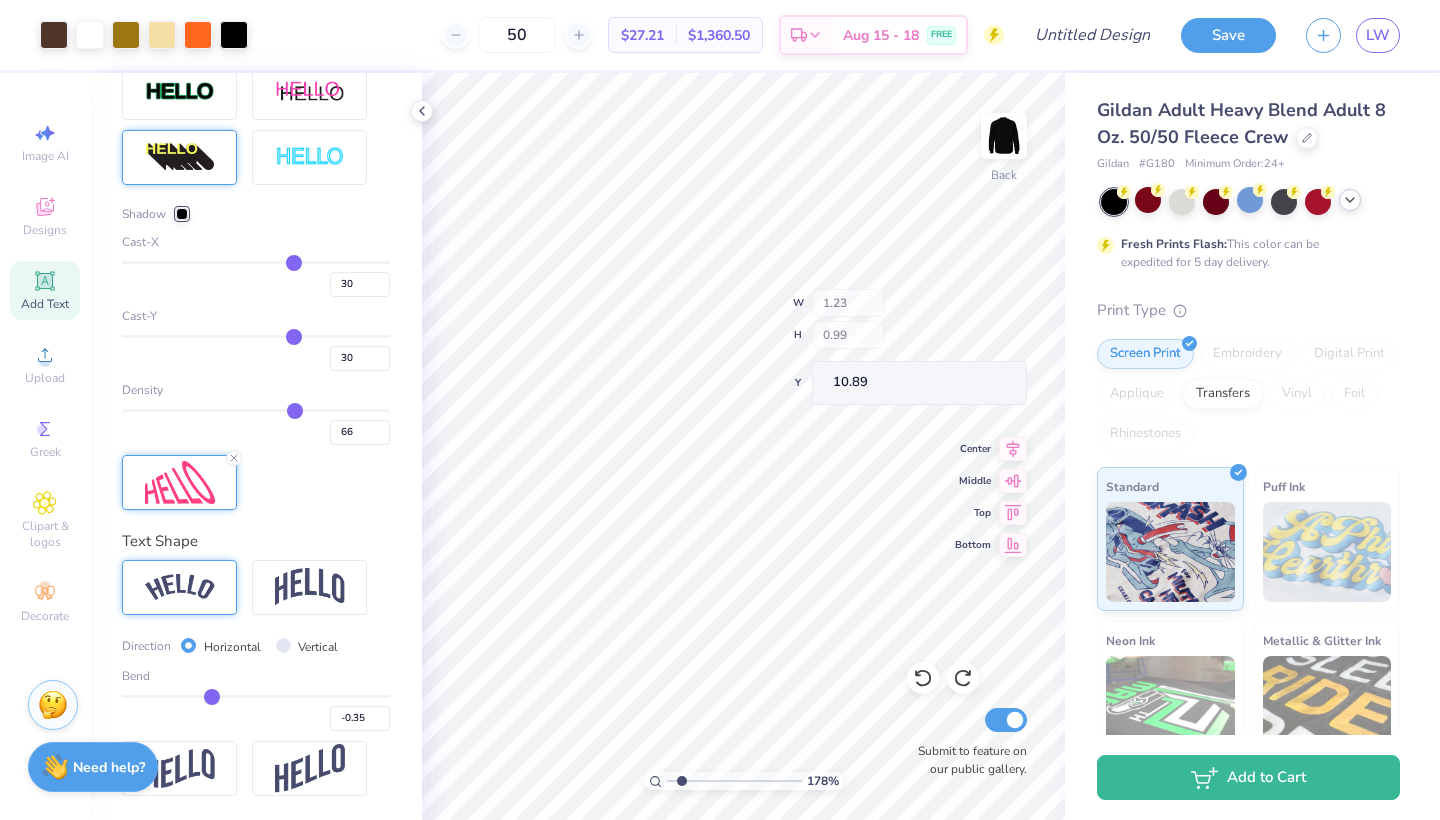 scroll, scrollTop: 720, scrollLeft: 0, axis: vertical 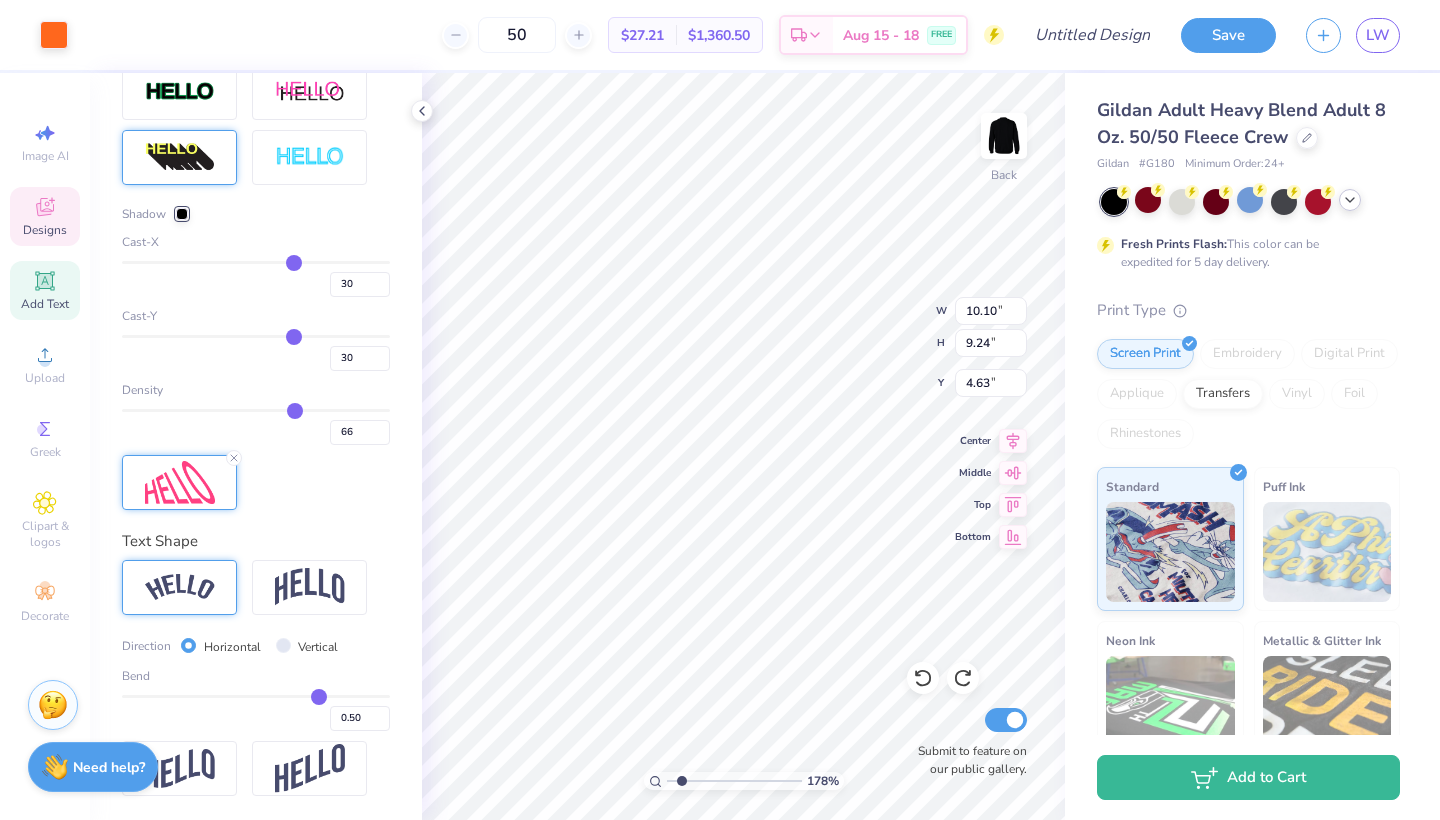 click on "Gildan Adult Heavy Blend Adult 8 Oz. 50/50 Fleece Crew Gildan # G180 Minimum Order:  24 +   Fresh Prints Flash:  This color can be expedited for 5 day delivery. Print Type Screen Print Embroidery Digital Print Applique Transfers Vinyl Foil Rhinestones Standard Puff Ink Neon Ink Metallic & Glitter Ink Glow in the Dark Ink Water based Ink" at bounding box center (1248, 508) 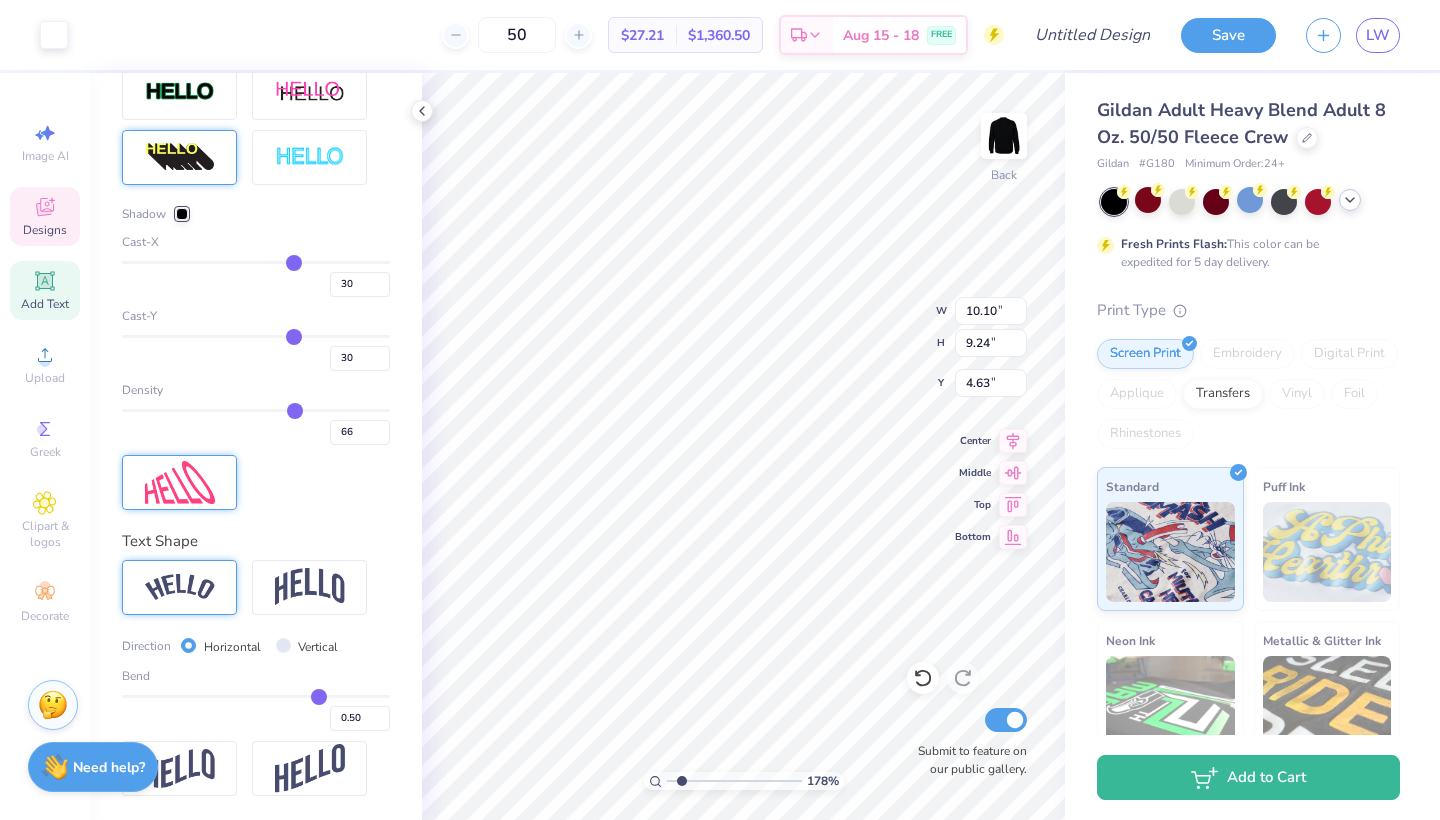 click on "Gildan Adult Heavy Blend Adult 8 Oz. 50/50 Fleece Crew Gildan # G180 Minimum Order:  24 +   Fresh Prints Flash:  This color can be expedited for 5 day delivery. Print Type Screen Print Embroidery Digital Print Applique Transfers Vinyl Foil Rhinestones Standard Puff Ink Neon Ink Metallic & Glitter Ink Glow in the Dark Ink Water based Ink" at bounding box center [1248, 508] 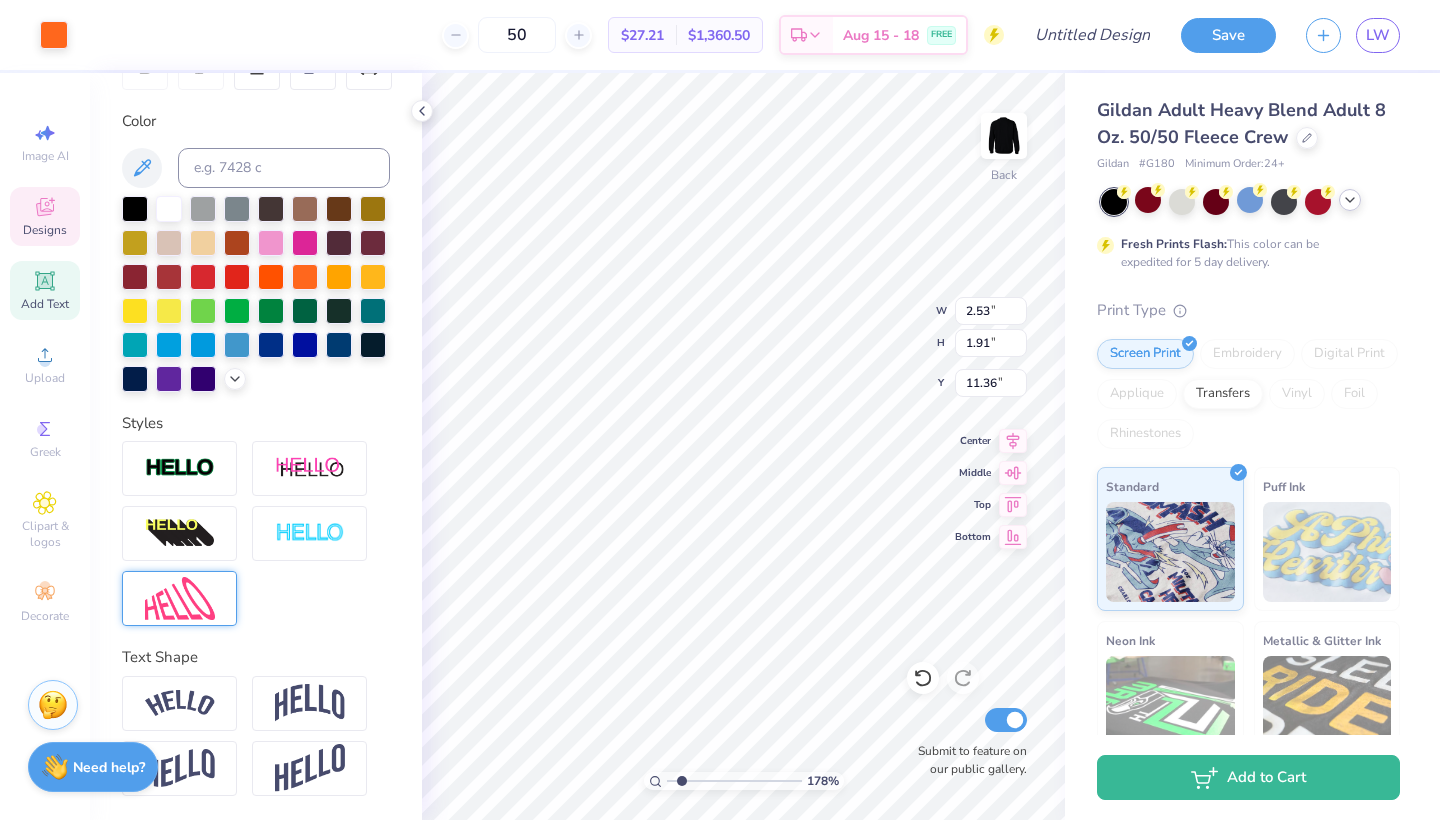 scroll, scrollTop: 343, scrollLeft: 0, axis: vertical 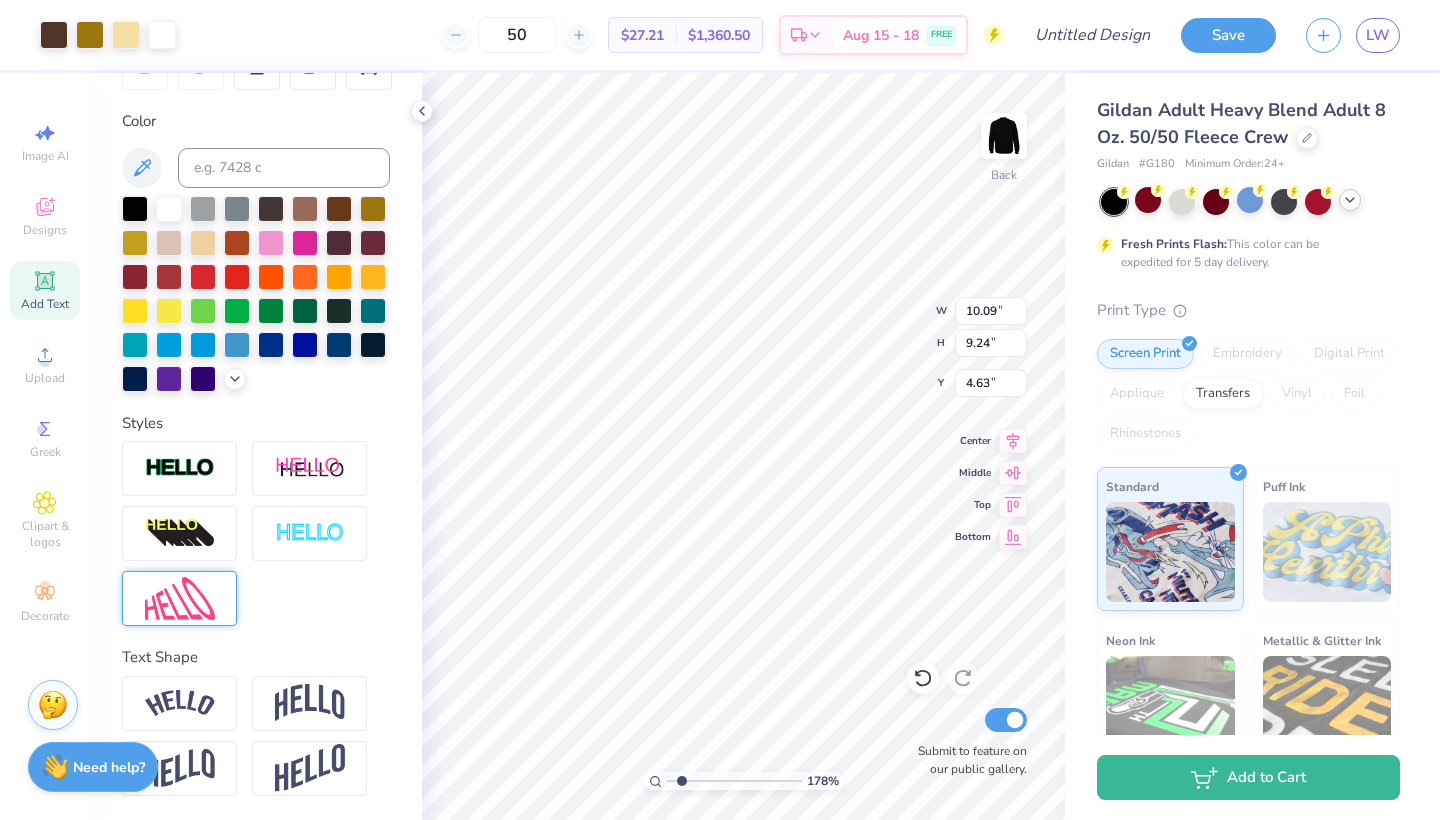 click on "Gildan Adult Heavy Blend Adult 8 Oz. 50/50 Fleece Crew Gildan # G180 Minimum Order:  24 +   Fresh Prints Flash:  This color can be expedited for 5 day delivery. Print Type Screen Print Embroidery Digital Print Applique Transfers Vinyl Foil Rhinestones Standard Puff Ink Neon Ink Metallic & Glitter Ink Glow in the Dark Ink Water based Ink" at bounding box center (1248, 508) 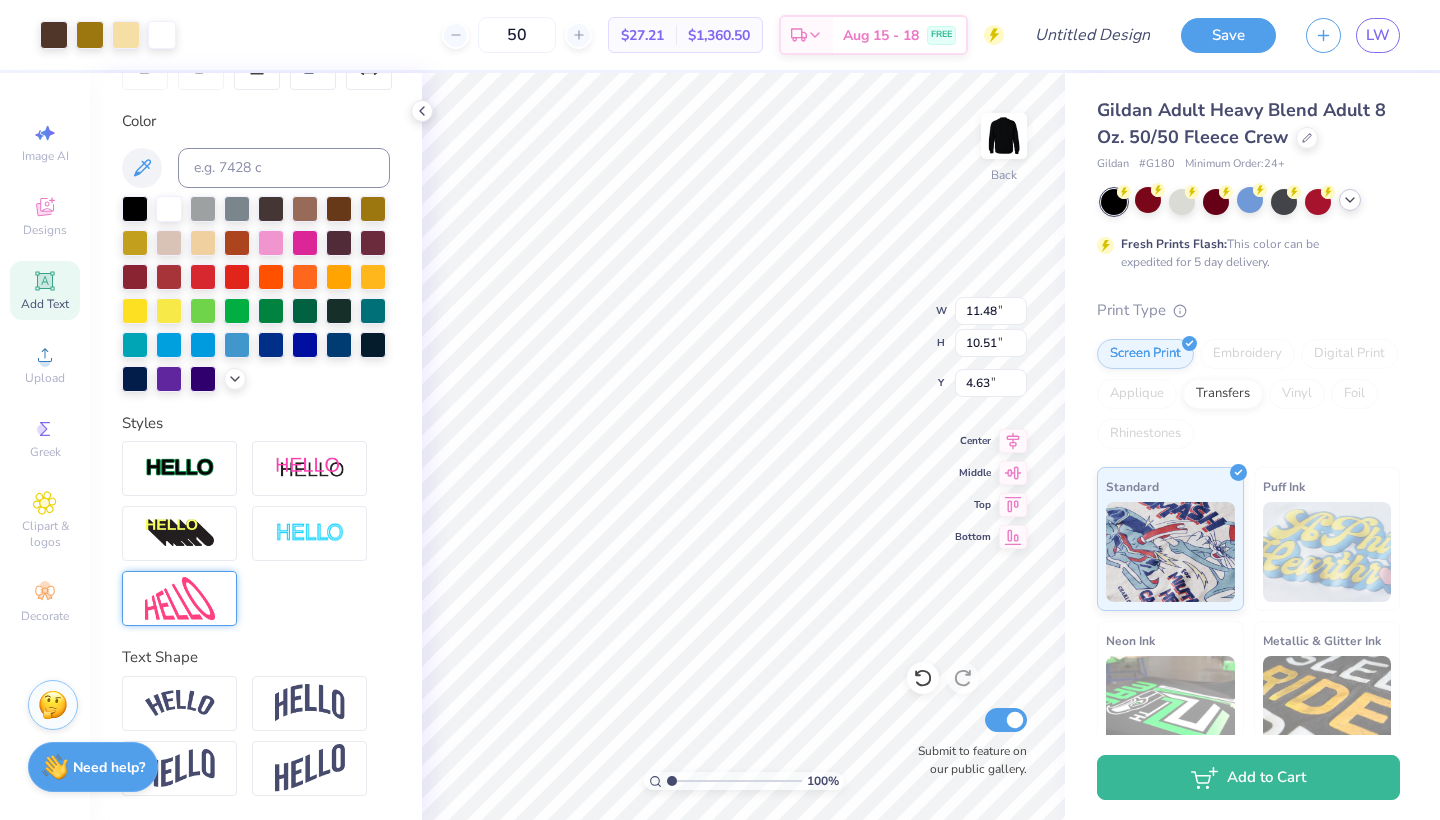 drag, startPoint x: 671, startPoint y: 781, endPoint x: 657, endPoint y: 781, distance: 14 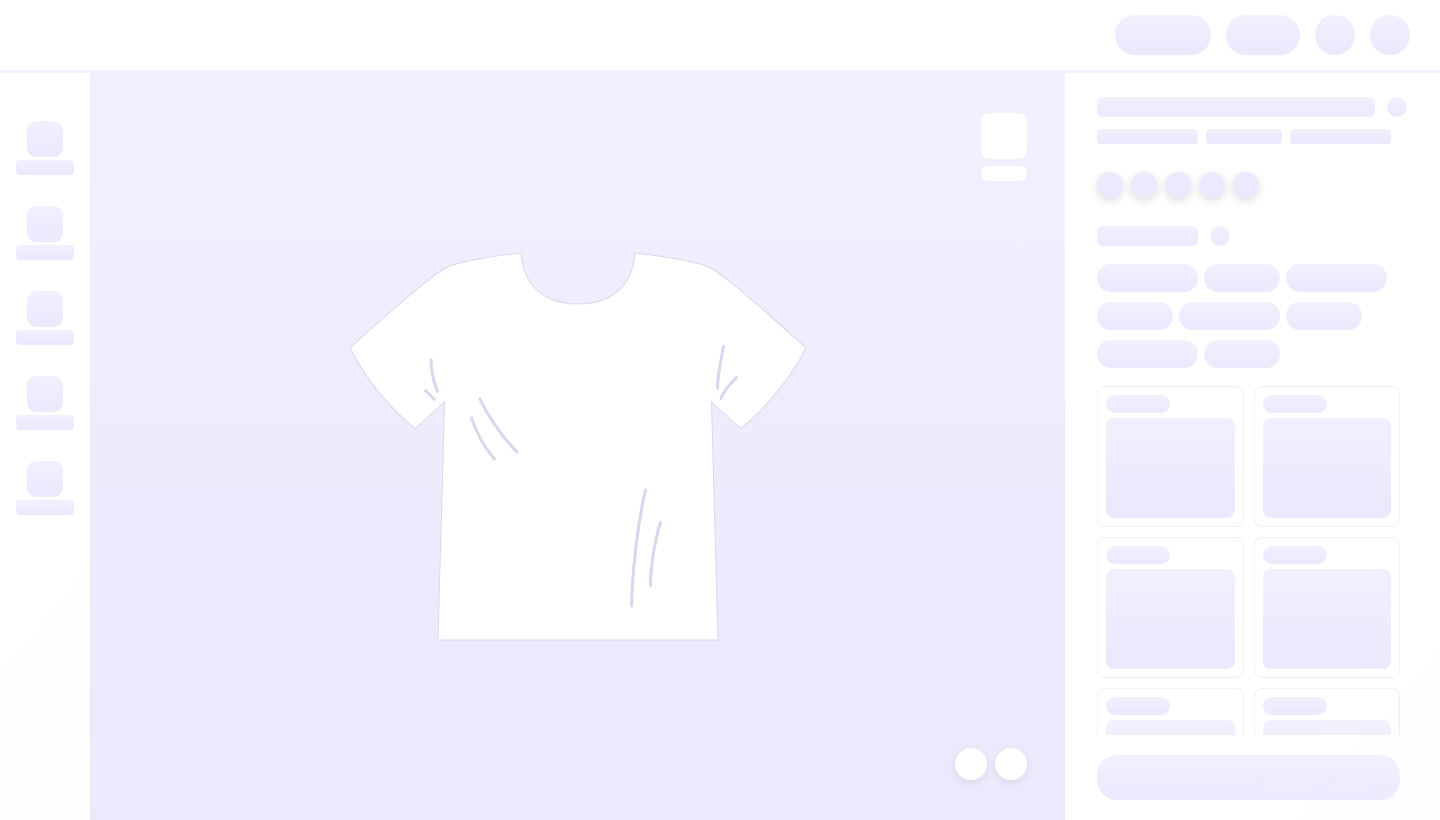 scroll, scrollTop: 0, scrollLeft: 0, axis: both 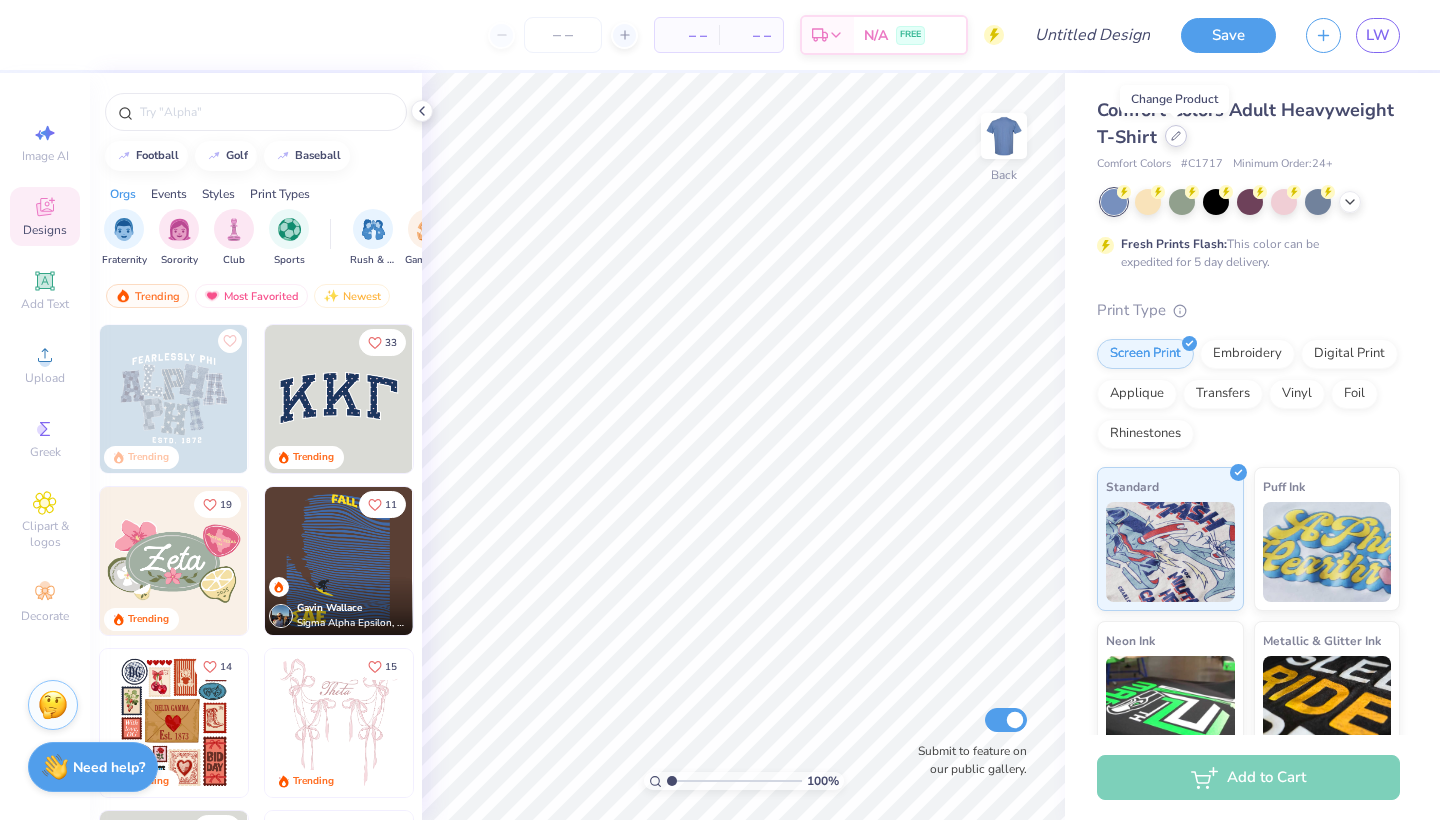 click 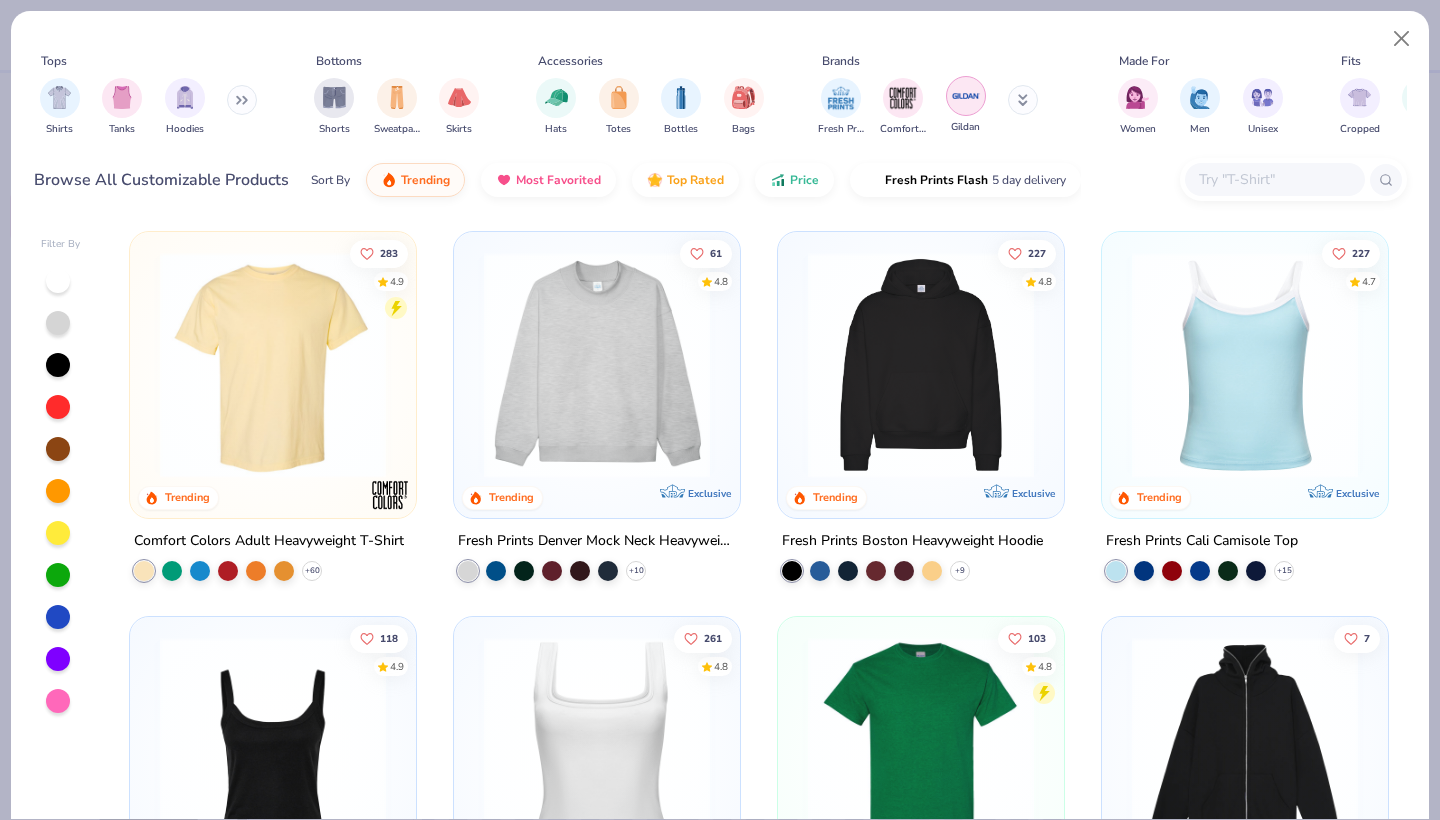 click at bounding box center [966, 96] 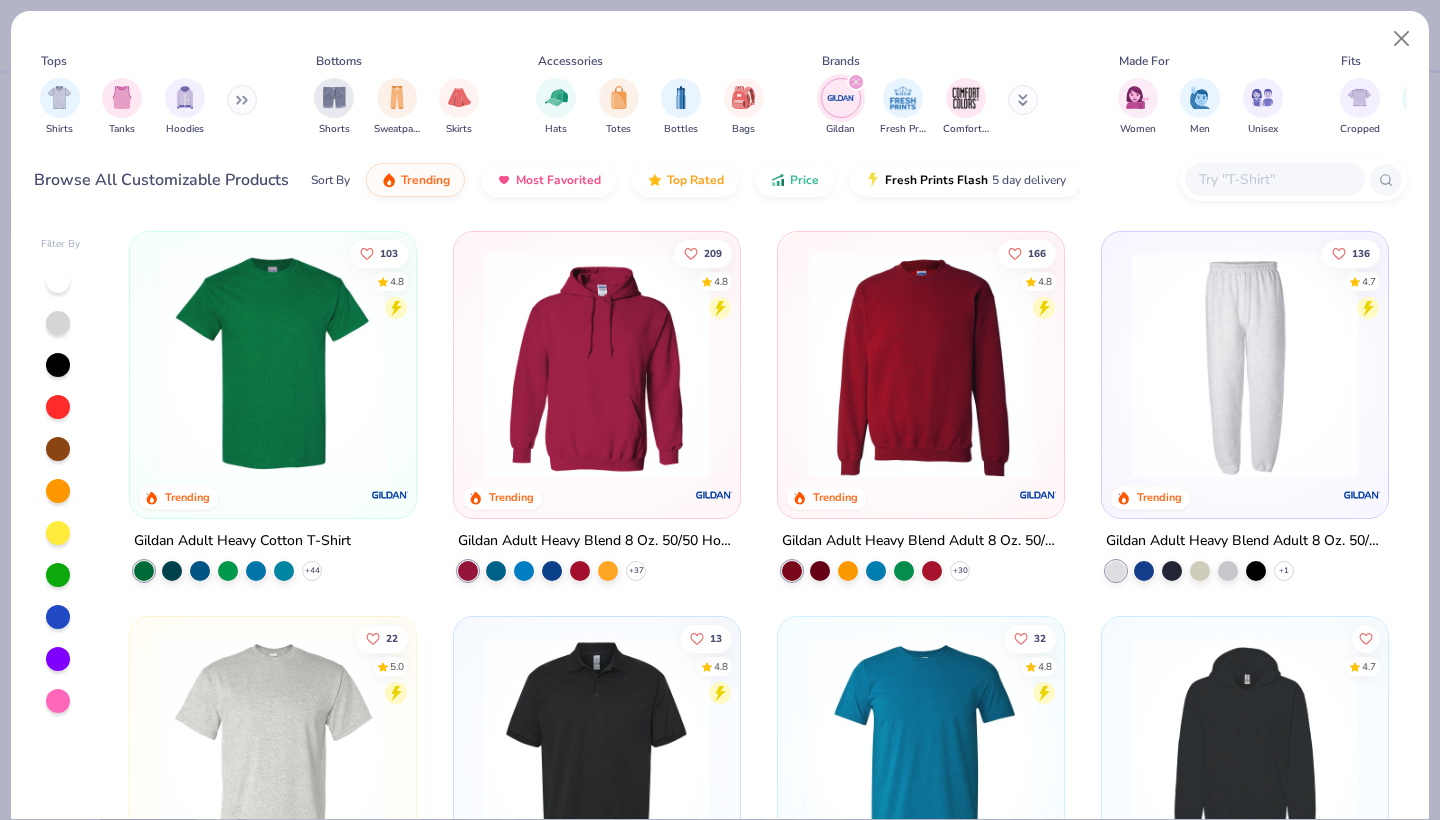 click at bounding box center (674, 365) 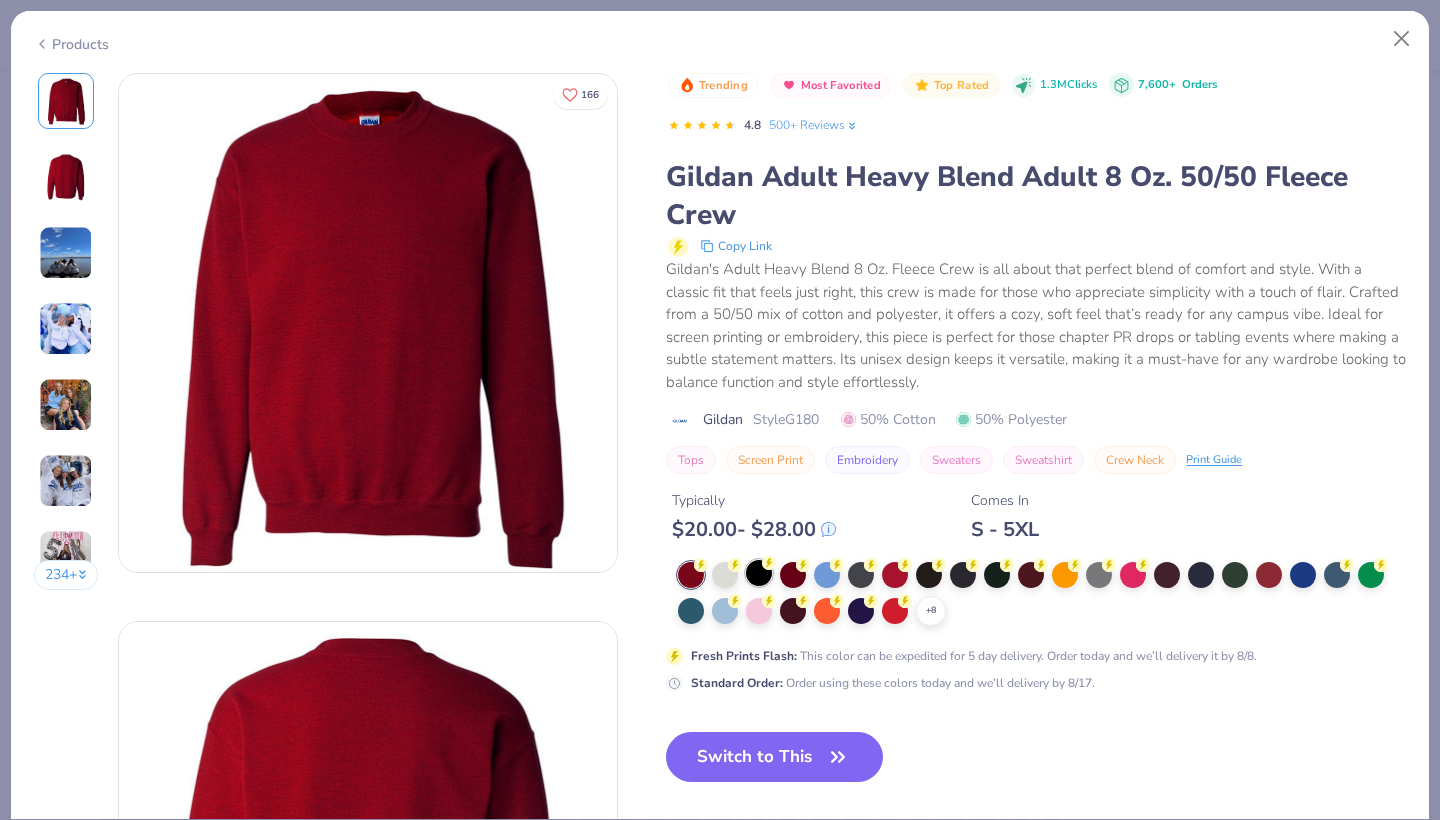click at bounding box center (759, 573) 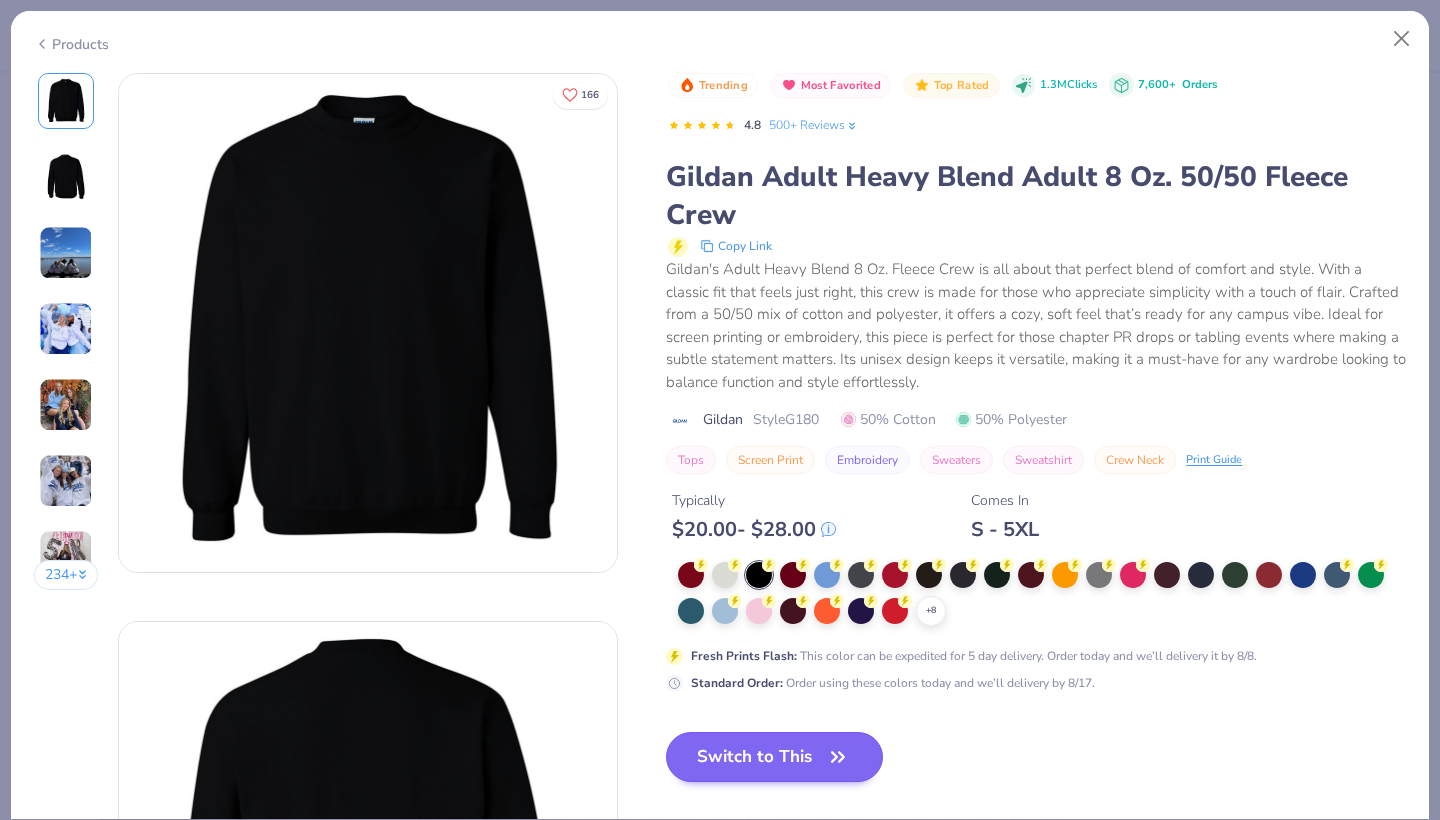 click on "Switch to This" at bounding box center [774, 757] 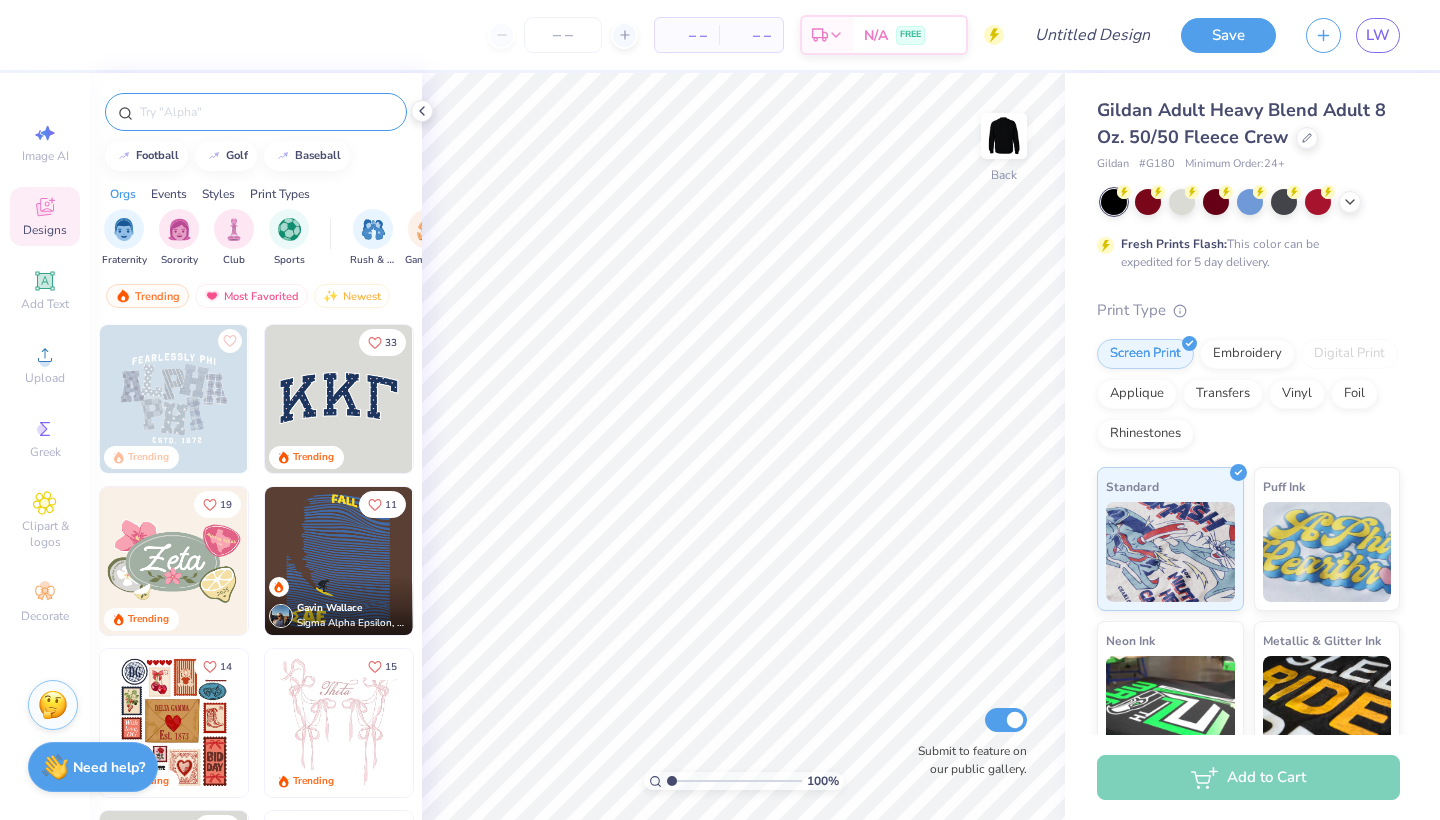 click at bounding box center (266, 112) 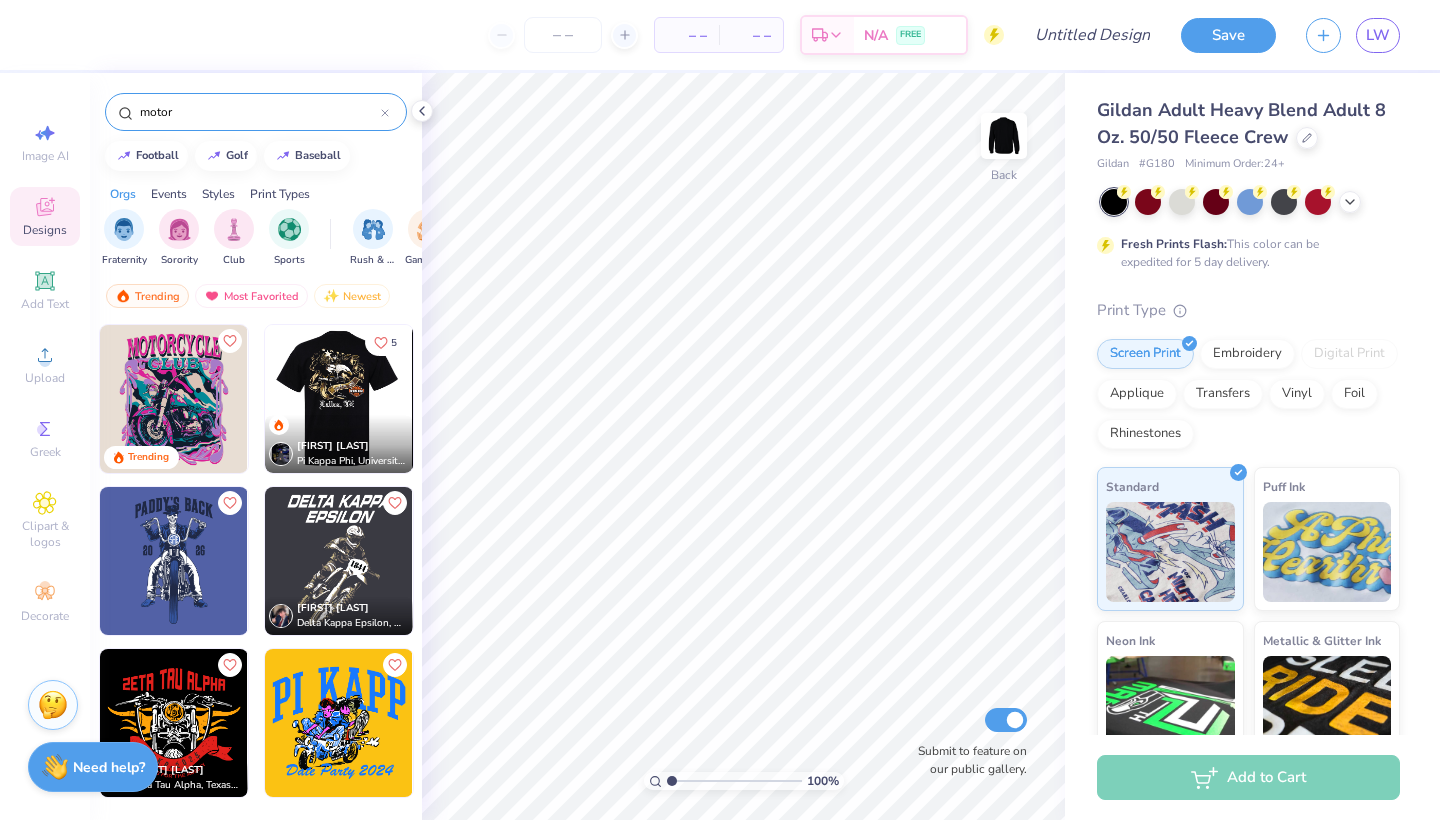 type on "motor" 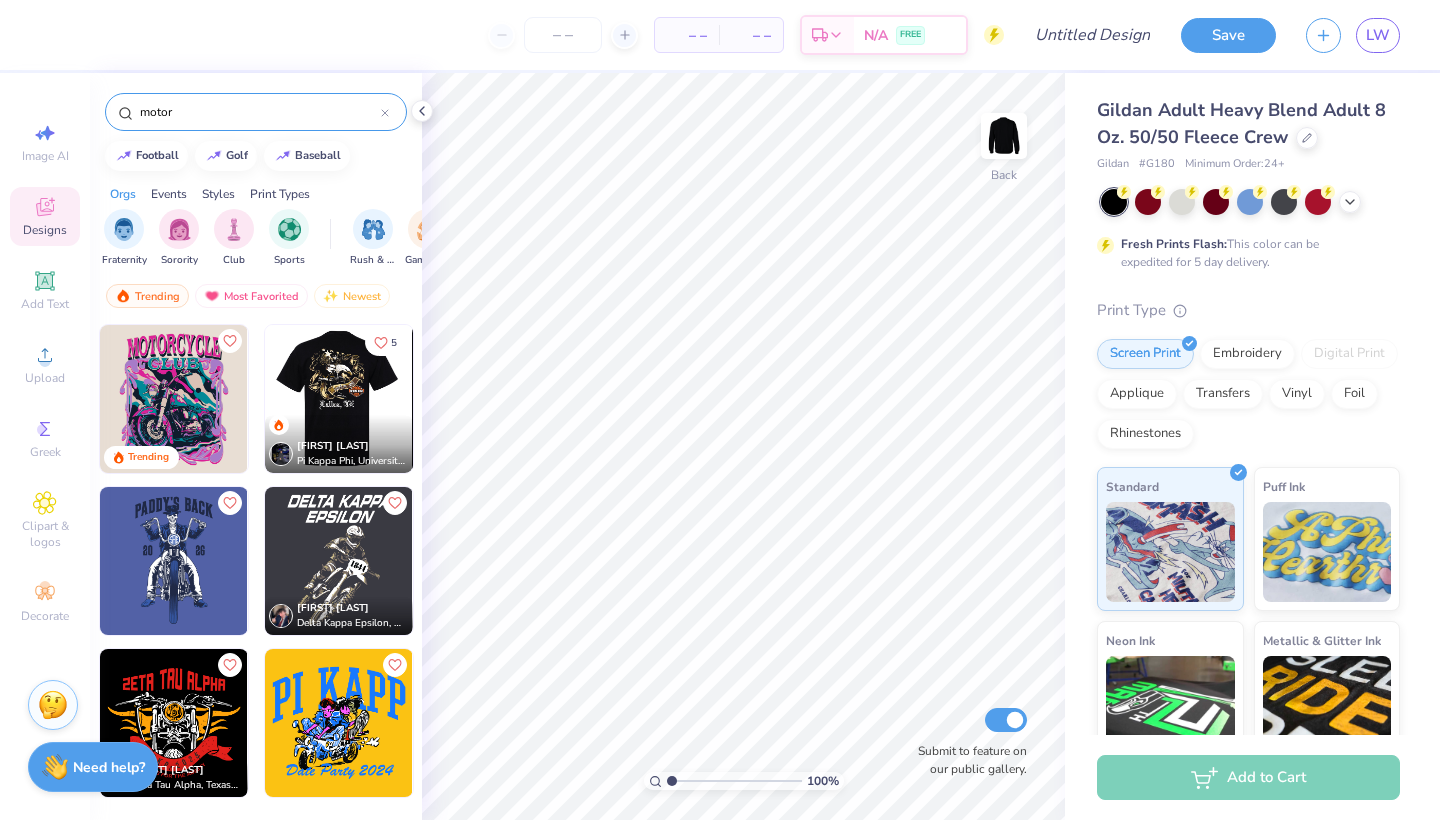 click at bounding box center [338, 399] 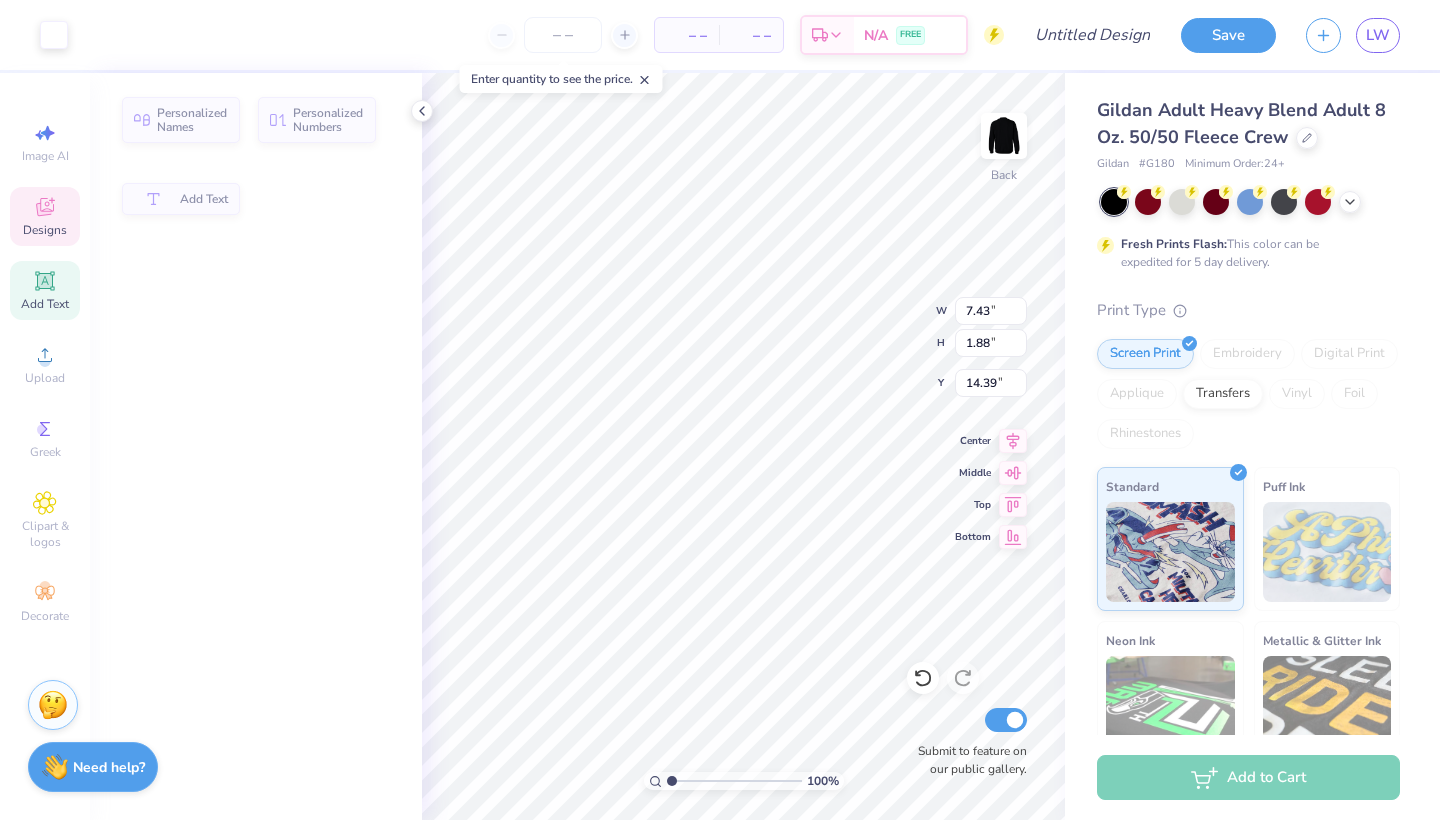 type on "7.43" 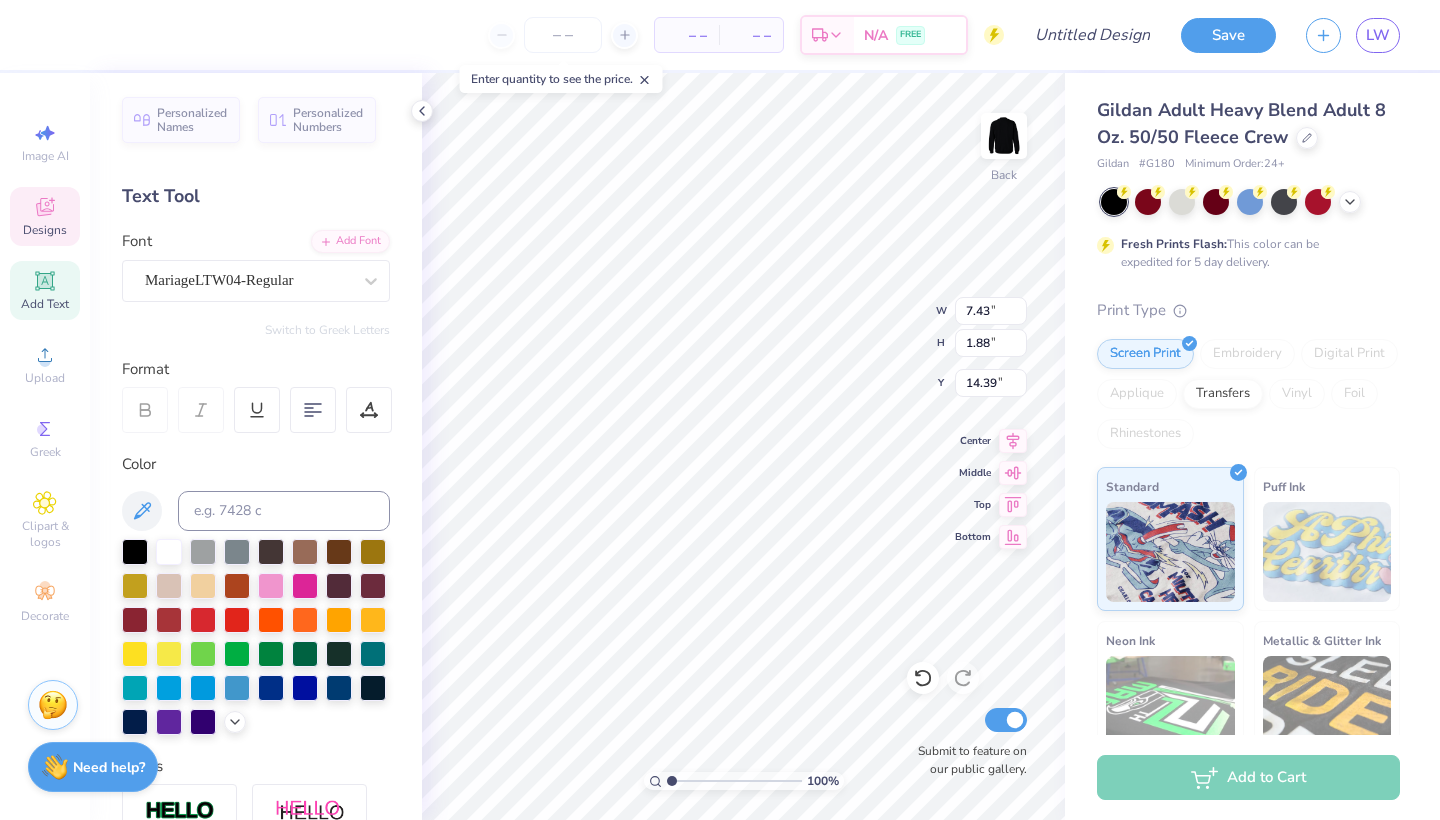 scroll, scrollTop: 0, scrollLeft: 5, axis: horizontal 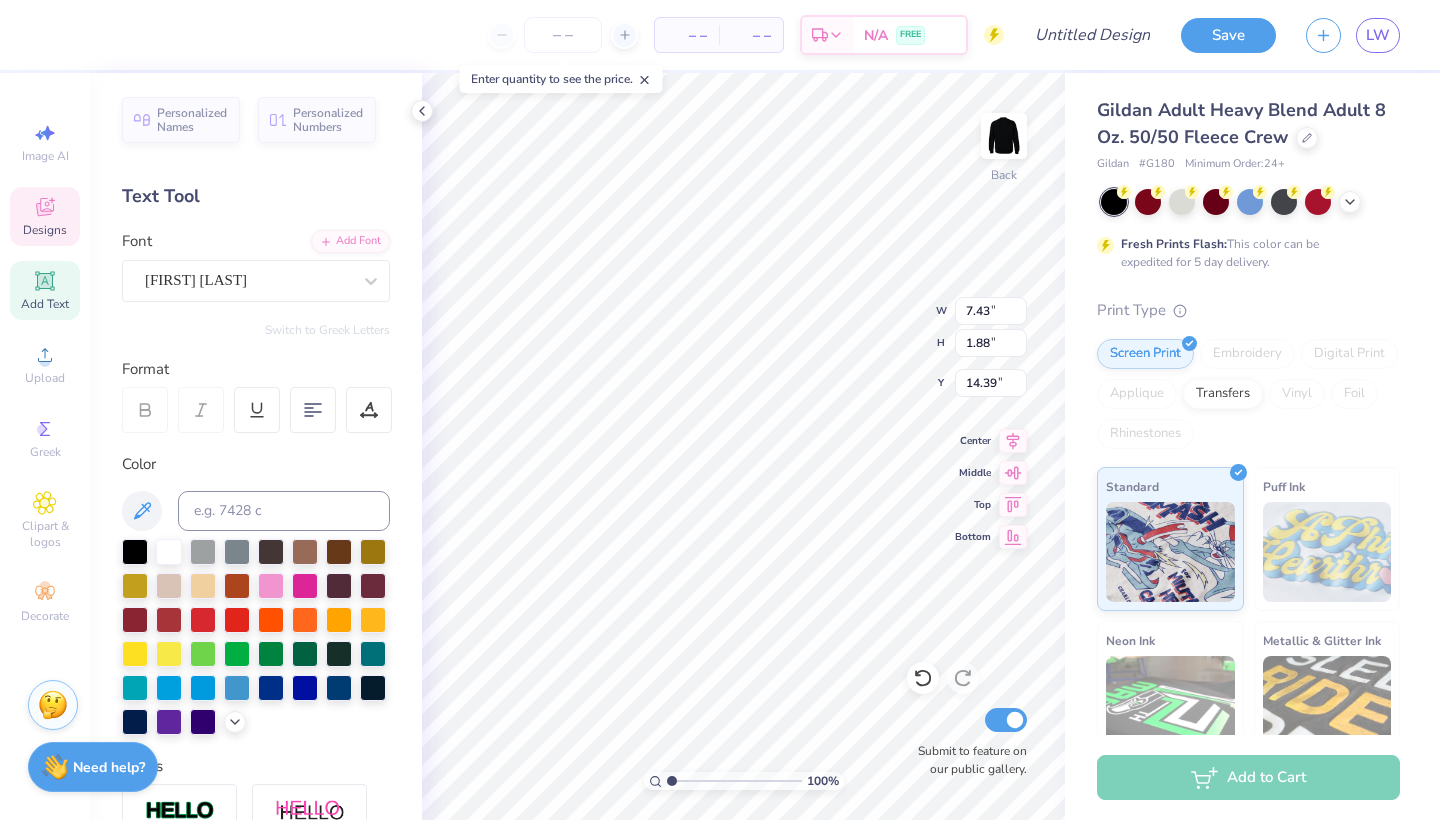 type on "2.78" 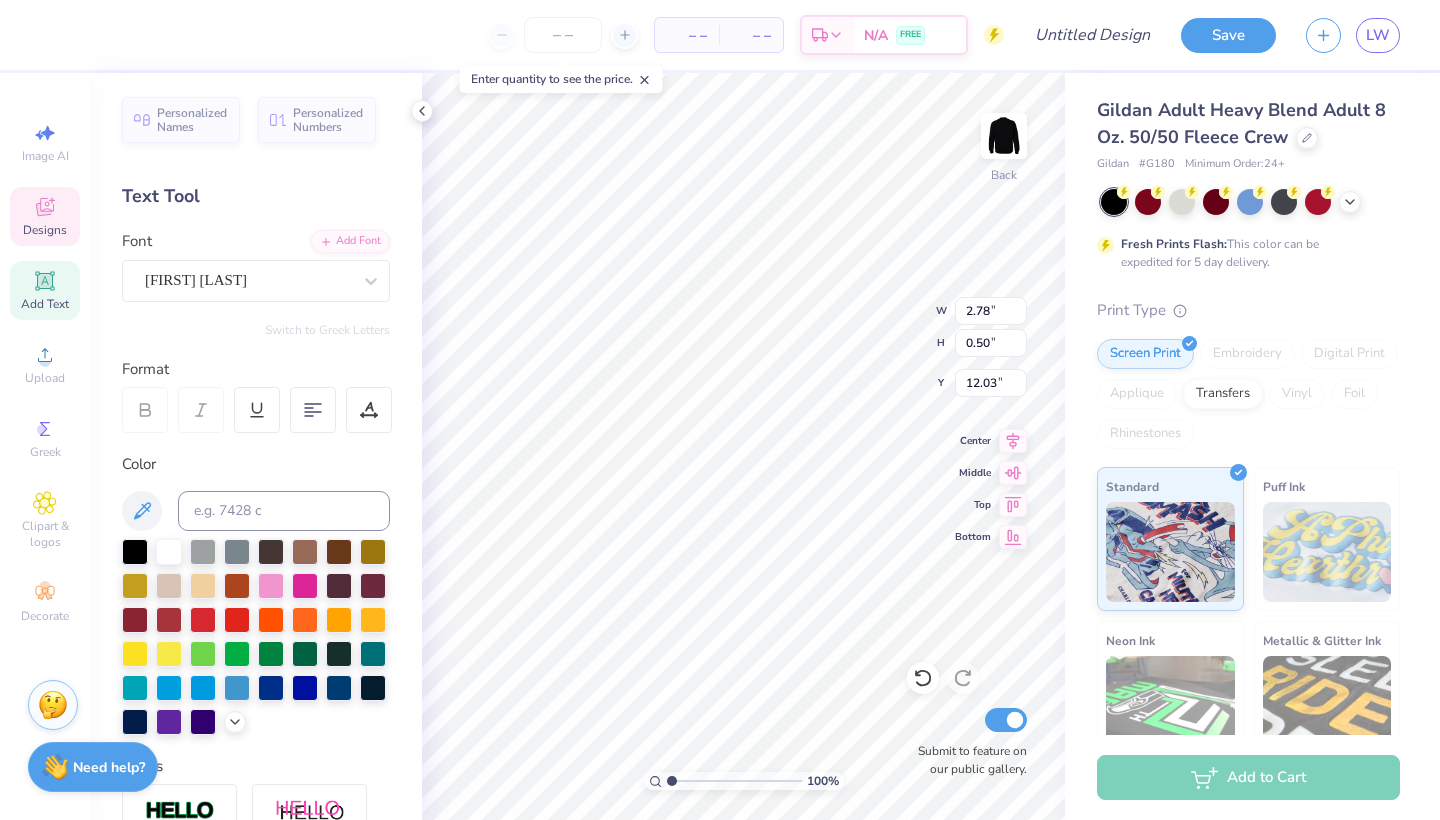 scroll, scrollTop: 0, scrollLeft: 4, axis: horizontal 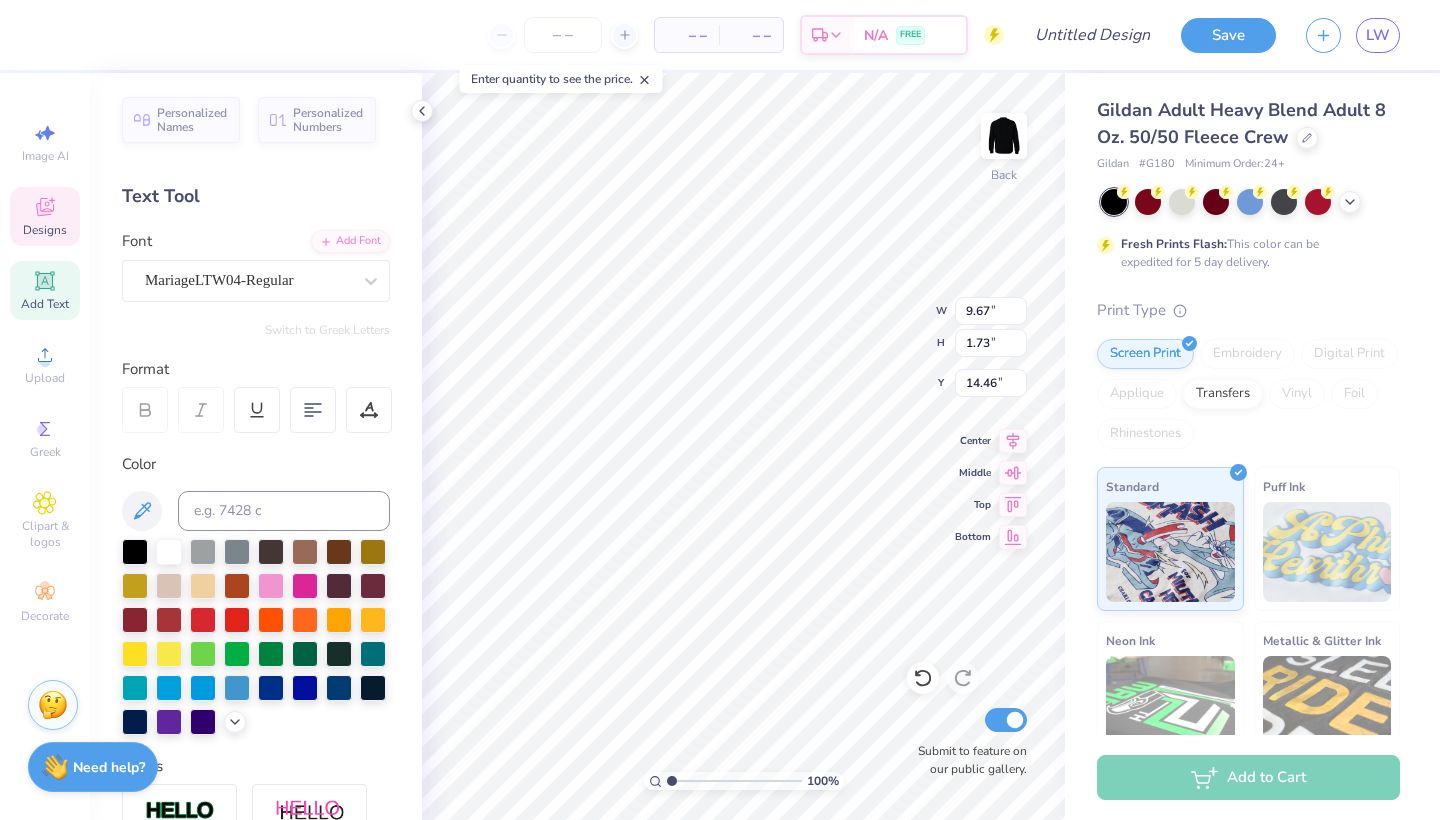 type on "Oktoberfest 2025" 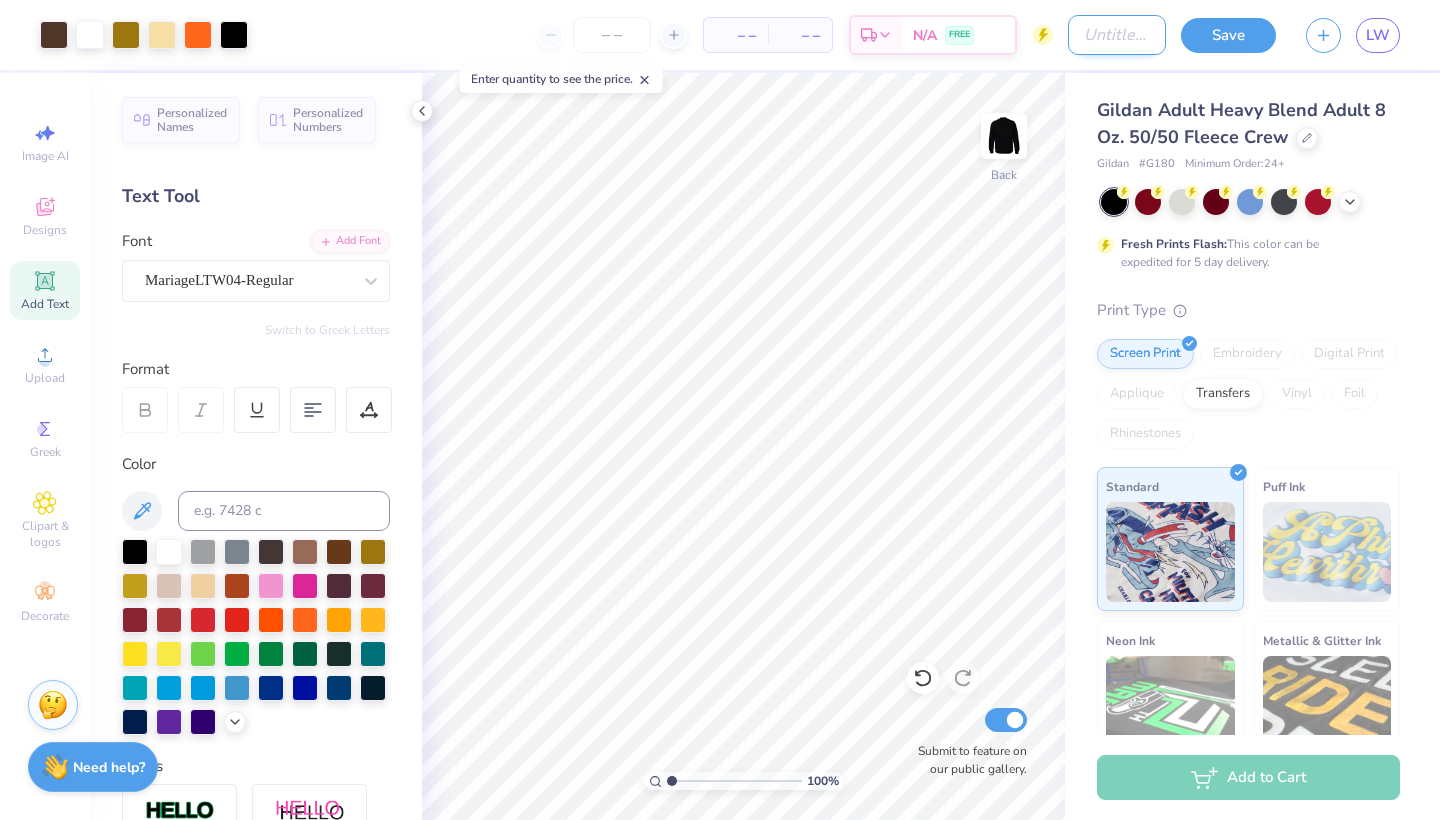 click on "Design Title" at bounding box center [1117, 35] 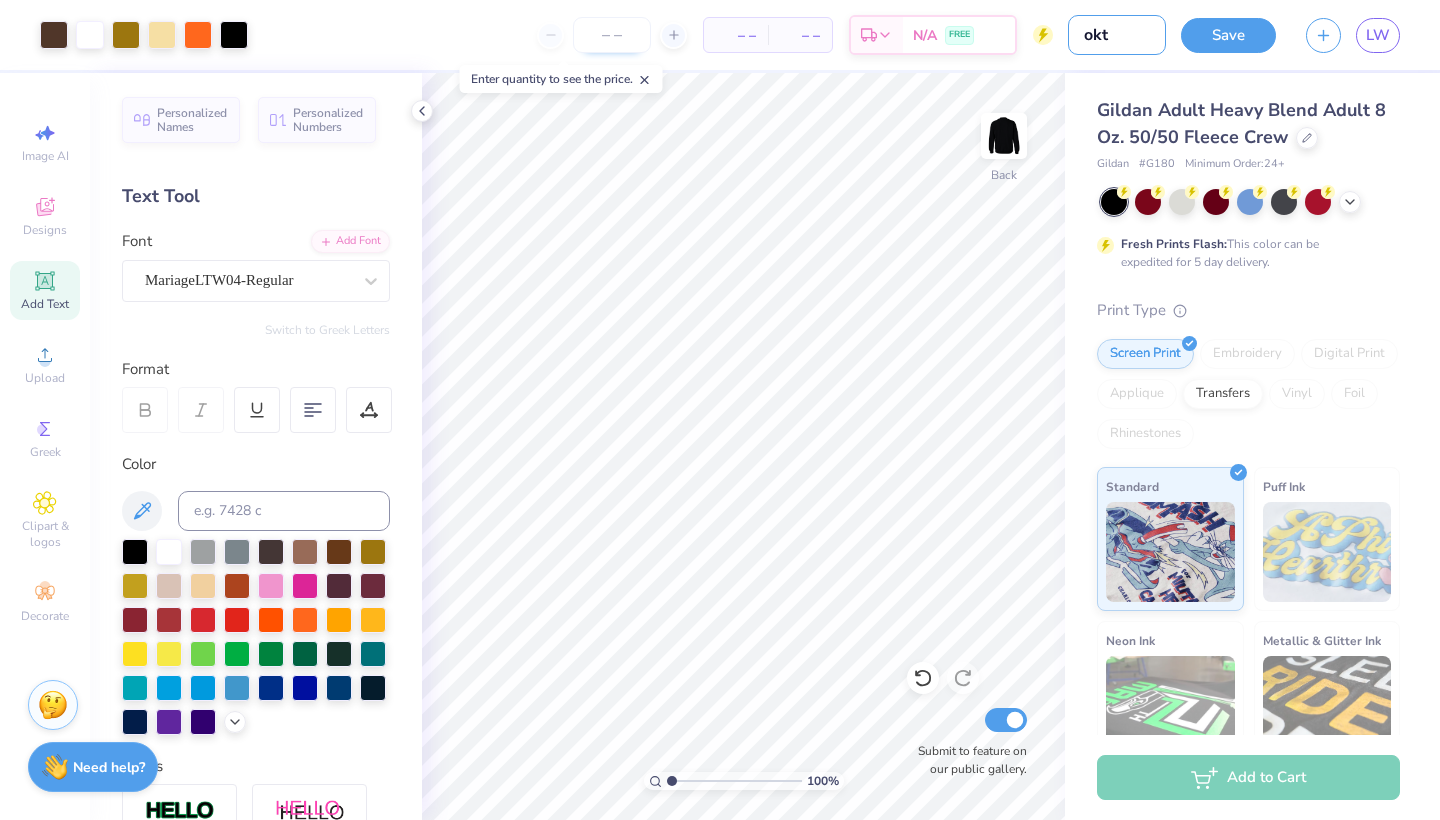 type on "okt" 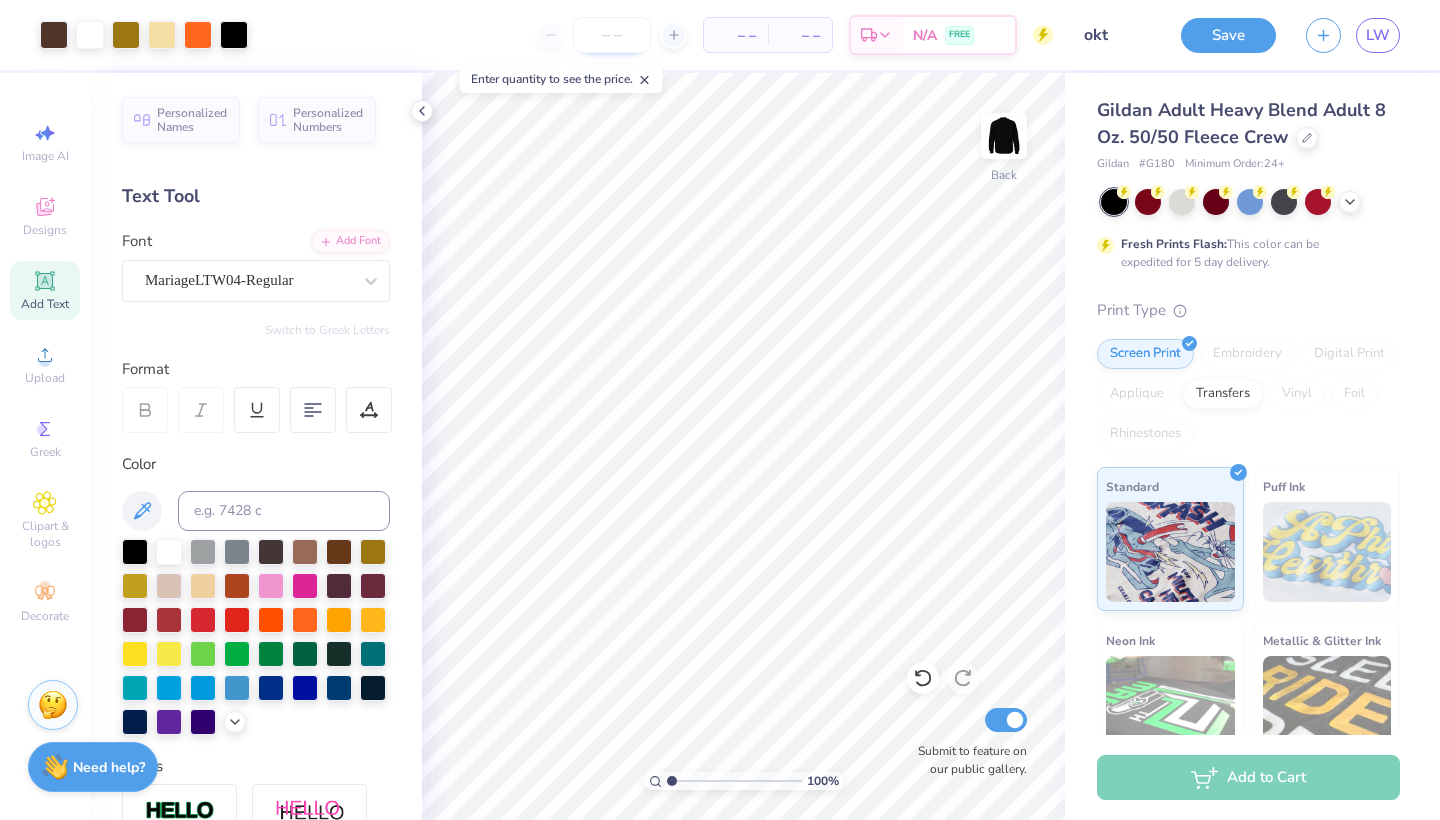 click at bounding box center [612, 35] 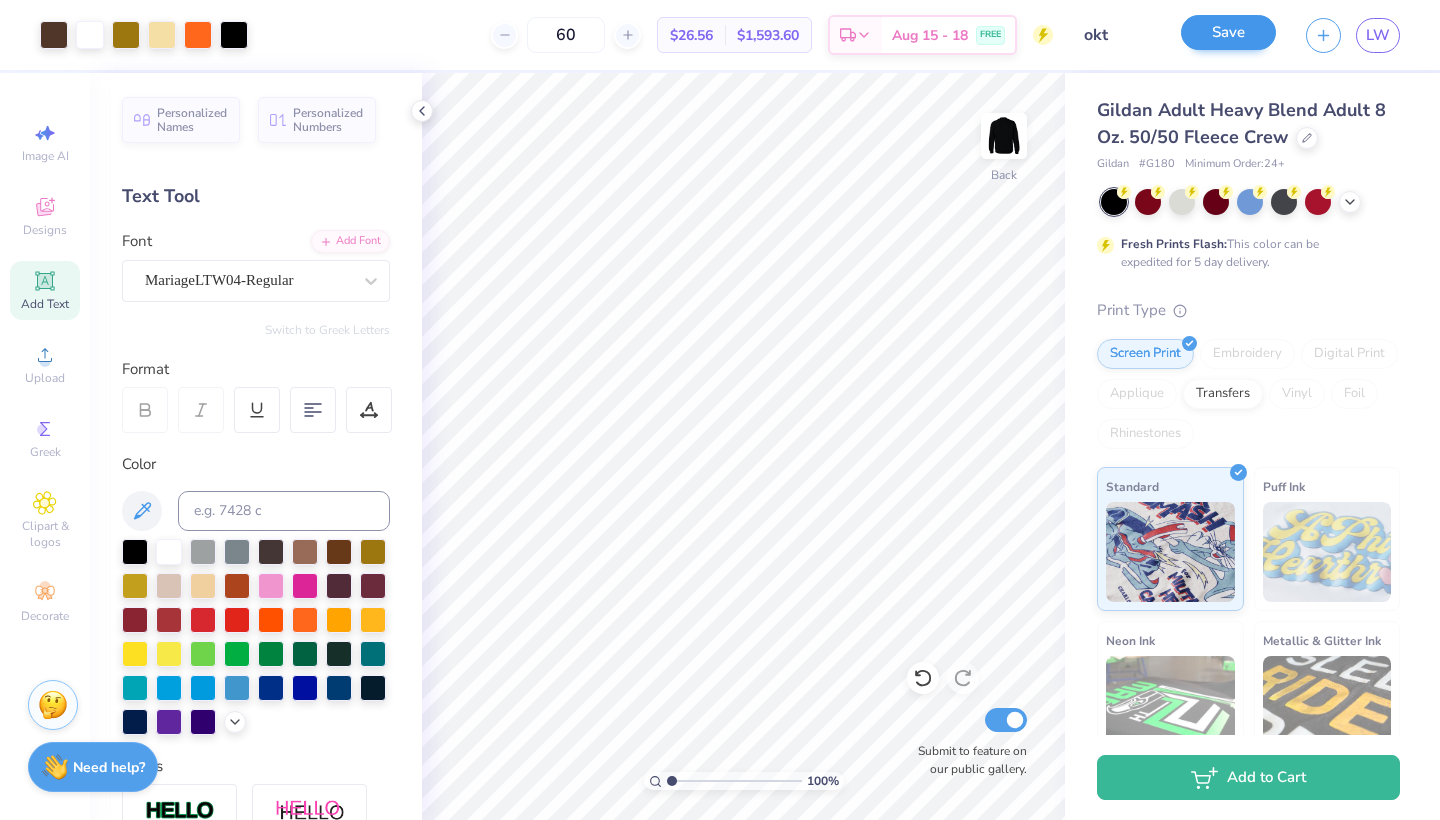 type on "60" 